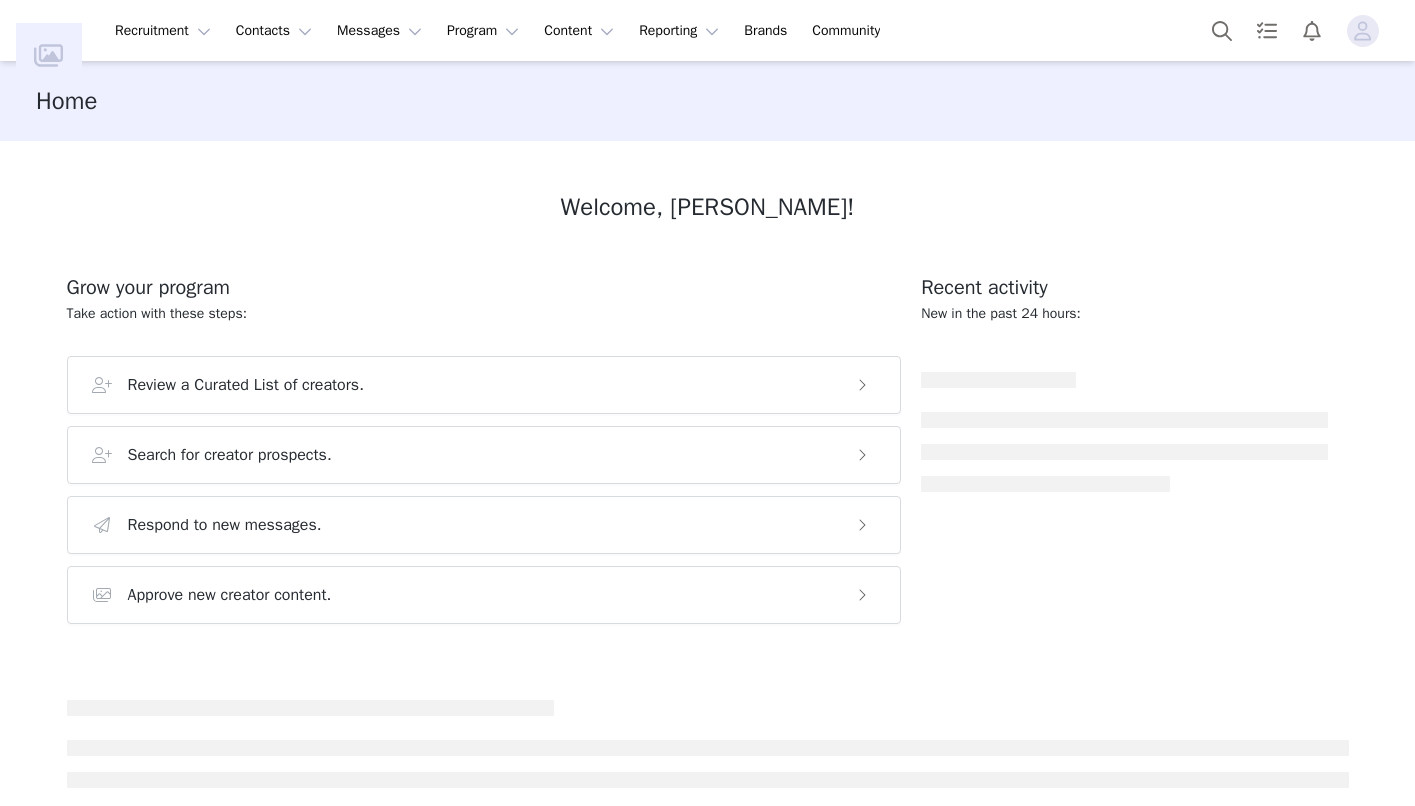 scroll, scrollTop: 0, scrollLeft: 0, axis: both 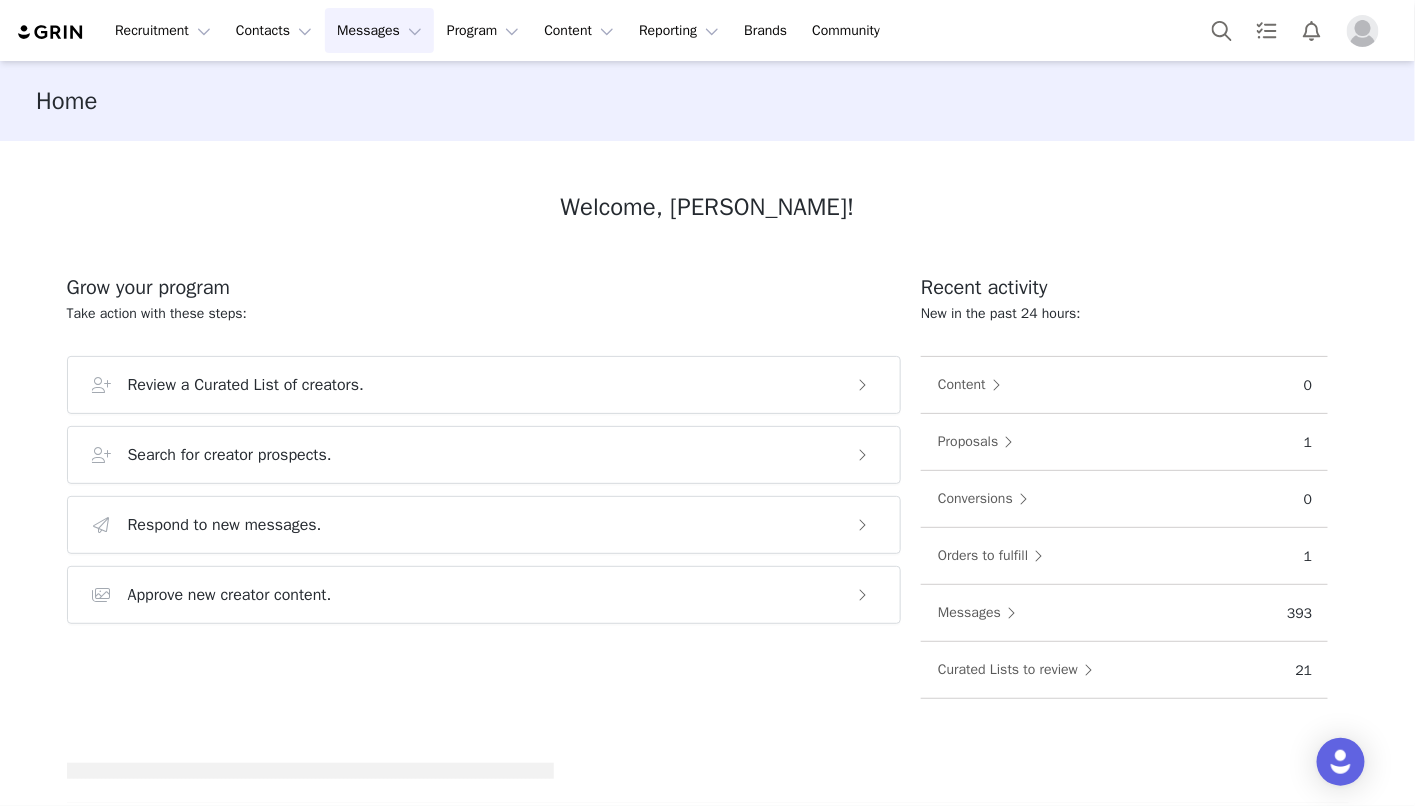 click on "Messages Messages" at bounding box center (379, 30) 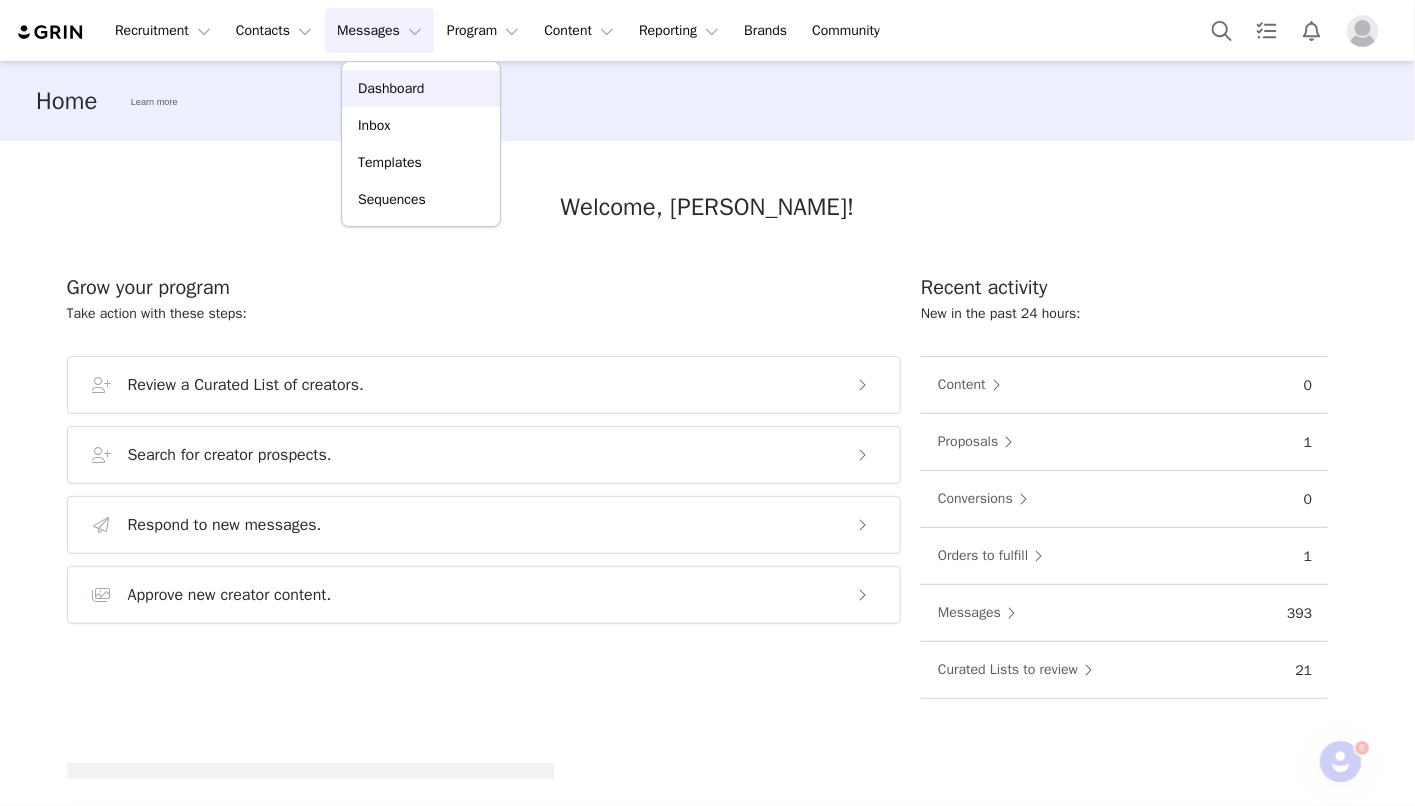 scroll, scrollTop: 0, scrollLeft: 0, axis: both 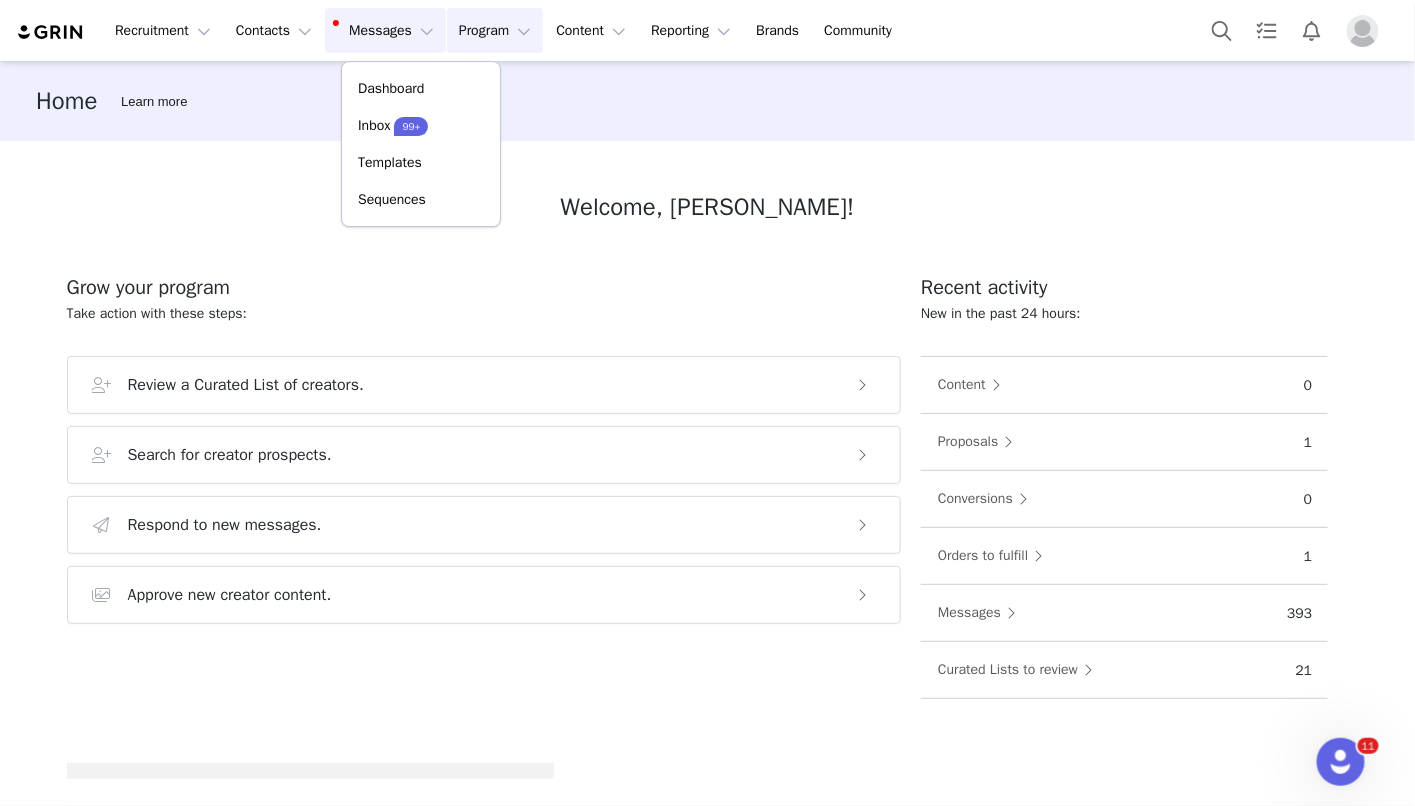 click on "Program Program" at bounding box center (495, 30) 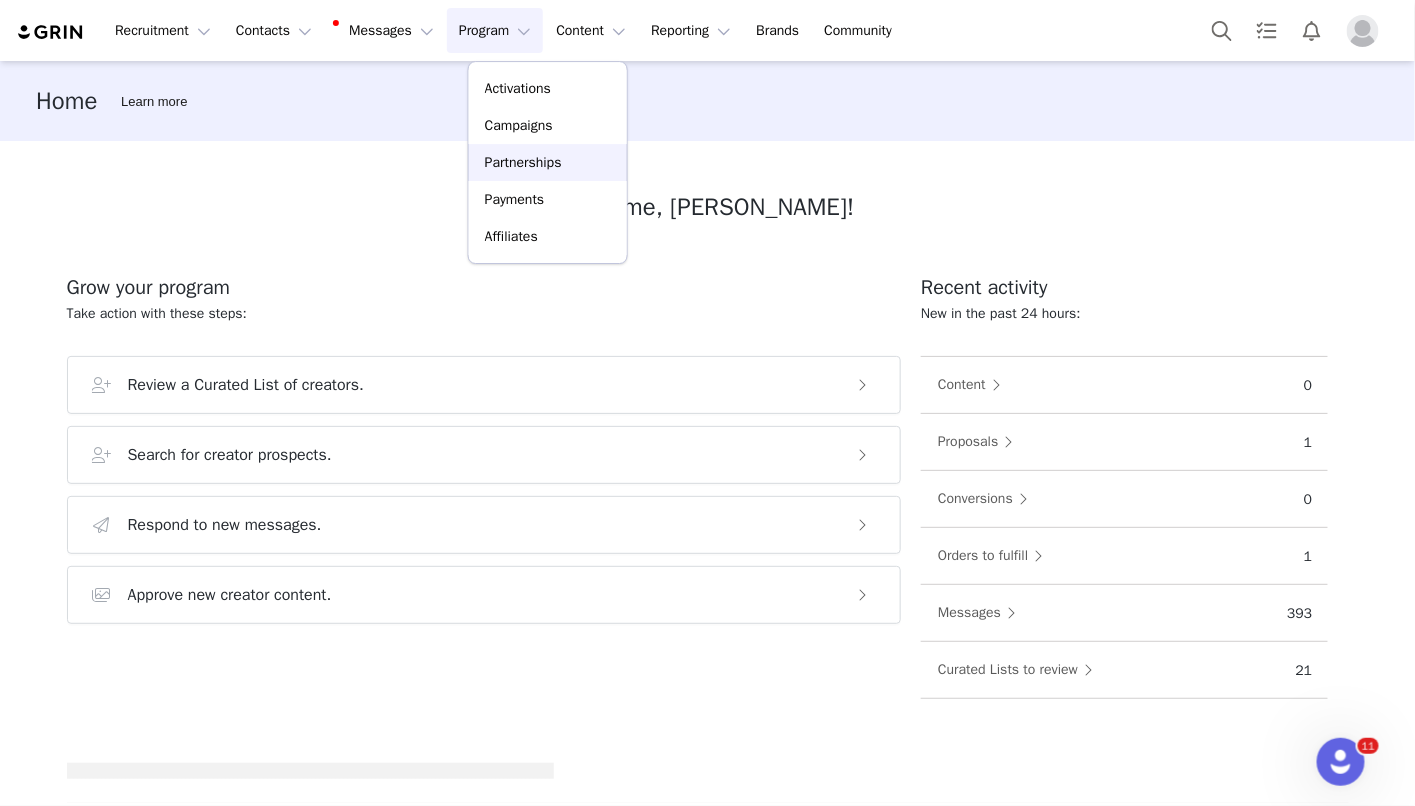 click on "Partnerships" at bounding box center (523, 162) 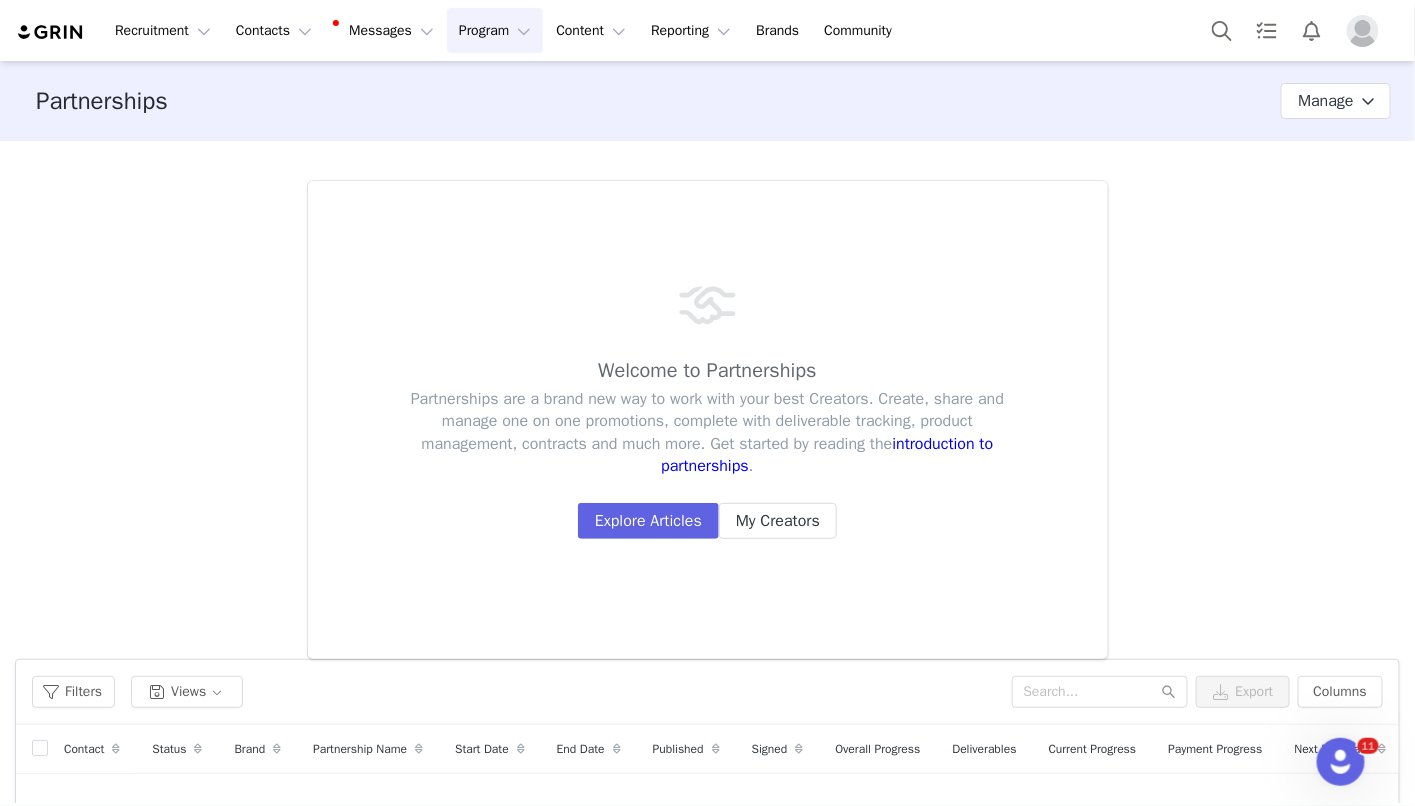 click on "Program Program" at bounding box center [495, 30] 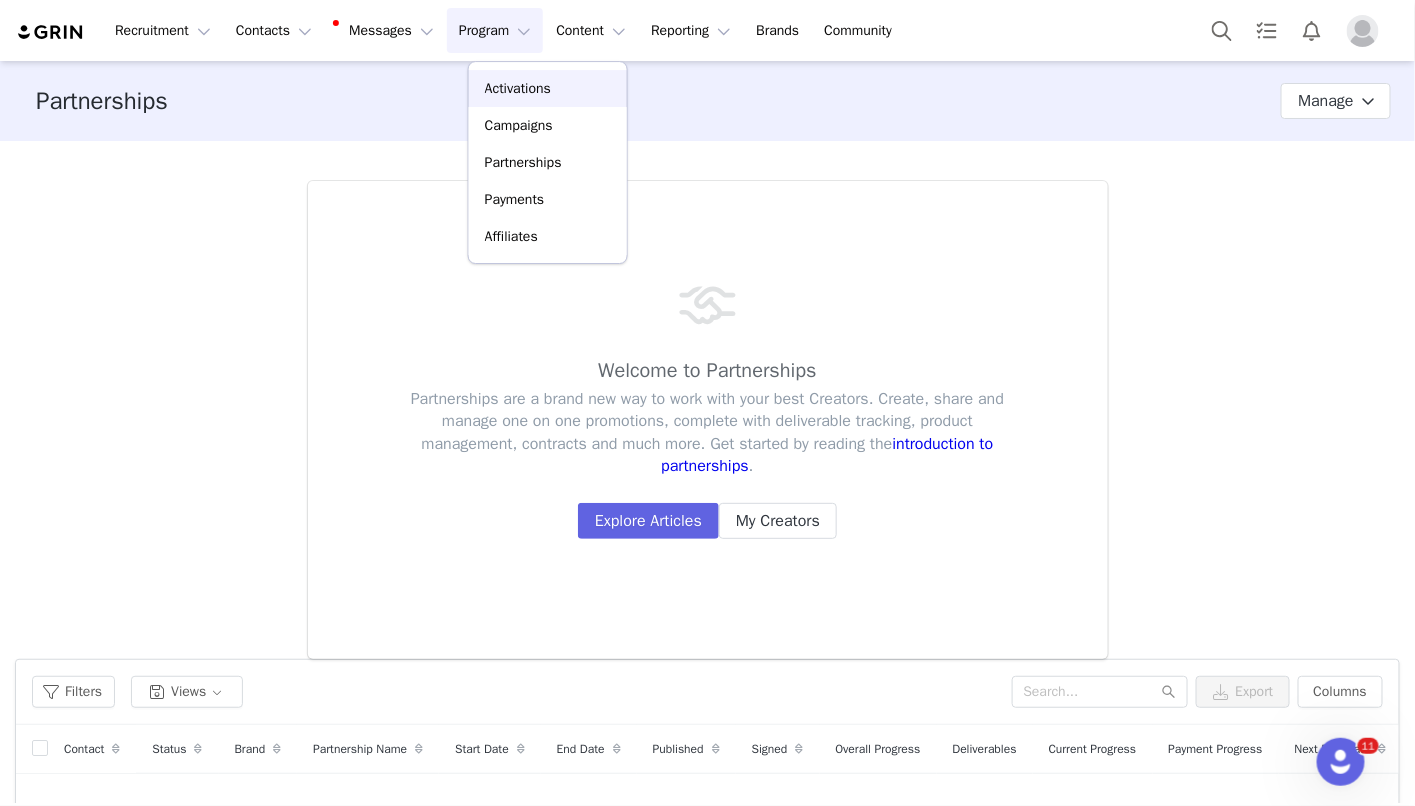 click on "Activations" at bounding box center [518, 88] 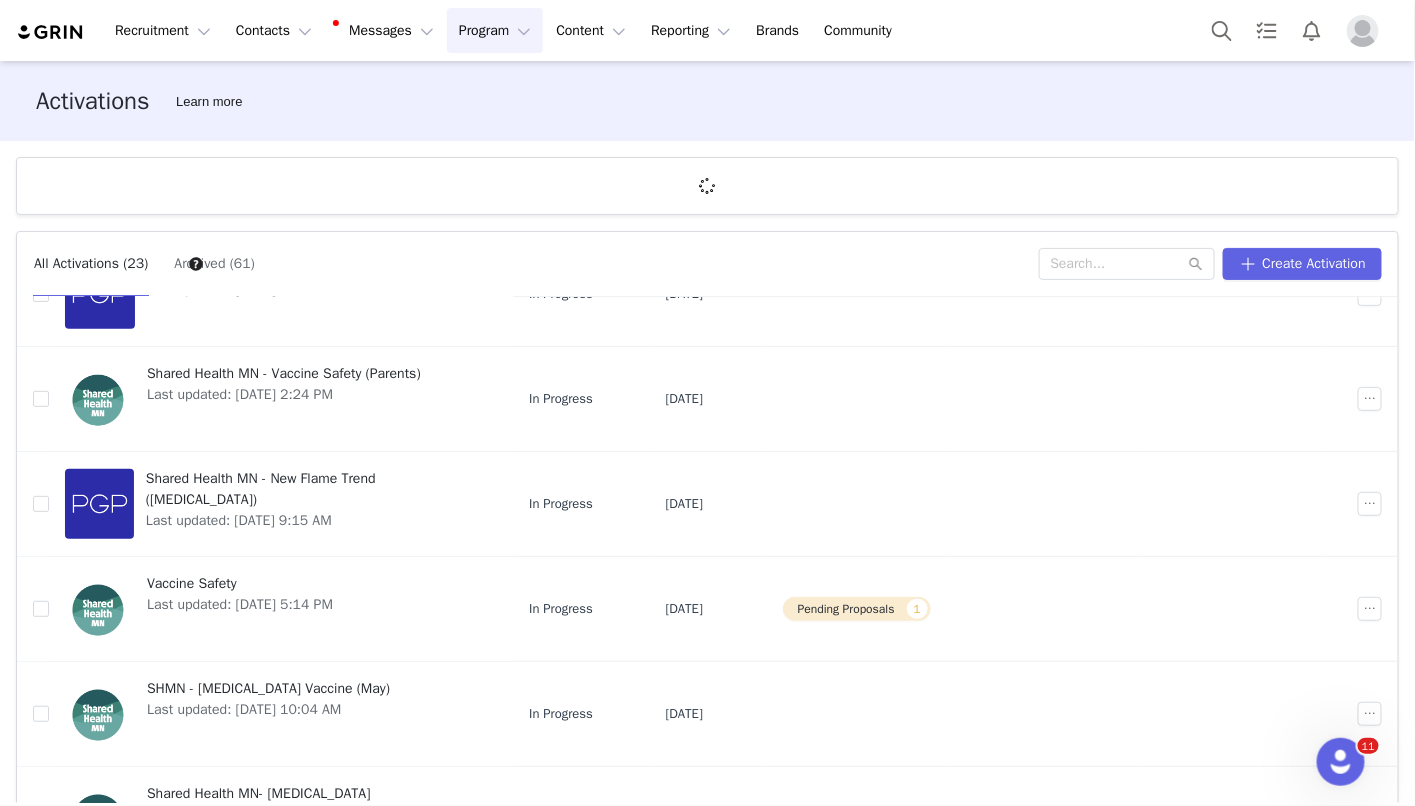 scroll, scrollTop: 341, scrollLeft: 0, axis: vertical 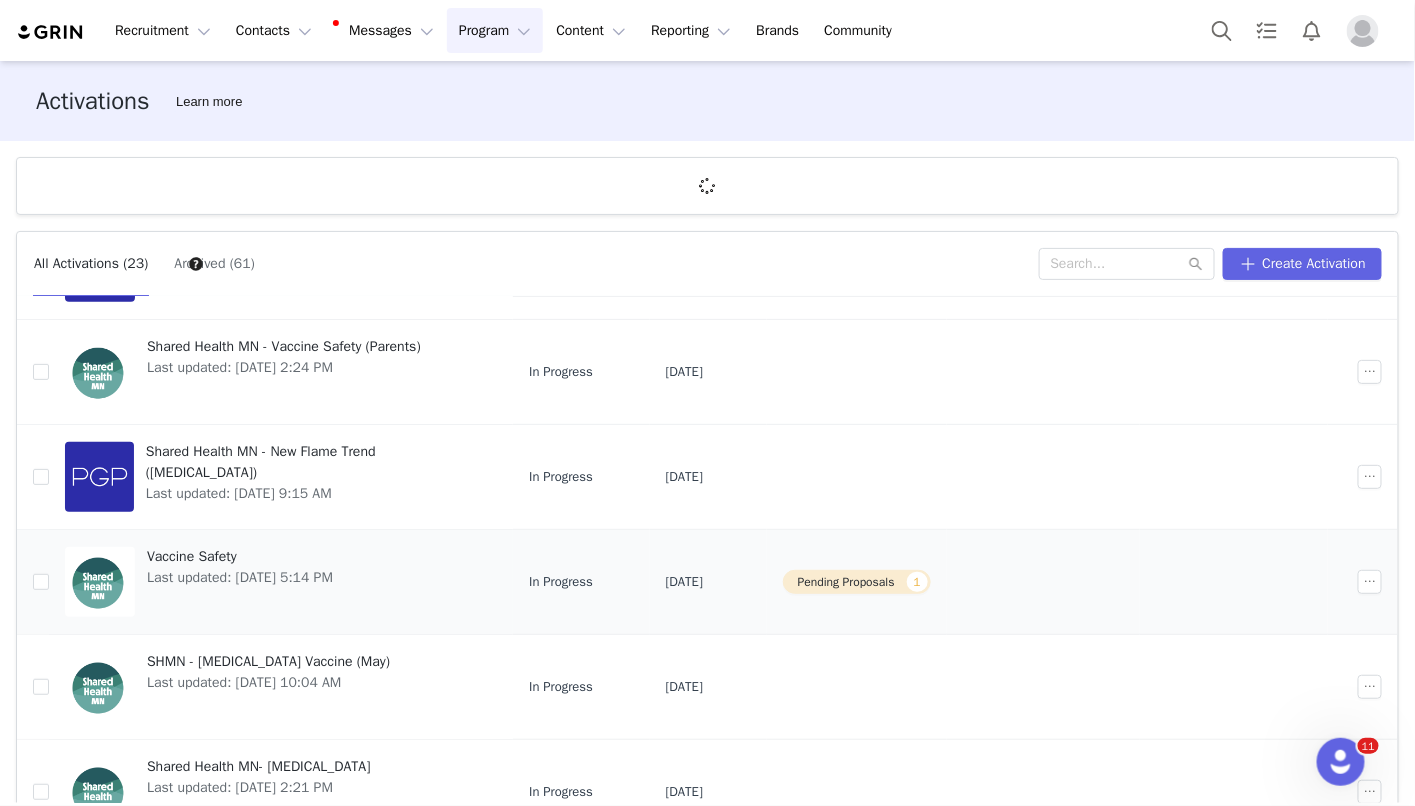 click on "Vaccine Safety Last updated: May 30, 2025 5:14 PM" at bounding box center (240, 582) 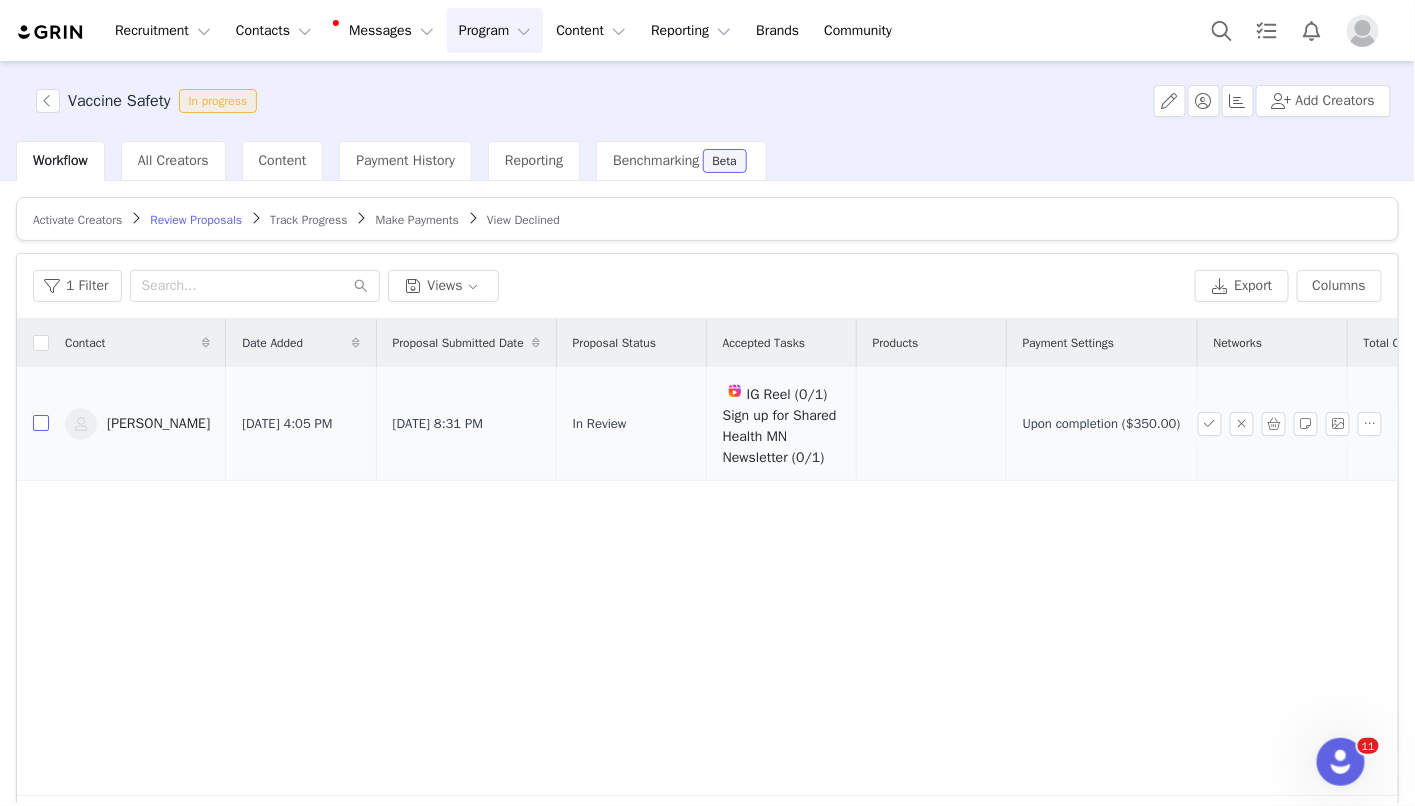 click at bounding box center [41, 423] 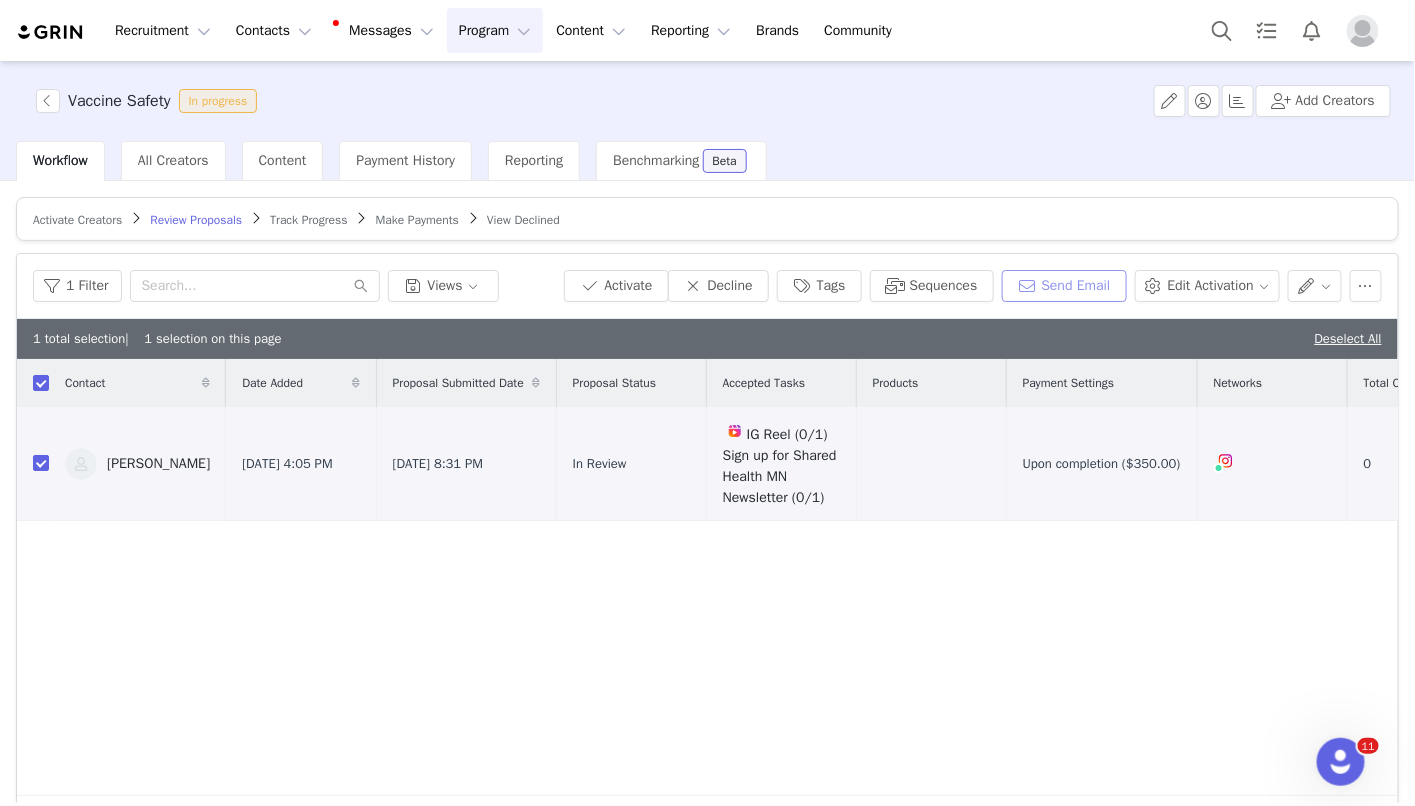 click on "Send Email" at bounding box center [1064, 286] 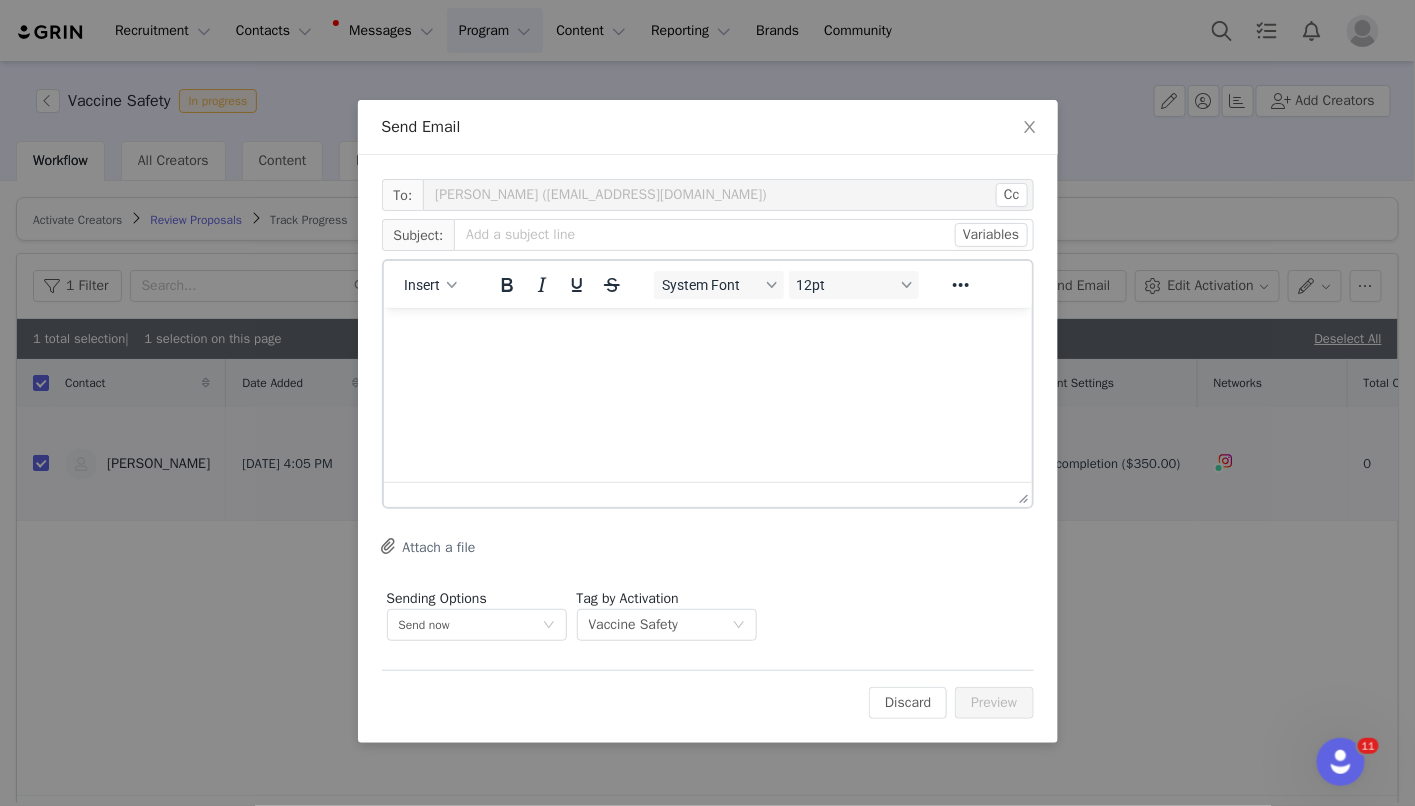 scroll, scrollTop: 0, scrollLeft: 0, axis: both 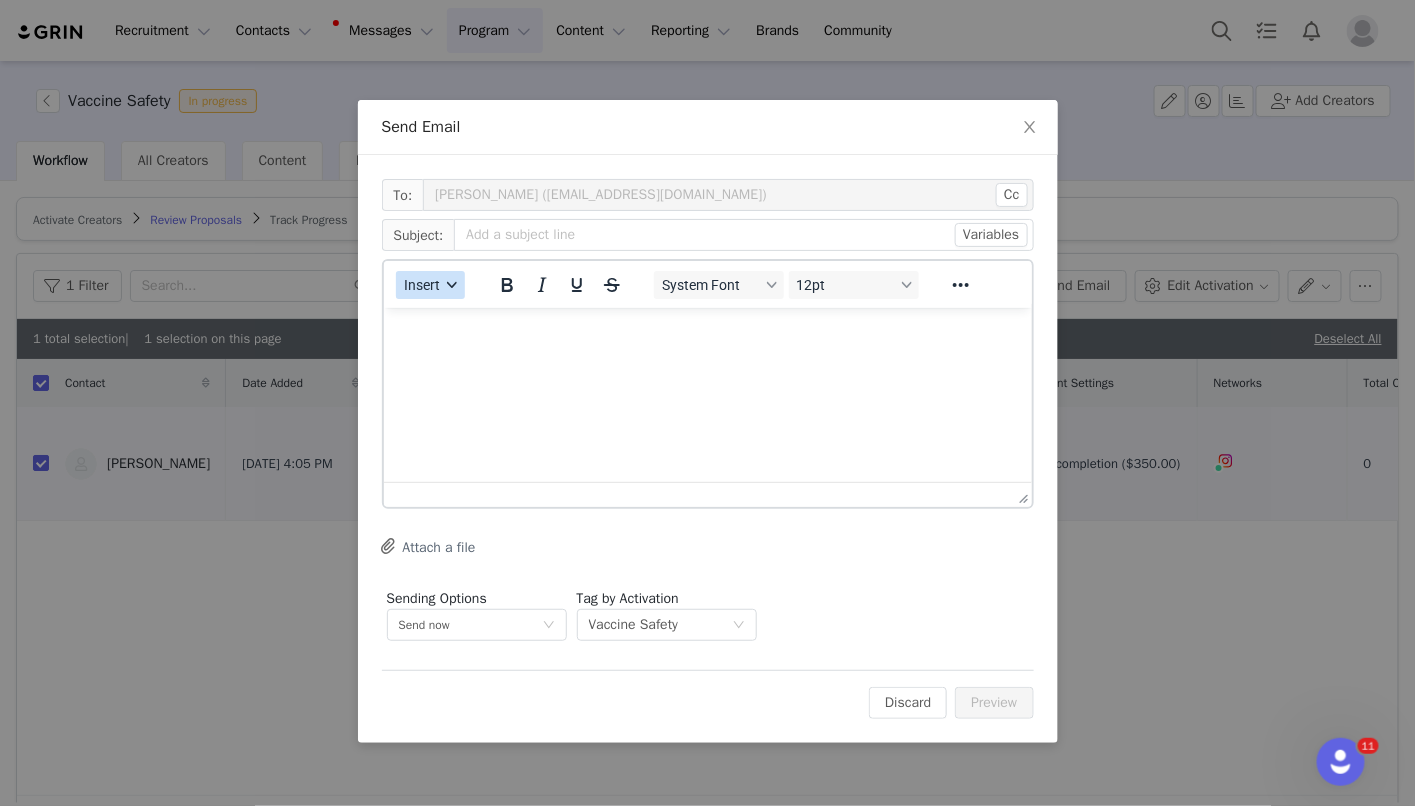 click on "Insert" at bounding box center [422, 285] 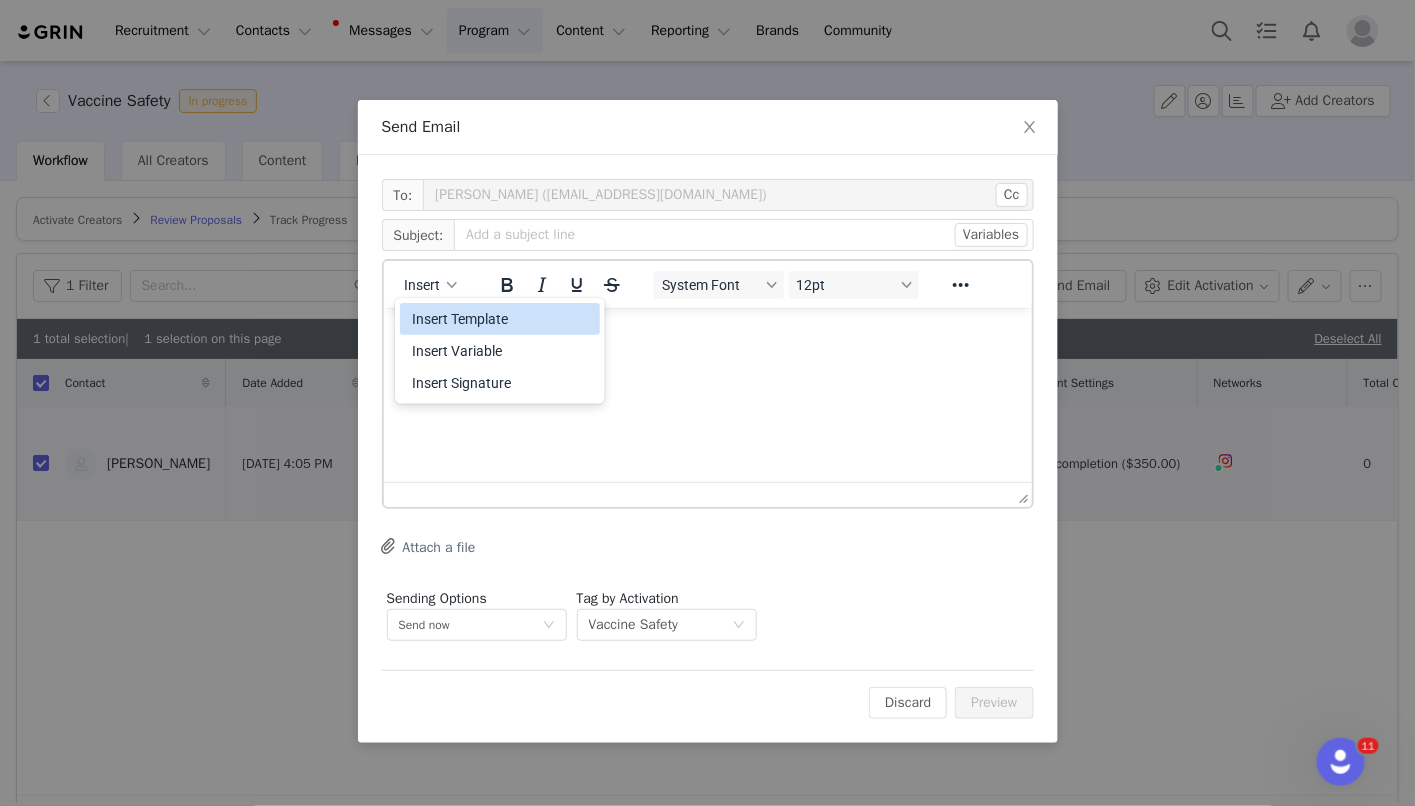 click on "Insert Template" at bounding box center (502, 319) 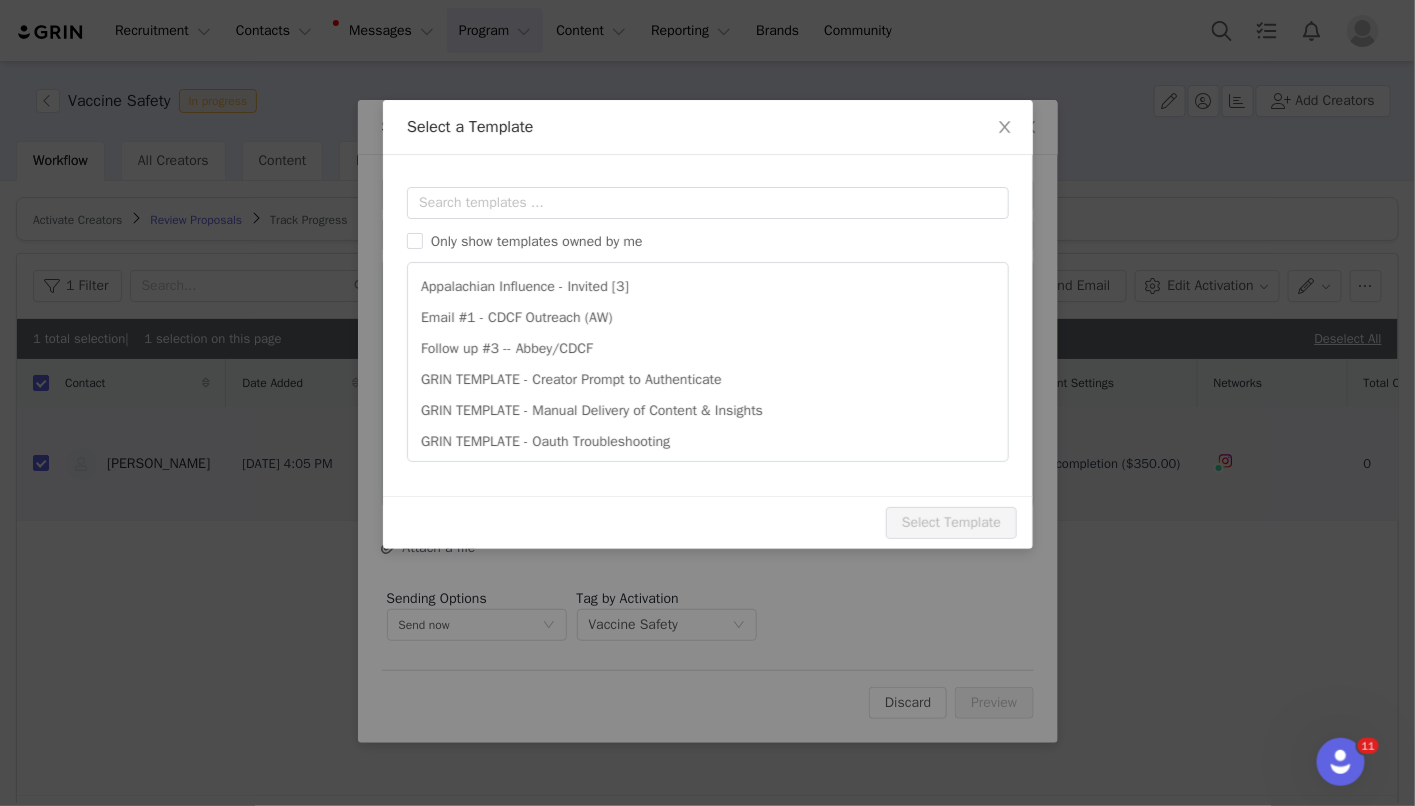 scroll, scrollTop: 0, scrollLeft: 0, axis: both 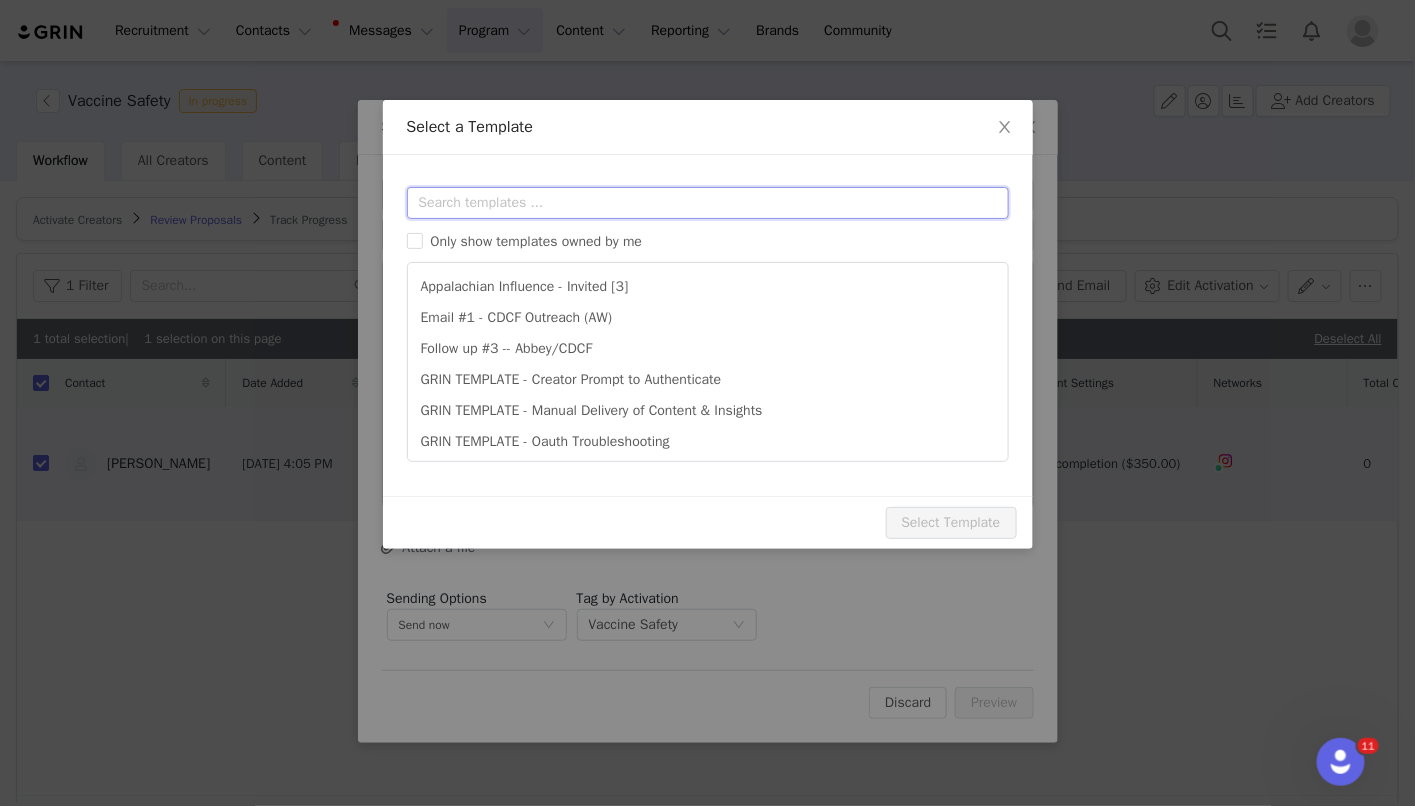 click at bounding box center [708, 203] 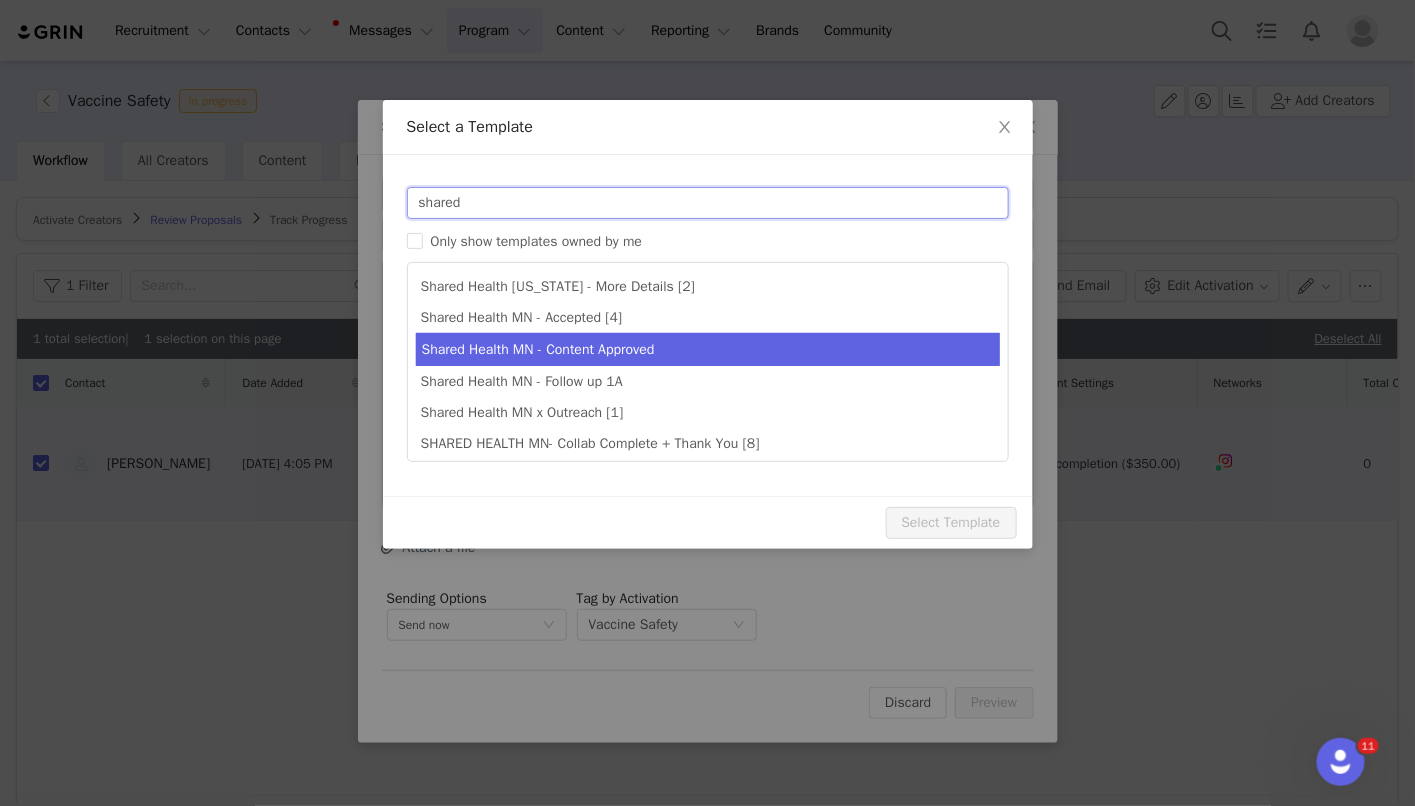 scroll, scrollTop: 3, scrollLeft: 0, axis: vertical 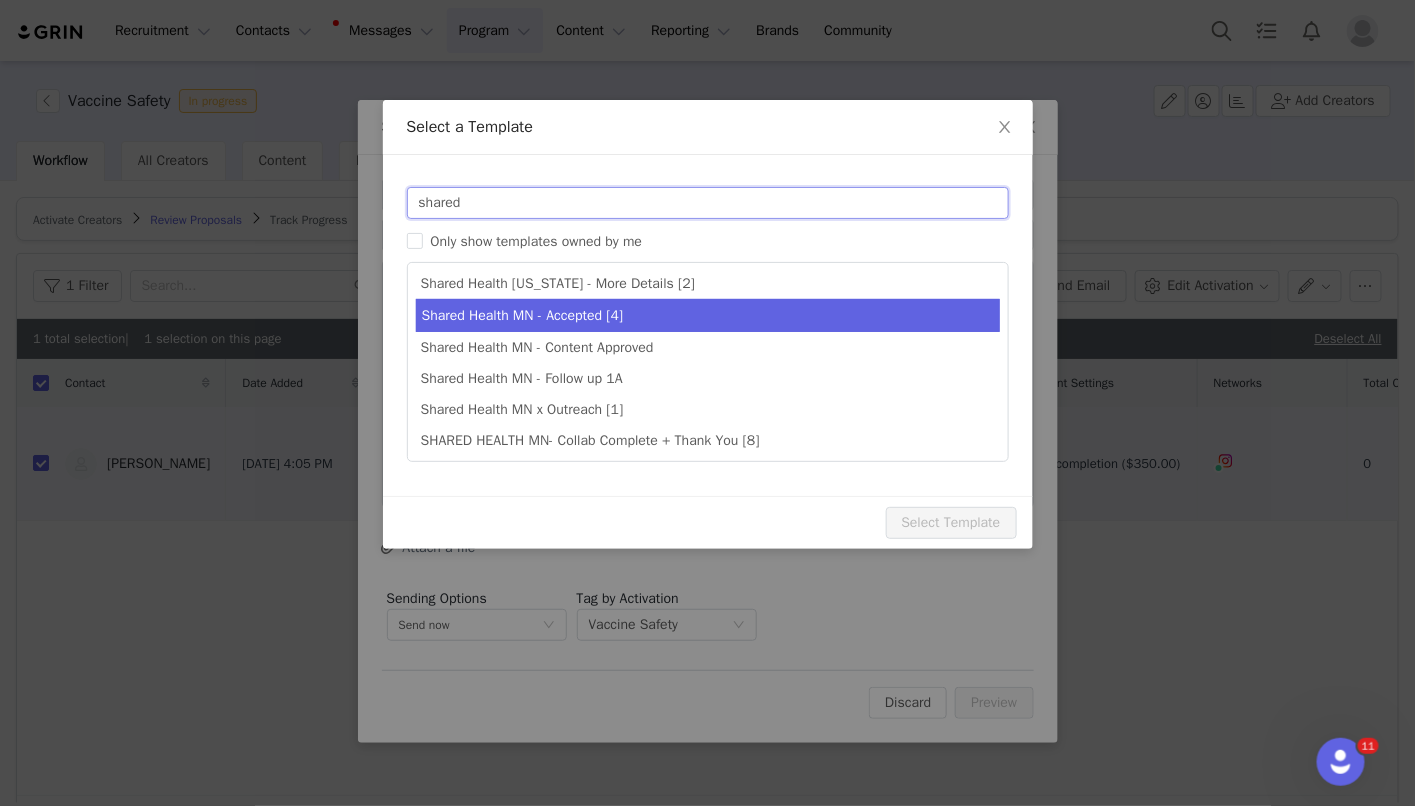 type on "shared" 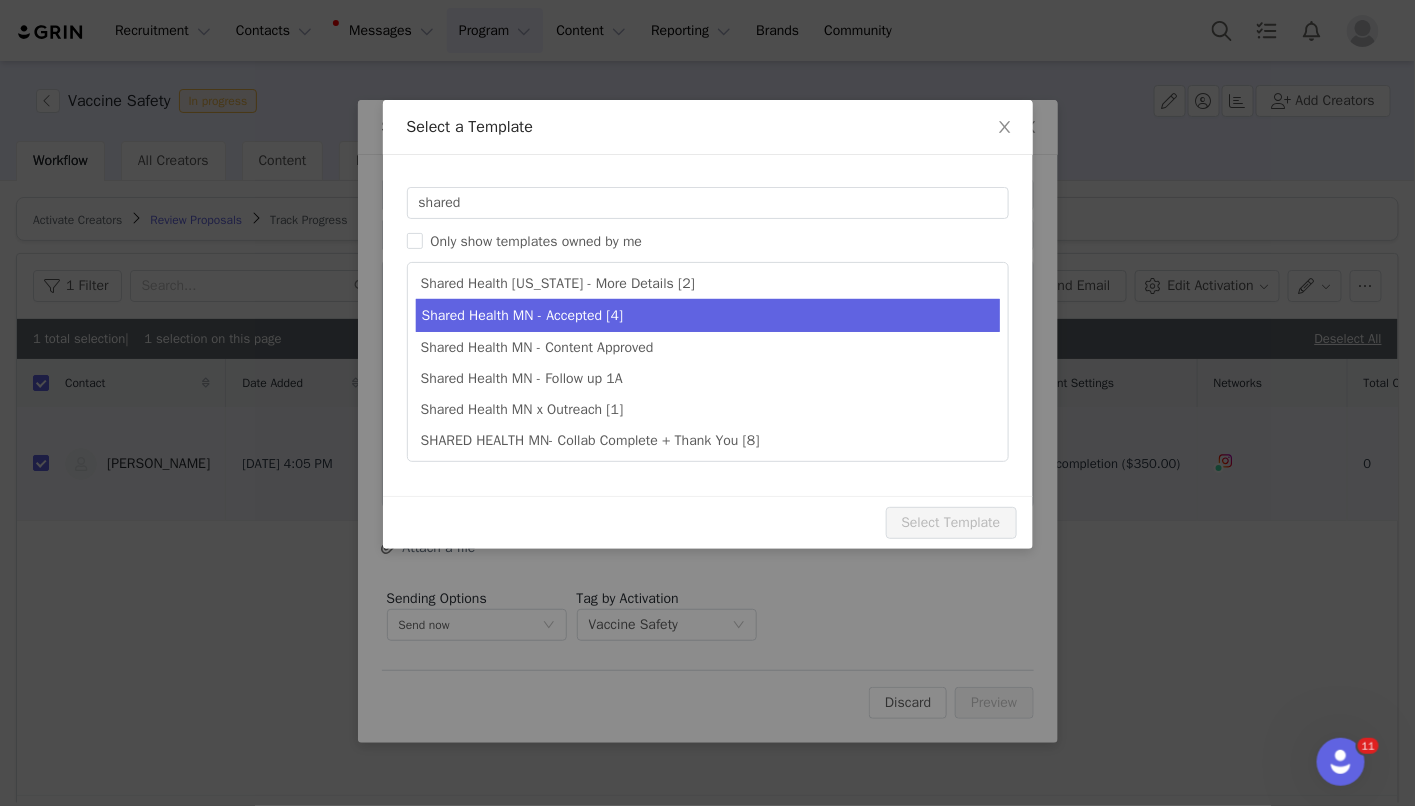 click on "Shared Health MN - Accepted [4]" at bounding box center (708, 315) 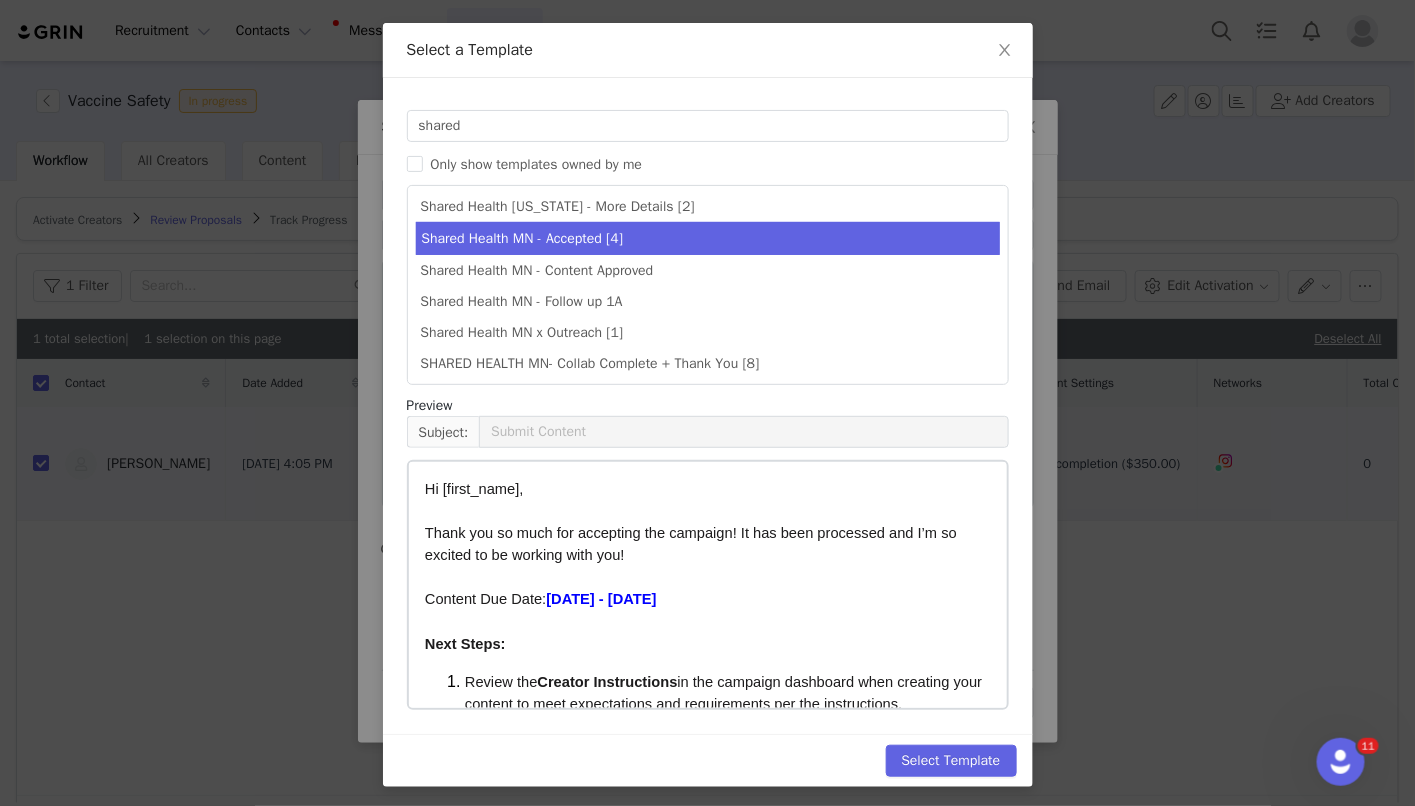 scroll, scrollTop: 80, scrollLeft: 0, axis: vertical 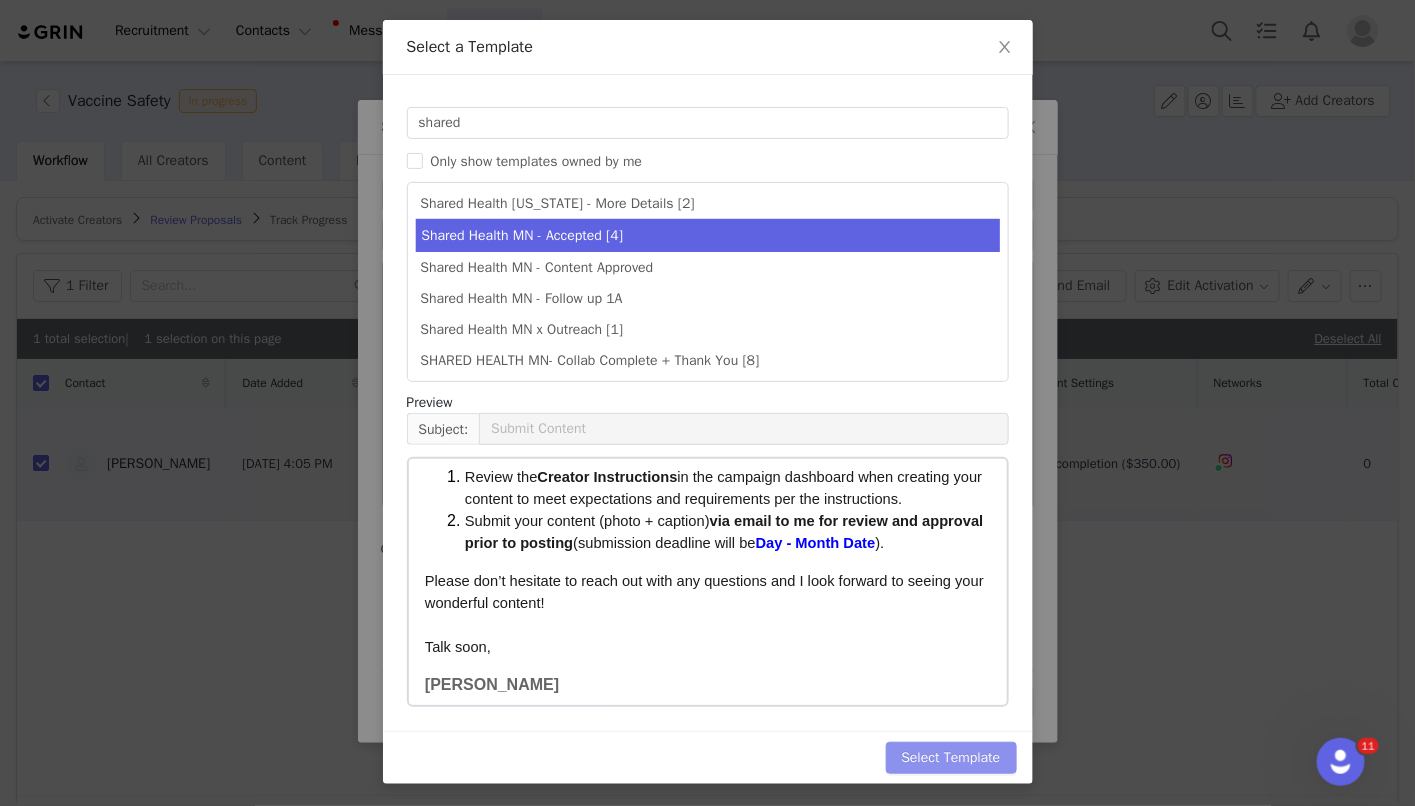 click on "Select Template" at bounding box center (951, 758) 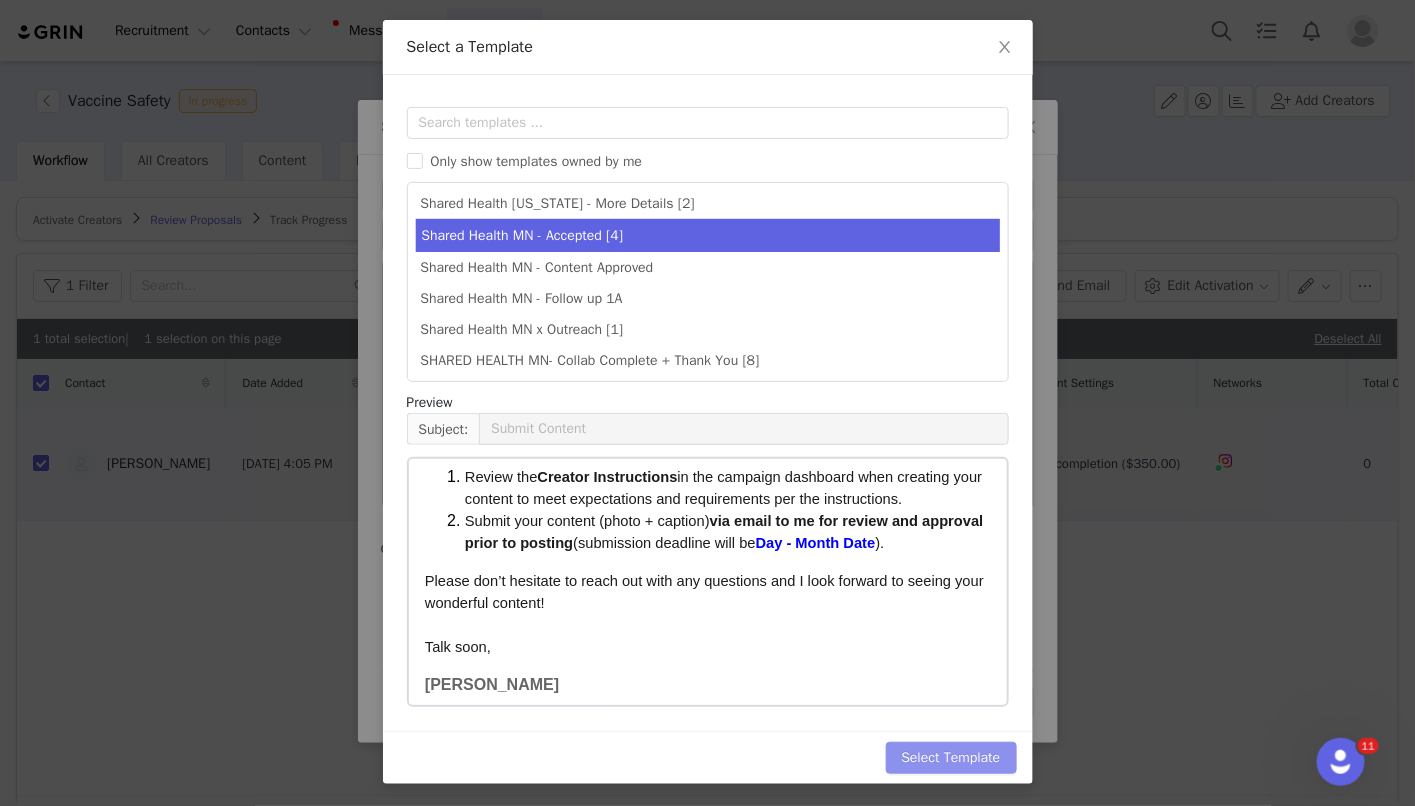 scroll, scrollTop: 0, scrollLeft: 0, axis: both 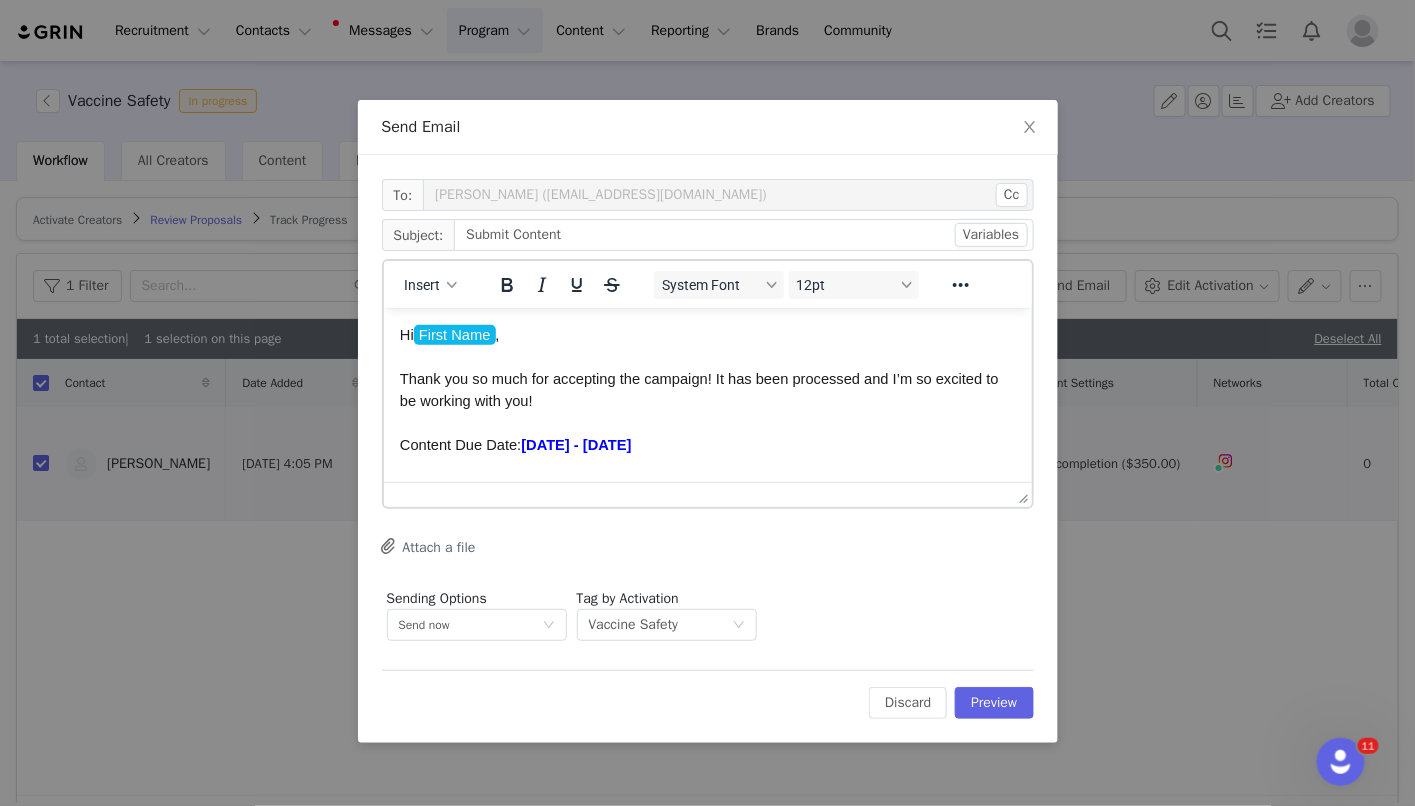 click on "Wednesday - May 28th" at bounding box center [575, 444] 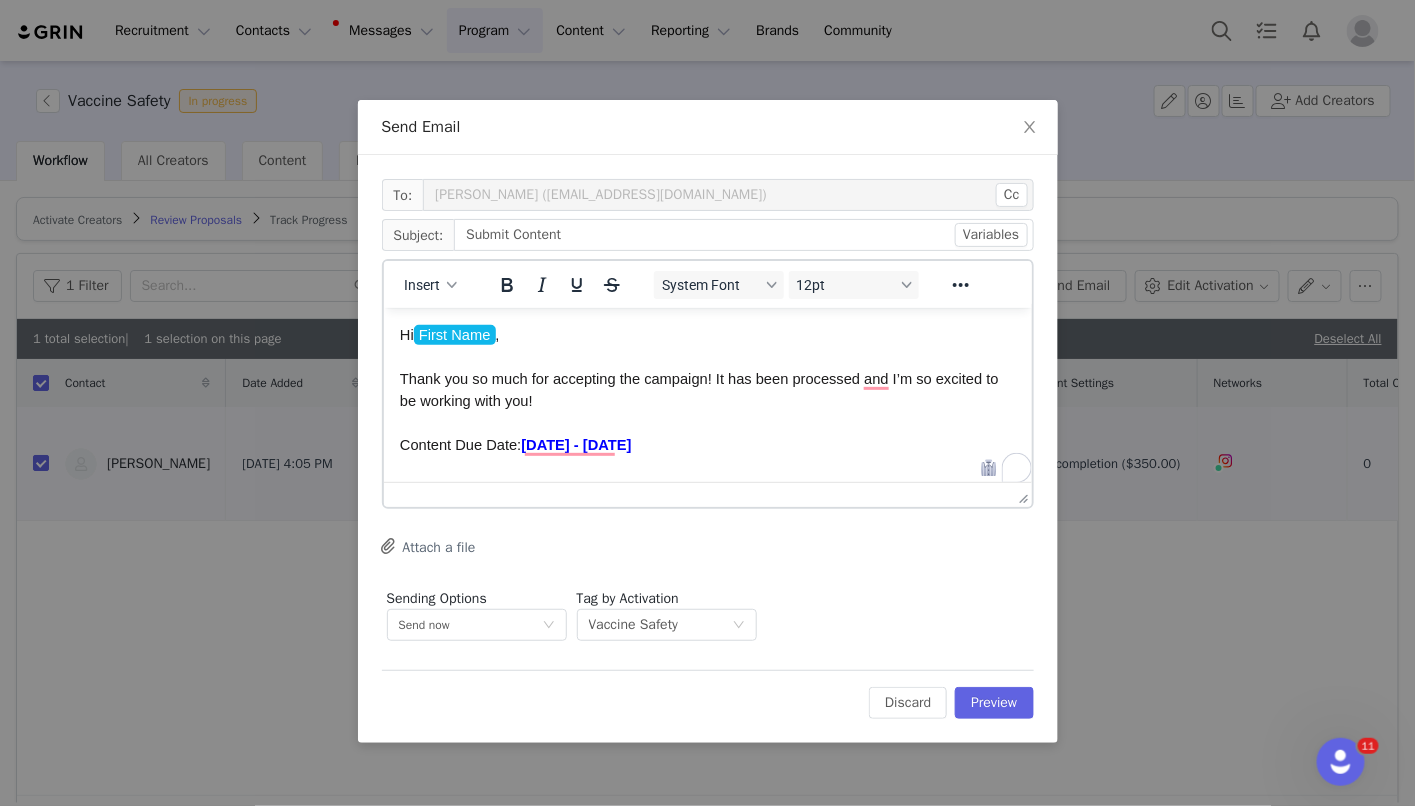 click at bounding box center (707, 466) 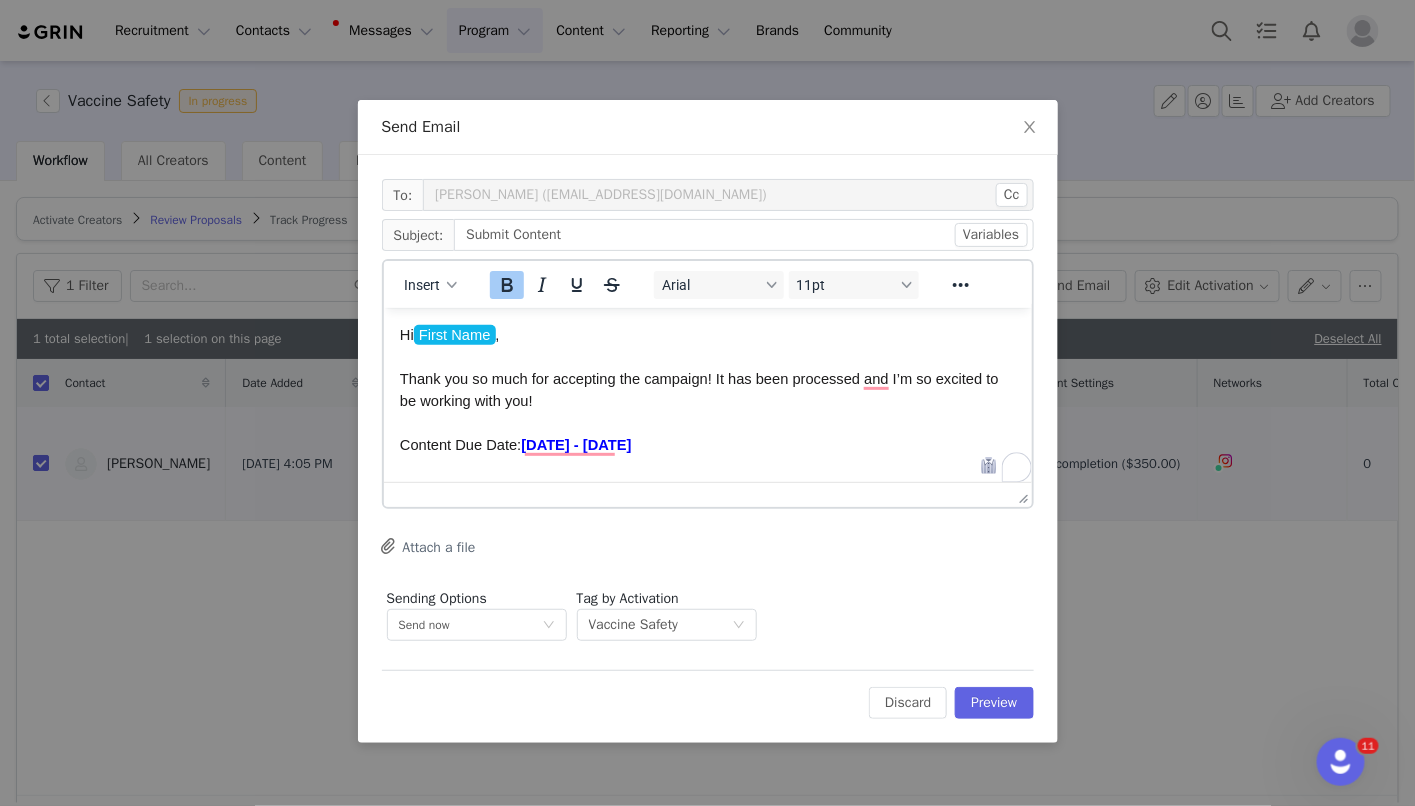 click on "Wednesday - May 28th" at bounding box center [575, 444] 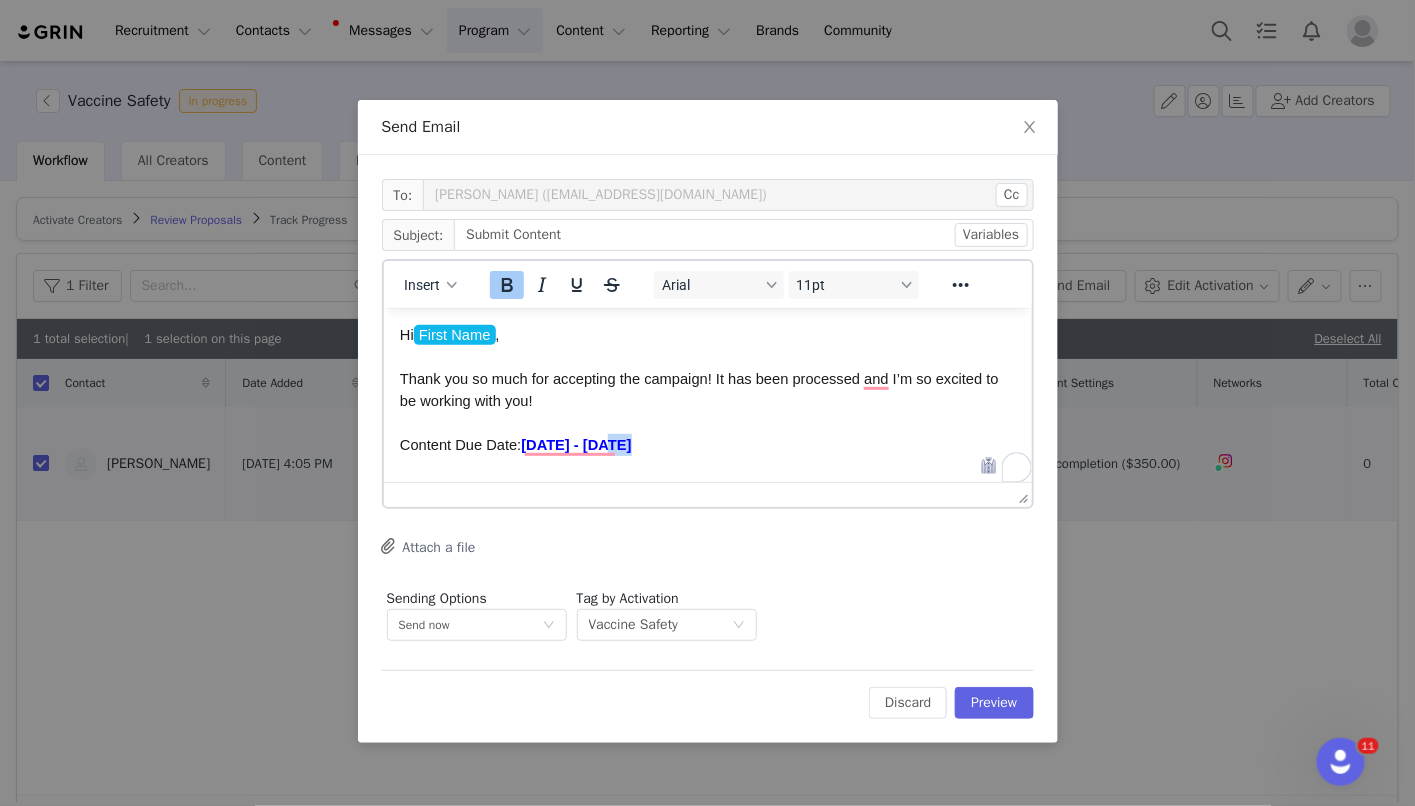 click on "Wednesday - May 28th" at bounding box center [575, 444] 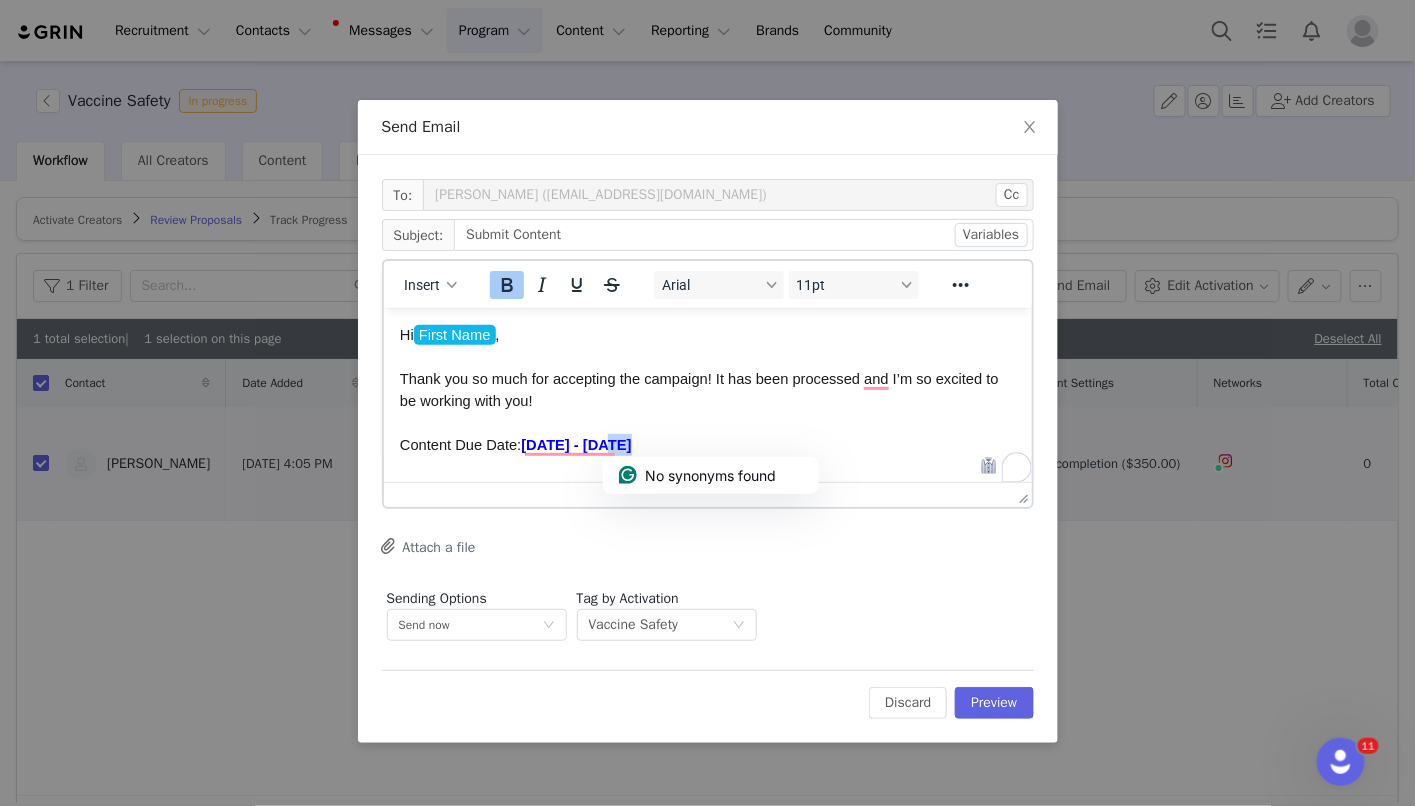 type 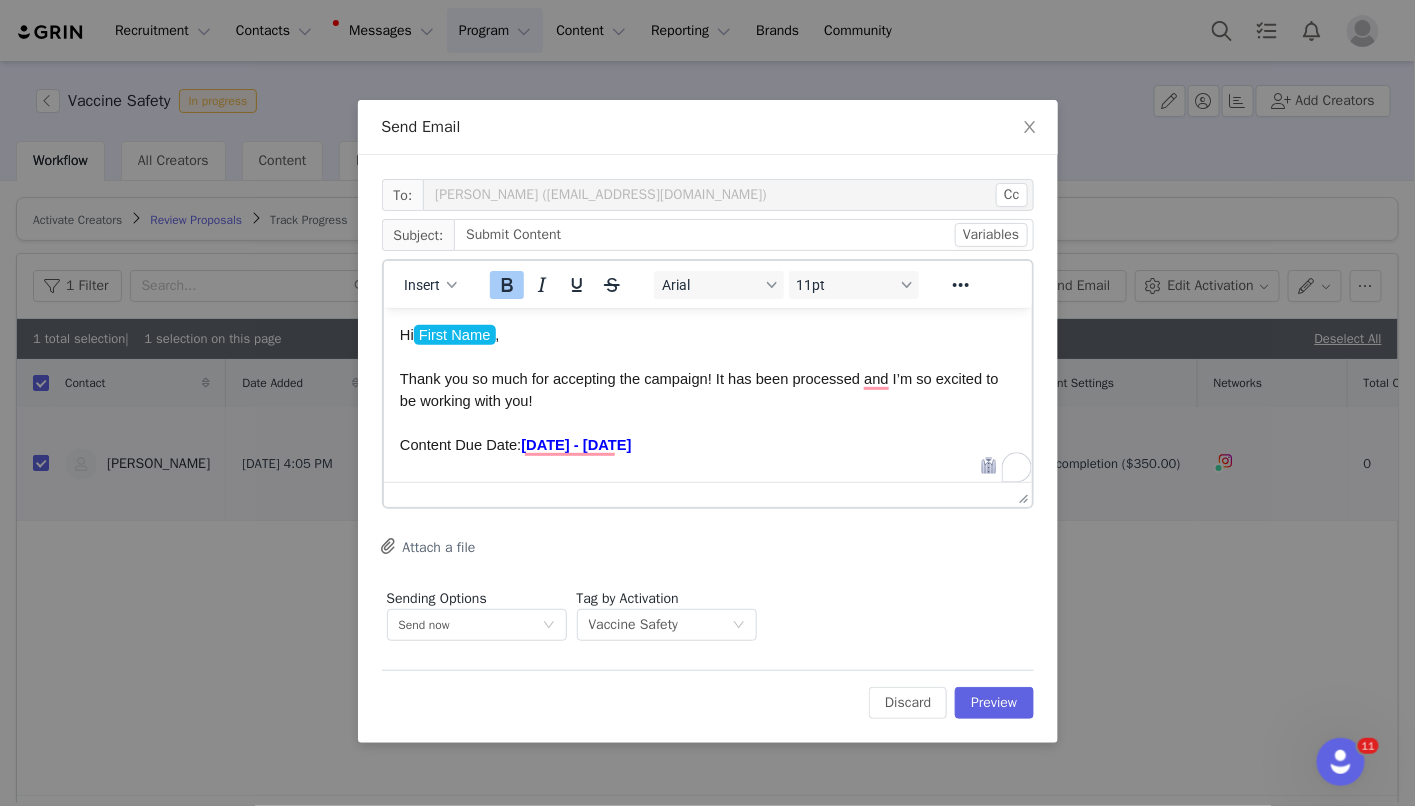 drag, startPoint x: 662, startPoint y: 440, endPoint x: 1156, endPoint y: 795, distance: 608.3264 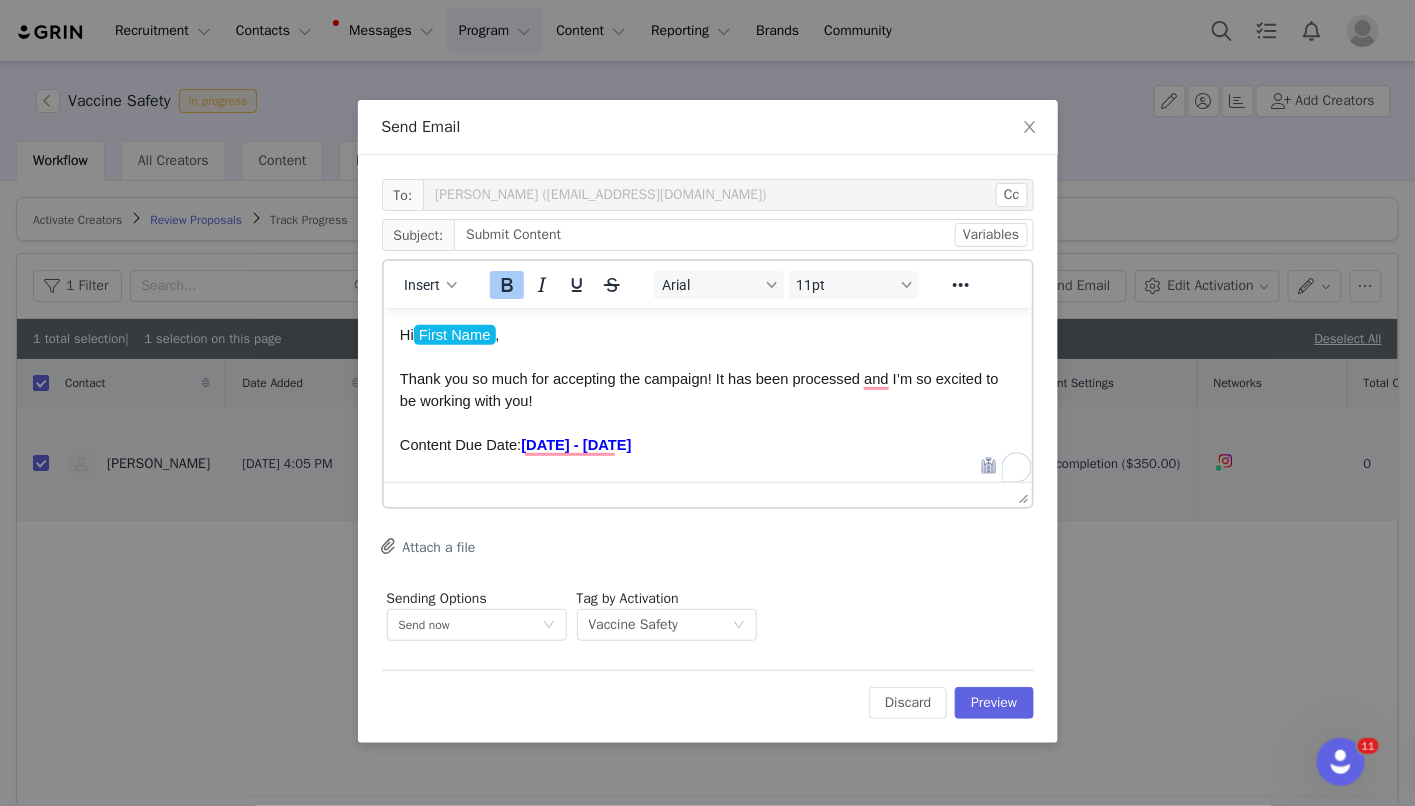 click on "Wednesday - July 28th" at bounding box center [575, 444] 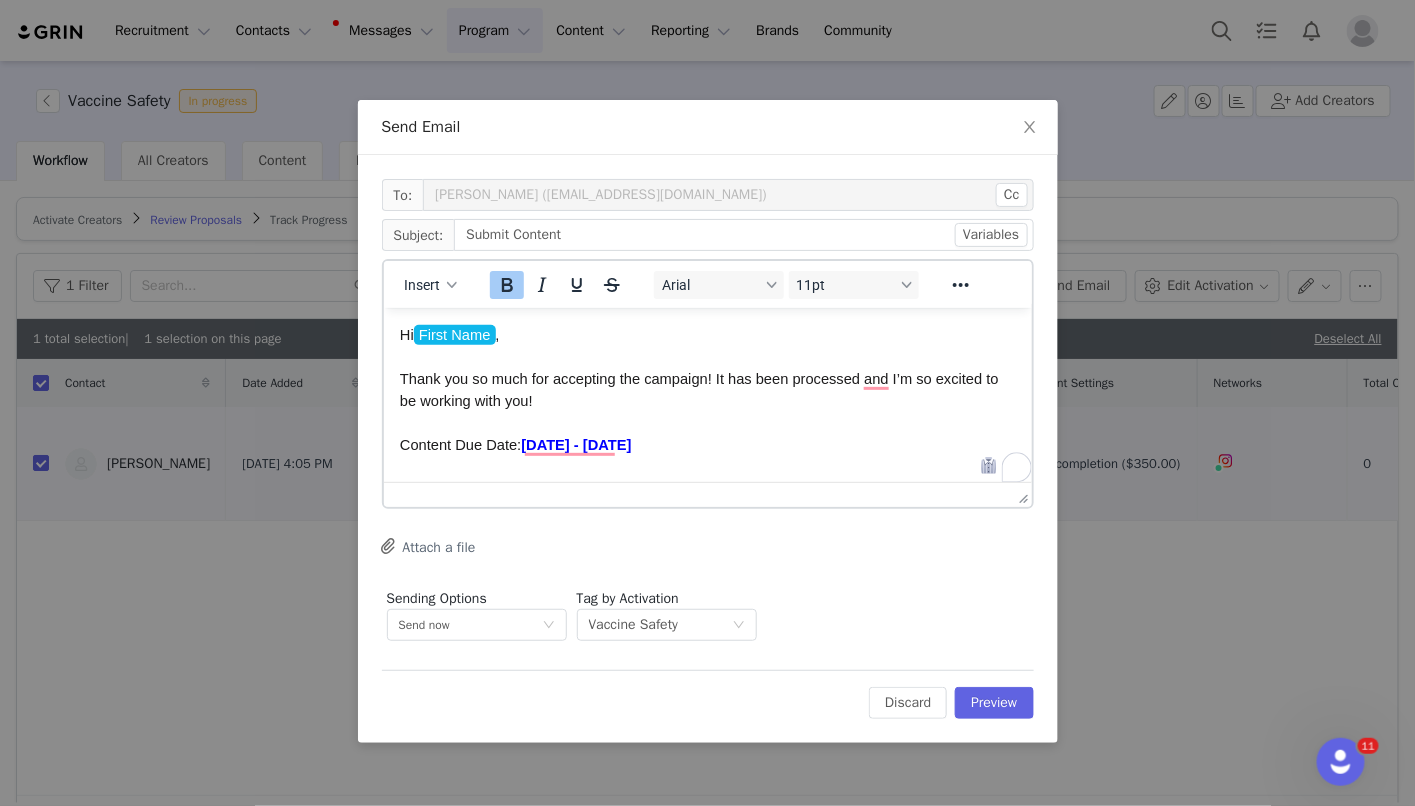 click on "Wednesday - July 28th" at bounding box center (575, 444) 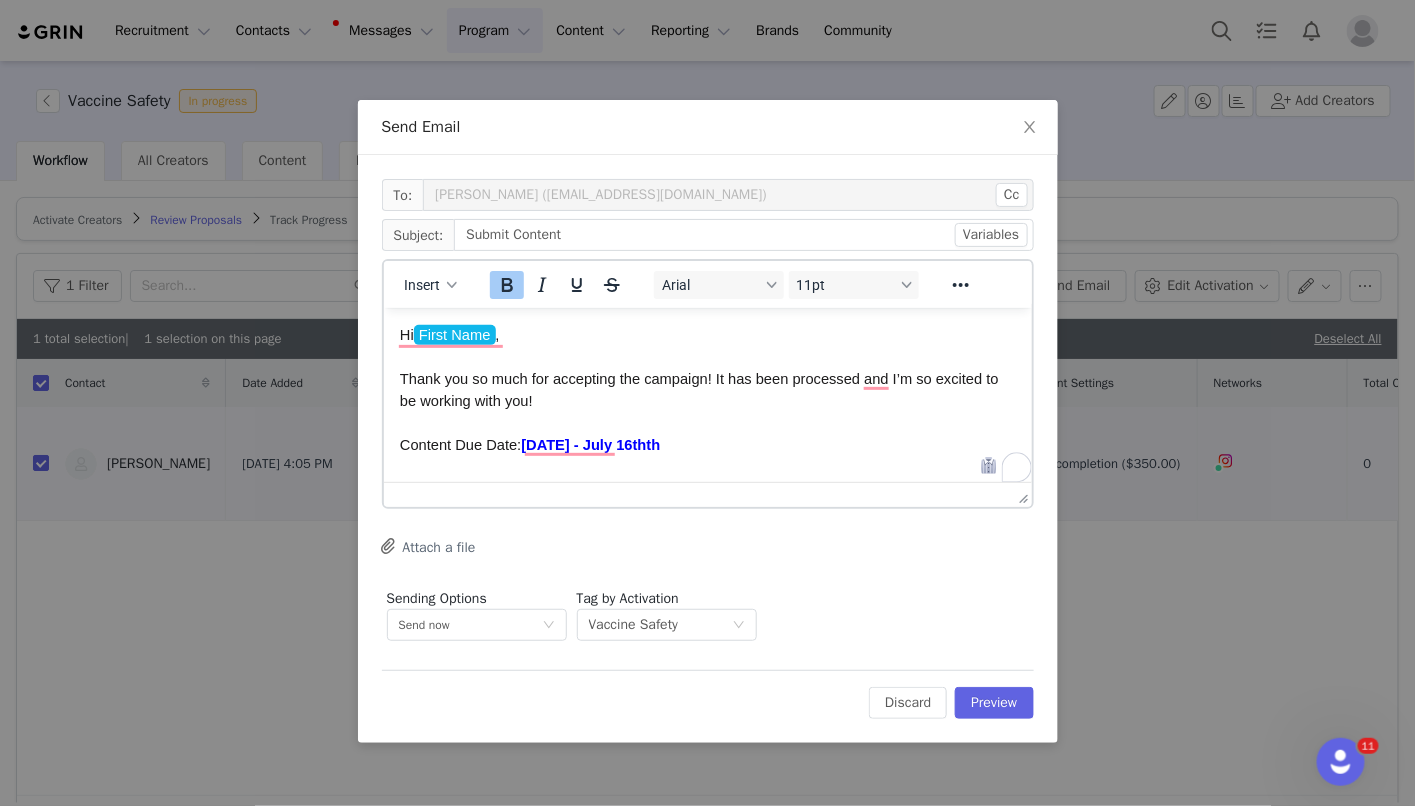 scroll, scrollTop: 134, scrollLeft: 0, axis: vertical 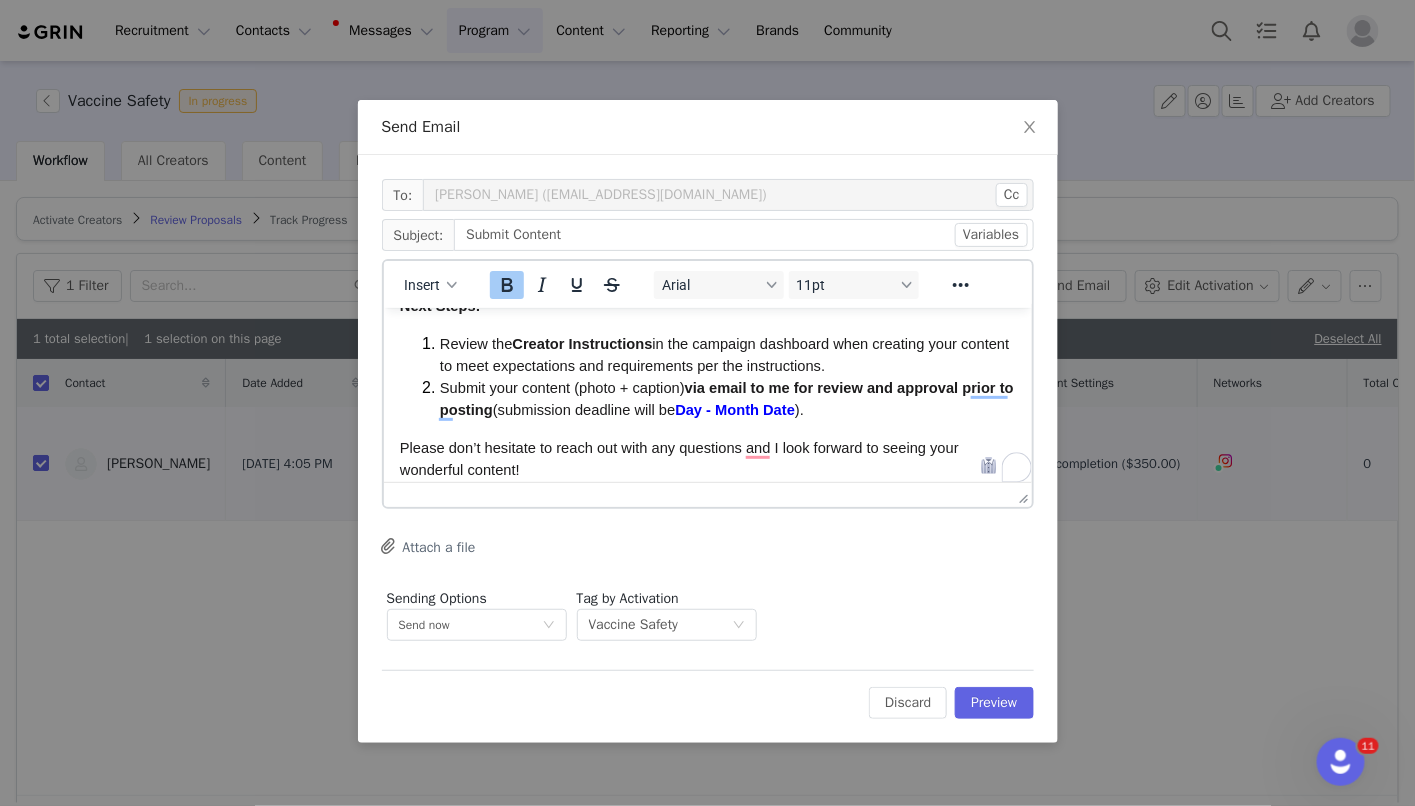 click on "Day - Month Date" at bounding box center [734, 409] 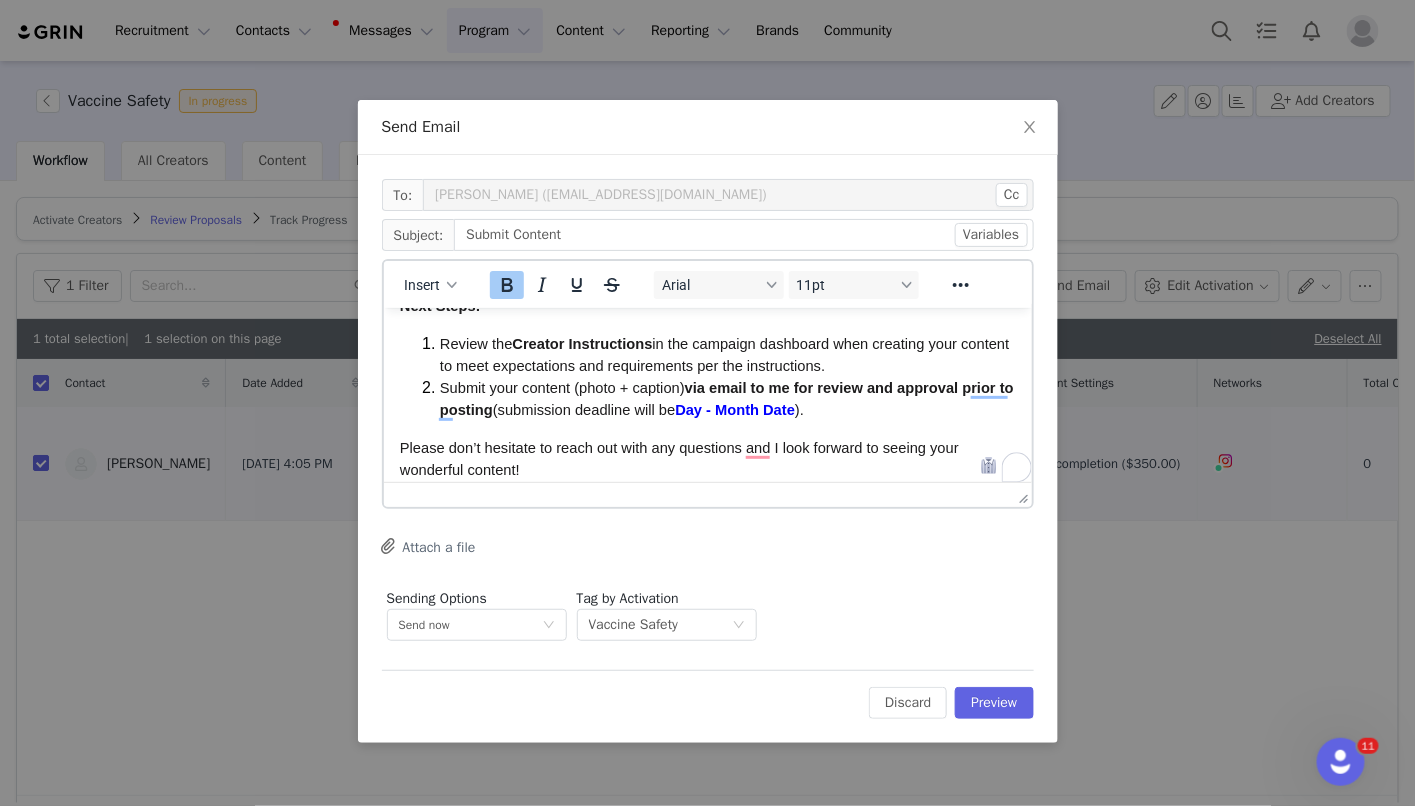 click on "Day - Month Date" at bounding box center (734, 409) 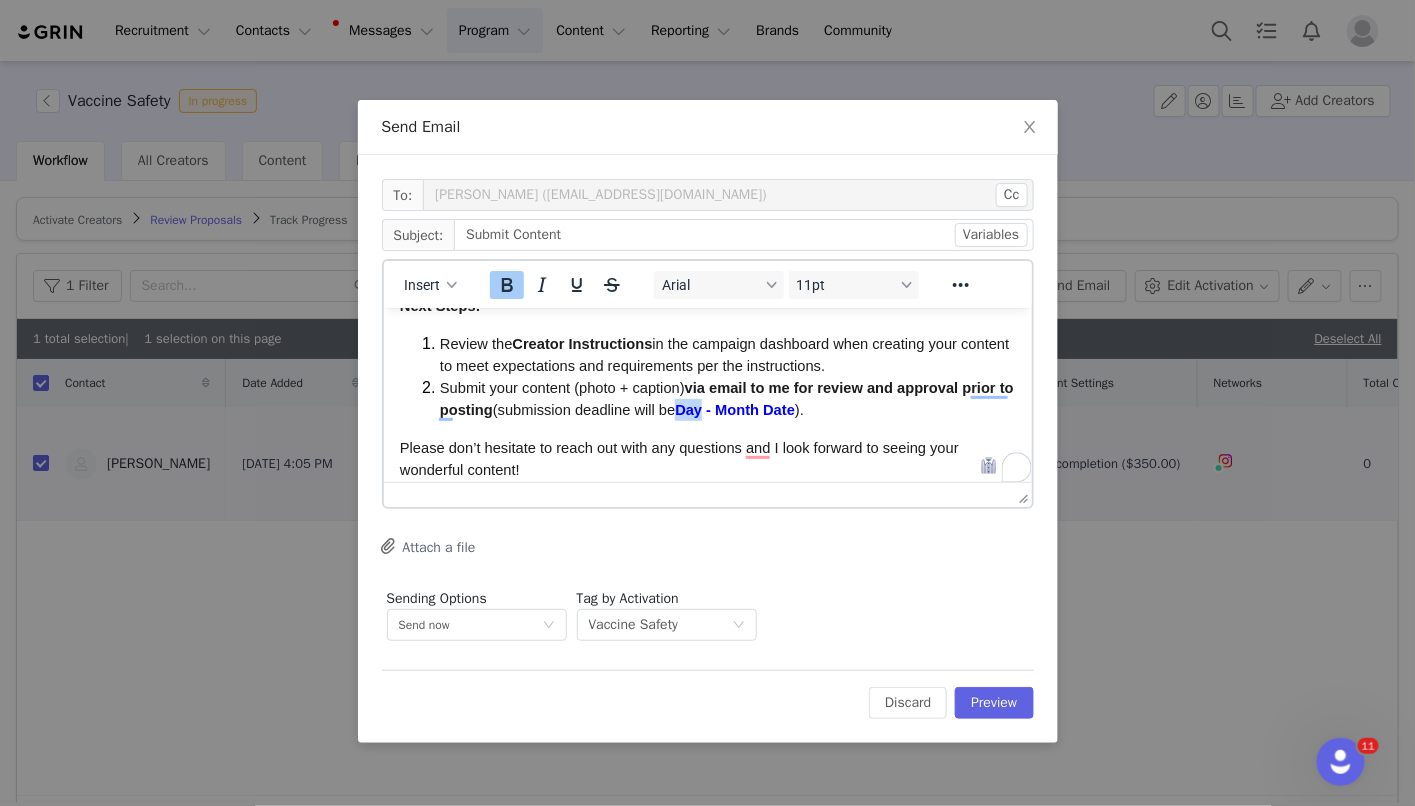 click on "Day - Month Date" at bounding box center [734, 409] 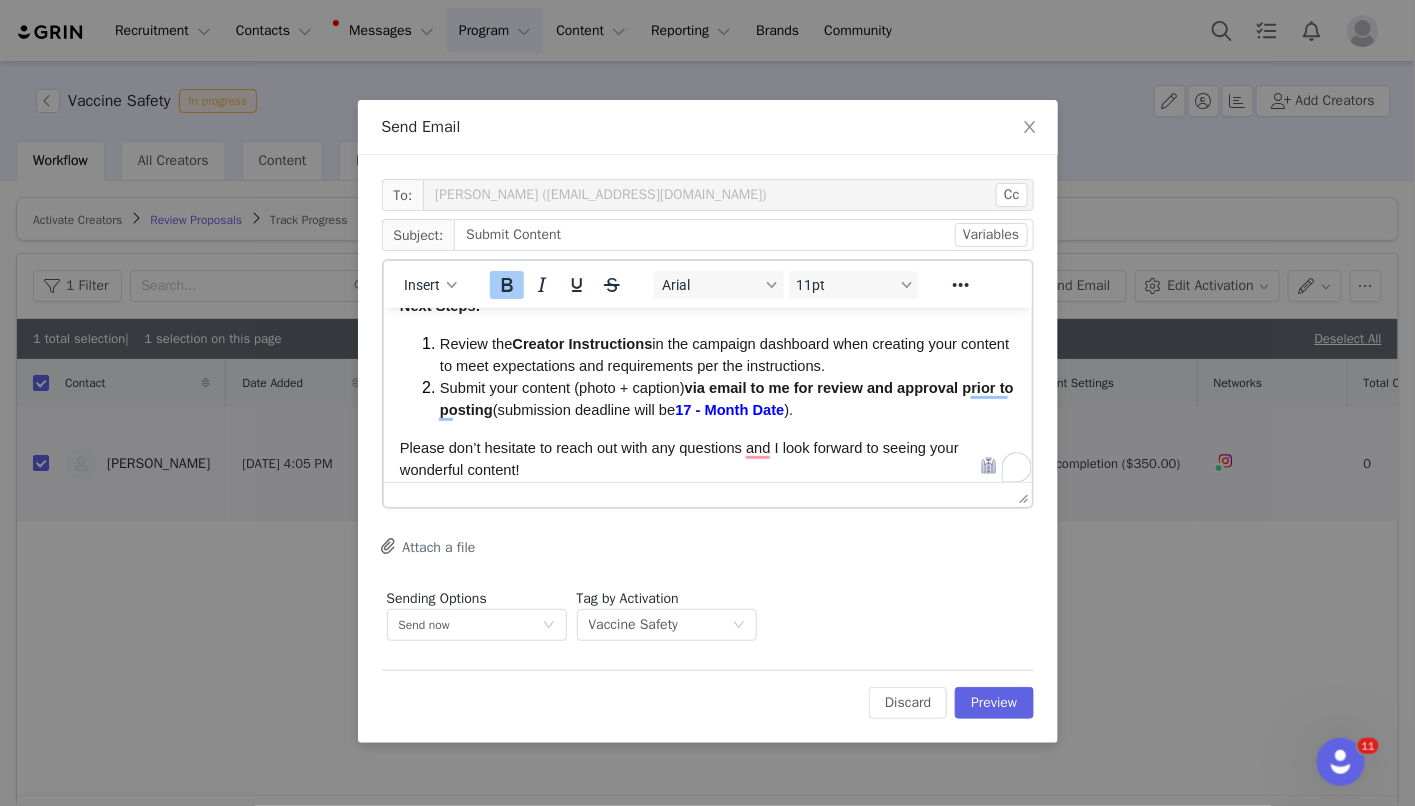click on "17 - Month Date" at bounding box center [728, 409] 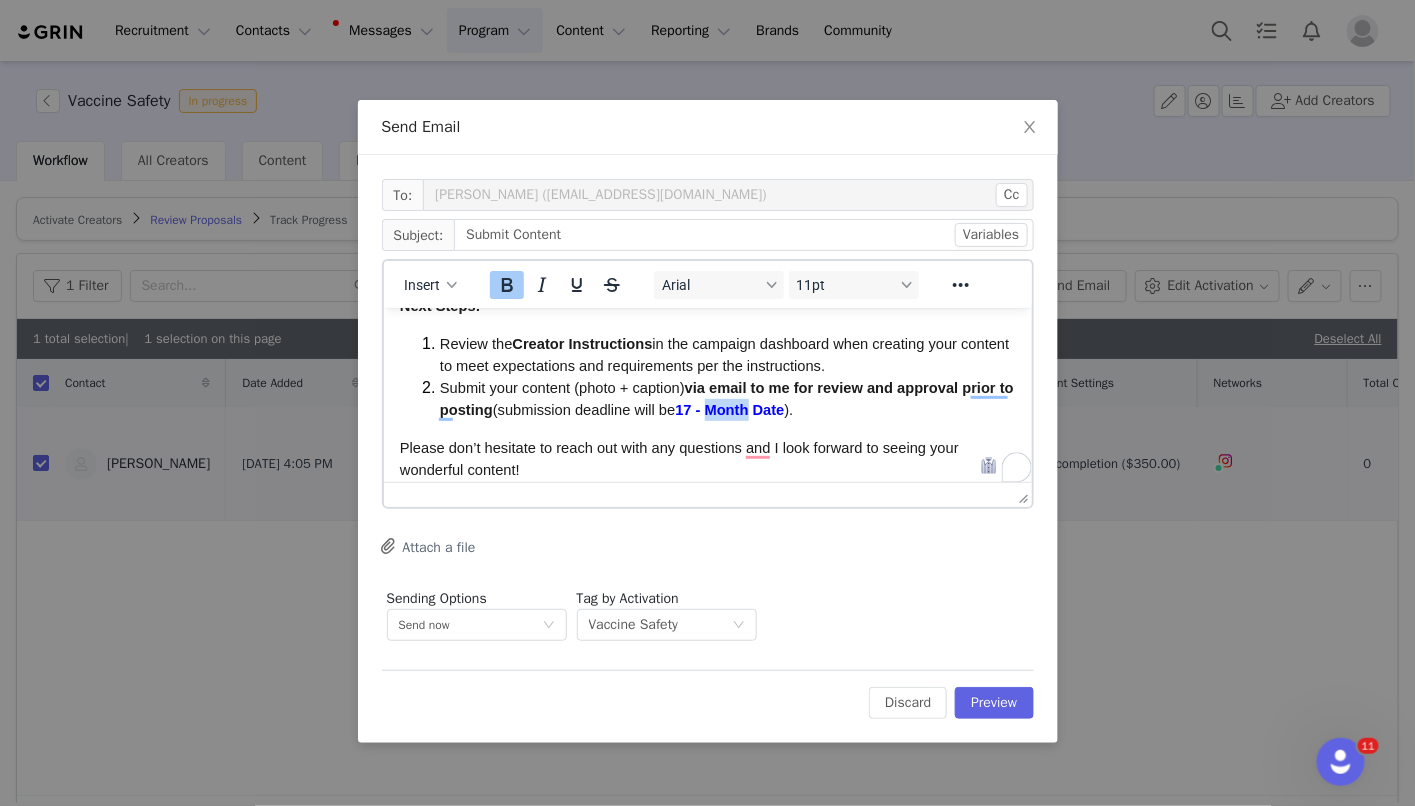 click on "17 - Month Date" at bounding box center (728, 409) 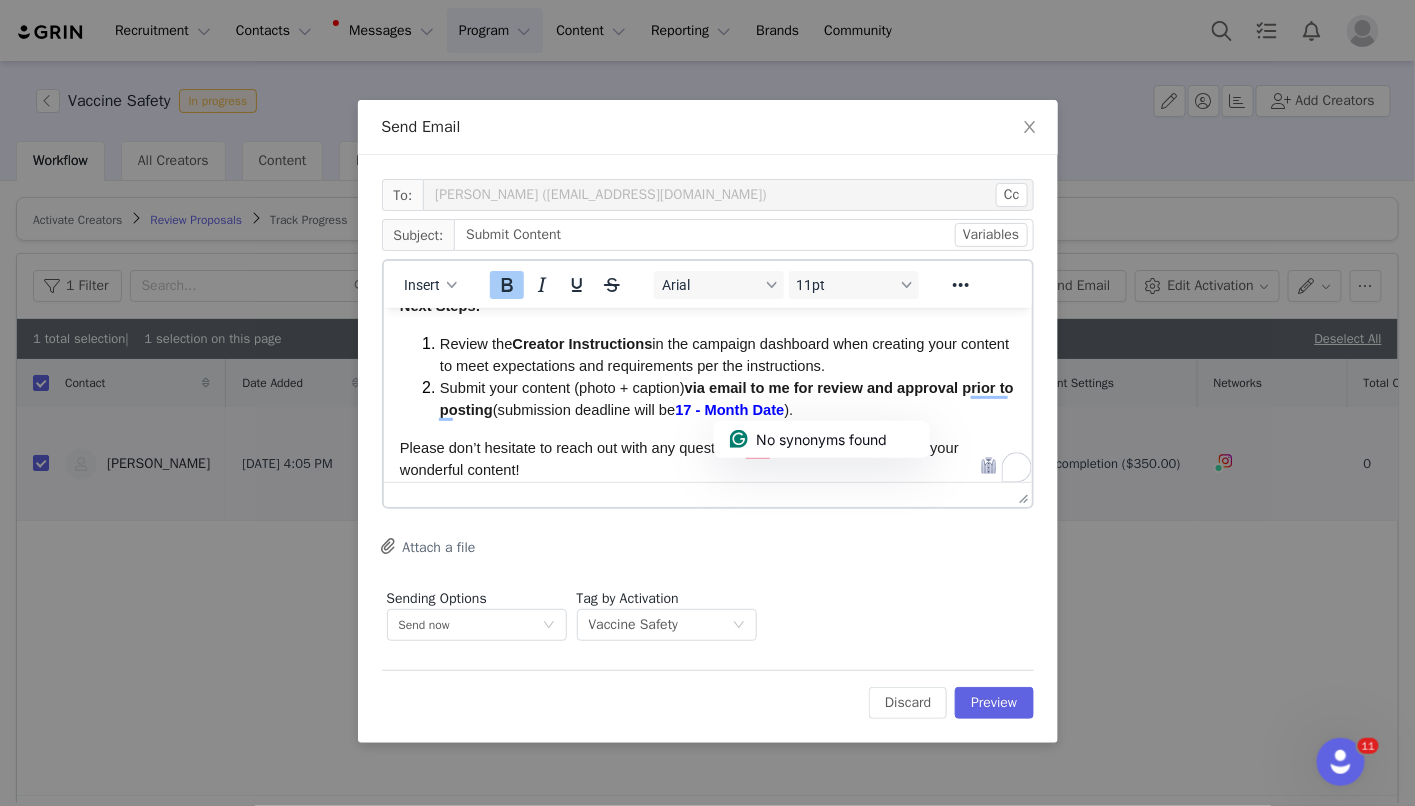 click on "17 - Month Date" at bounding box center [728, 409] 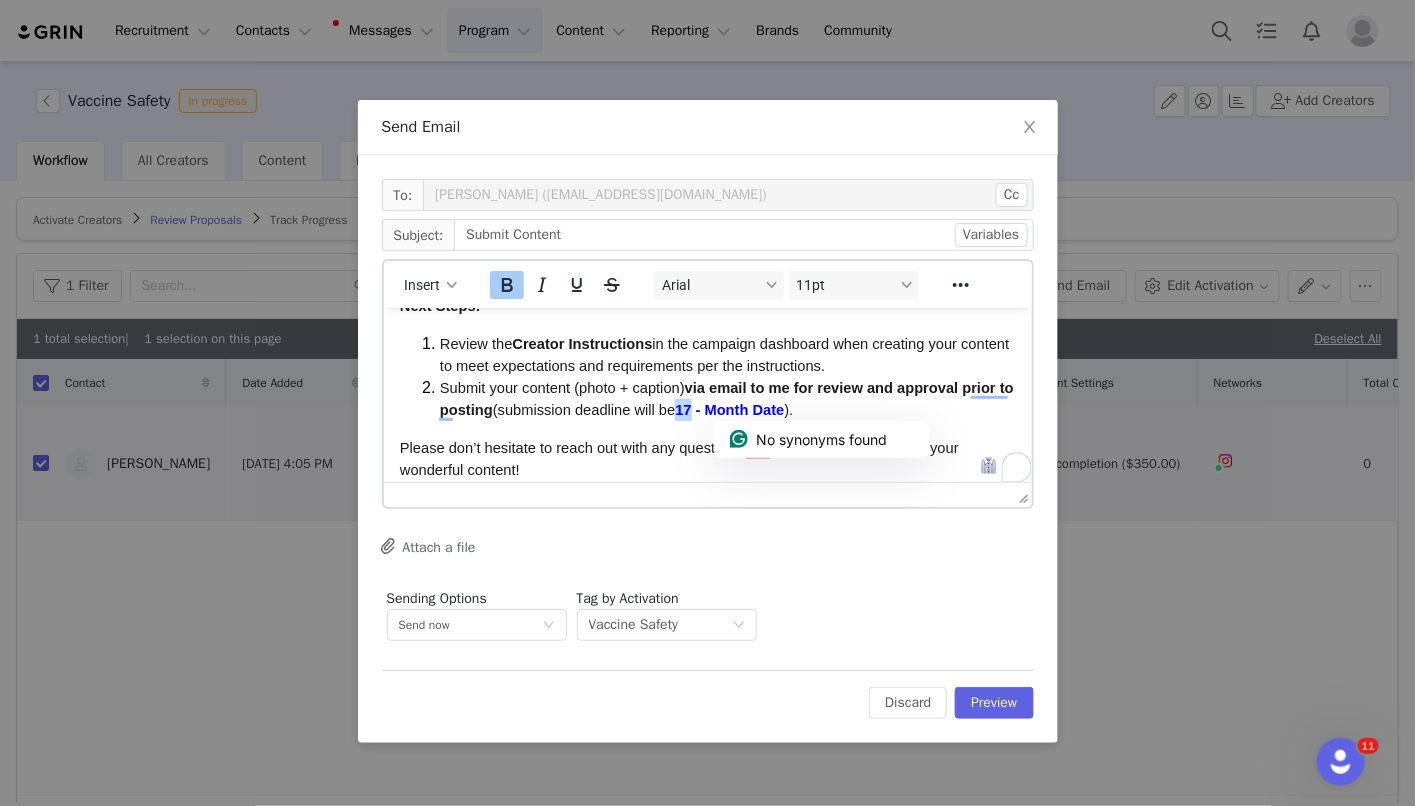 click on "17 - Month Date" at bounding box center (728, 409) 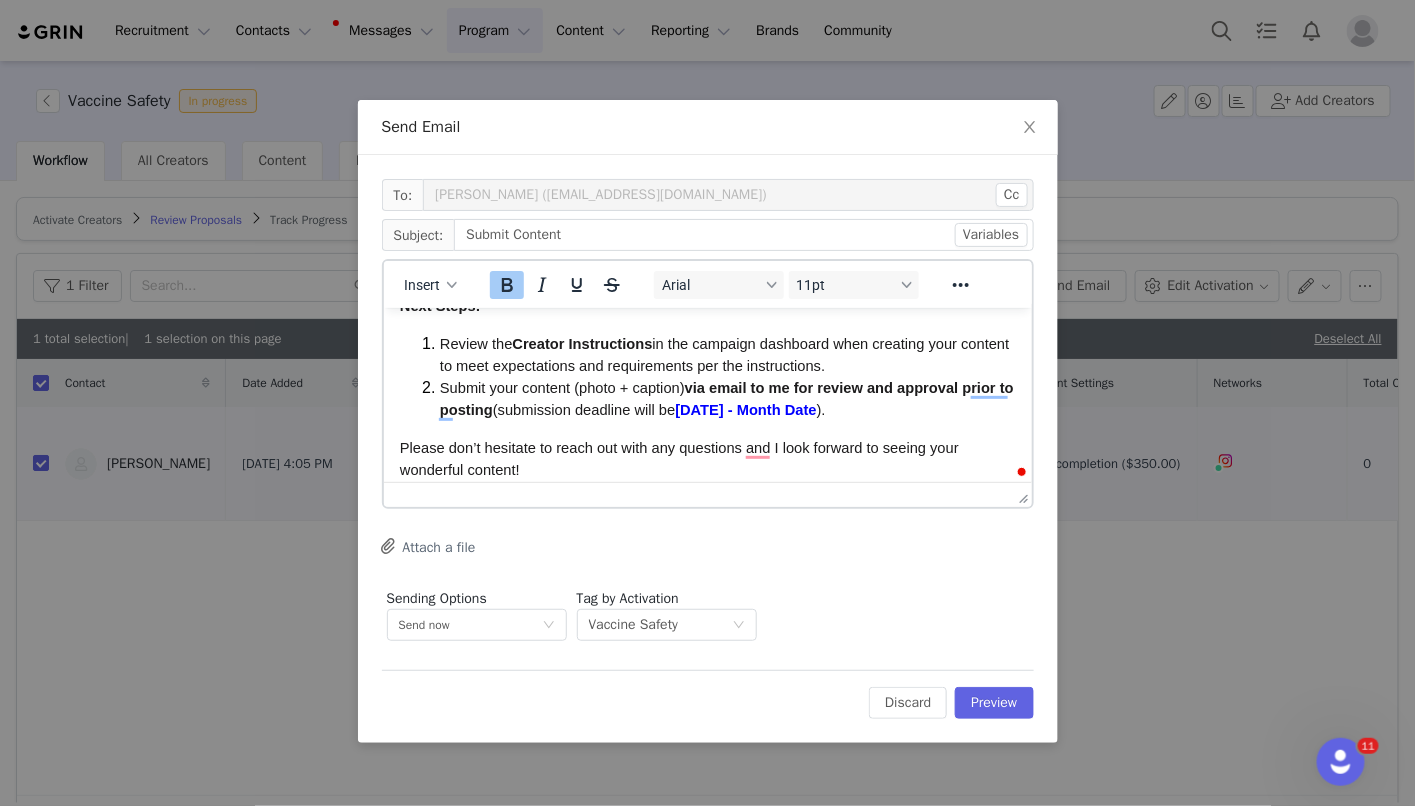click on "Wednesday - Month Date" at bounding box center [744, 409] 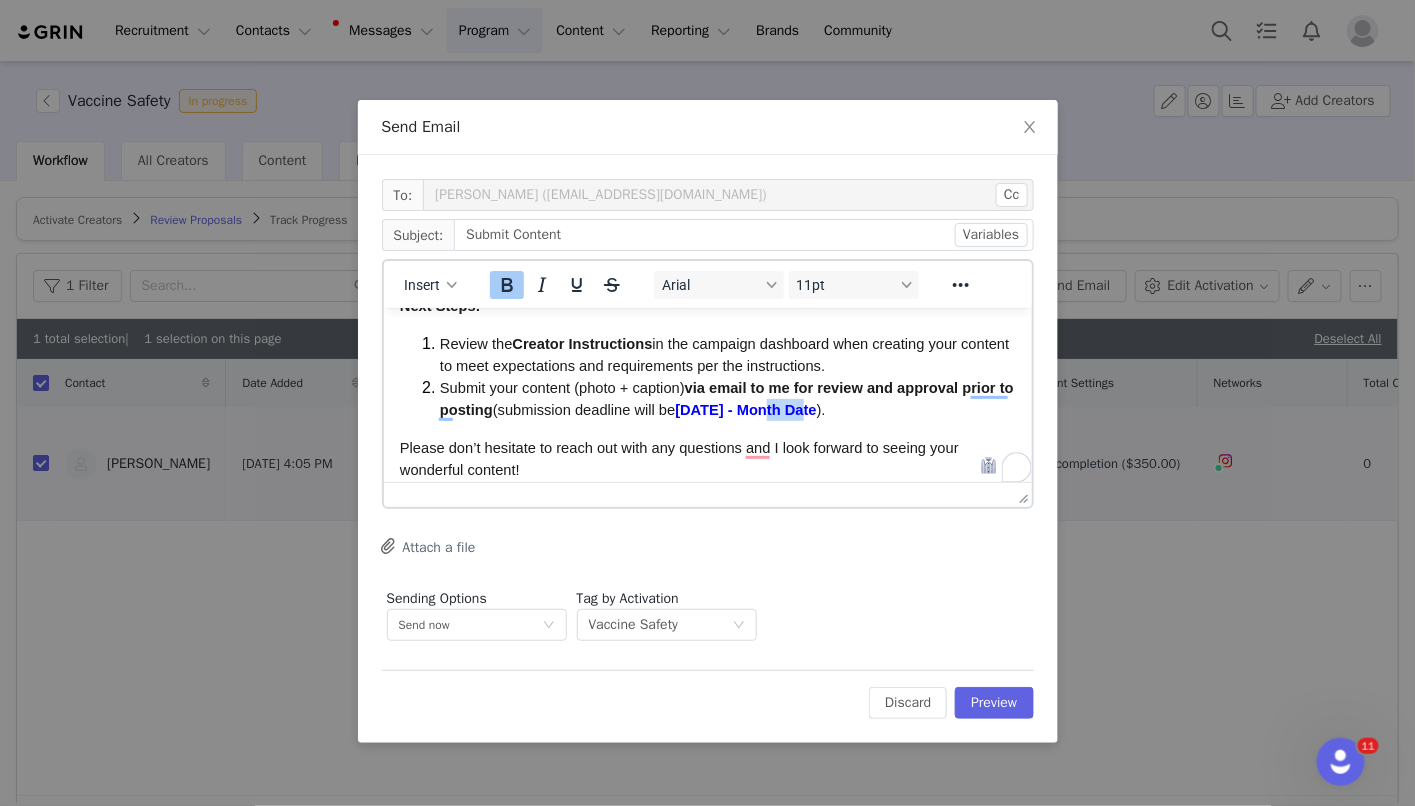 click on "Wednesday - Month Date" at bounding box center (744, 409) 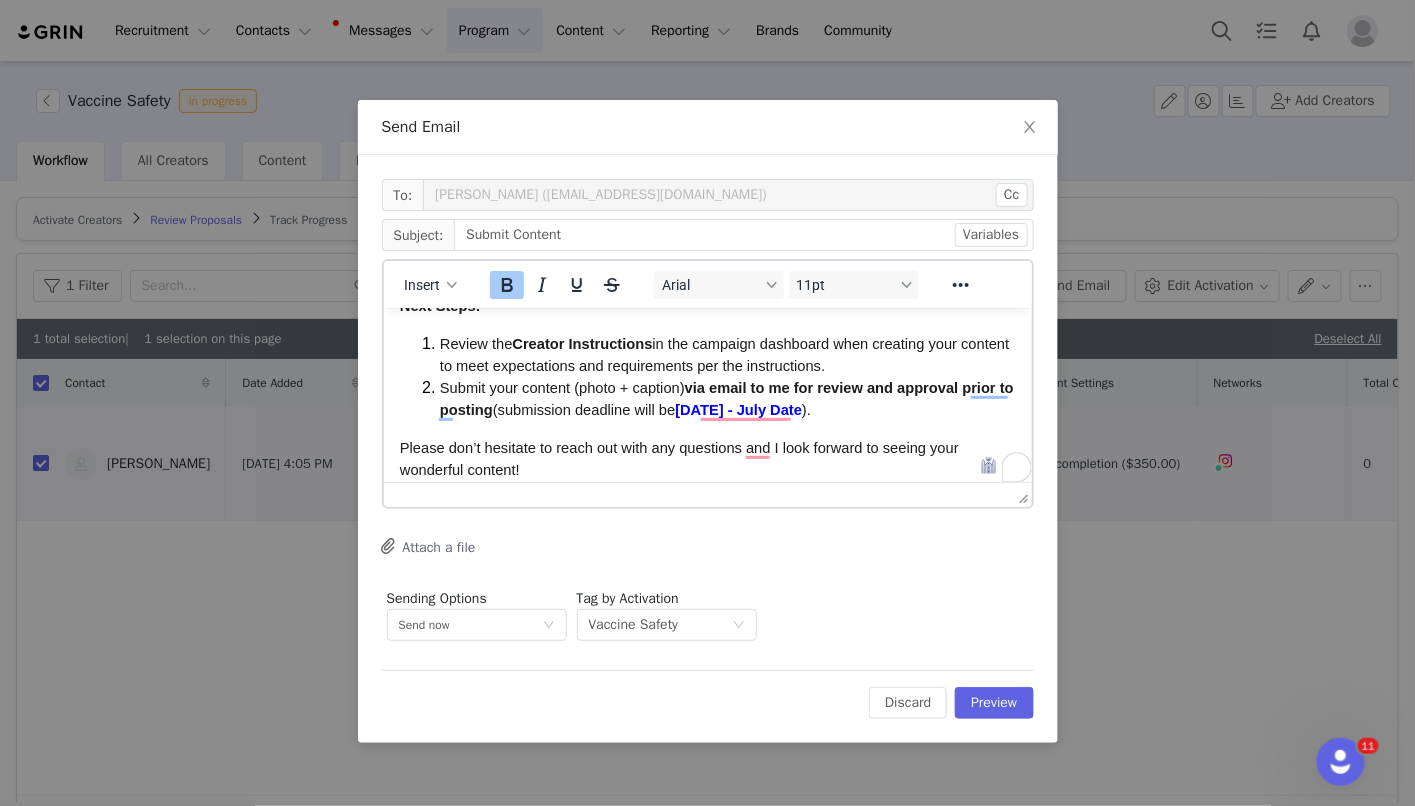 click on "Wednesday - July Date" at bounding box center [737, 409] 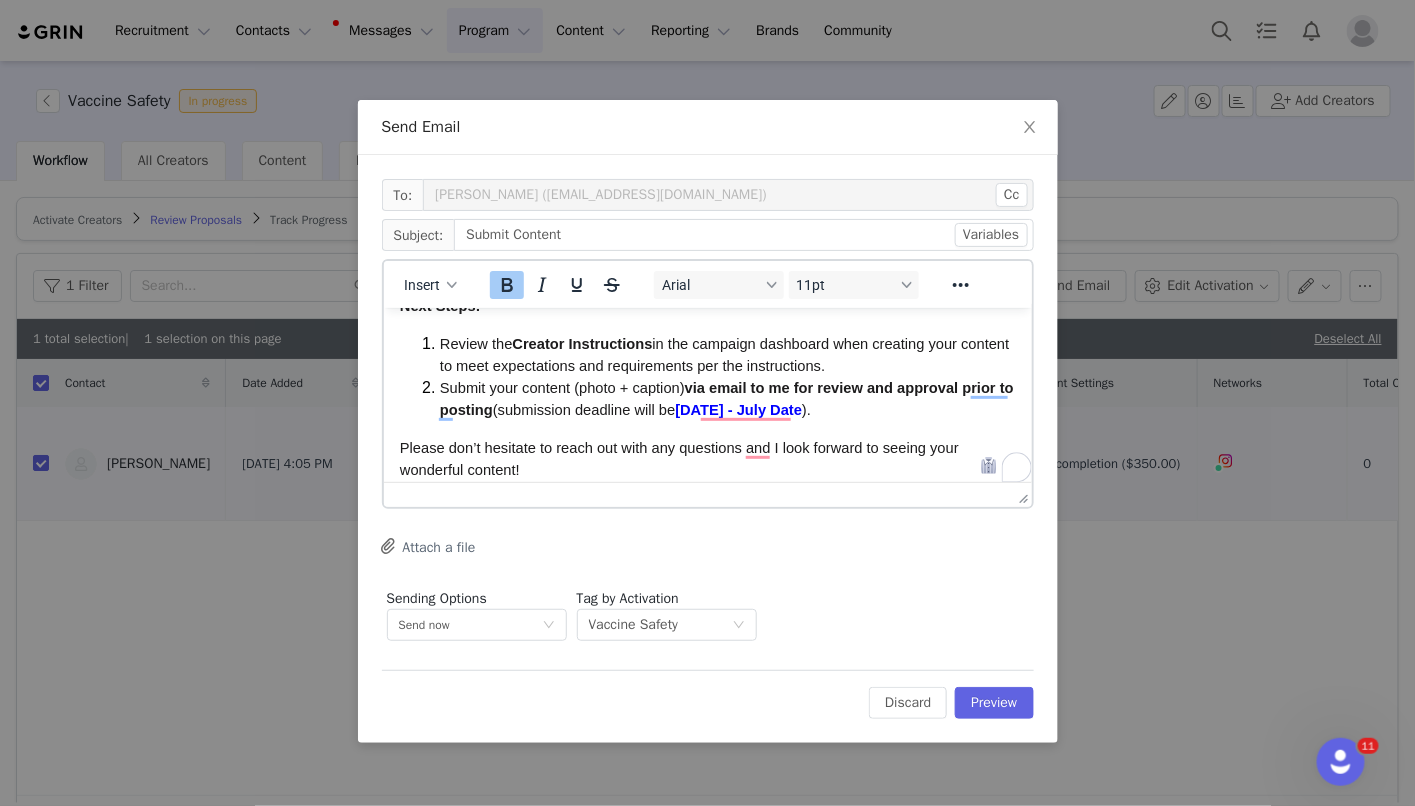 click on "Wednesday - July Date" at bounding box center (737, 409) 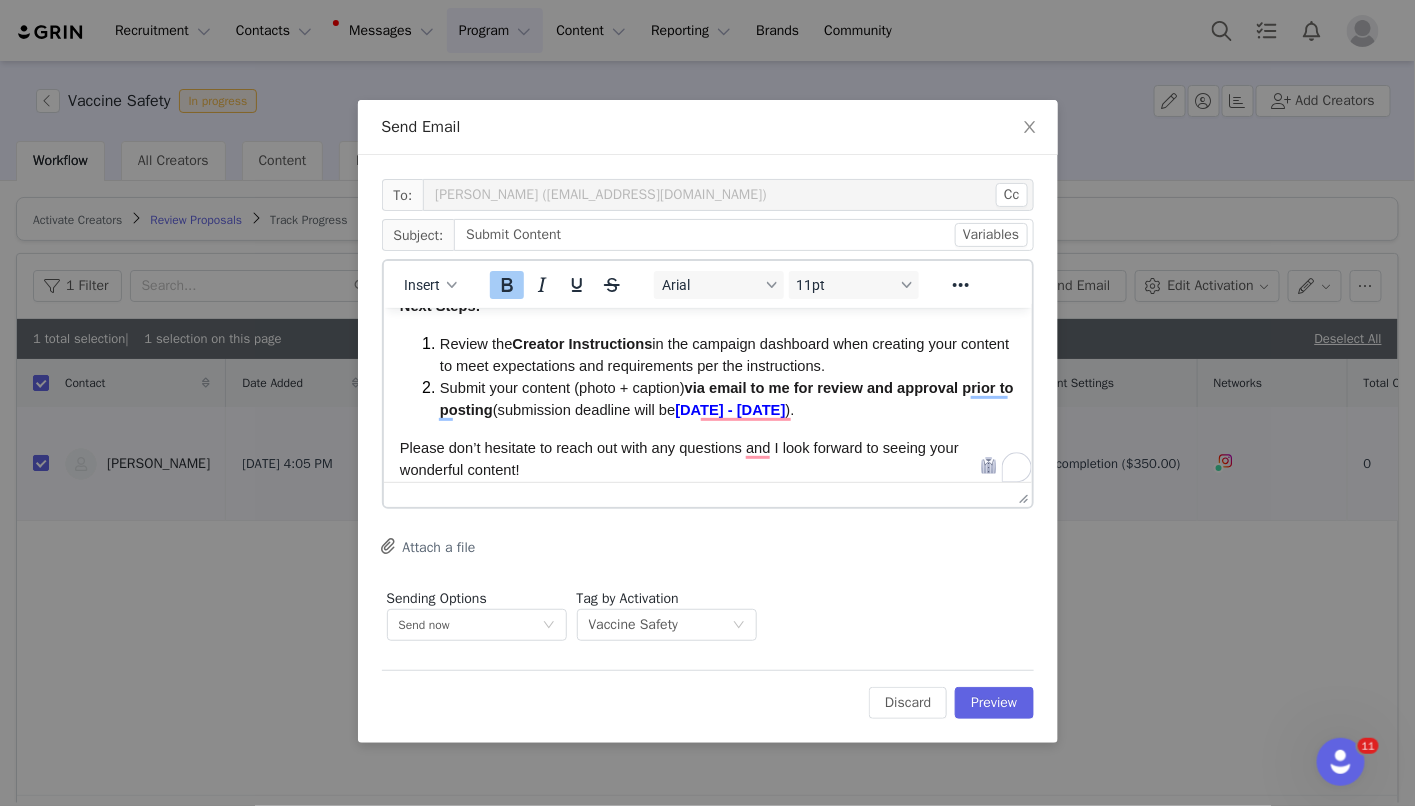 scroll, scrollTop: 87, scrollLeft: 0, axis: vertical 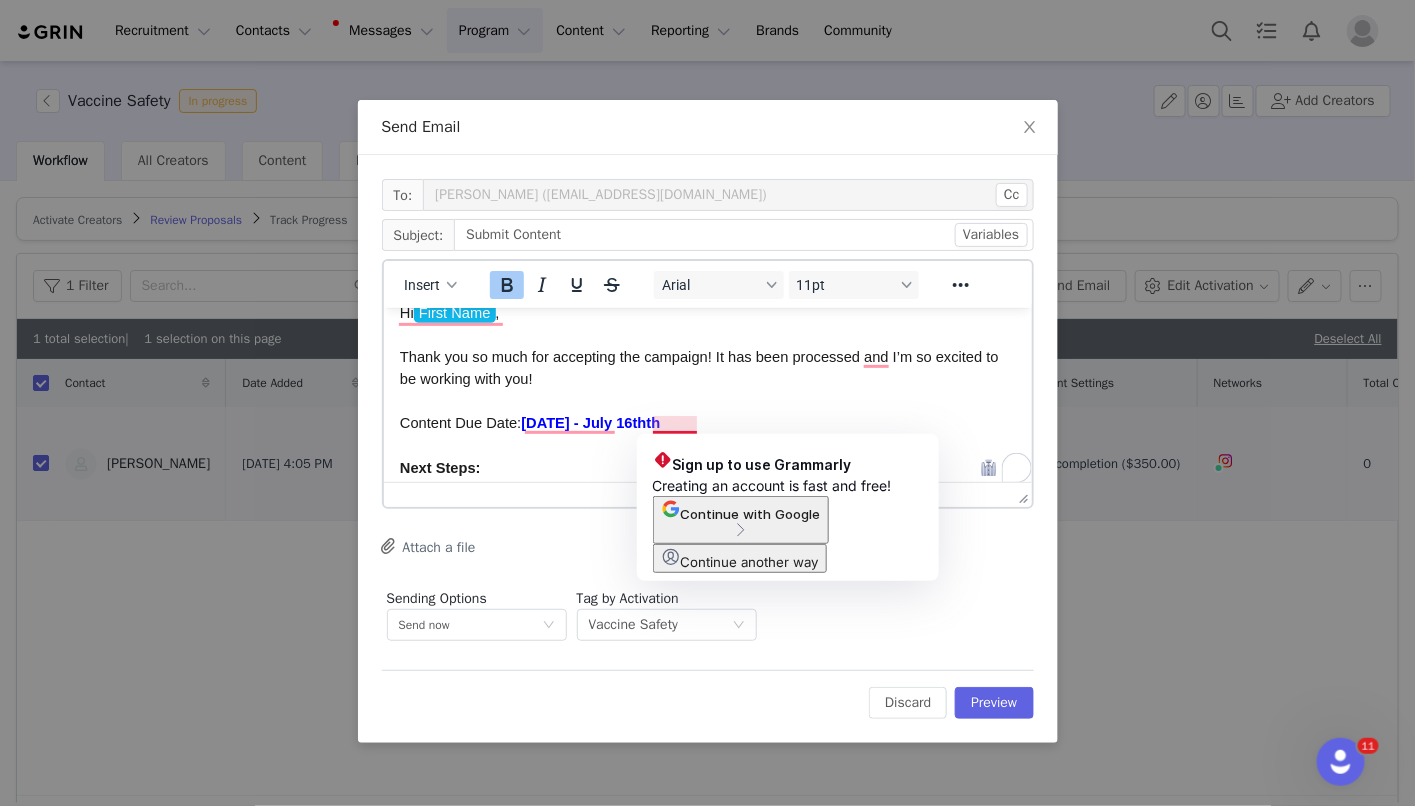 click on "Wednesday - July 16thth" at bounding box center [589, 422] 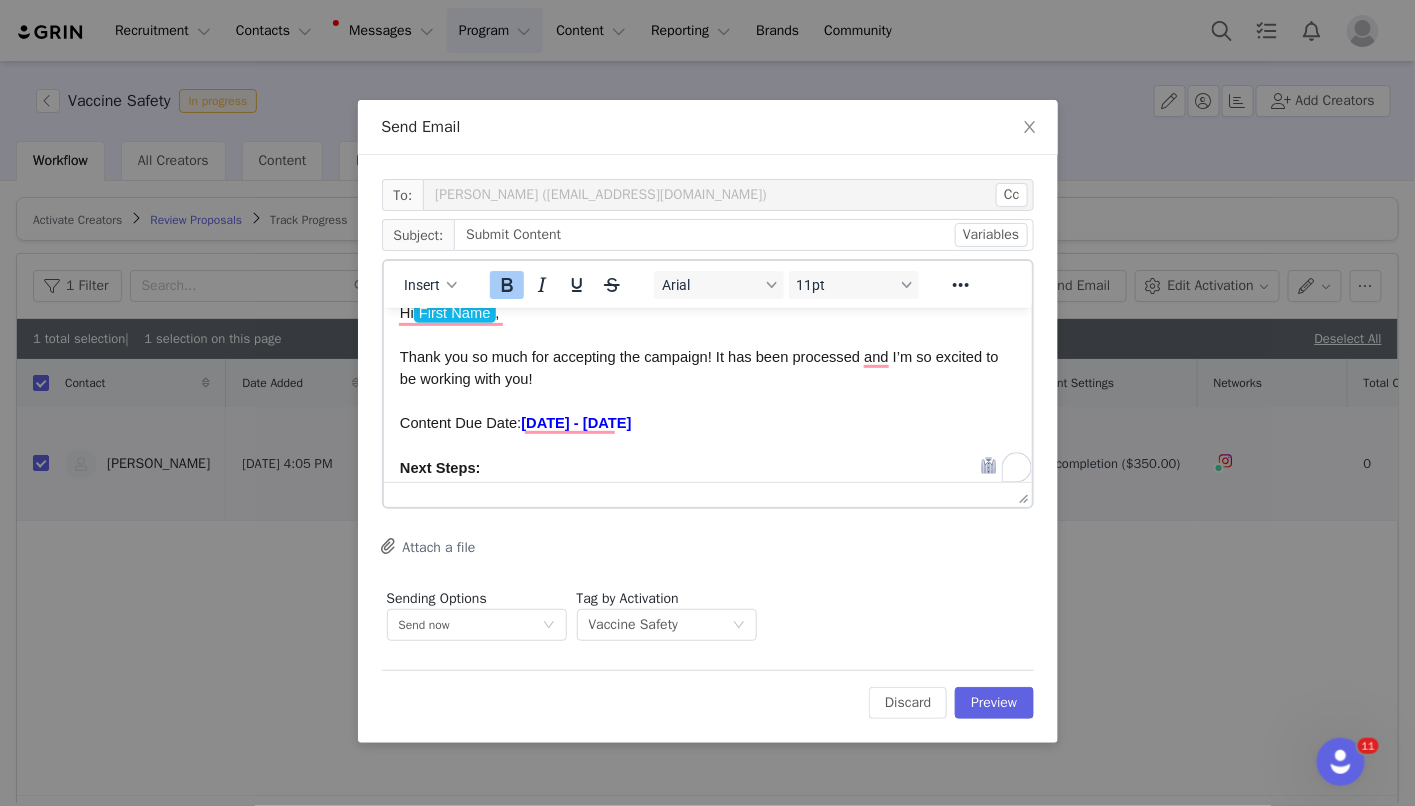 scroll, scrollTop: 0, scrollLeft: 0, axis: both 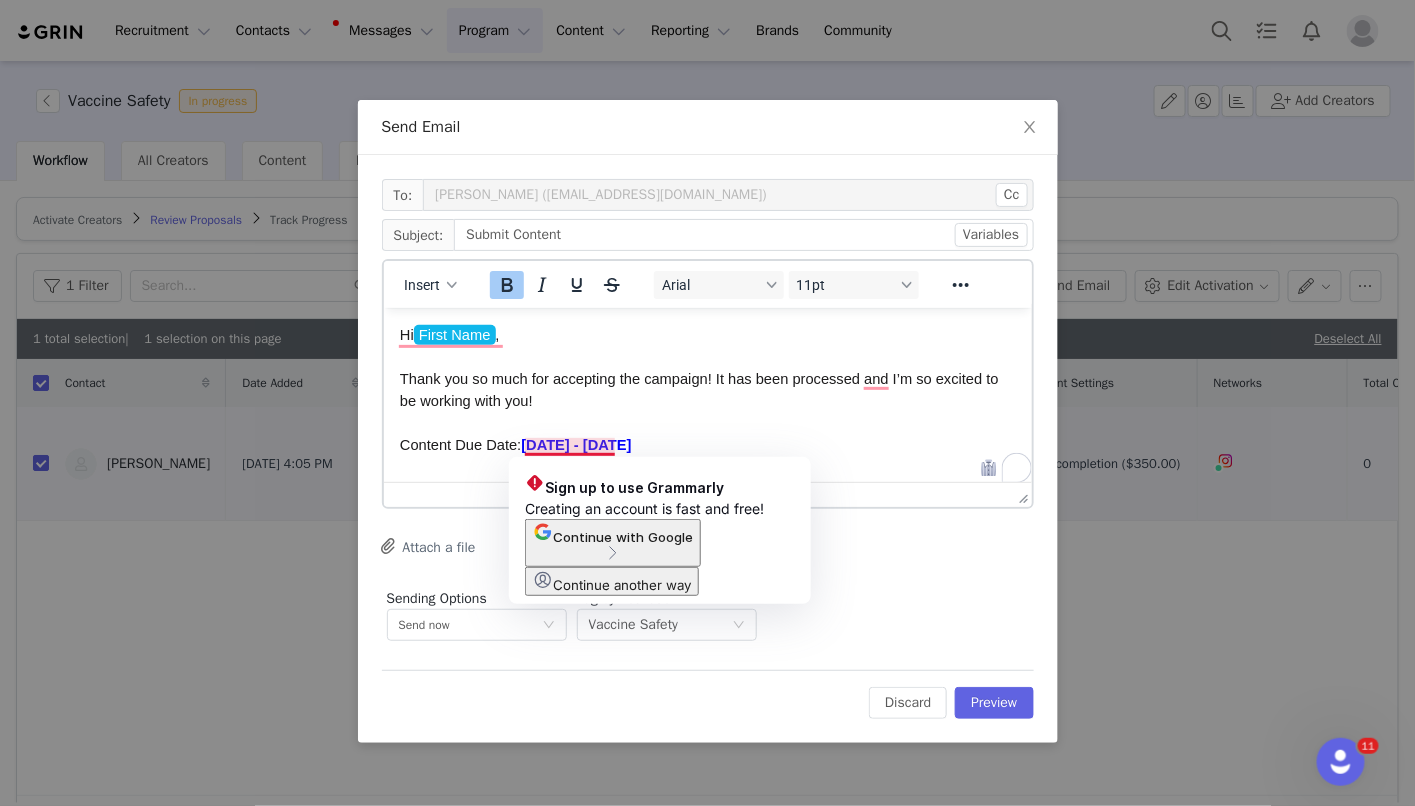 click on "Thank you so much for accepting the campaign! It has been processed and I’m so excited to be working with you!" at bounding box center (707, 389) 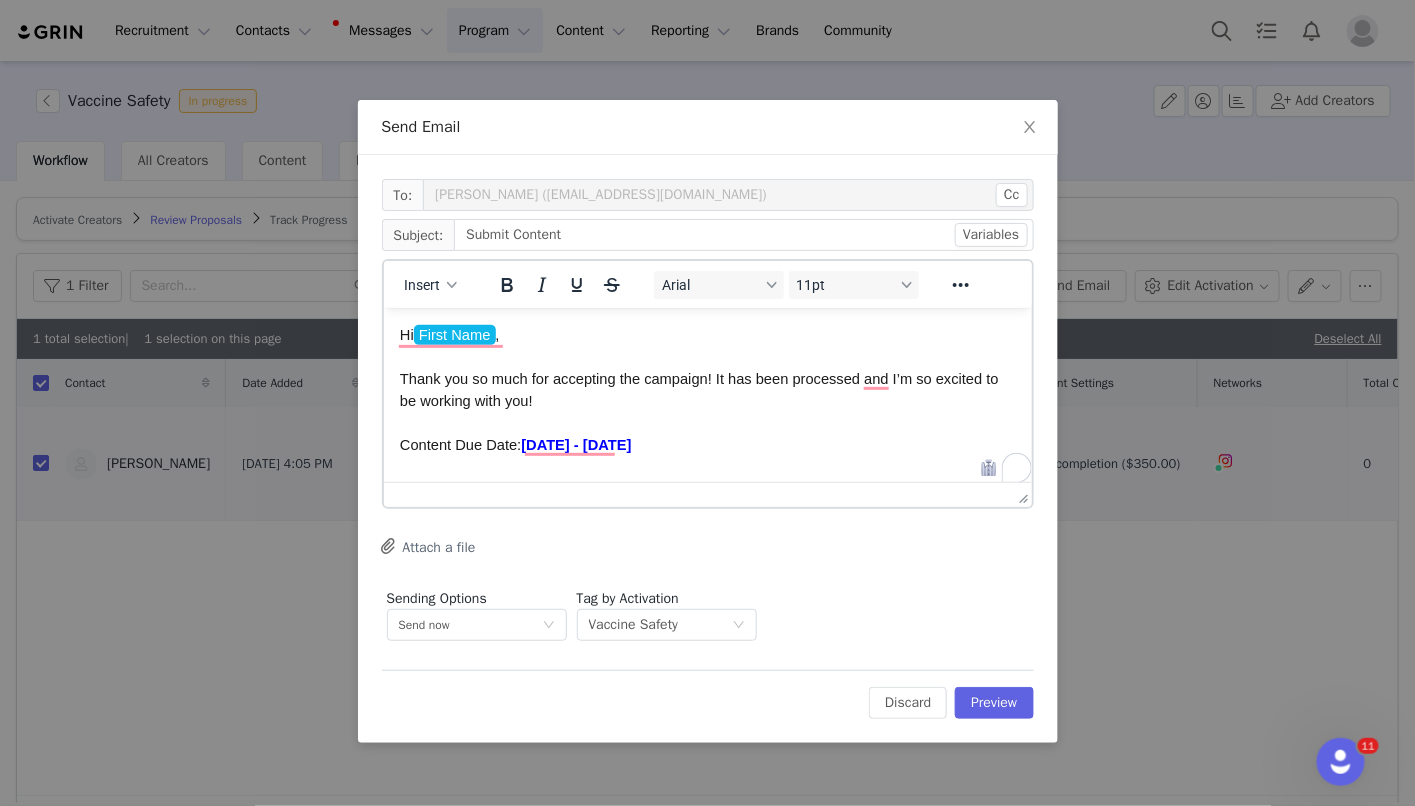 scroll, scrollTop: 118, scrollLeft: 0, axis: vertical 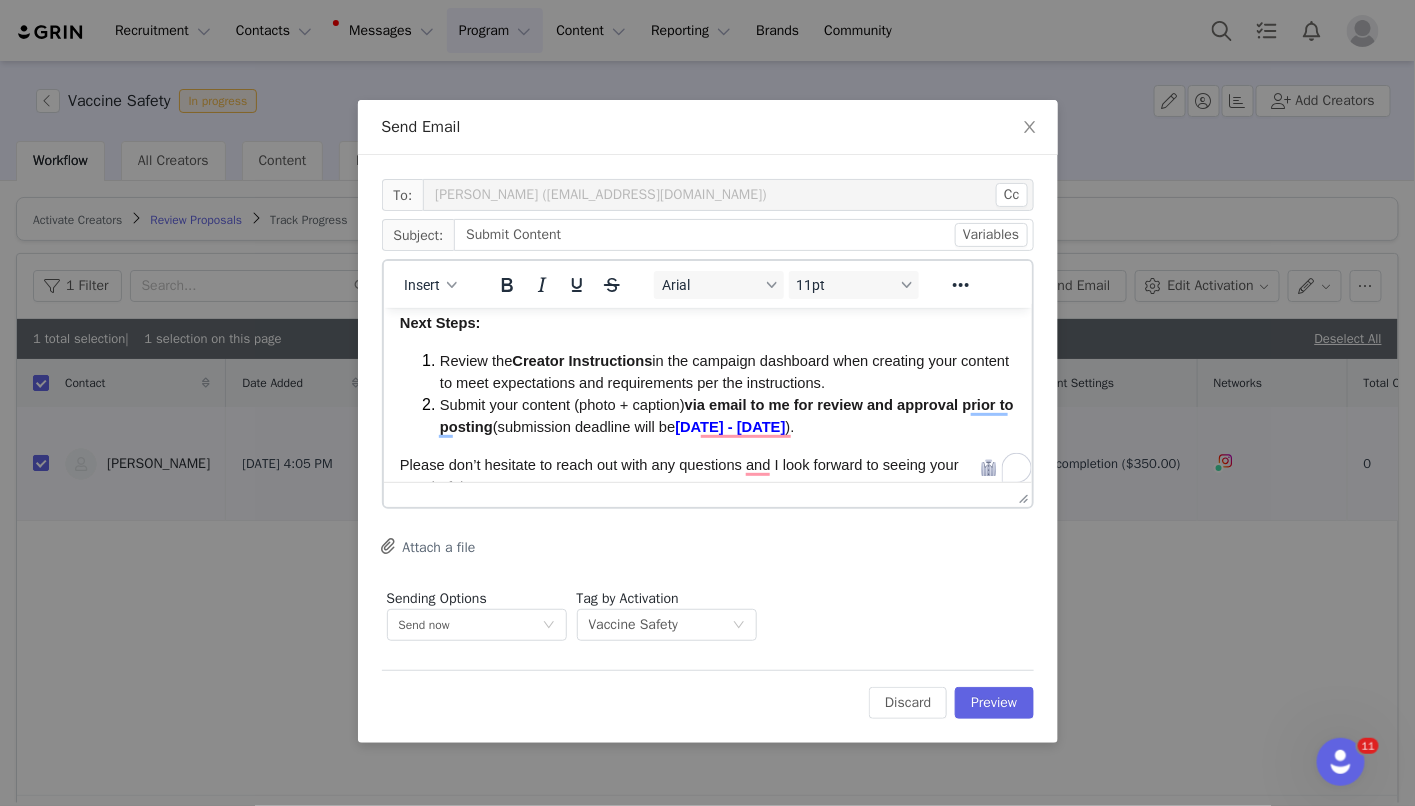 click on "Submit your content (photo + caption)" at bounding box center (561, 404) 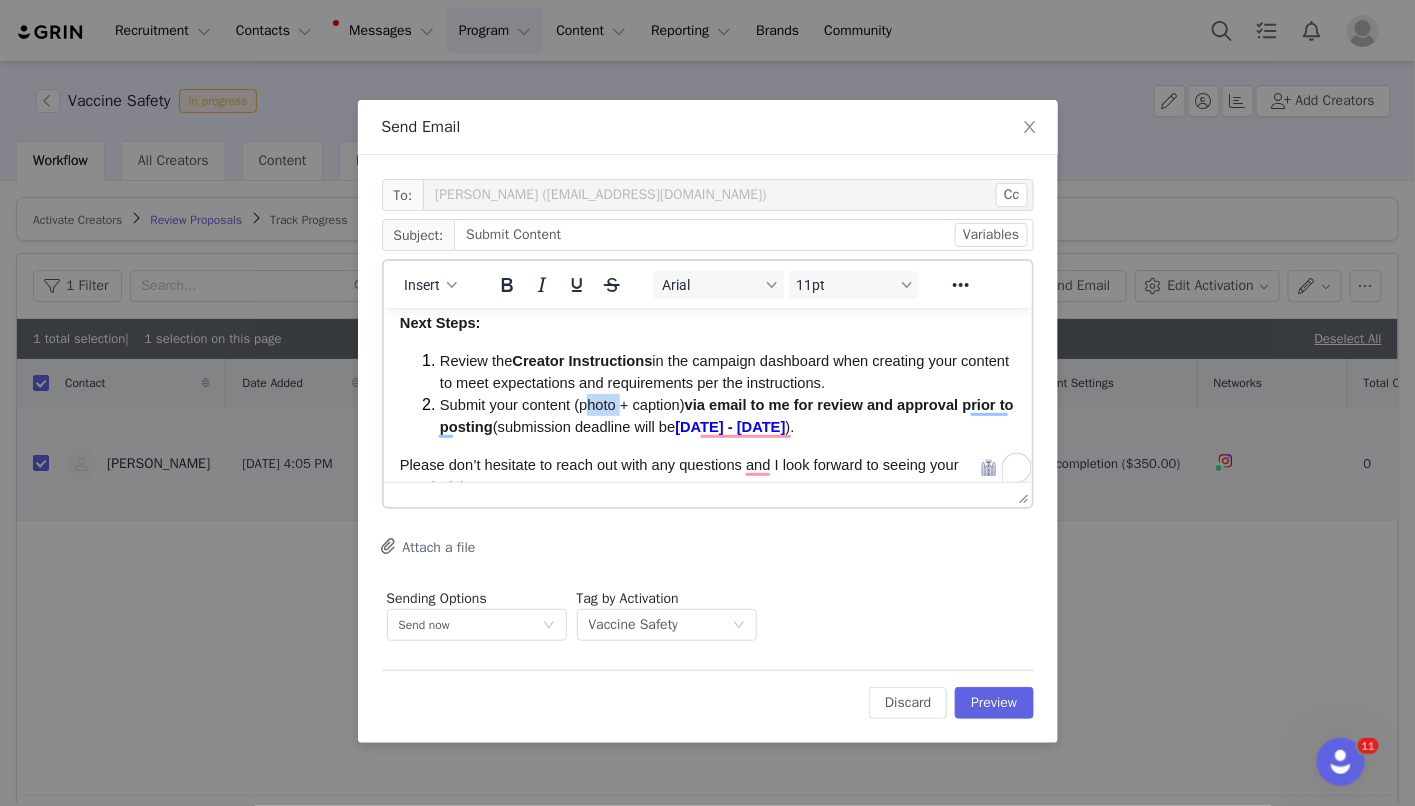 click on "Submit your content (photo + caption)" at bounding box center (561, 404) 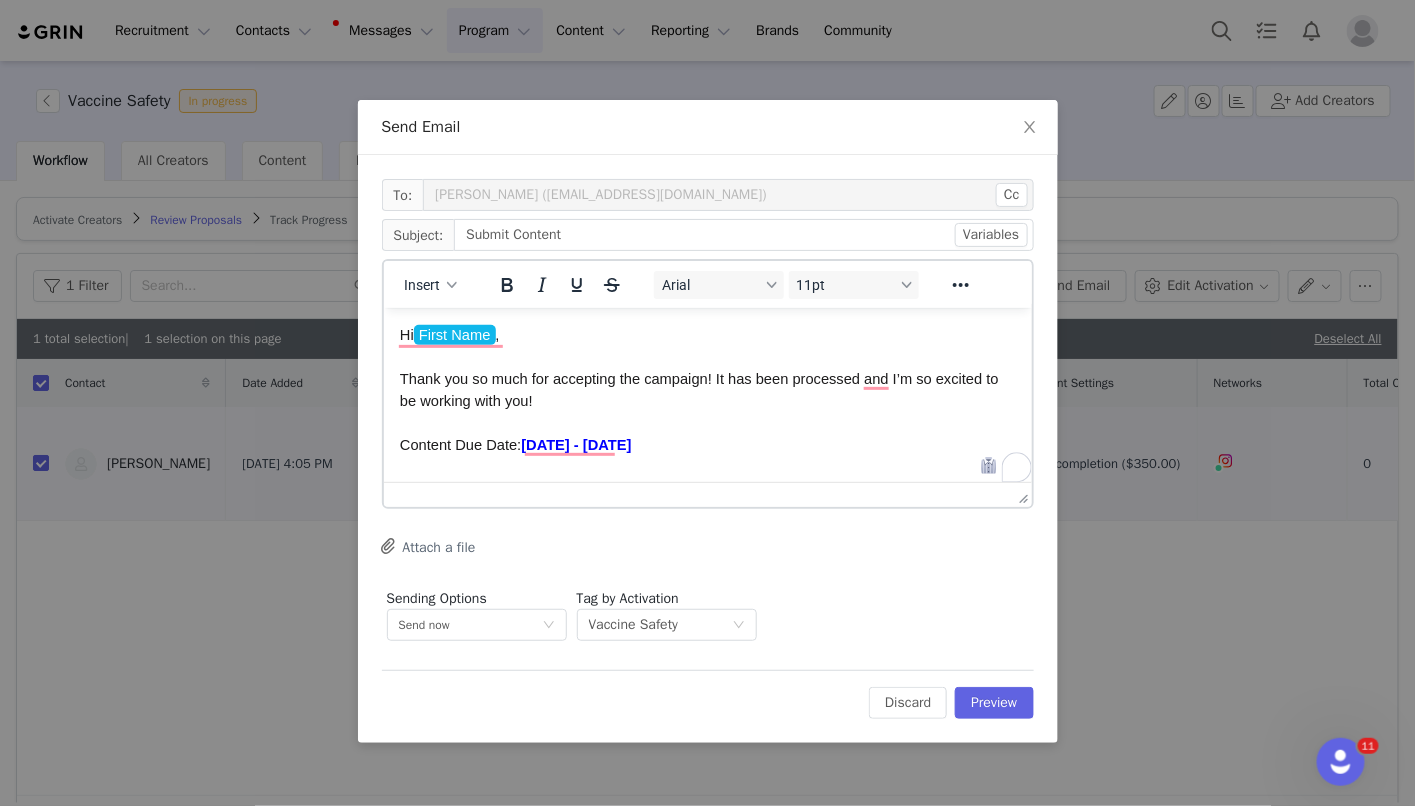 click on "Edit     Discard Preview" at bounding box center [708, 694] 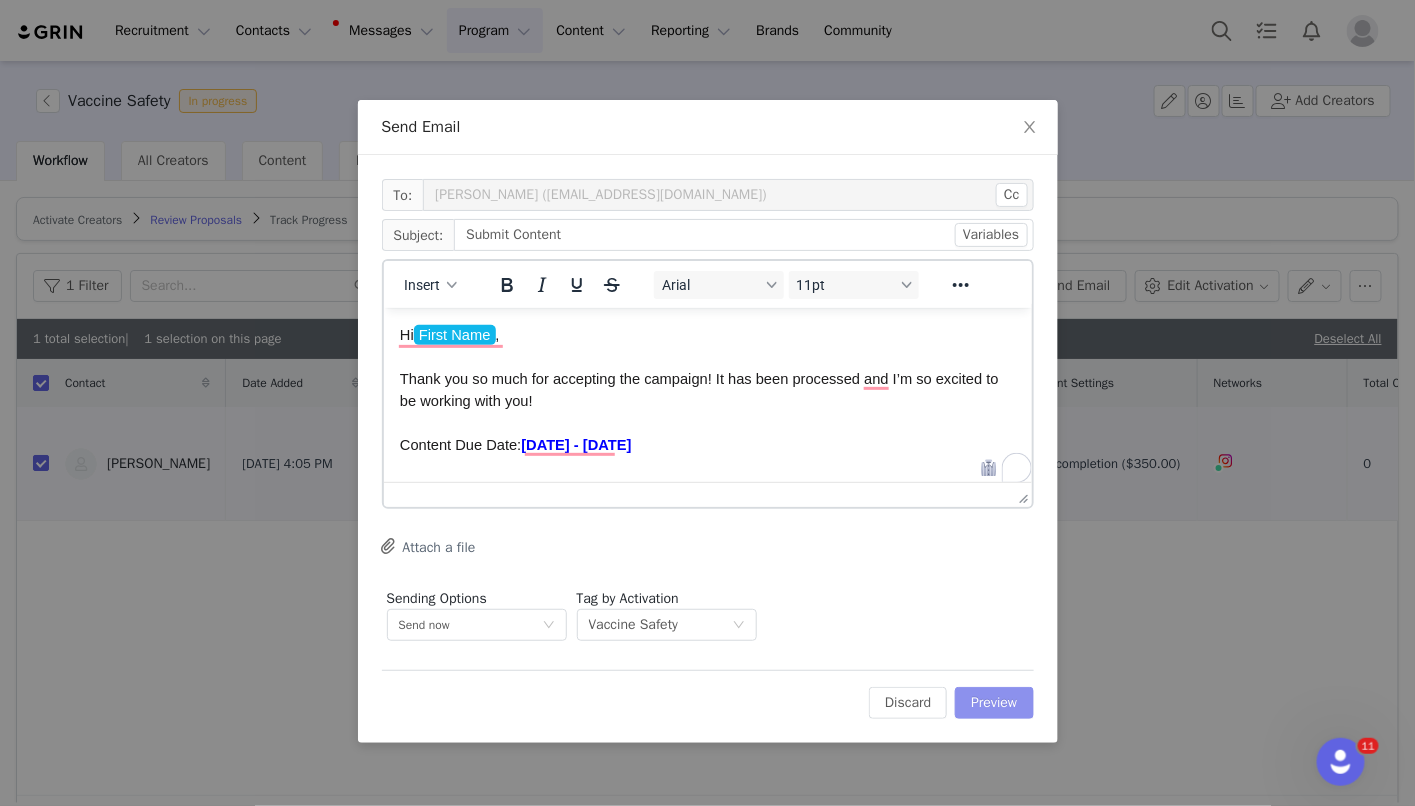 click on "Preview" at bounding box center (994, 703) 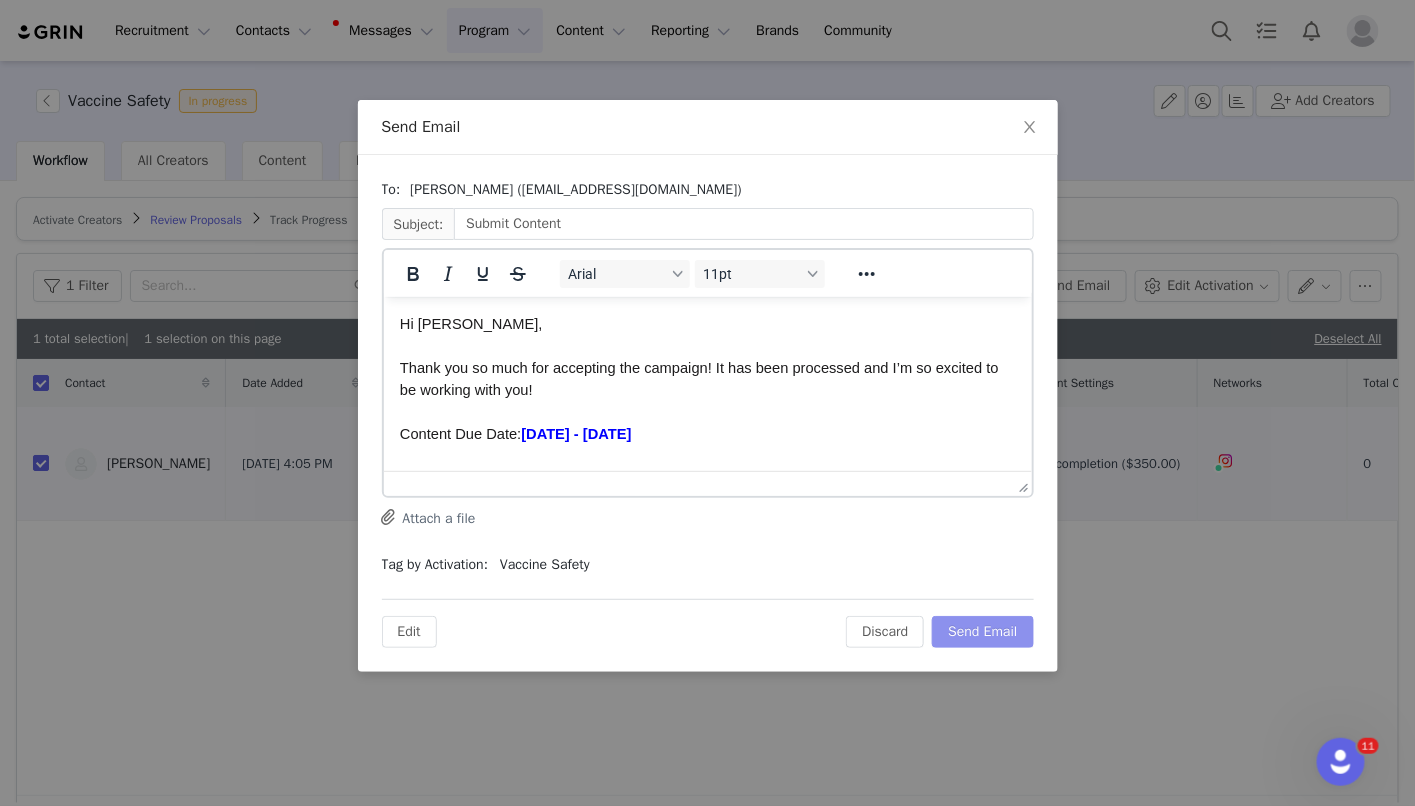 click on "Send Email" at bounding box center [982, 632] 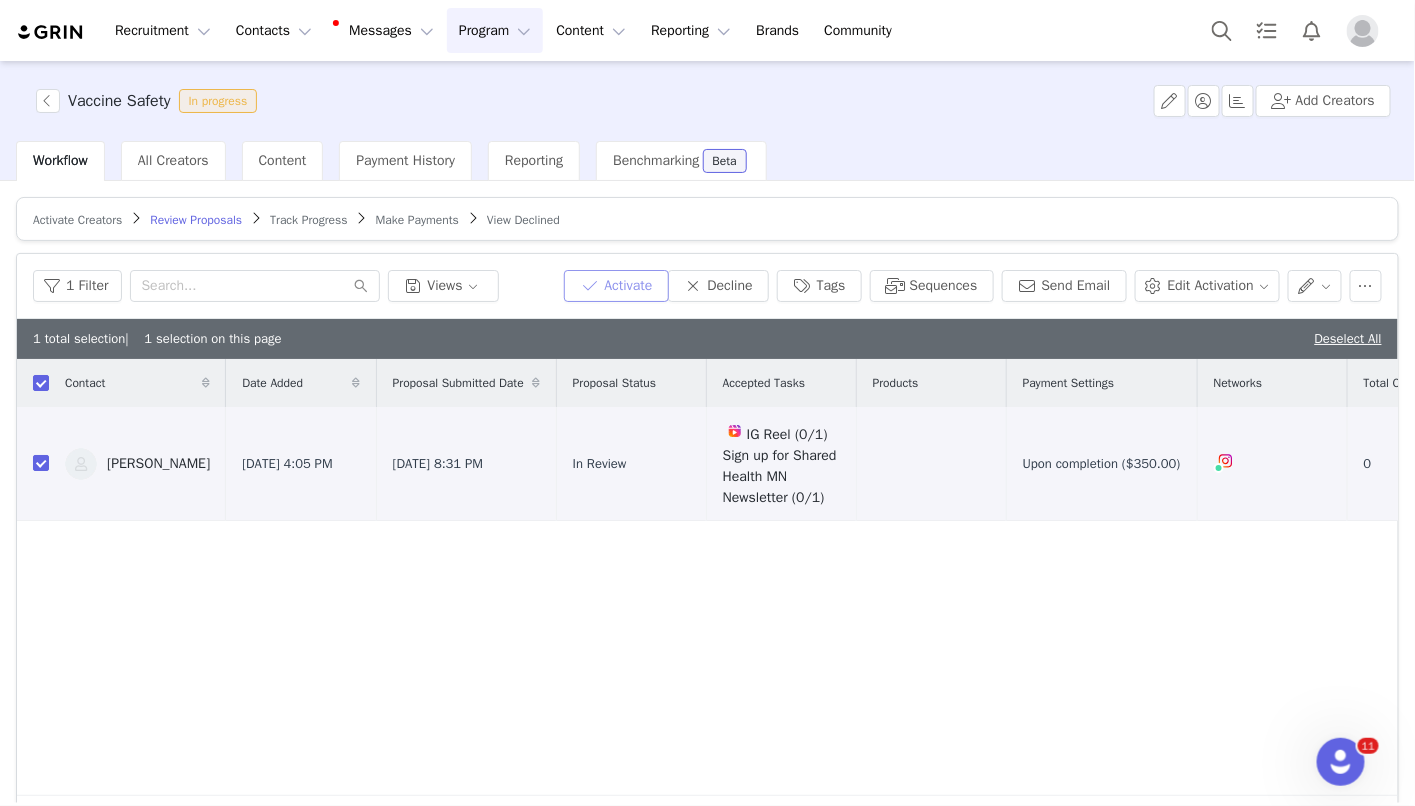 click on "Activate" at bounding box center (616, 286) 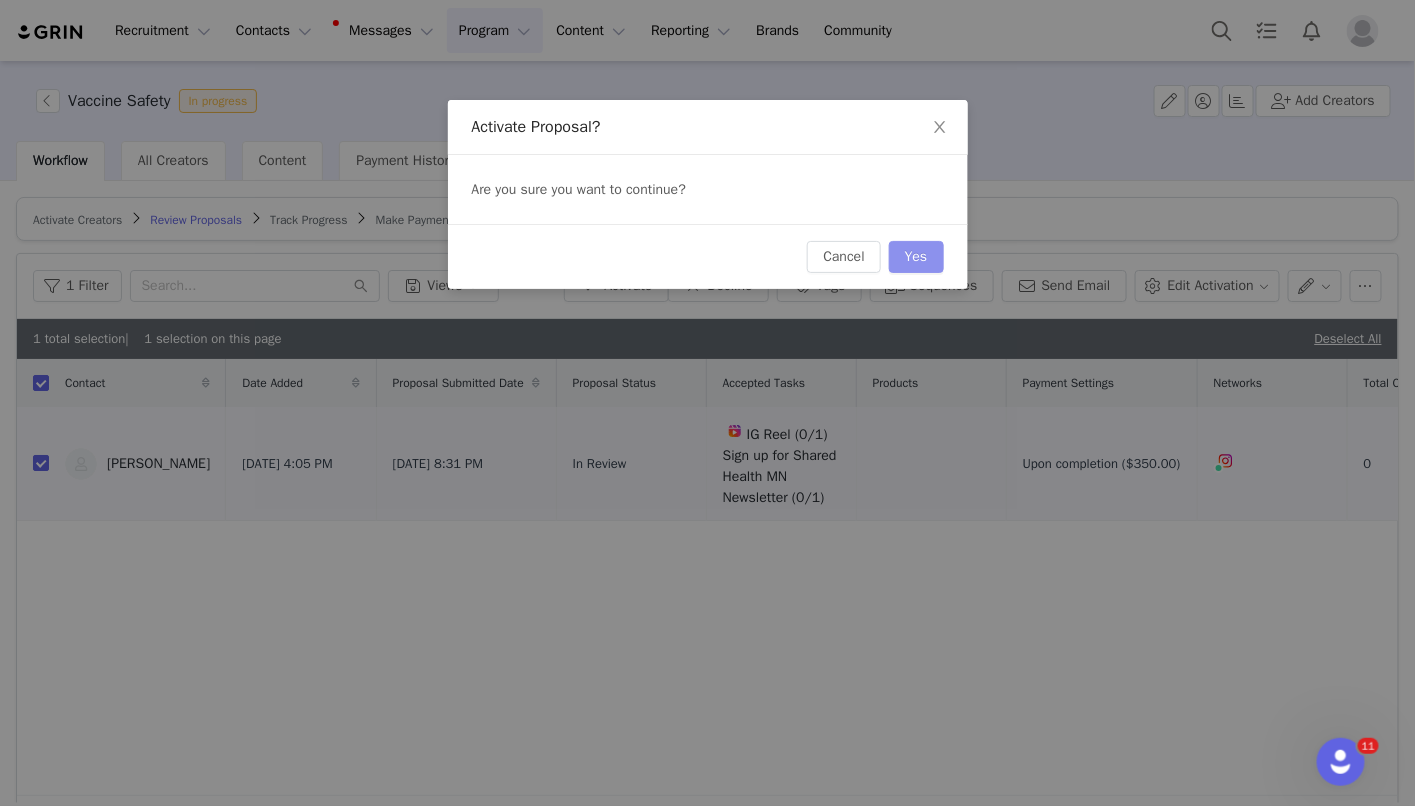 click on "Yes" at bounding box center [916, 257] 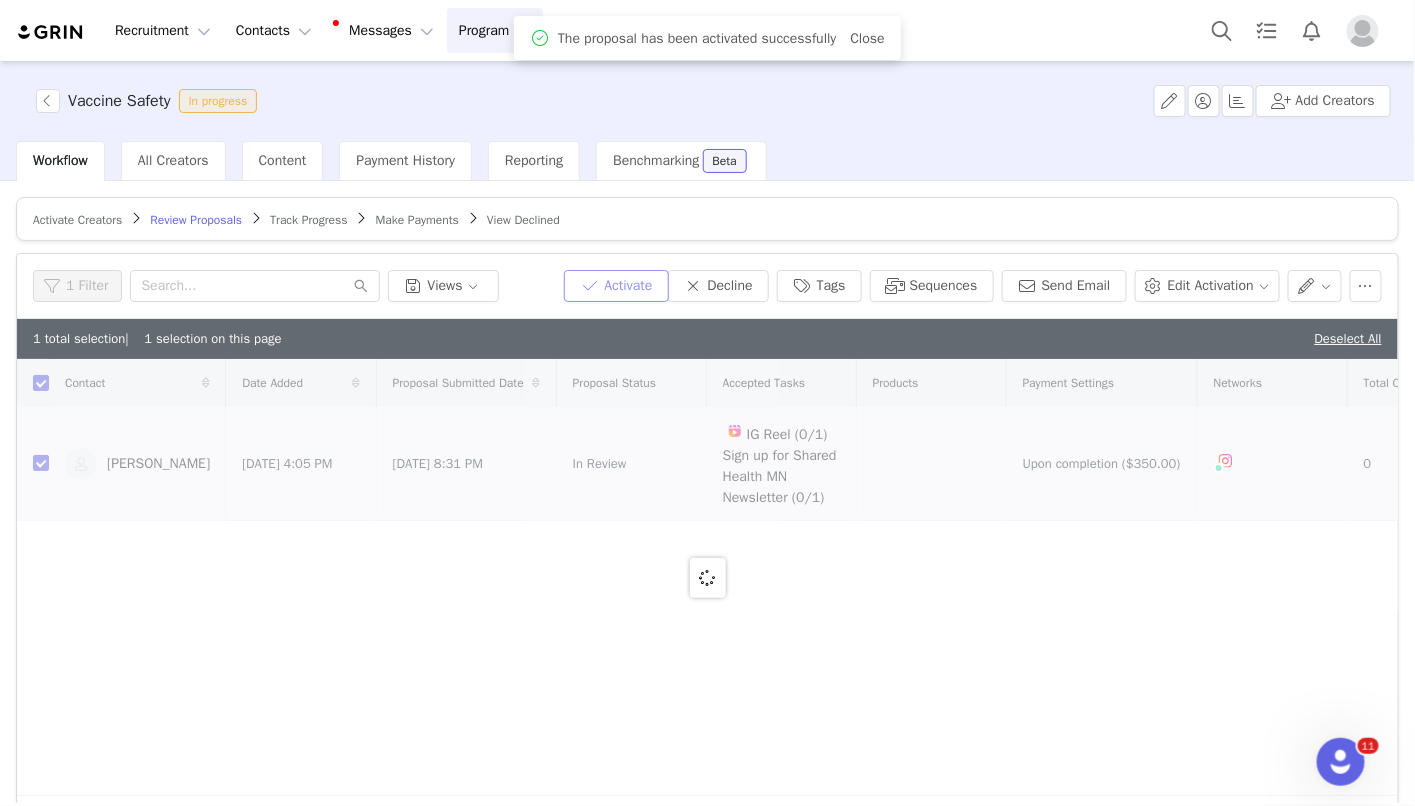 checkbox on "false" 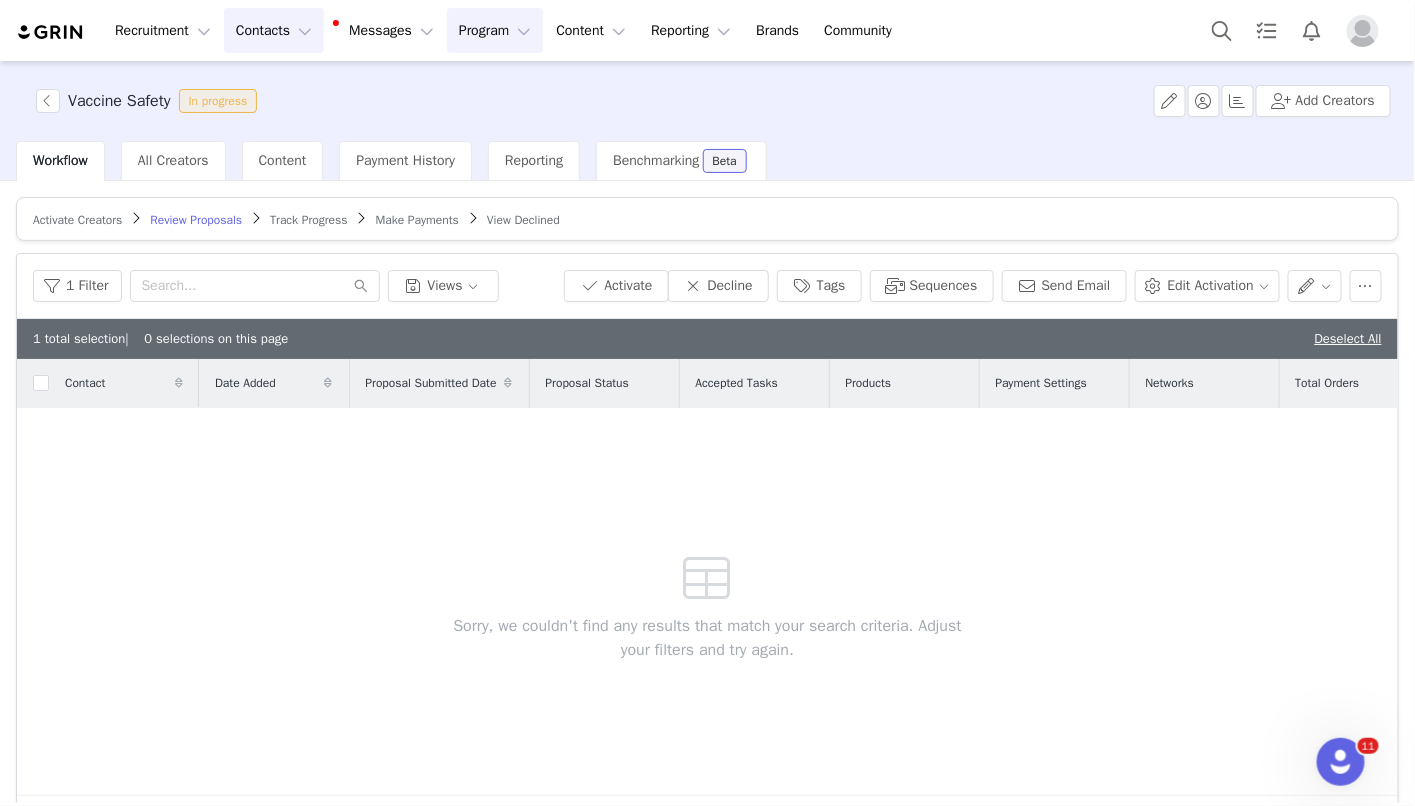 click on "Contacts Contacts" at bounding box center (274, 30) 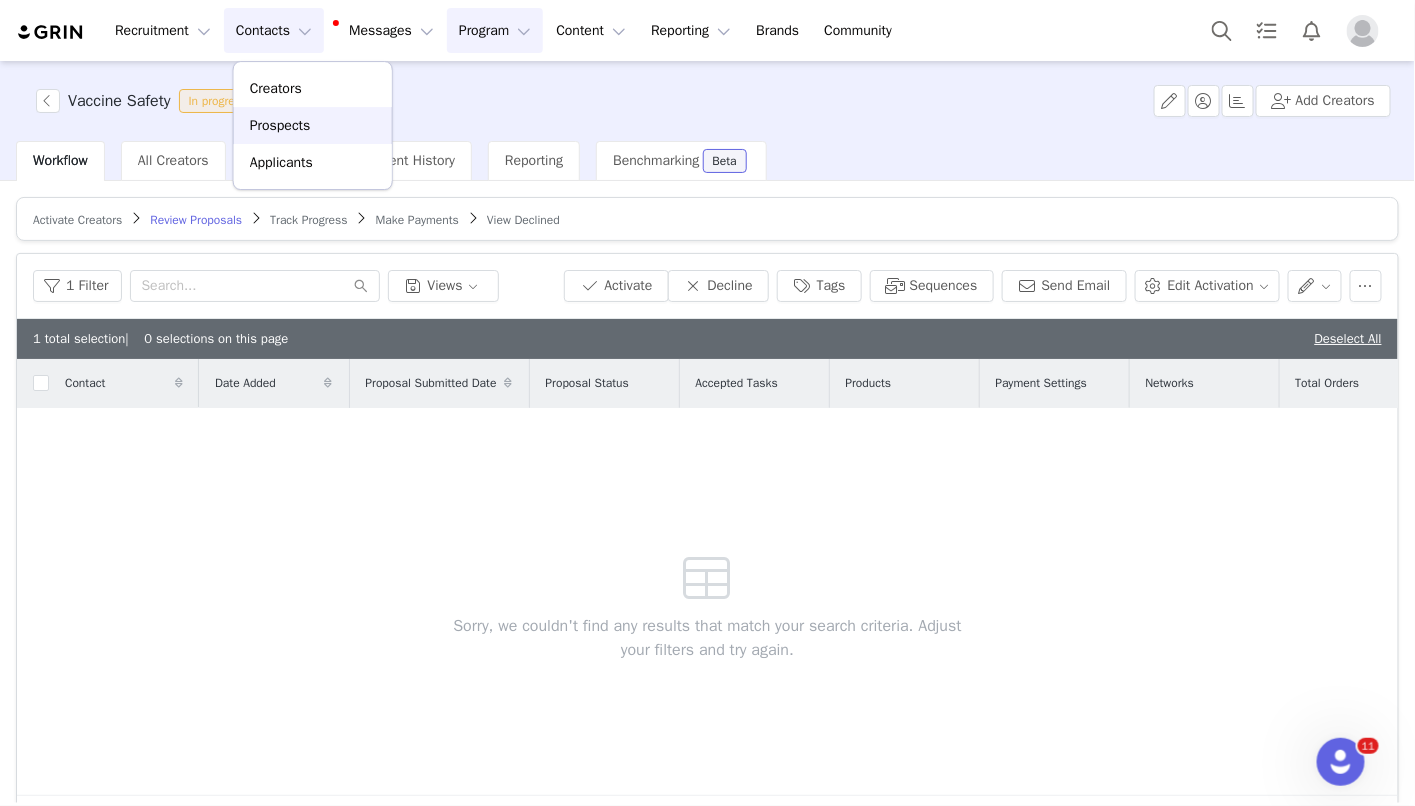 click on "Prospects" at bounding box center (313, 125) 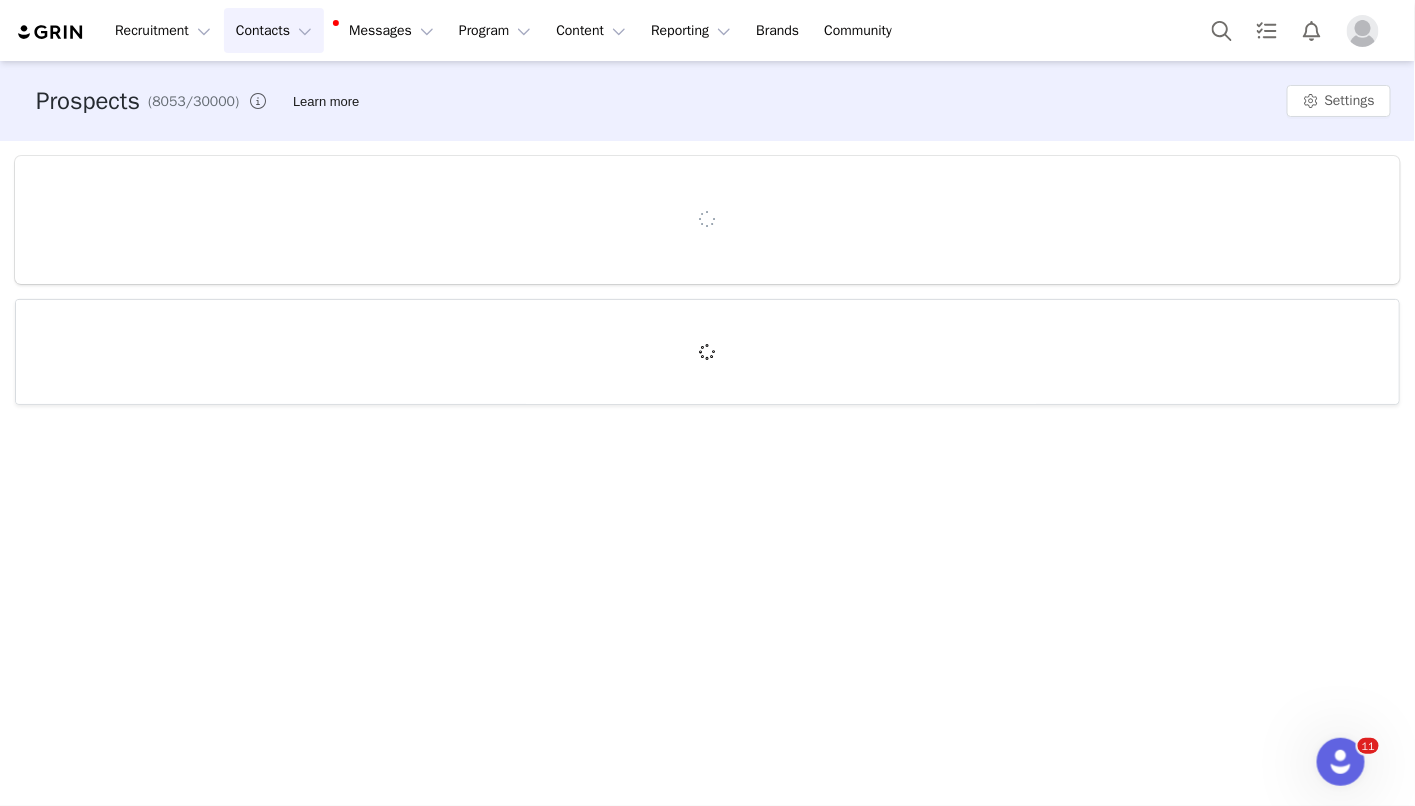 click on "Contacts Contacts" at bounding box center (274, 30) 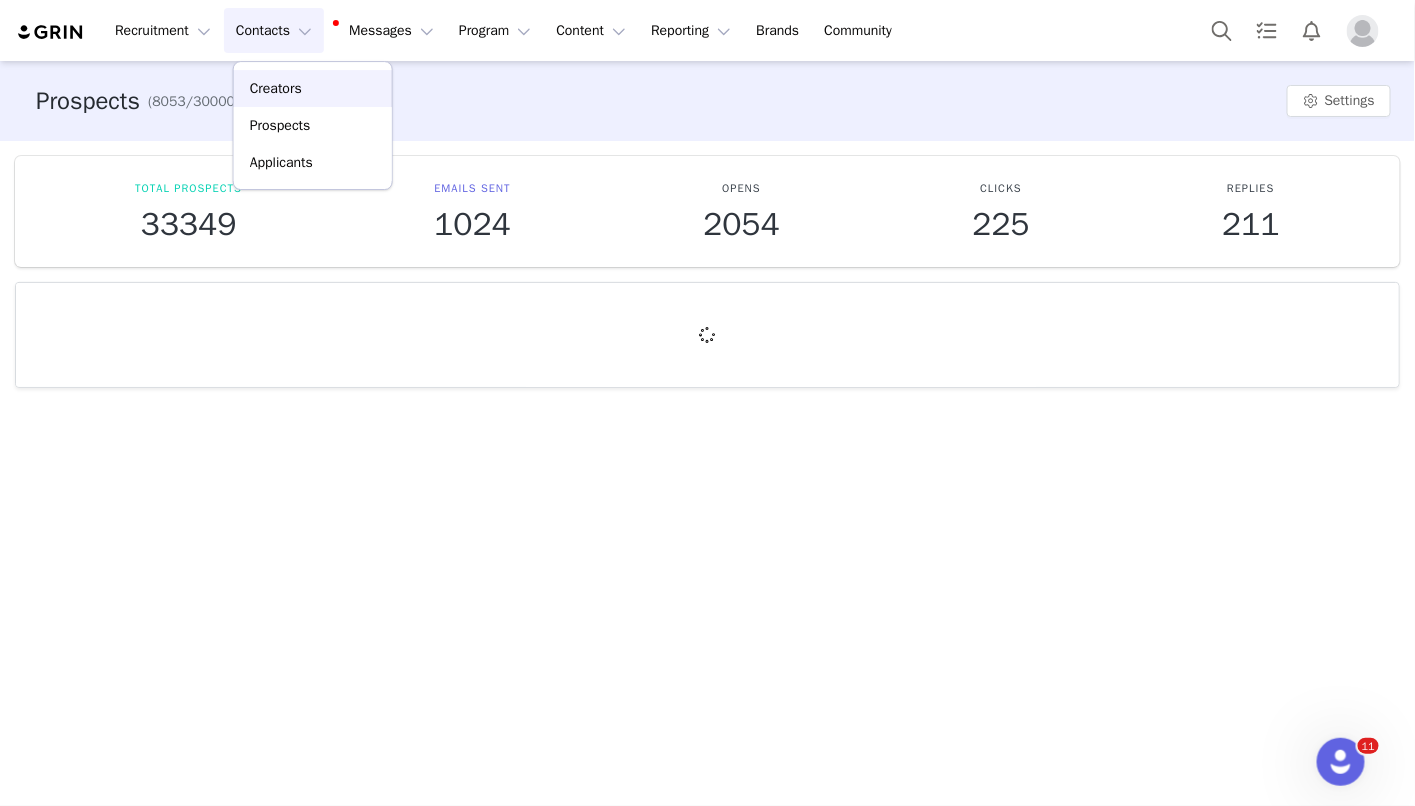 click on "Creators" at bounding box center (276, 88) 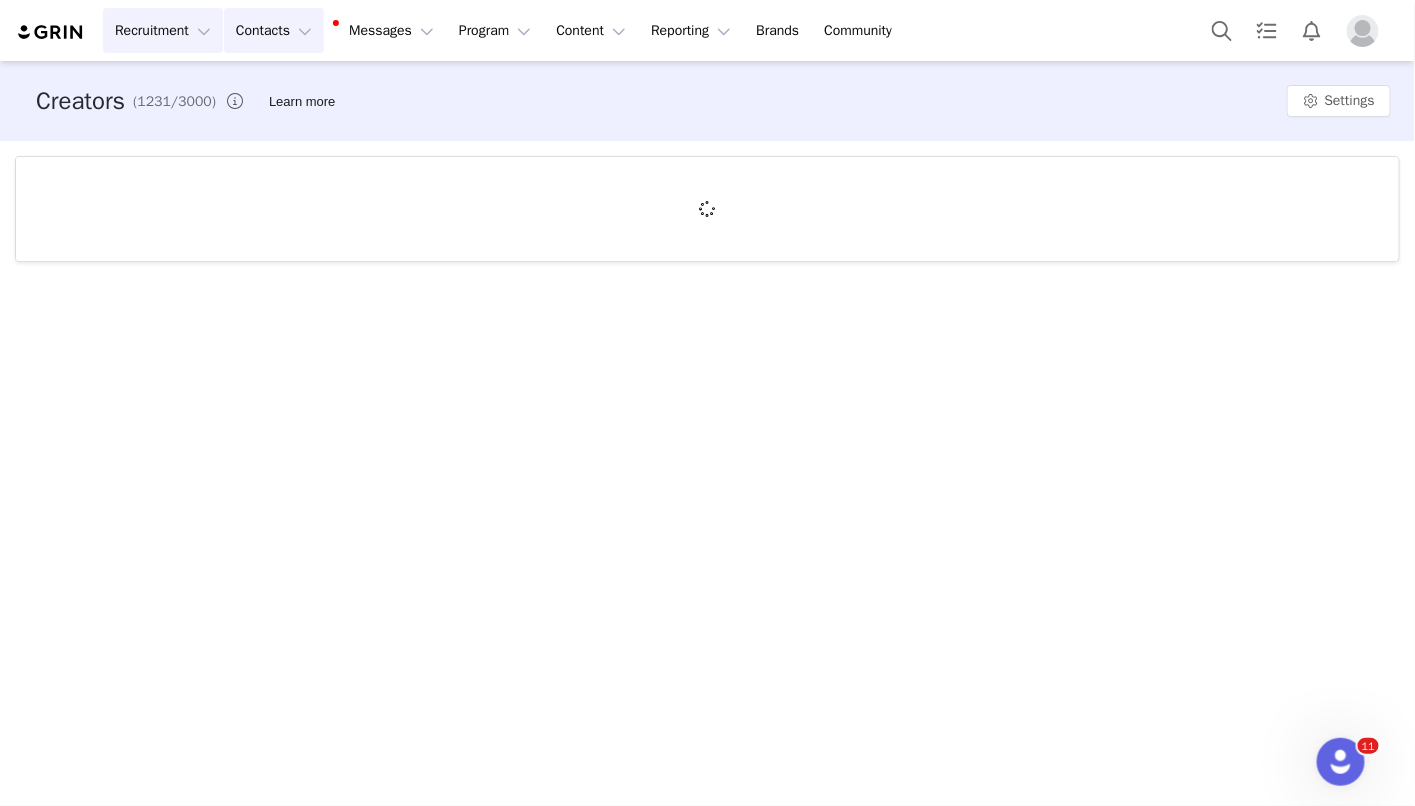click on "Recruitment Recruitment" at bounding box center [163, 30] 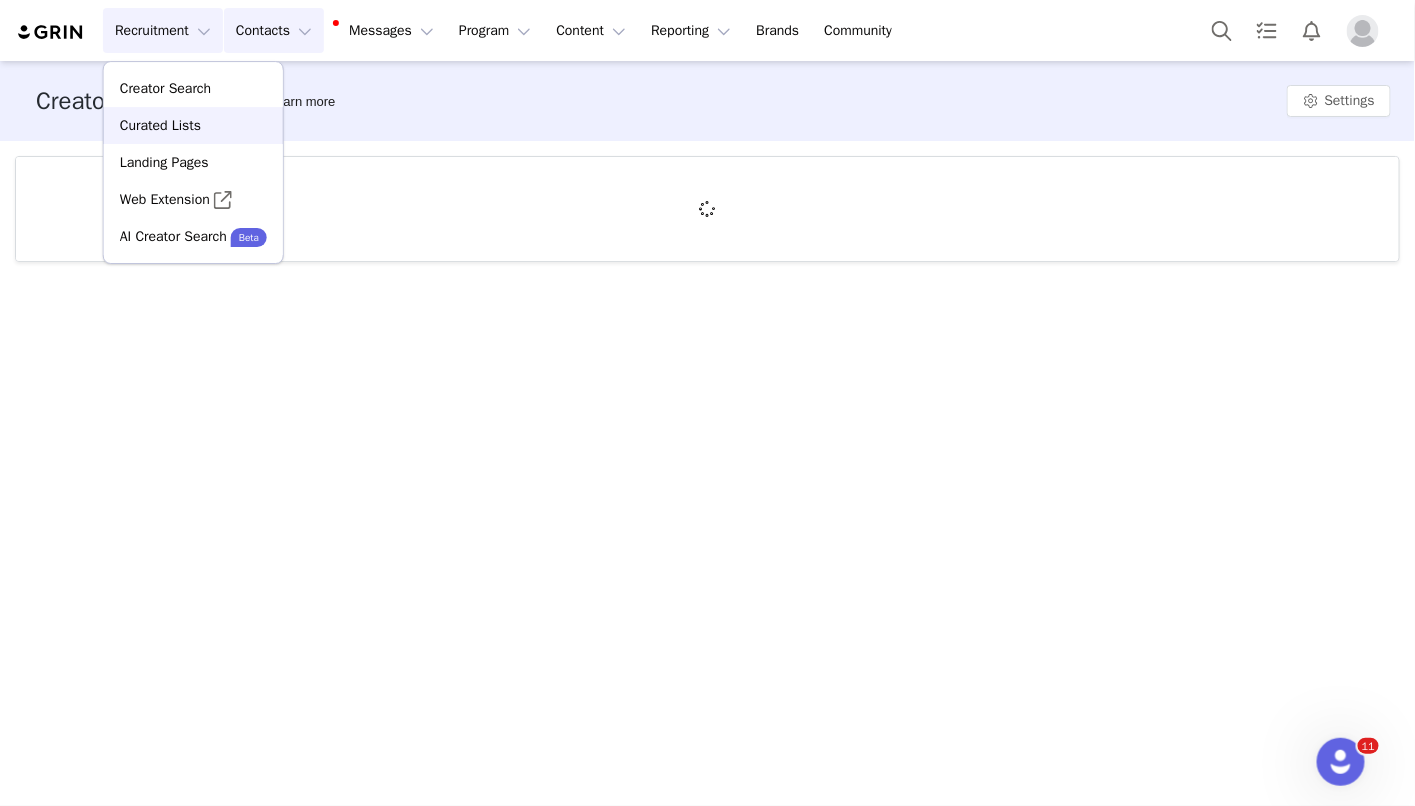 click on "Curated Lists" at bounding box center [193, 125] 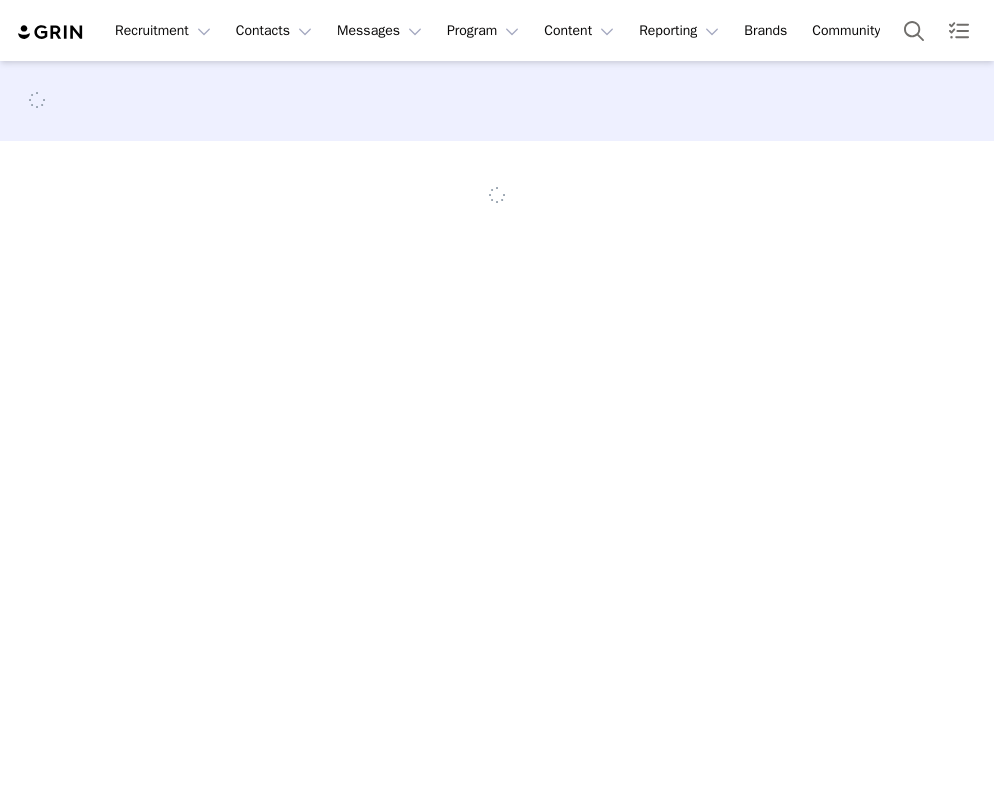 scroll, scrollTop: 0, scrollLeft: 0, axis: both 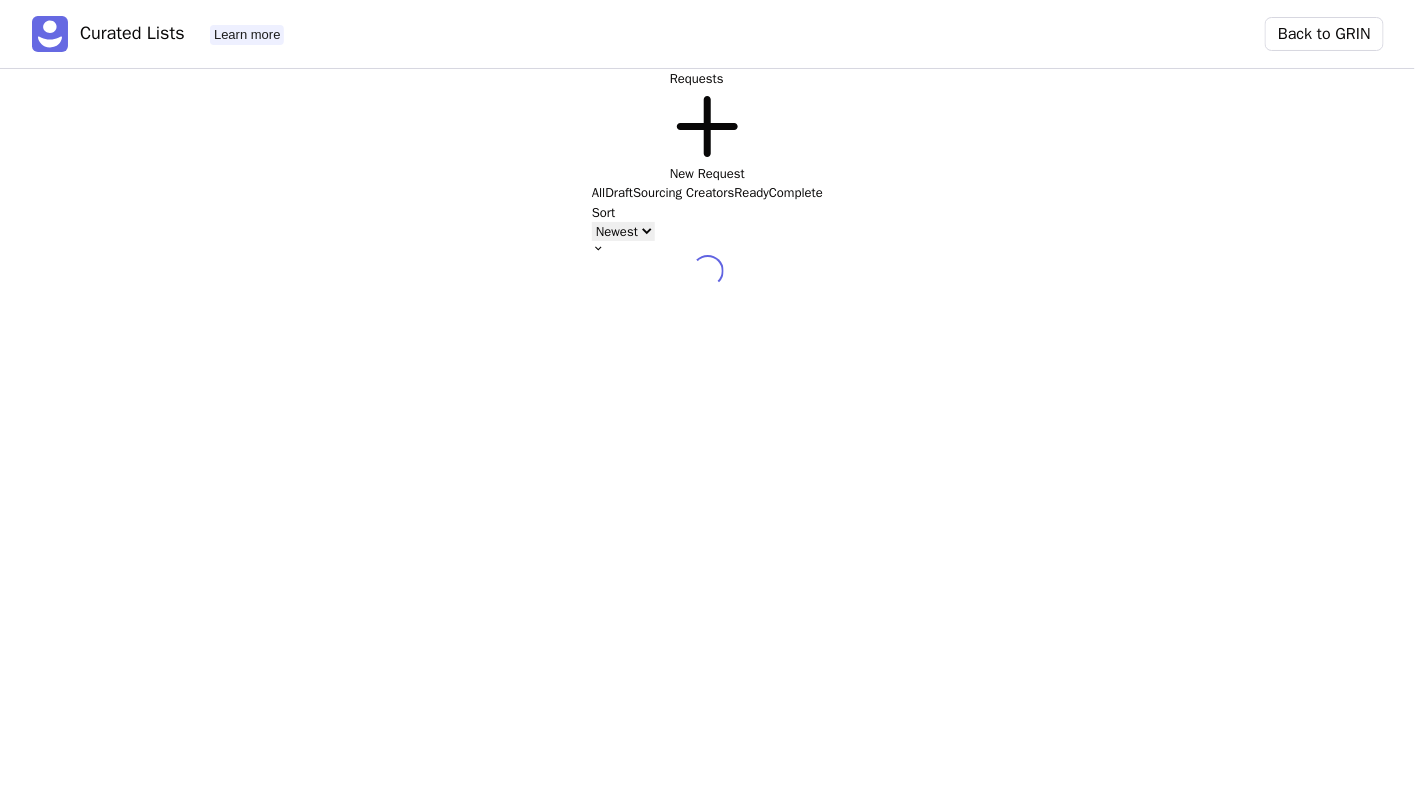 click on "New Request" at bounding box center [707, 136] 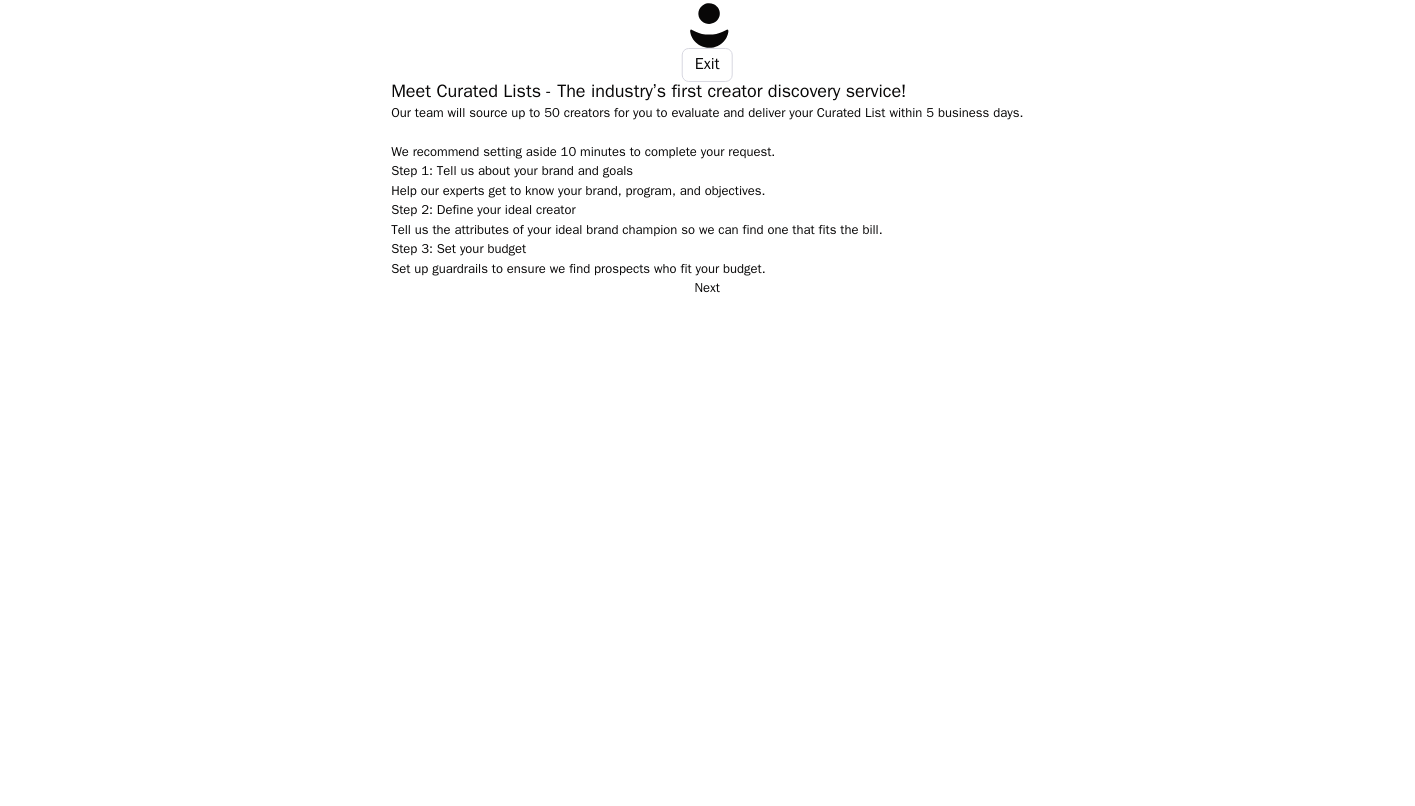 click on "Next" at bounding box center (707, 288) 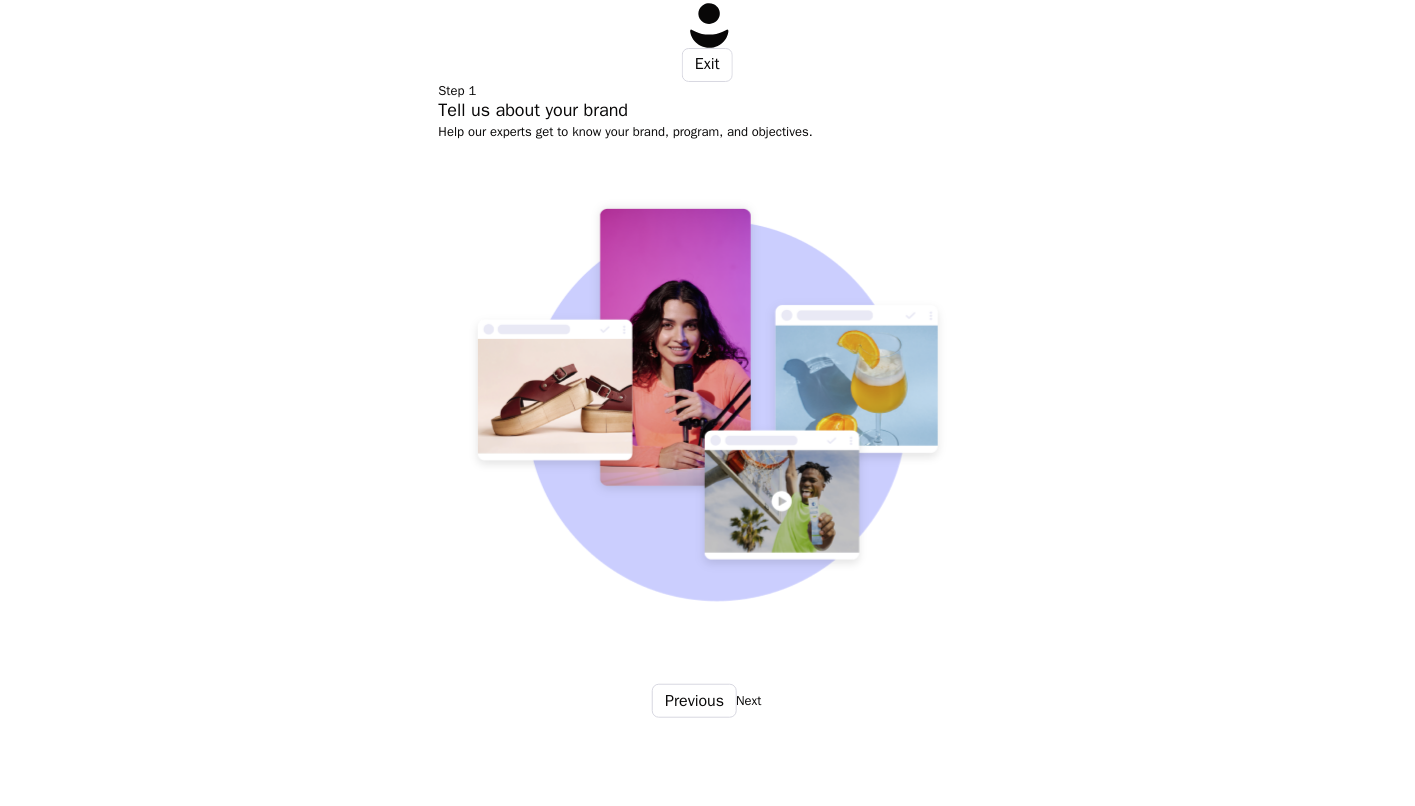 click on "Next" at bounding box center (748, 701) 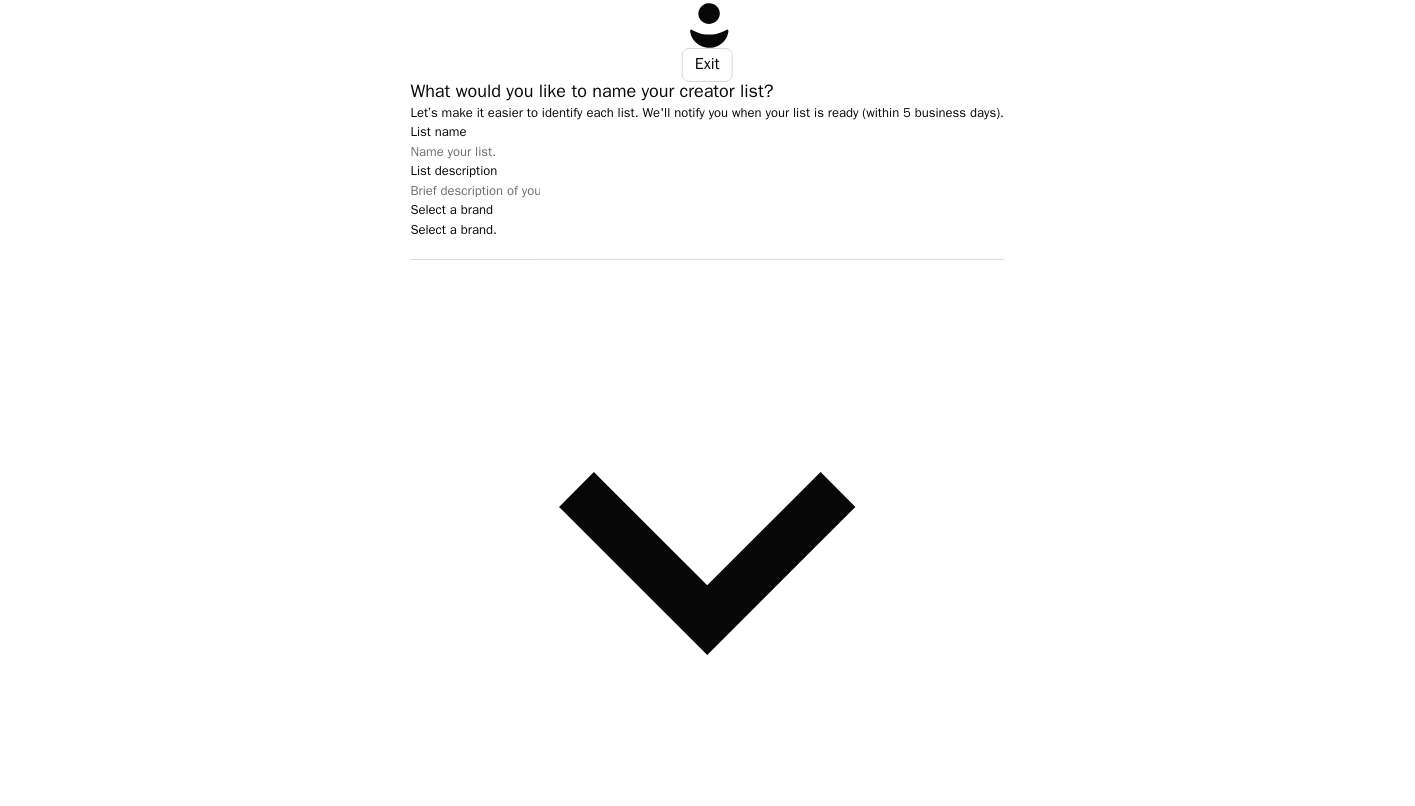 click on "List name" at bounding box center [475, 152] 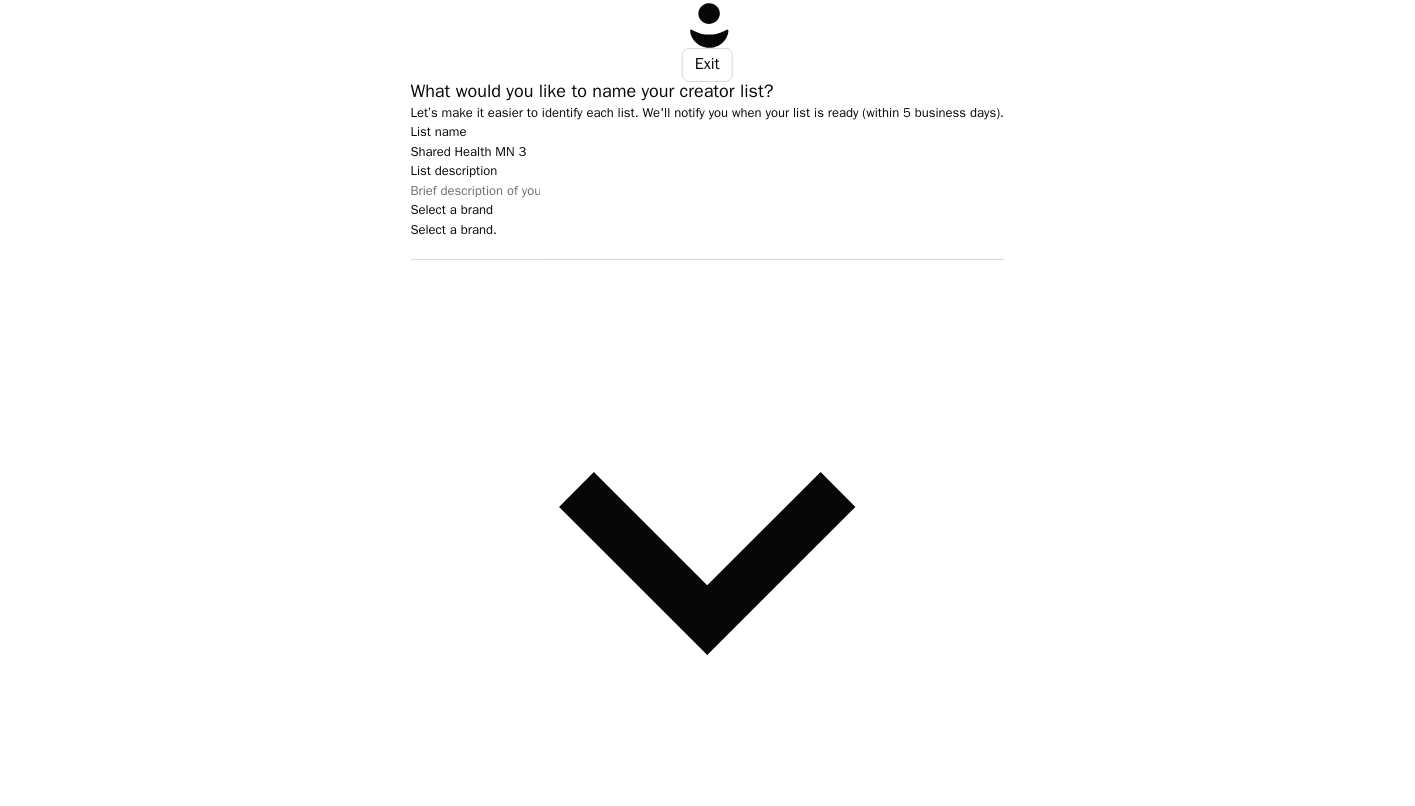 type on "Shared Health MN 3" 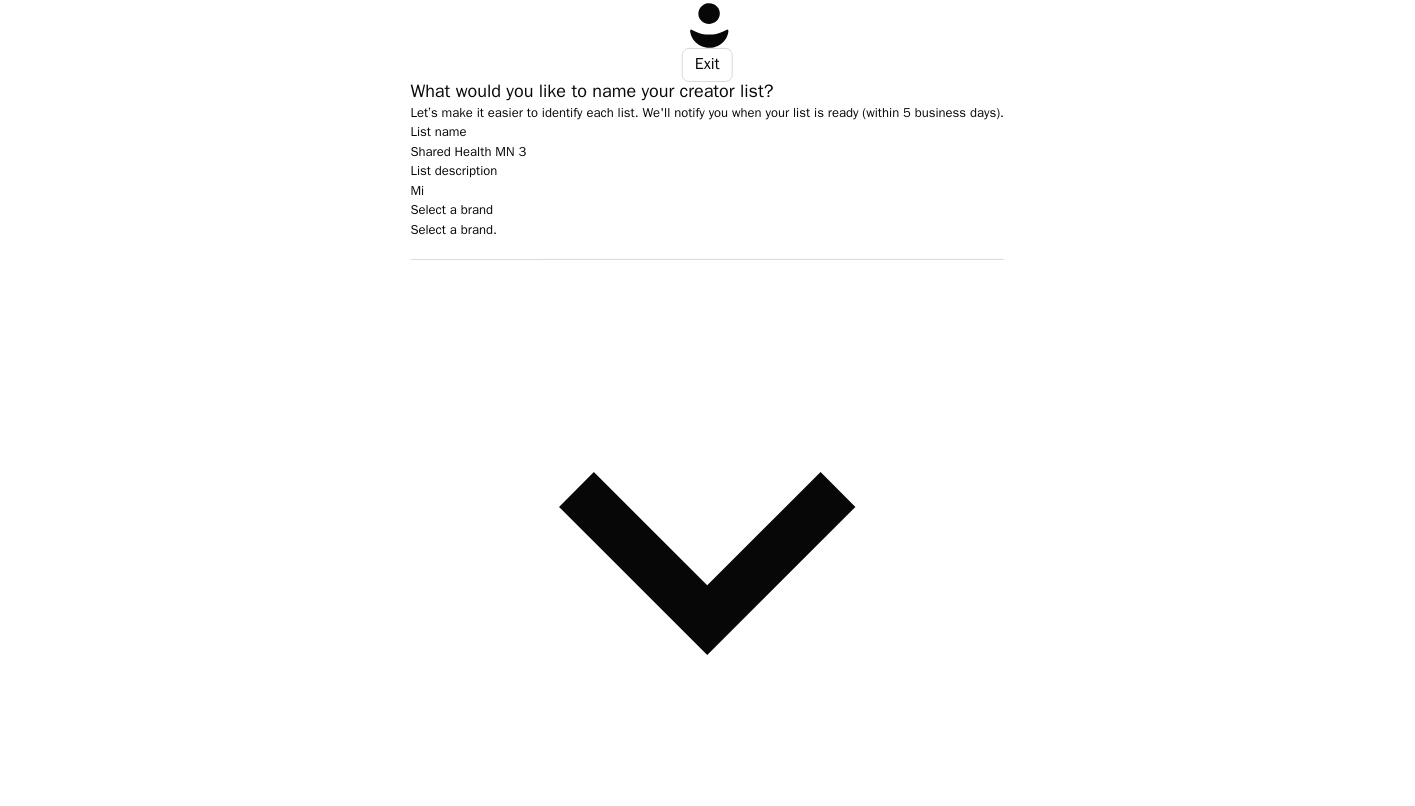 type on "M" 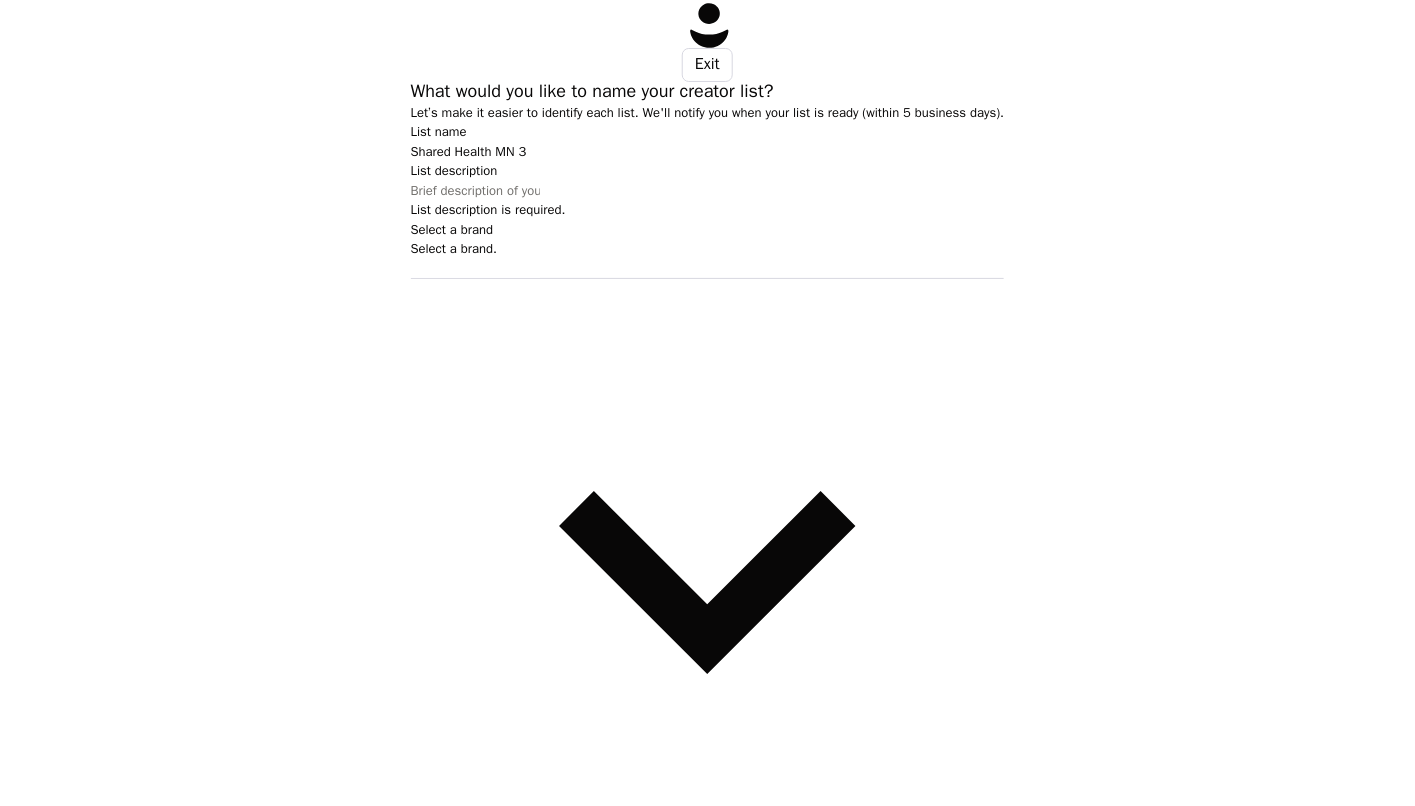 type on "g" 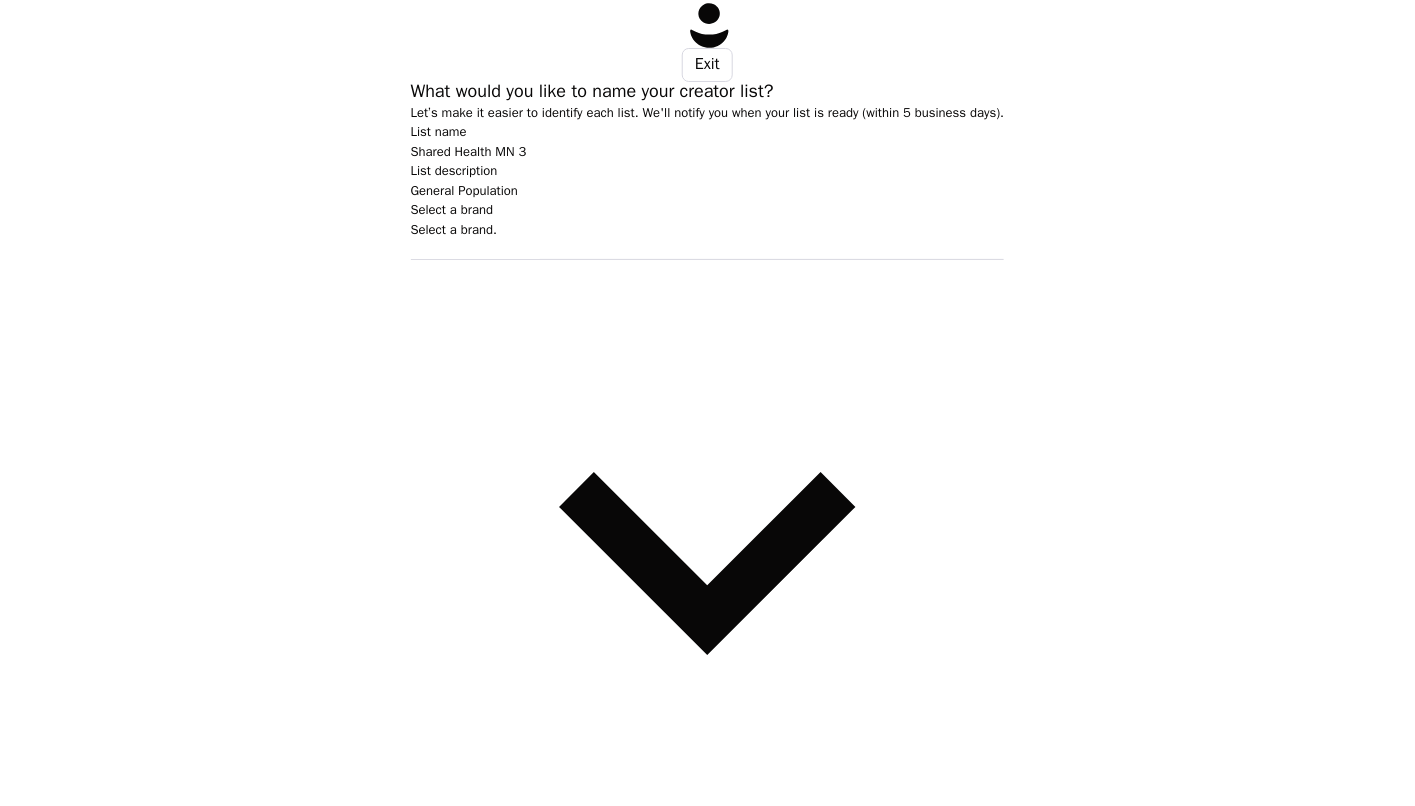 type on "General Population" 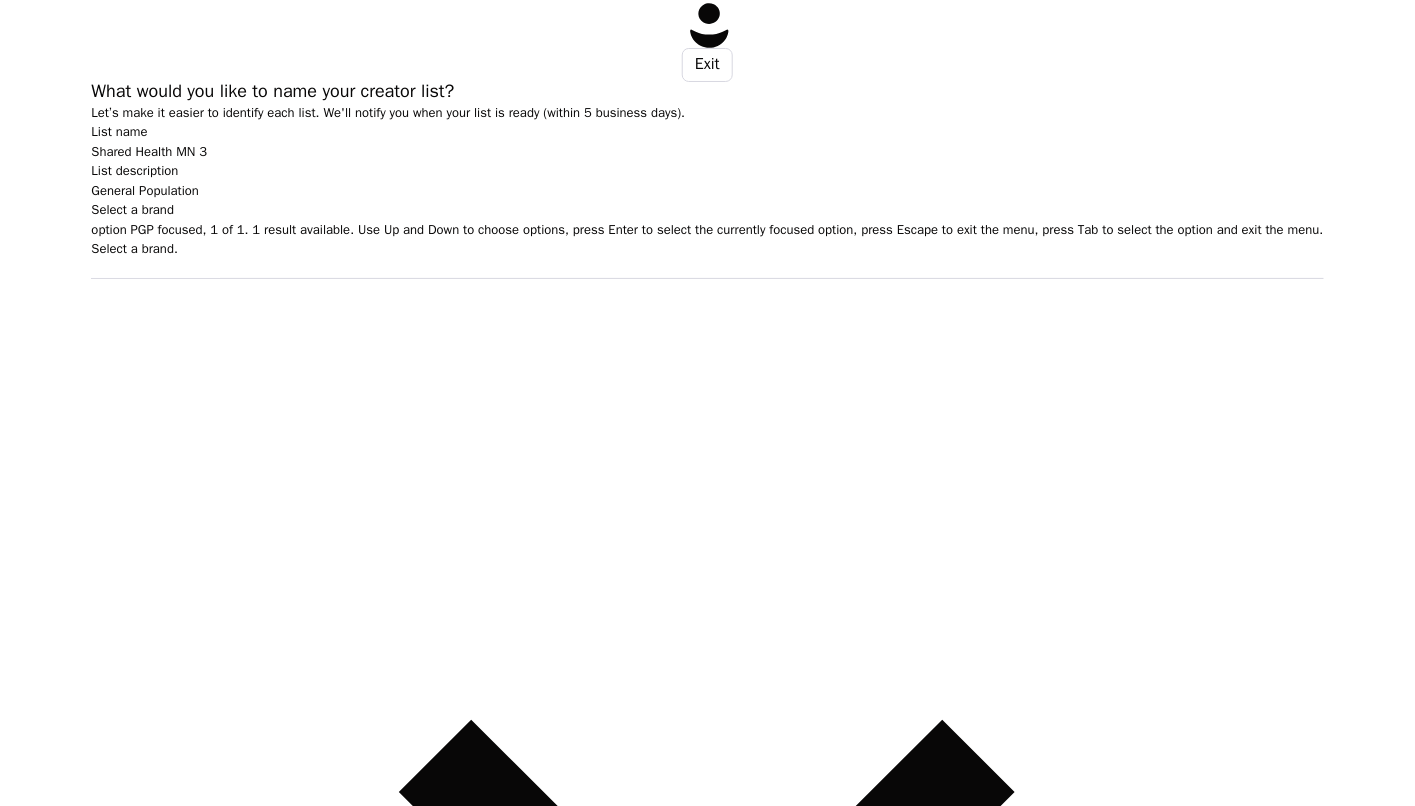 click at bounding box center [707, 269] 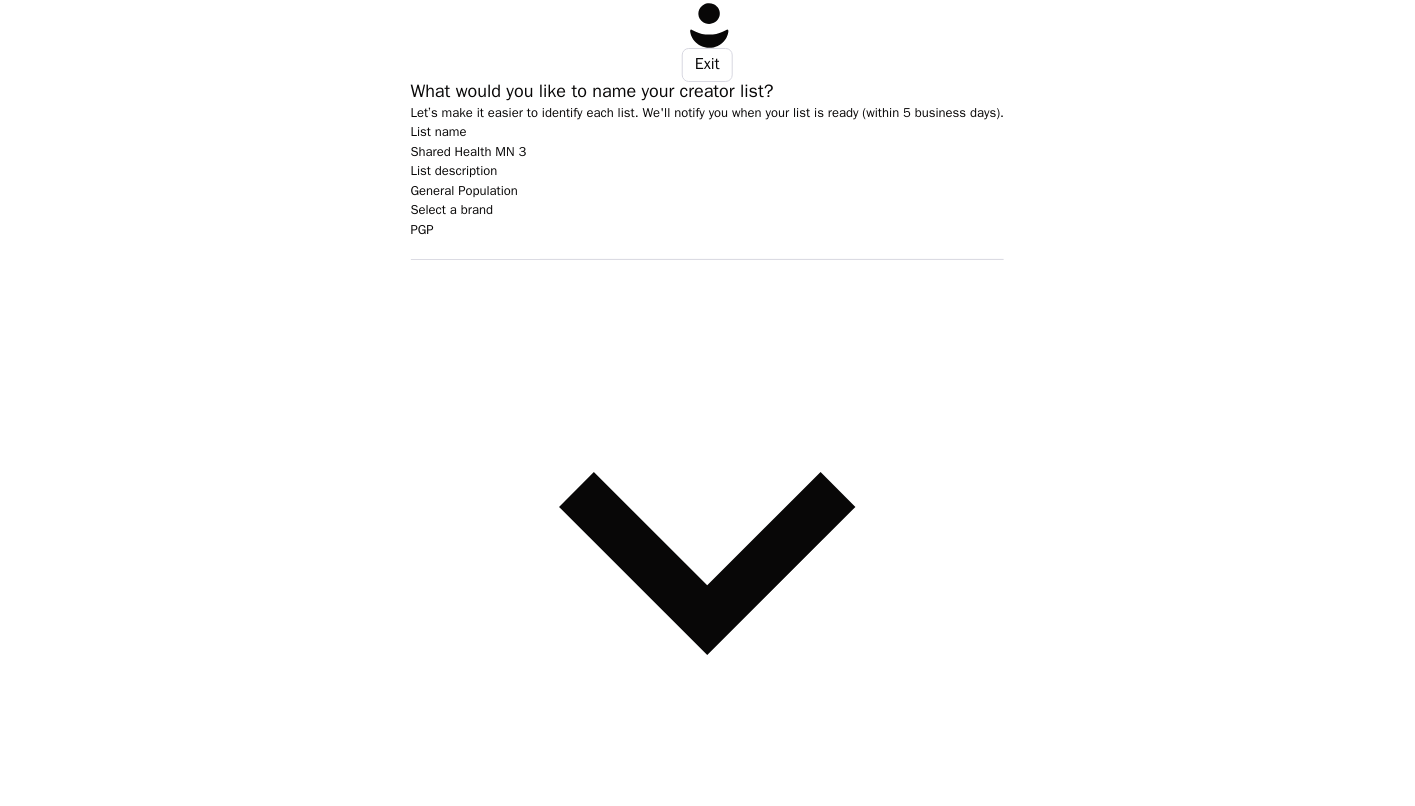 click on "Next" at bounding box center (748, 870) 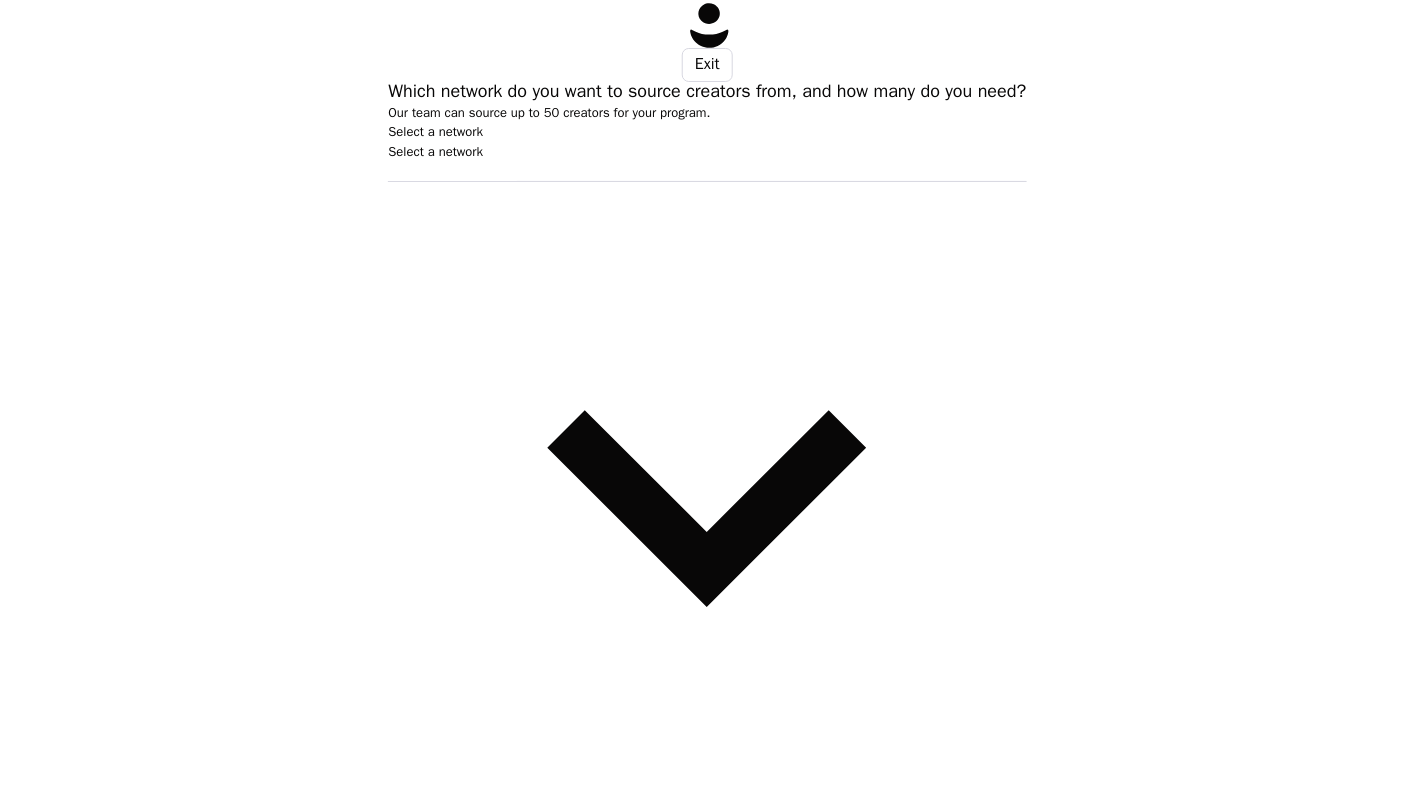 click at bounding box center (707, 171) 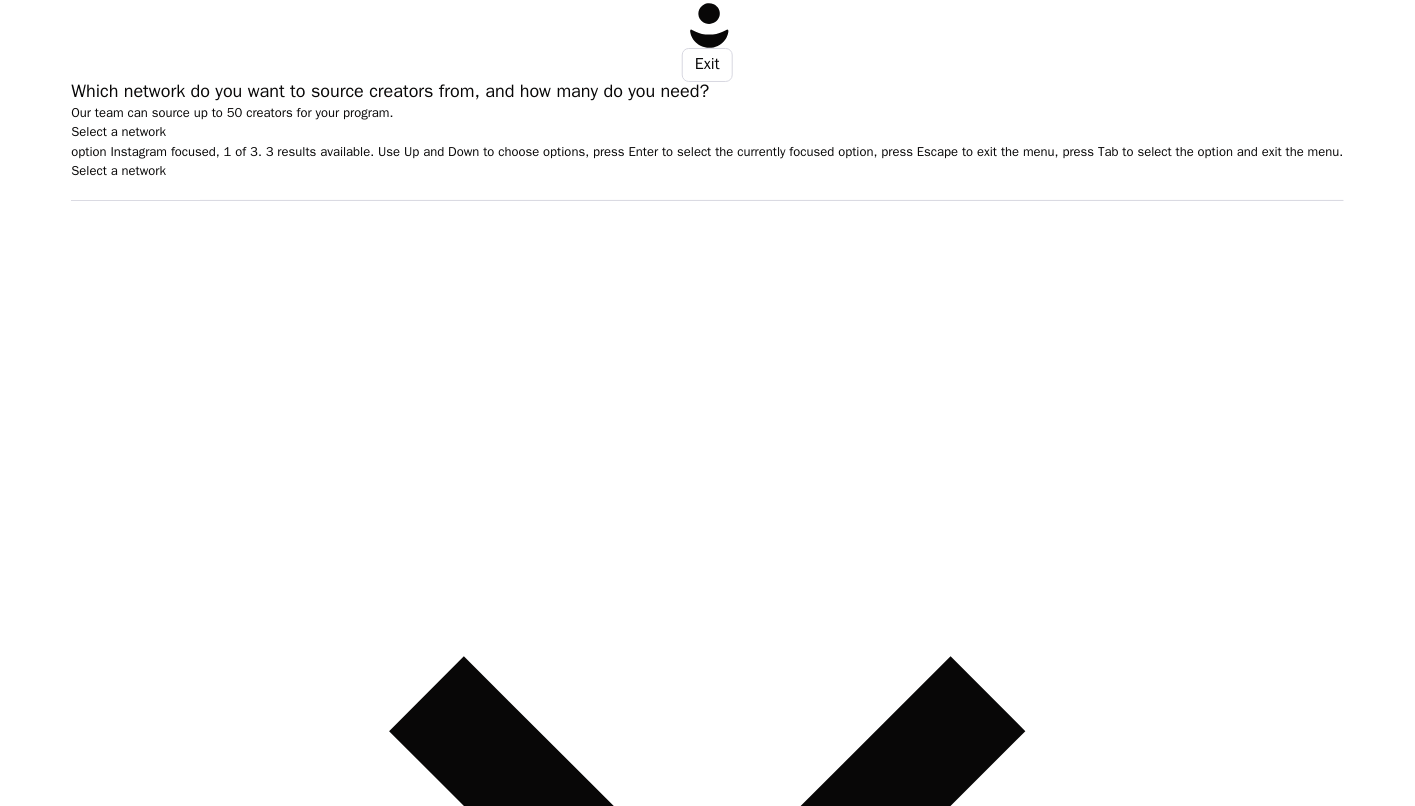 click on "Instagram" at bounding box center [707, 1484] 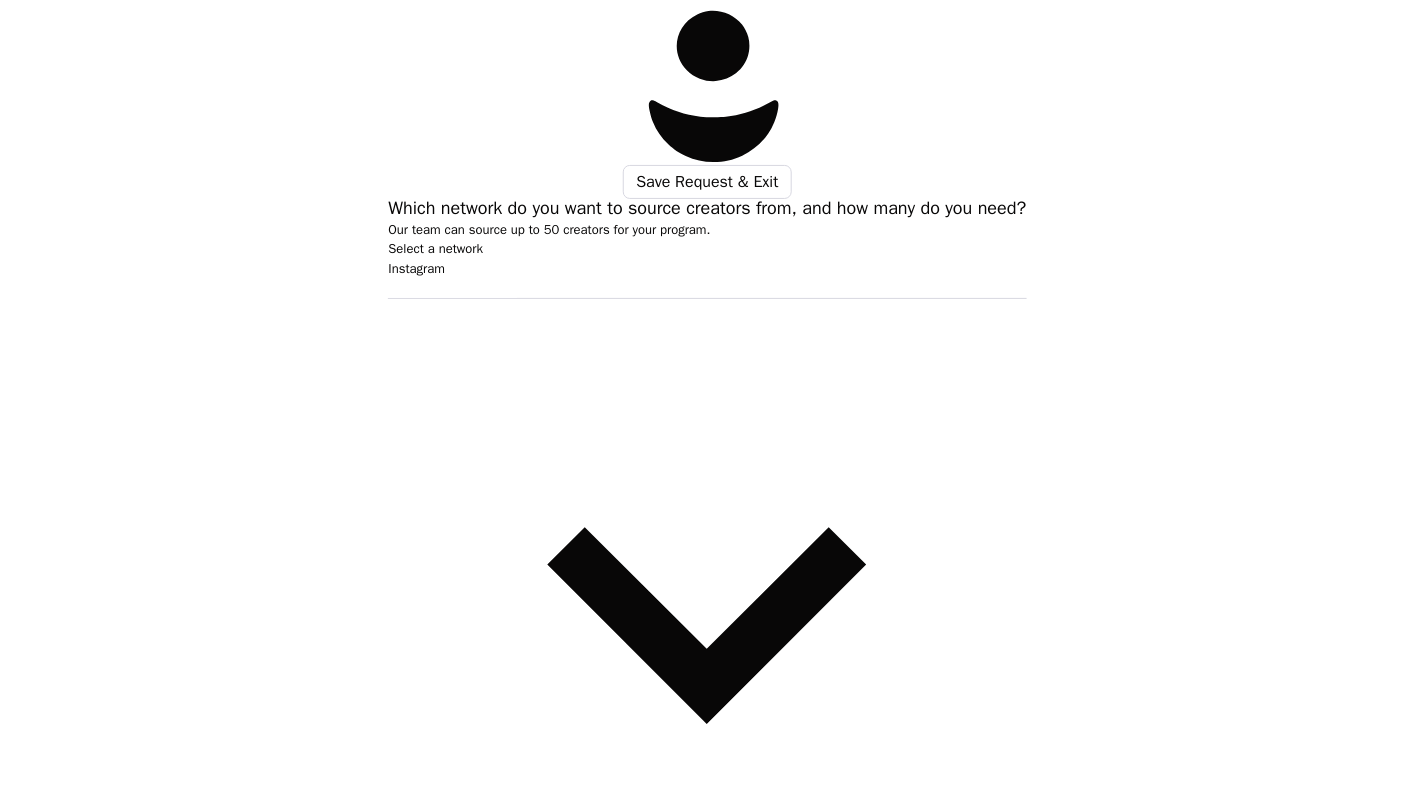 click on "10" at bounding box center (452, 966) 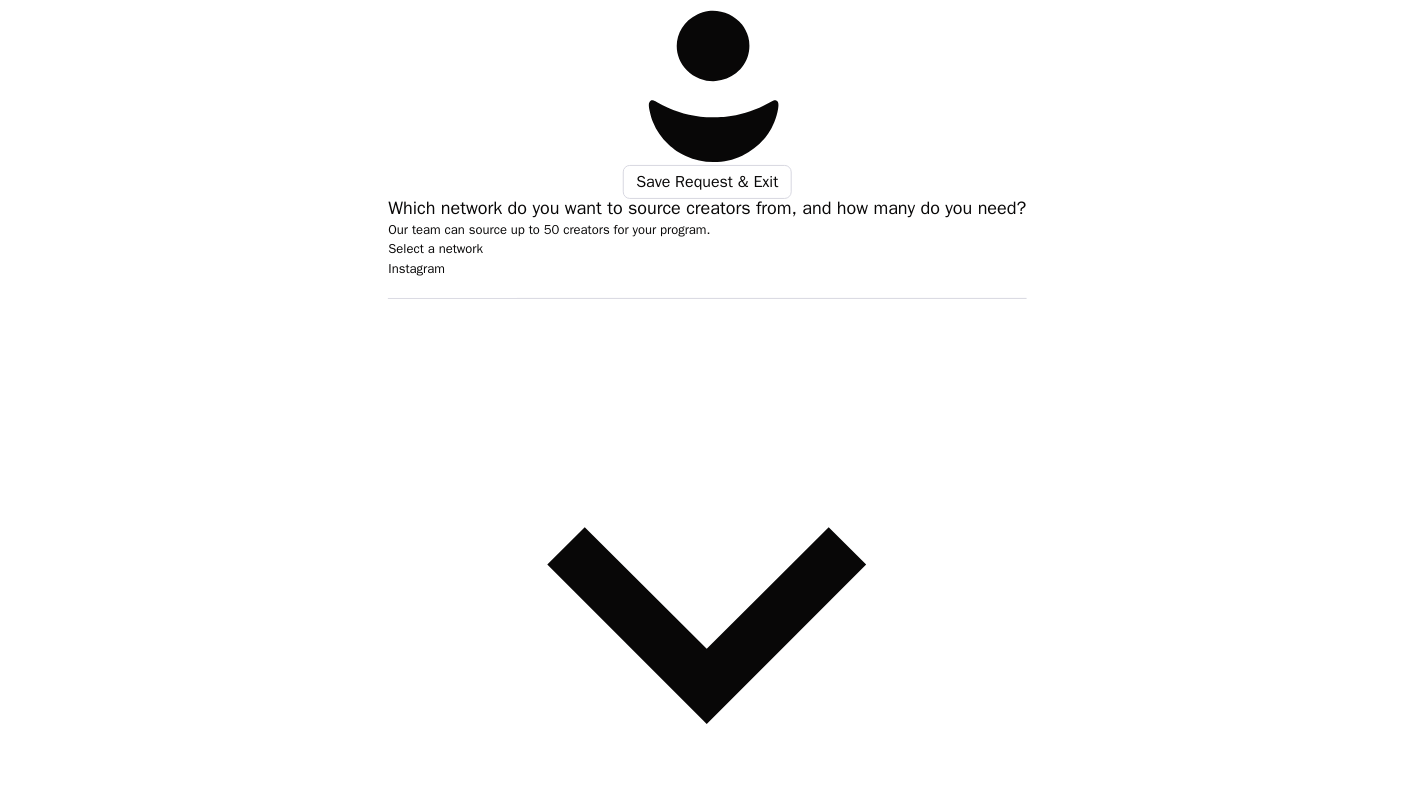 click 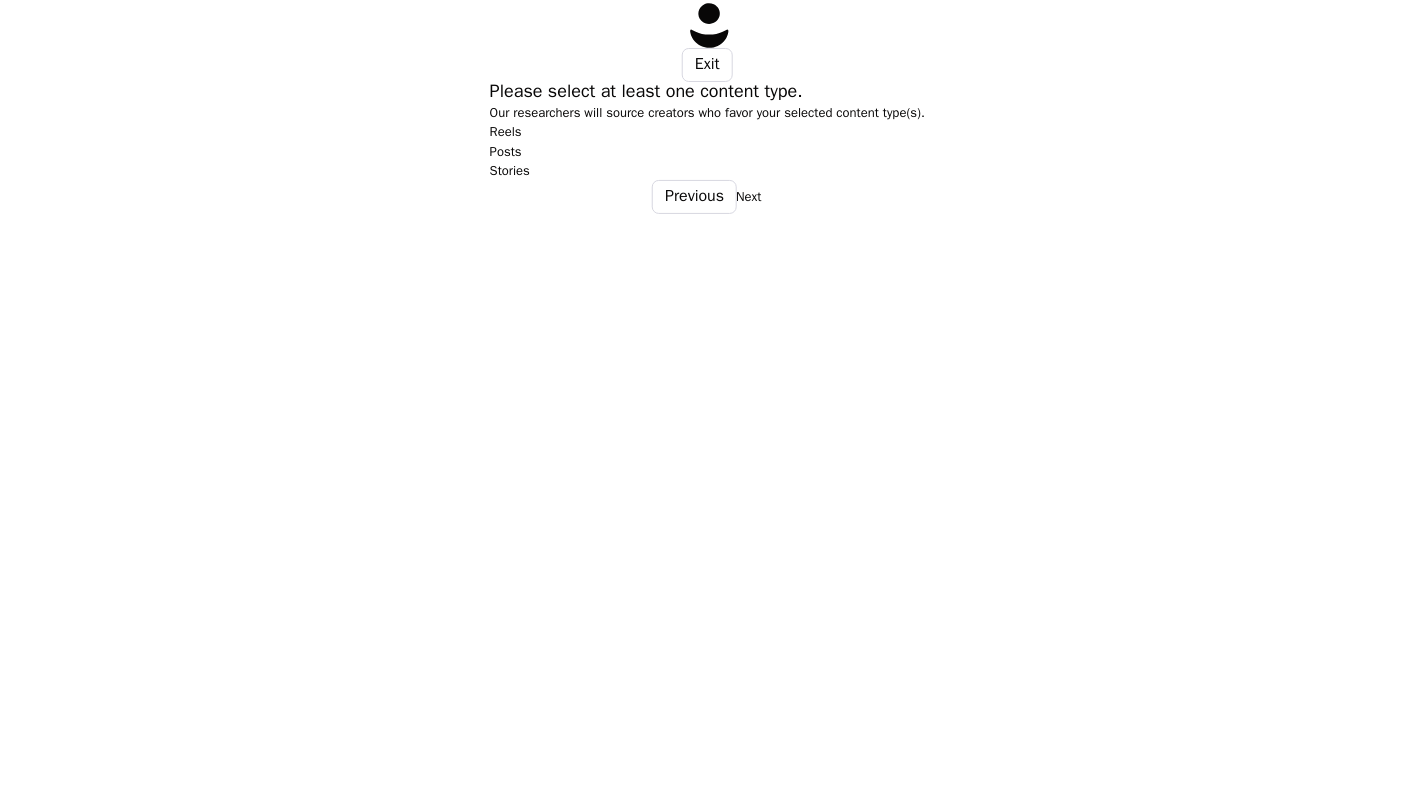 click at bounding box center (707, 142) 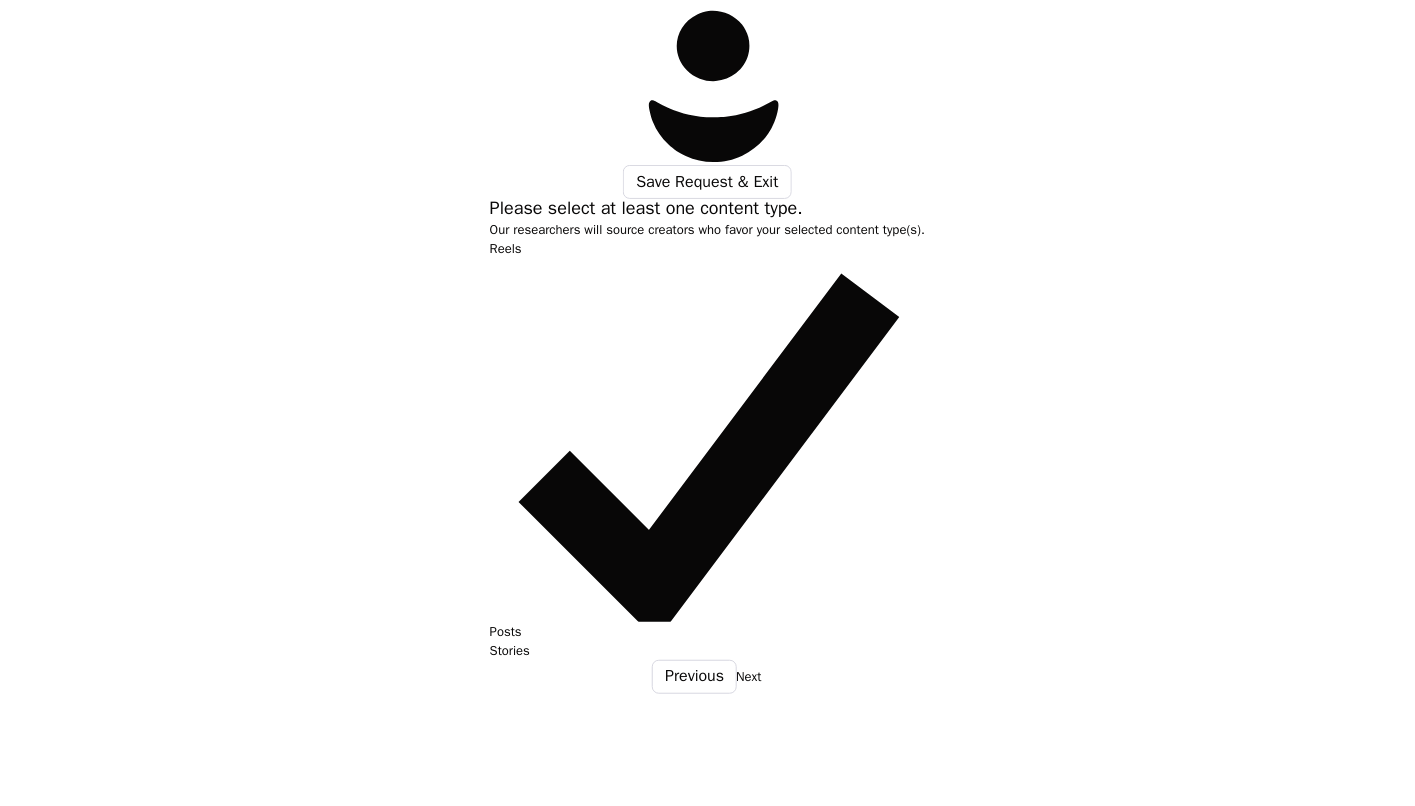 click on "Next" at bounding box center [748, 677] 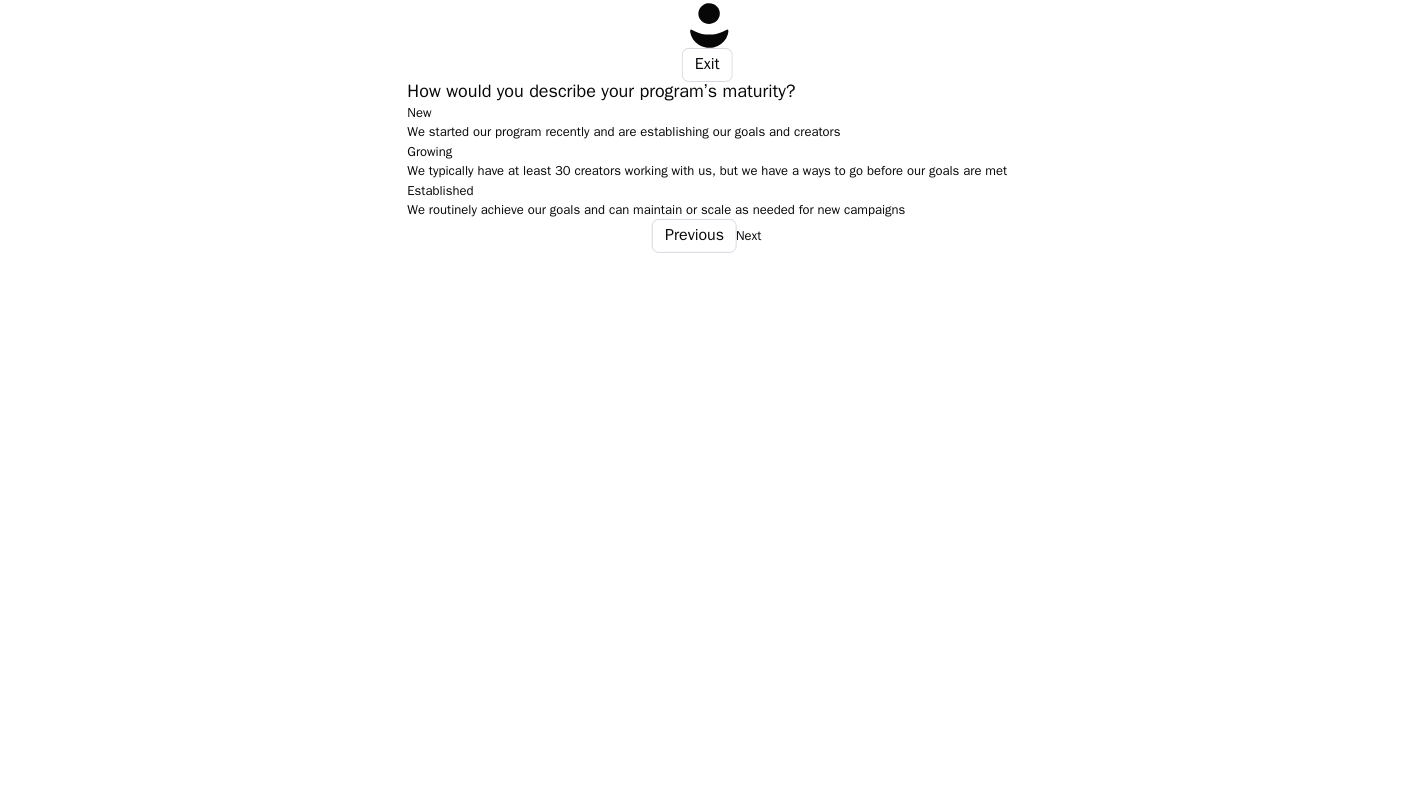 click at bounding box center (707, 122) 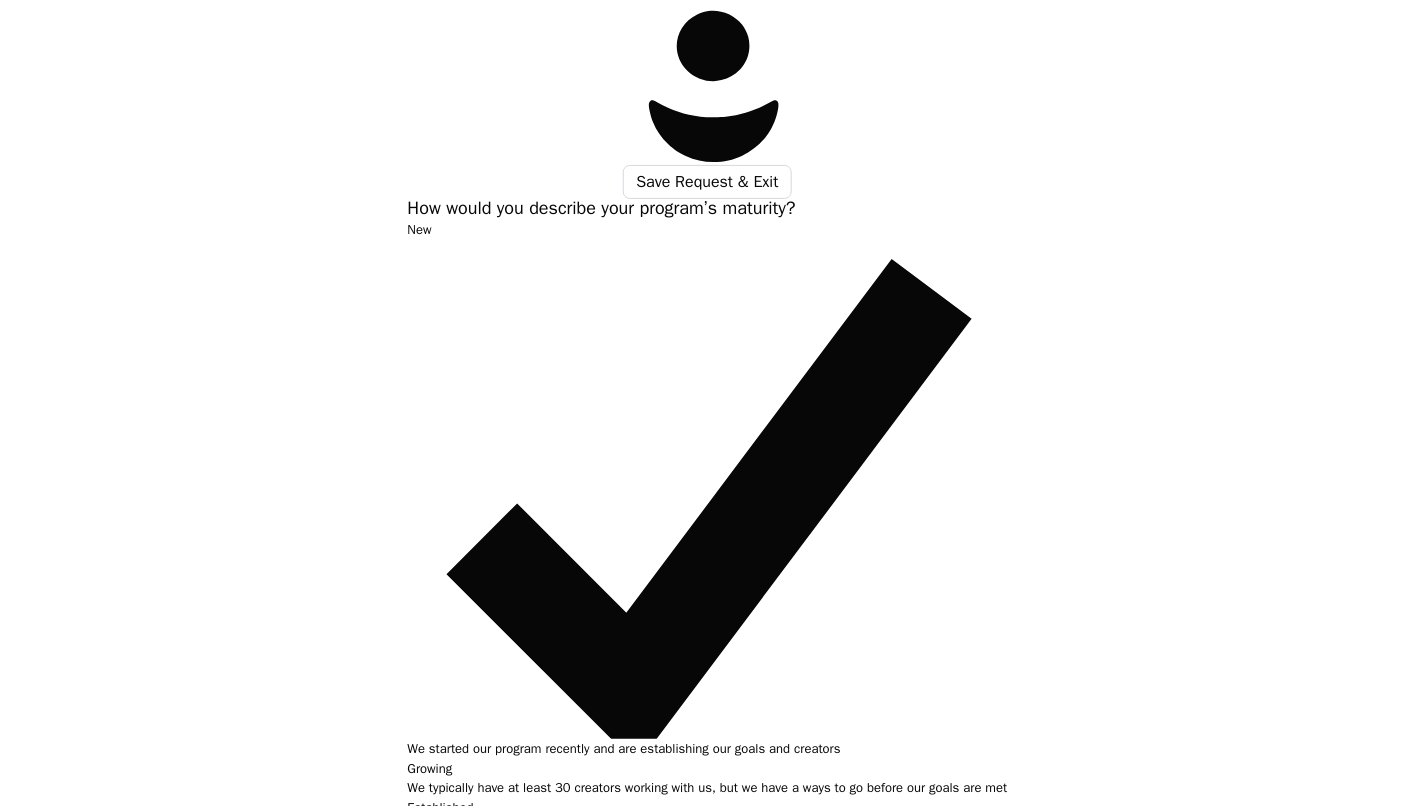 click on "Next" at bounding box center [748, 853] 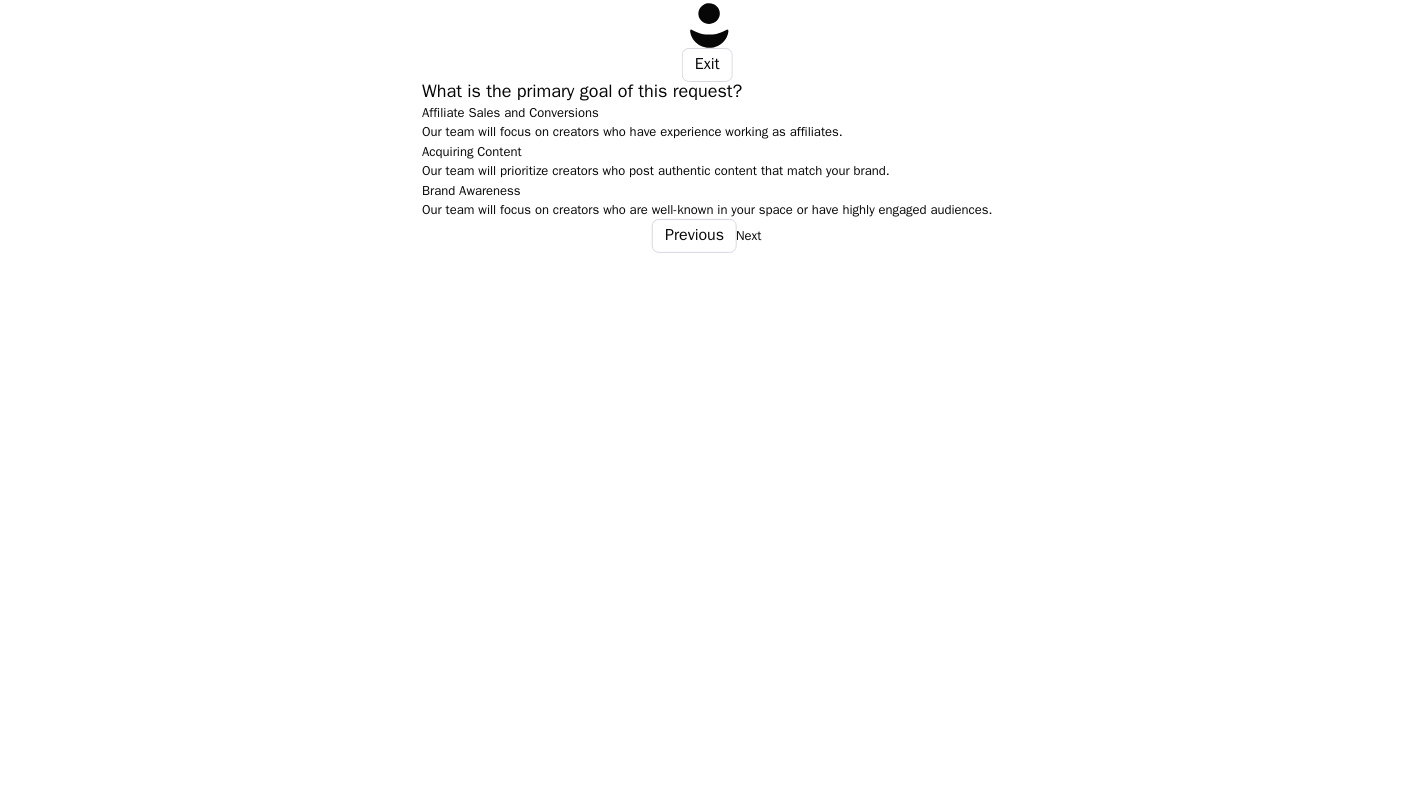 click on "Our team will prioritize creators who post authentic content that match your brand." at bounding box center [707, 171] 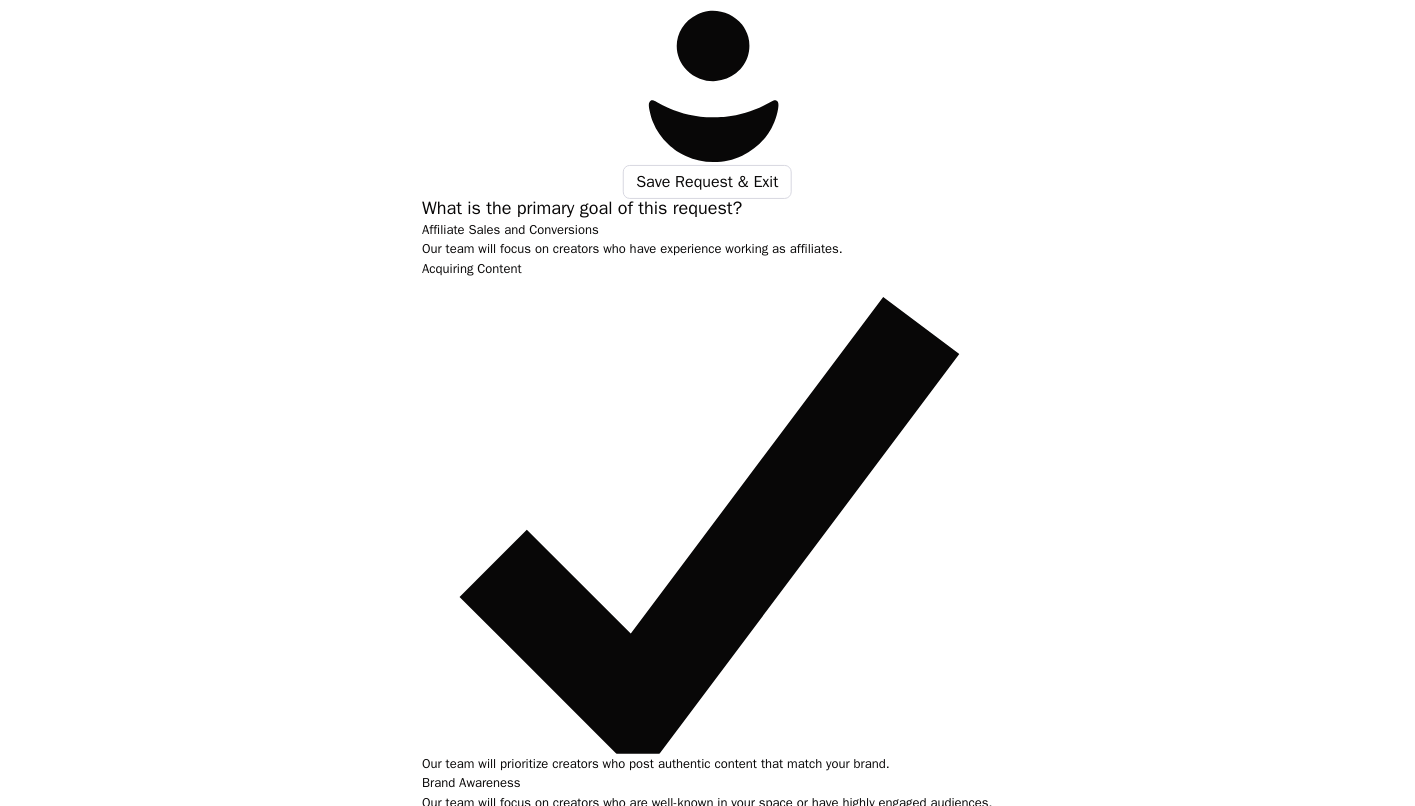 click on "Next" at bounding box center (748, 829) 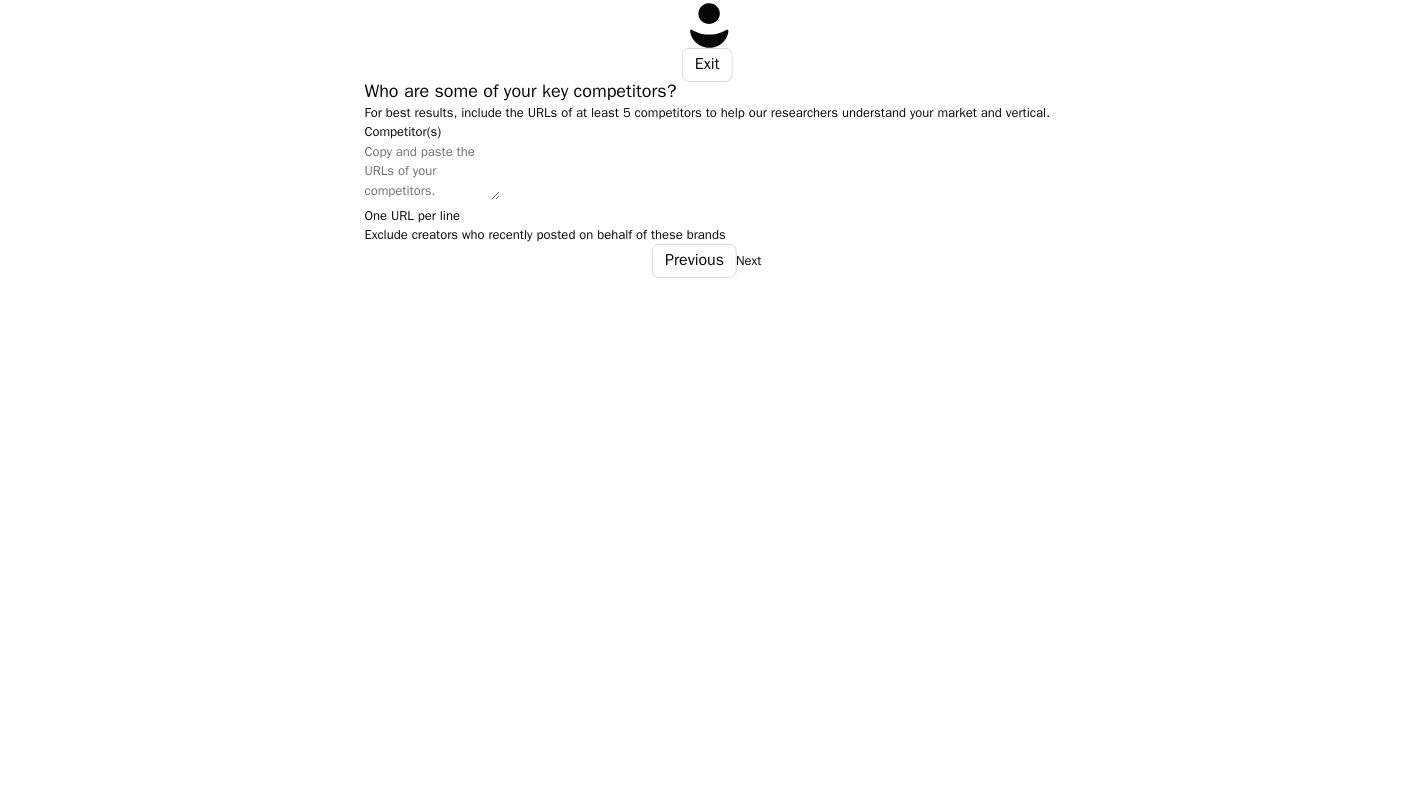 click on "Competitor(s)" at bounding box center [432, 171] 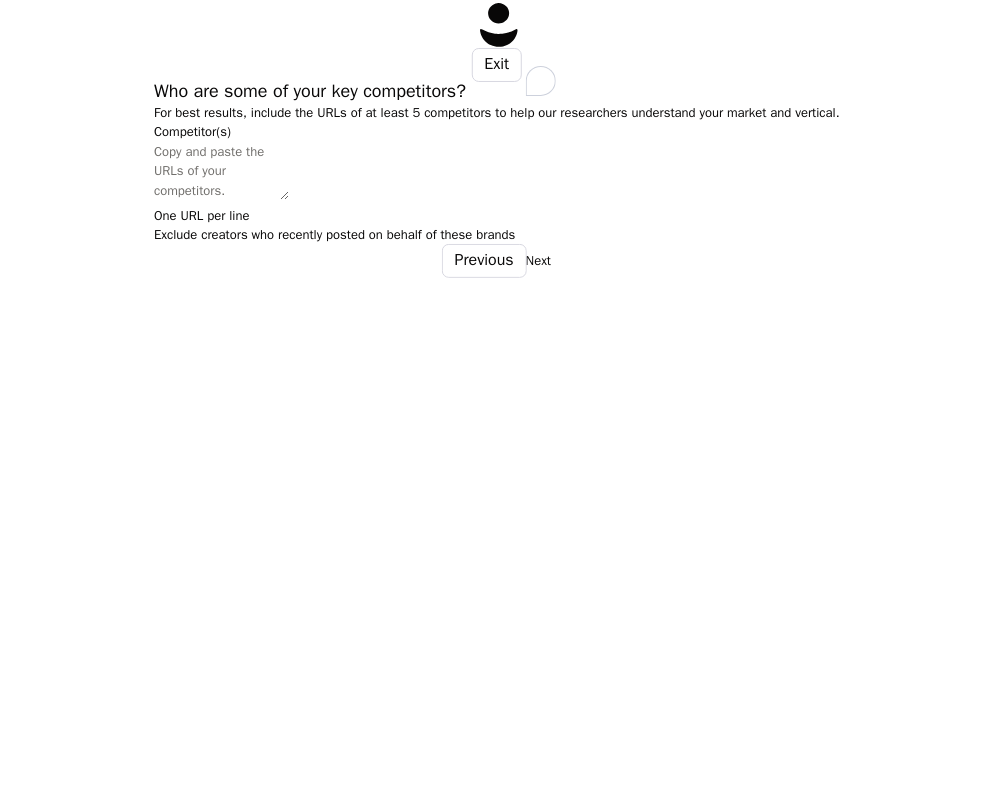 paste on "https://www.instagram.com/your_local_epidemiologist/" 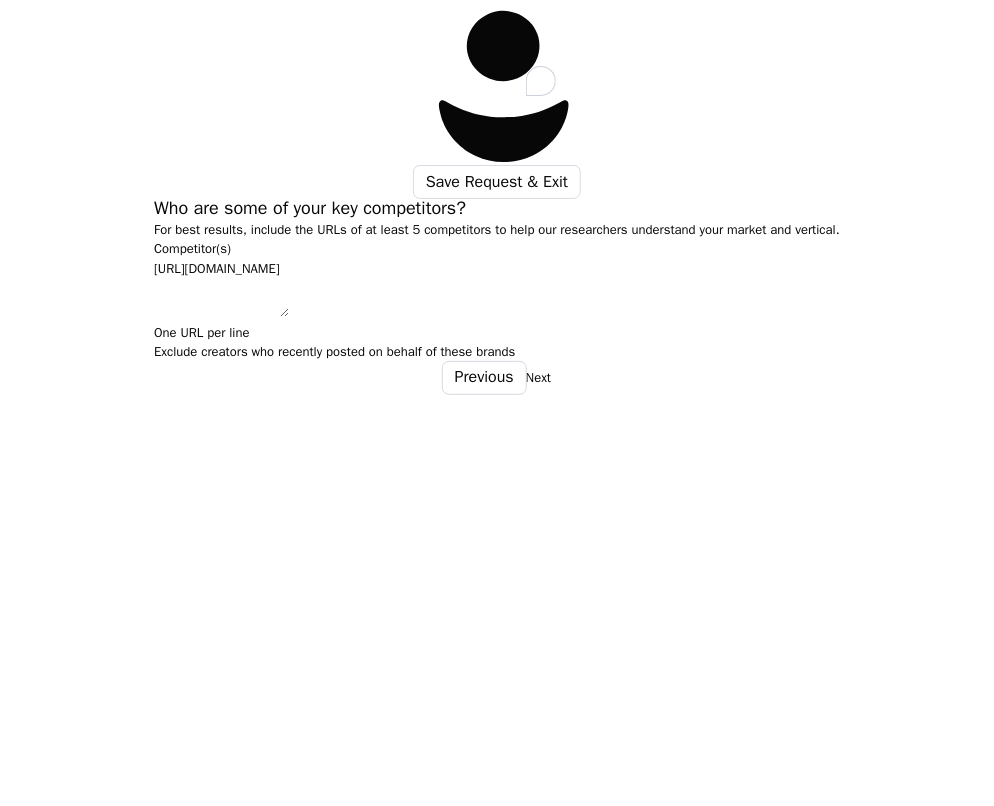paste on "https://www.instagram.com/AbdulElSayed/" 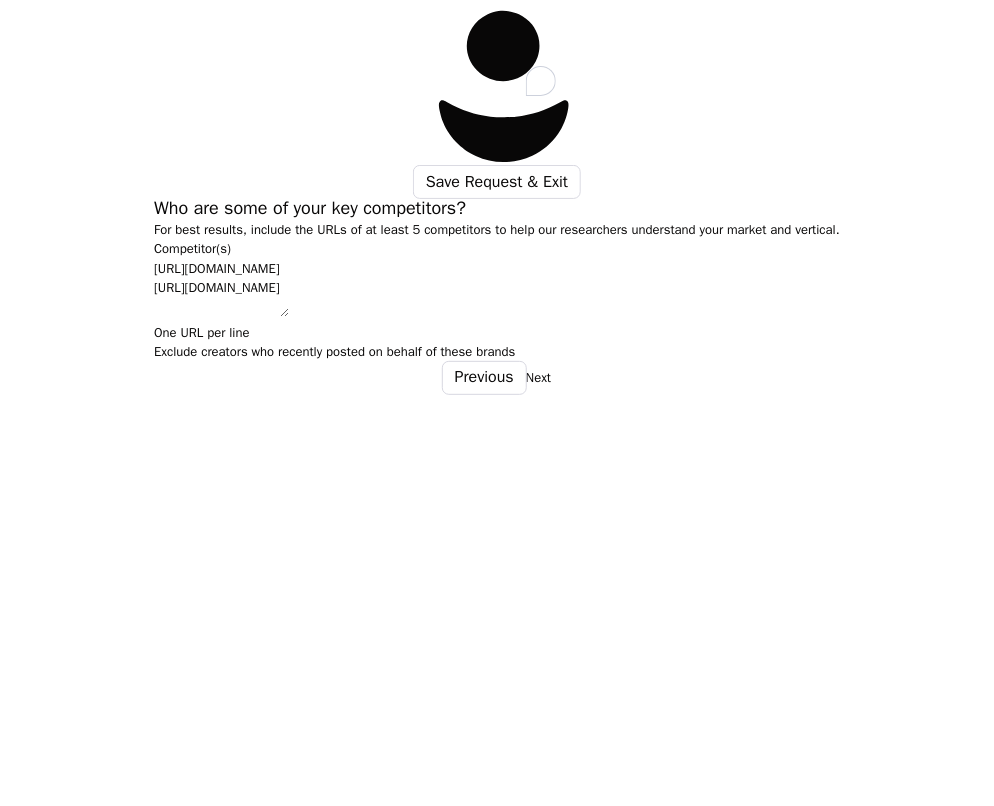 paste on "https://www.instagram.com/yalesph/" 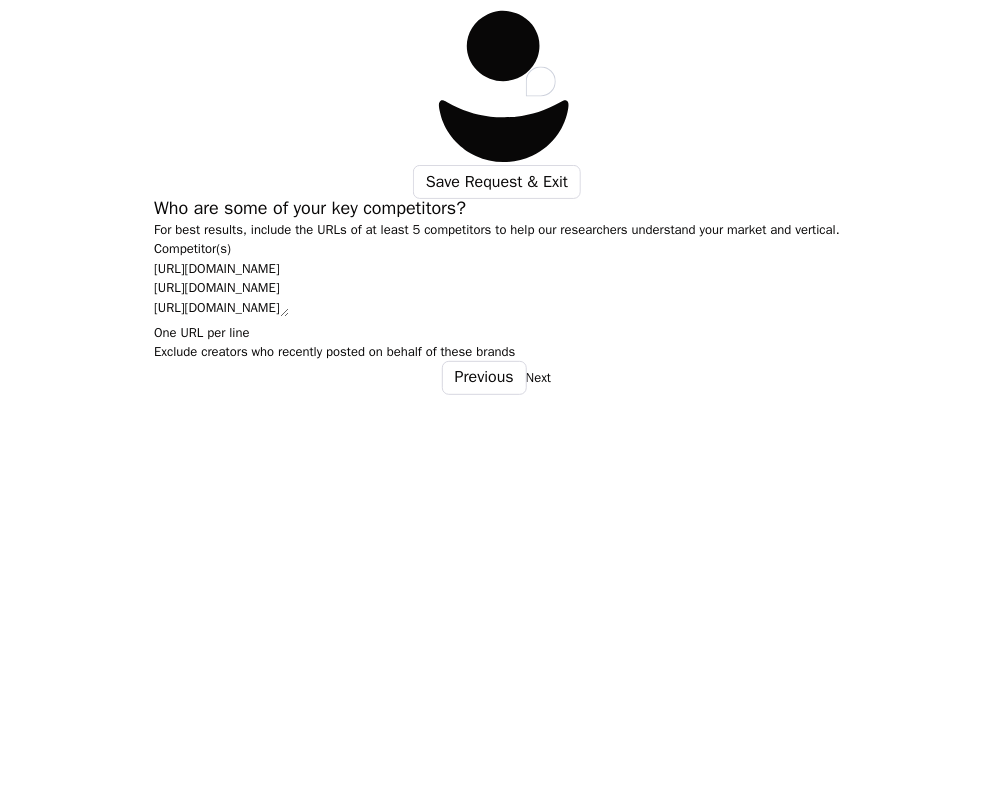 scroll, scrollTop: 12, scrollLeft: 0, axis: vertical 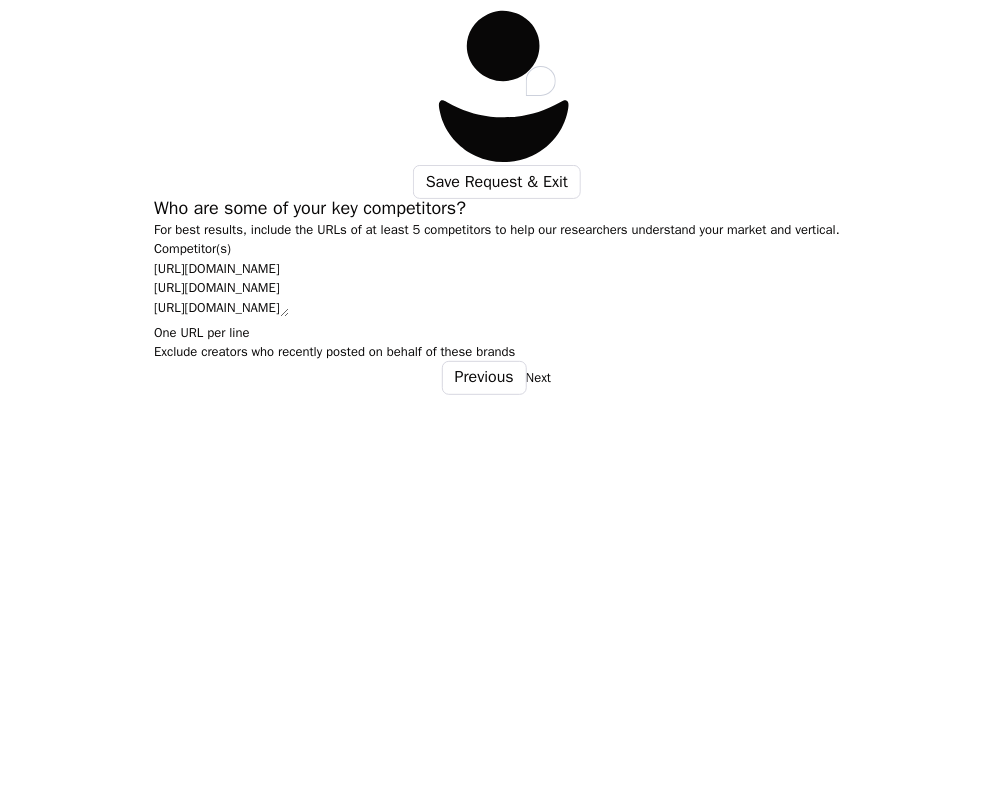 paste on "https://www.instagram.com/brenebrown/" 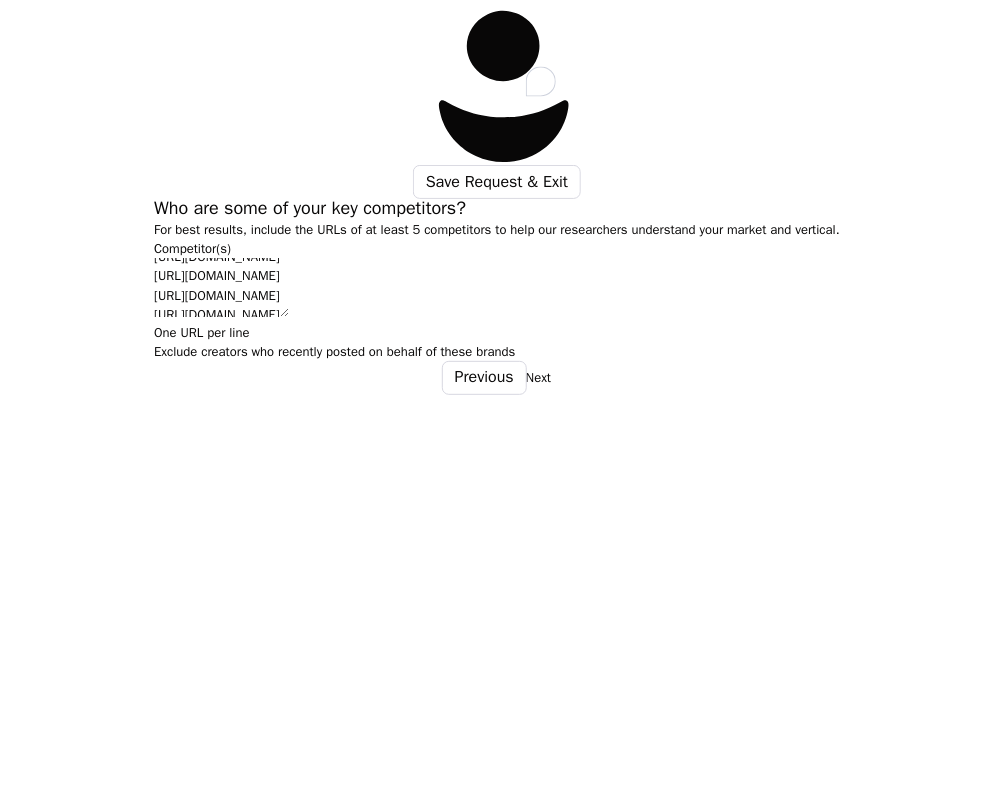 scroll, scrollTop: 34, scrollLeft: 0, axis: vertical 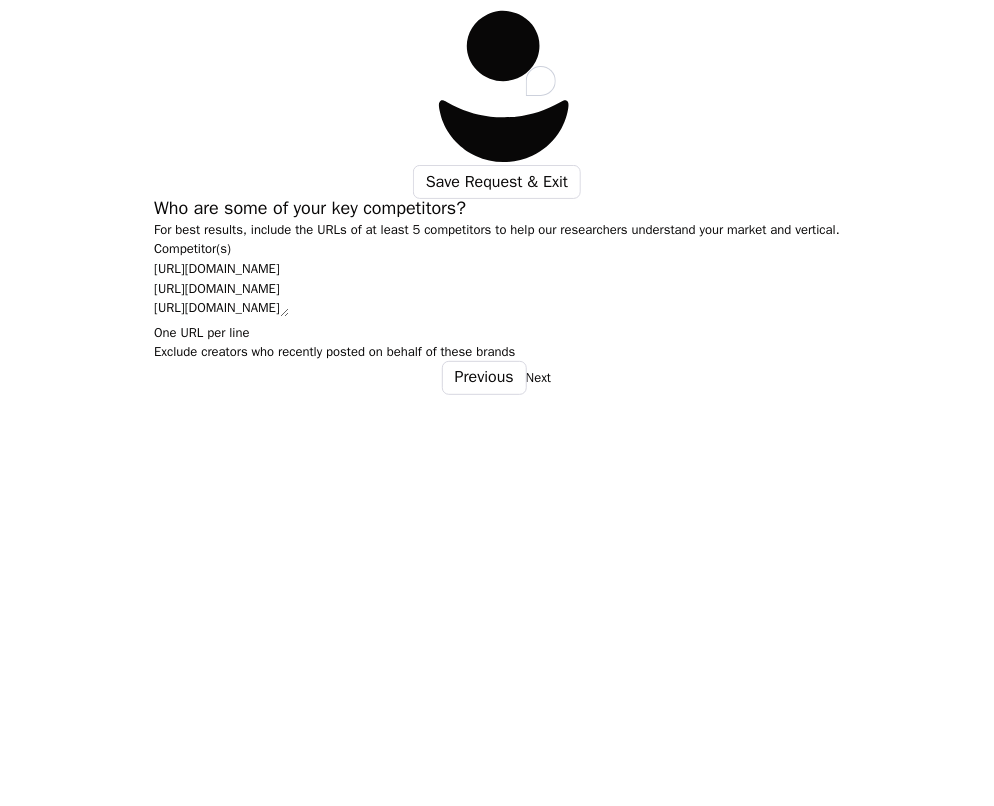 paste on "https://www.instagram.com/pwhl_frost/" 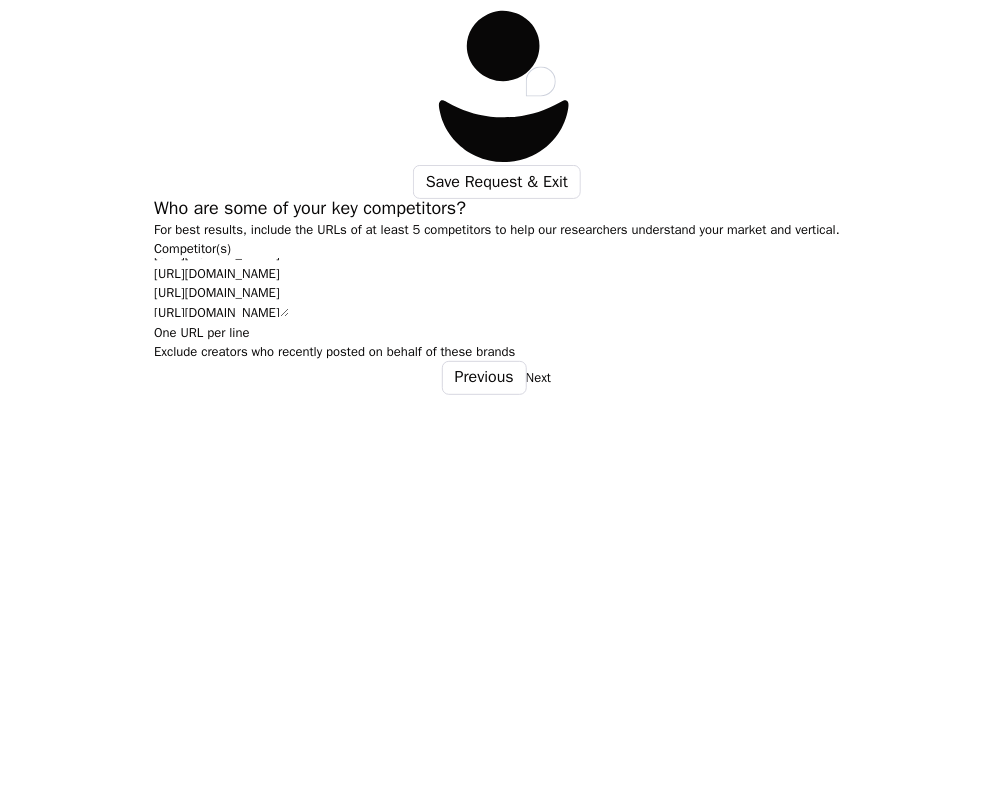 type on "https://www.instagram.com/your_local_epidemiologist/
https://www.instagram.com/AbdulElSayed/
https://www.instagram.com/yalesph/
https://www.instagram.com/brenebrown/
https://www.instagram.com/pwhl_frost/" 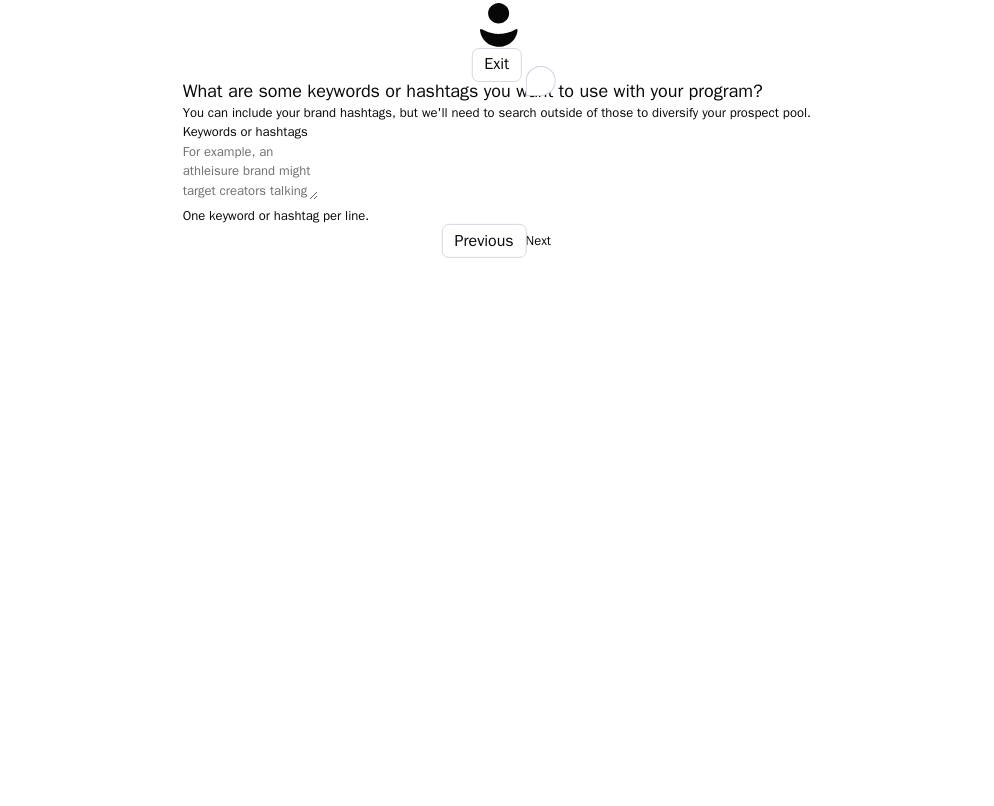 click on "Keywords or hashtags" at bounding box center [250, 171] 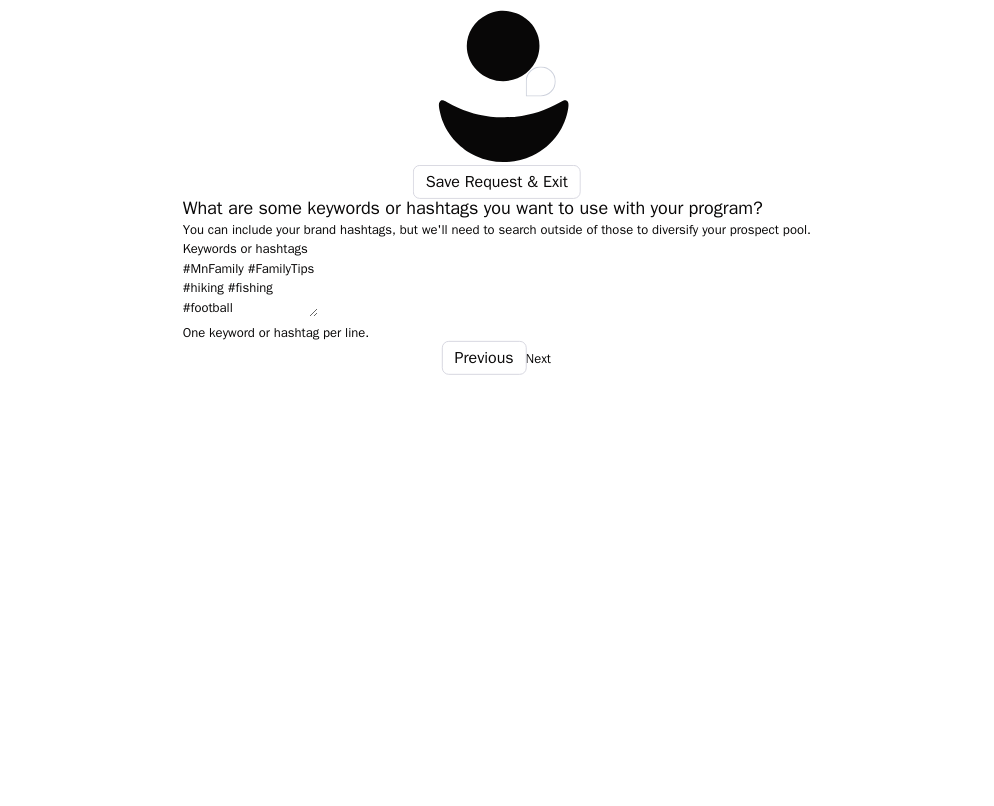 click on "#MnFamily #FamilyTips #hiking #fishing #football #MinnesotaTwins #twins Minneopolis" at bounding box center [250, 288] 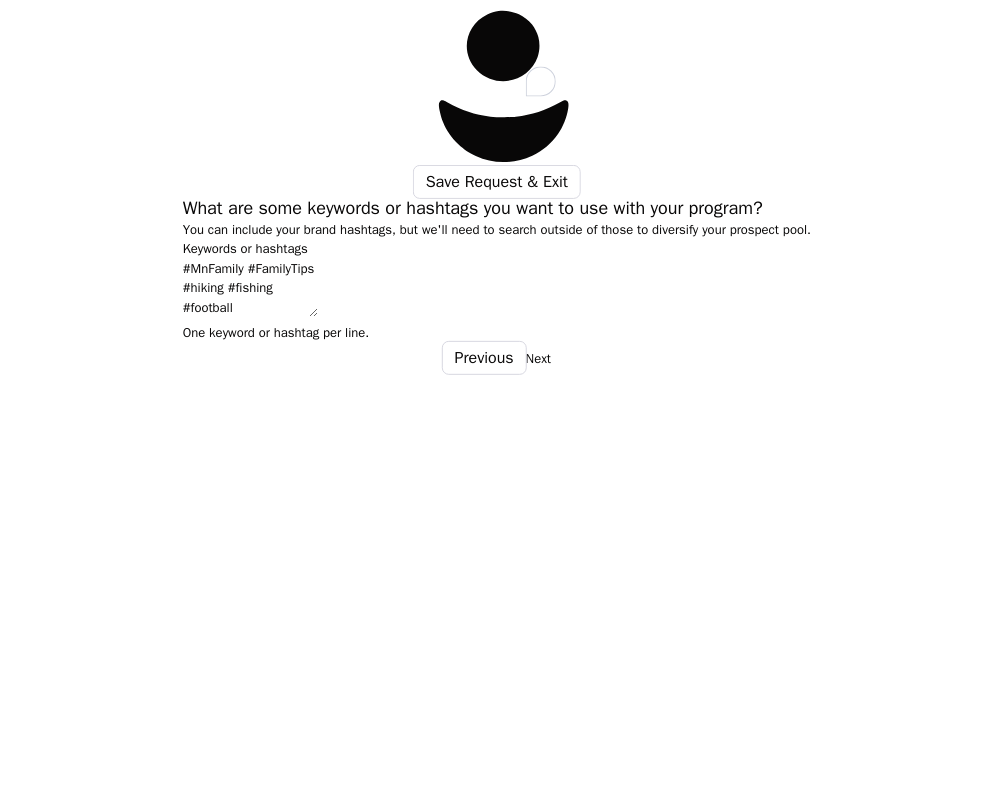 click on "#MnFamily #FamilyTips #hiking #fishing #football #MinnesotaTwins #twins Minneapolis" at bounding box center [250, 288] 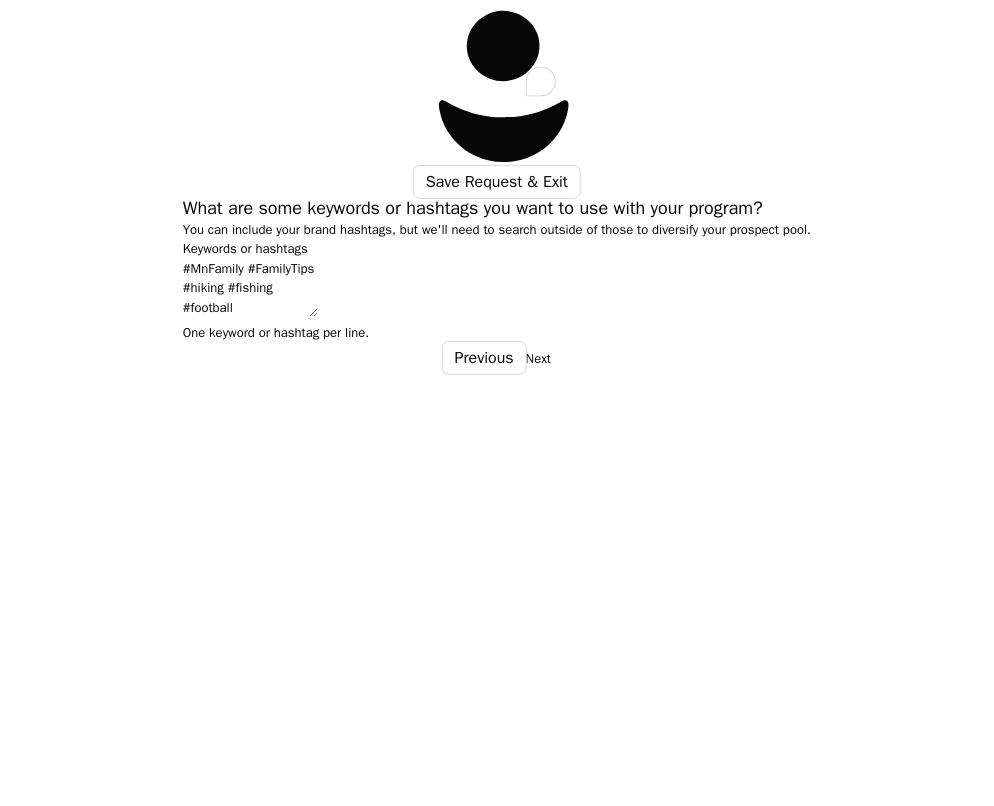 click on "#MnFamily #FamilyTips #hiking #fishing #football #MinnesotaTwins #twins #Minneapolis" at bounding box center [250, 288] 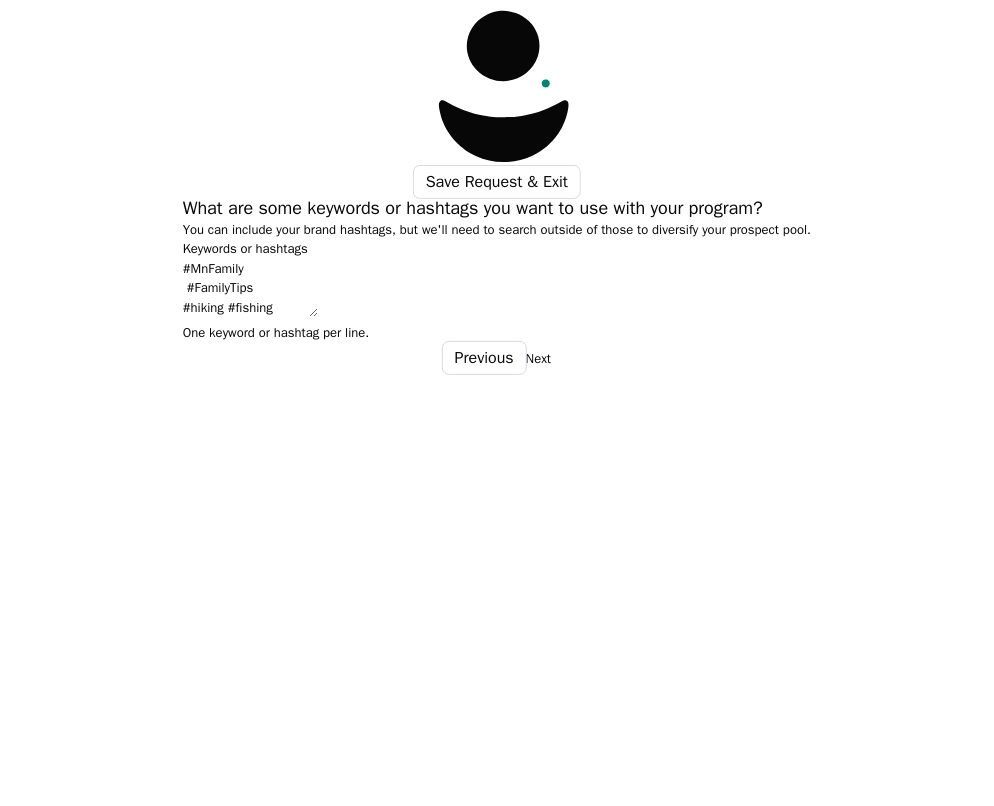 click on "#MnFamily
#FamilyTips
#hiking #fishing #football #MinnesotaTwins #twins #Minneapolis #beauty #health #food #foodie #" at bounding box center [250, 288] 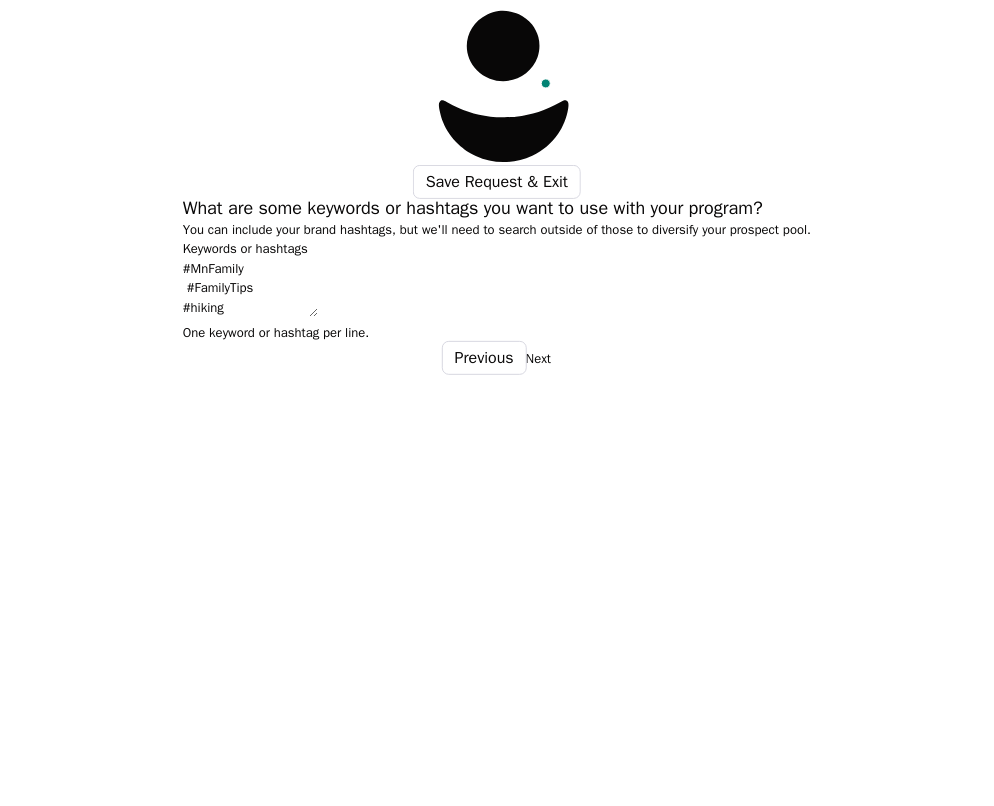 scroll, scrollTop: 12, scrollLeft: 0, axis: vertical 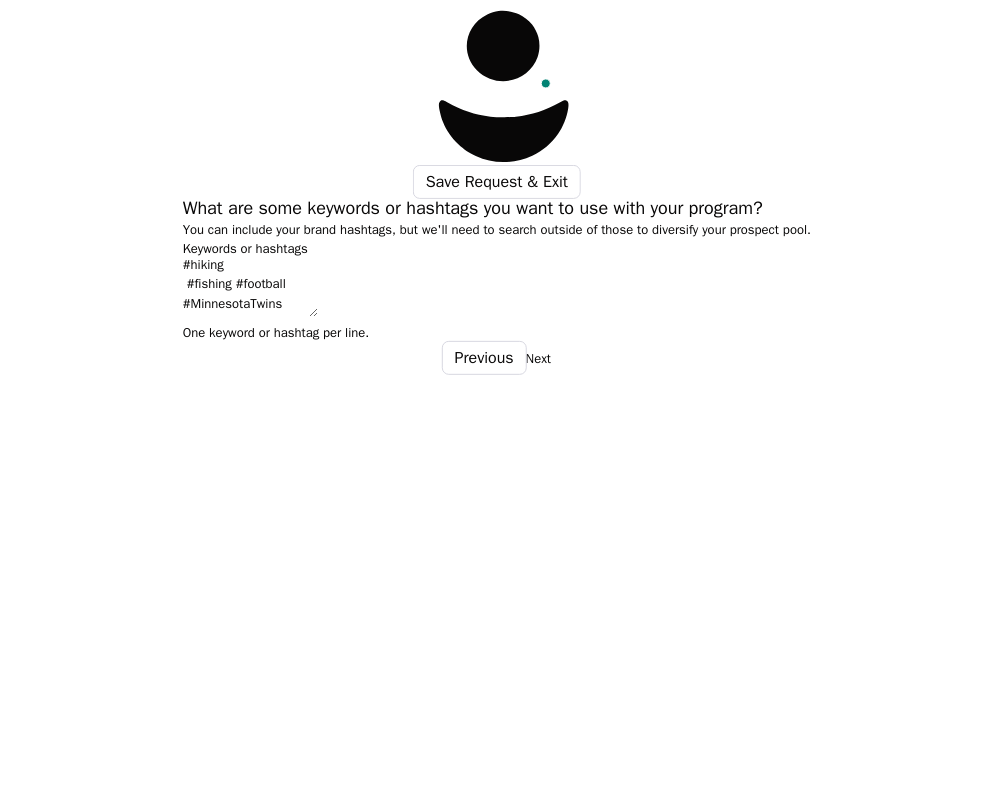 click on "#MnFamily
#FamilyTips
#hiking
#fishing #football #MinnesotaTwins #twins #Minneapolis #beauty #health #food #foodie #" at bounding box center (250, 288) 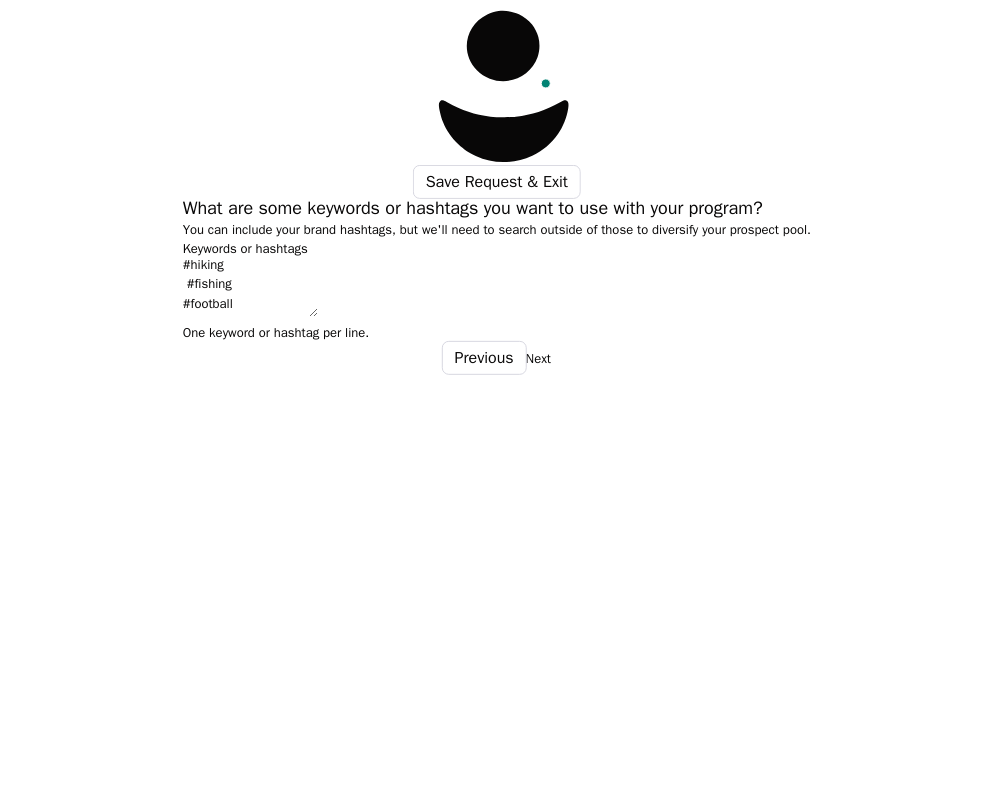 click on "#MnFamily
#FamilyTips
#hiking
#fishing
#football #MinnesotaTwins #twins #Minneapolis #beauty #health #food #foodie #" at bounding box center (250, 288) 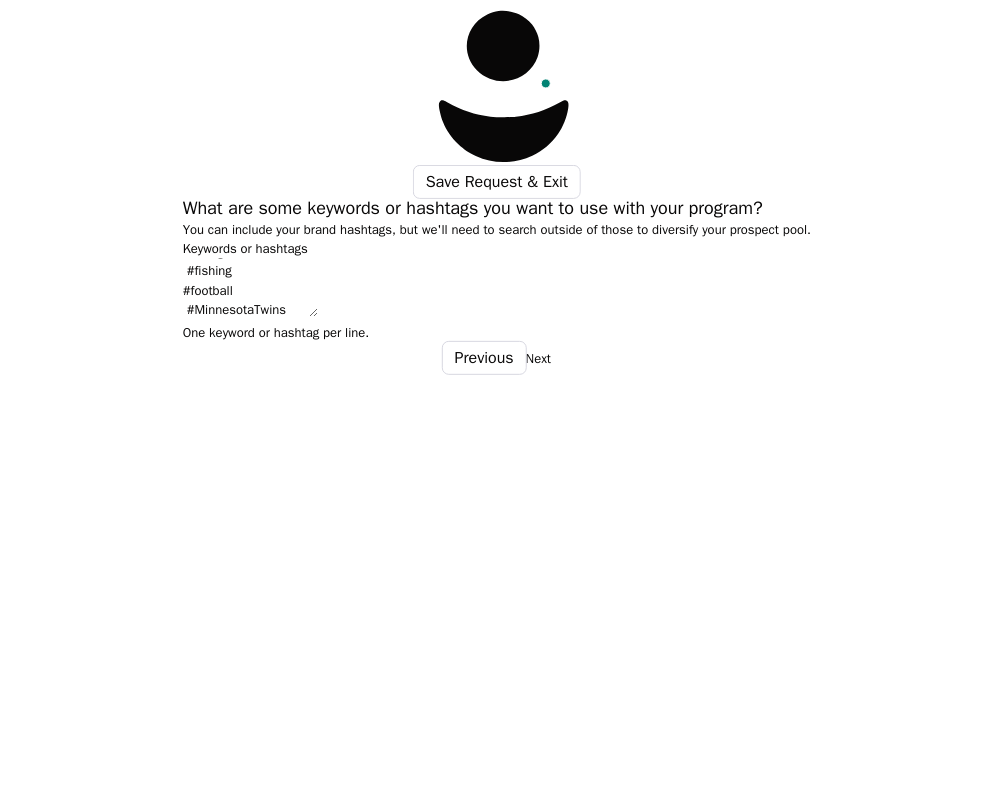 scroll, scrollTop: 65, scrollLeft: 0, axis: vertical 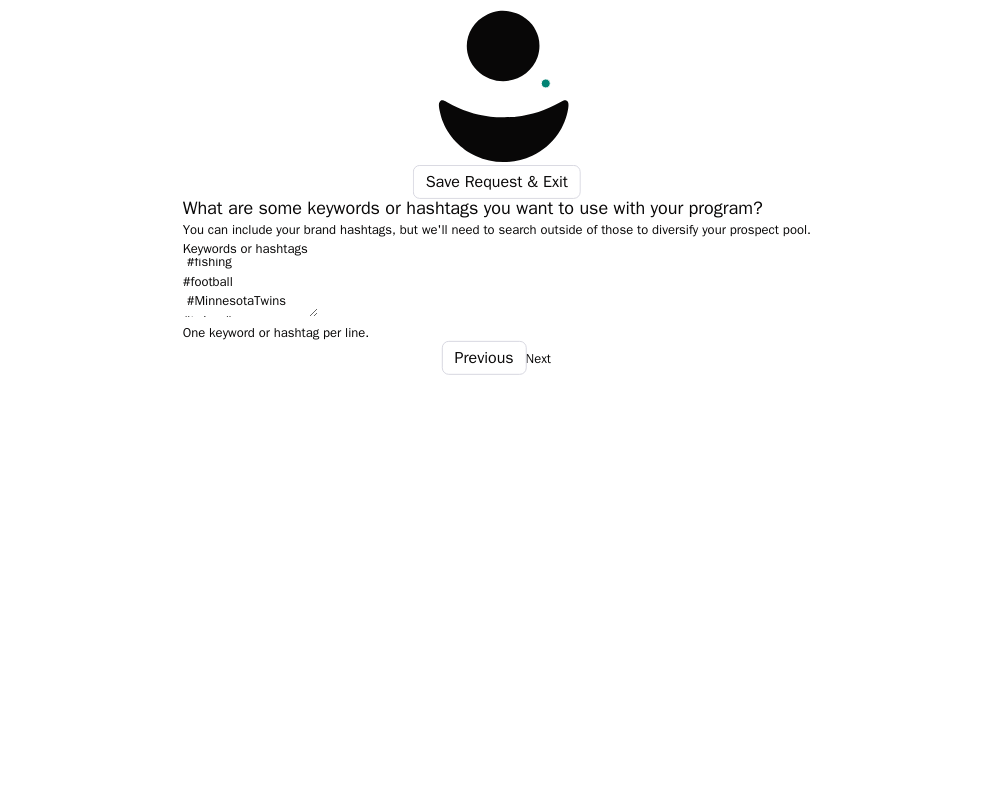 click on "#MnFamily
#FamilyTips
#hiking
#fishing
#football
#MinnesotaTwins #twins #Minneapolis #beauty #health #food #foodie #" at bounding box center [250, 288] 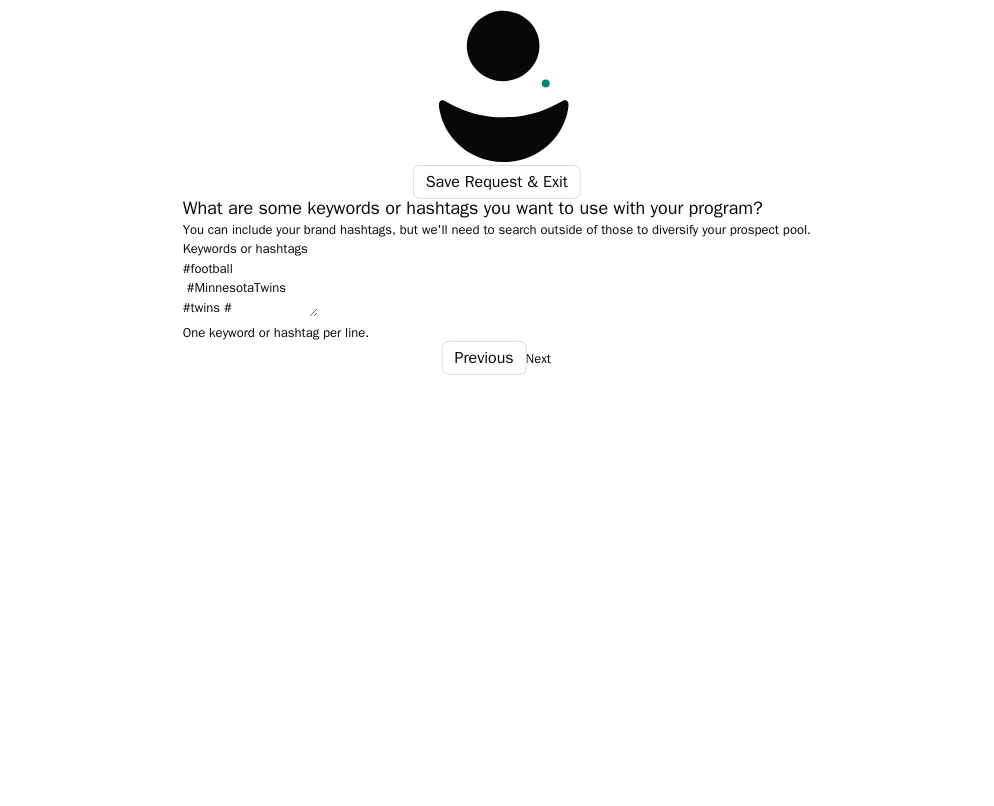 scroll, scrollTop: 78, scrollLeft: 0, axis: vertical 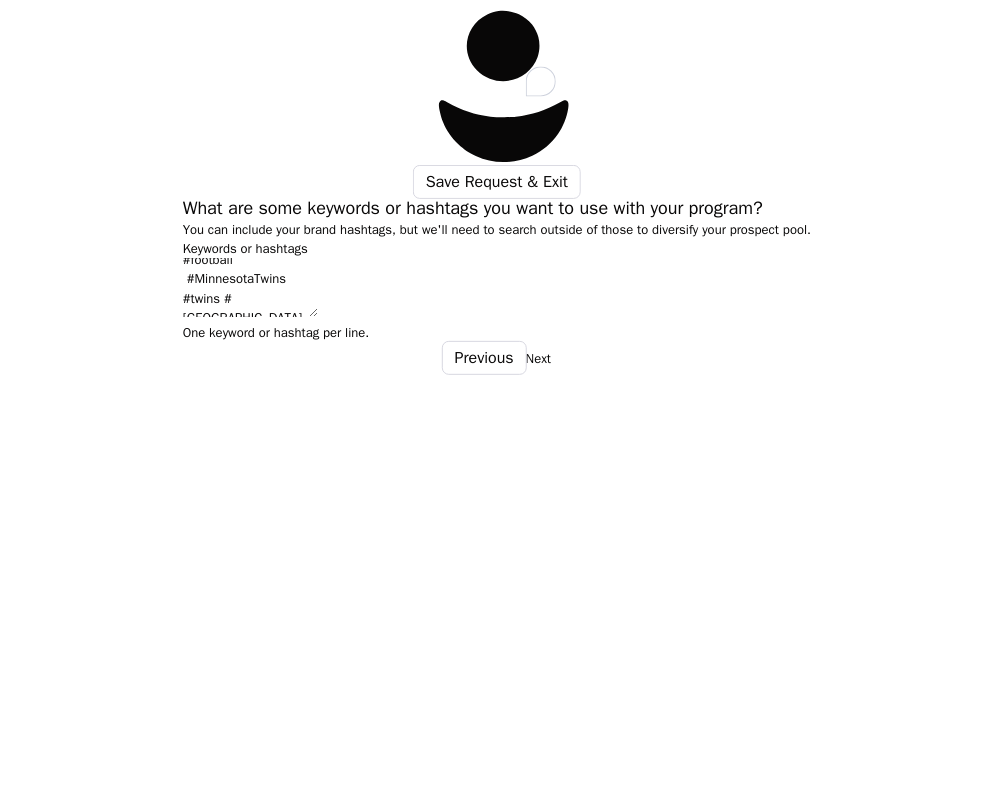 click on "#MnFamily
#FamilyTips
#hiking
#fishing
#football
#MinnesotaTwins
#twins #Minneapolis #beauty #health #food #foodie #" at bounding box center (250, 288) 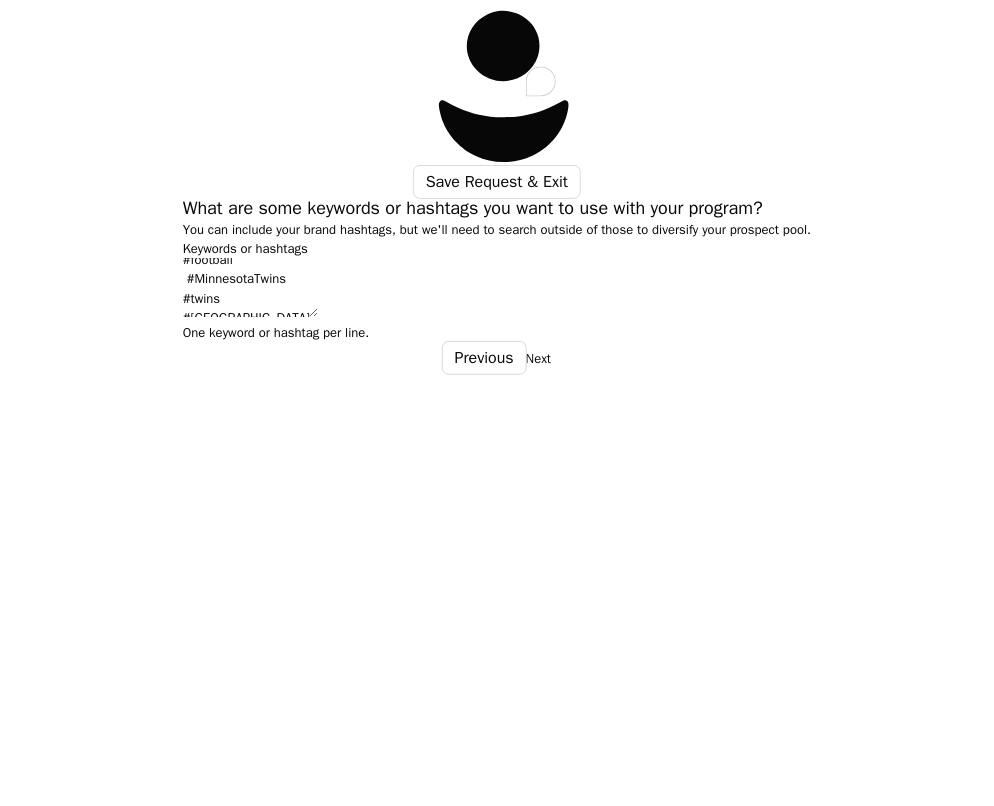 scroll, scrollTop: 100, scrollLeft: 0, axis: vertical 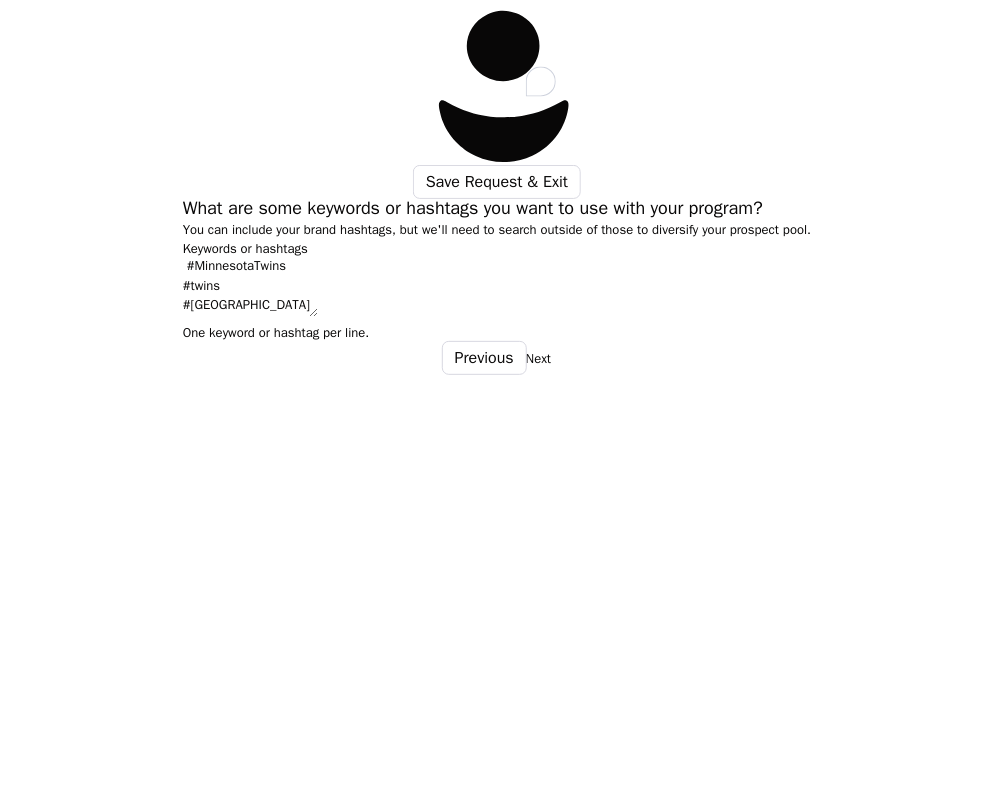 click on "#MnFamily
#FamilyTips
#hiking
#fishing
#football
#MinnesotaTwins
#twins
#Minneapolis #beauty #health #food #foodie #" at bounding box center (250, 288) 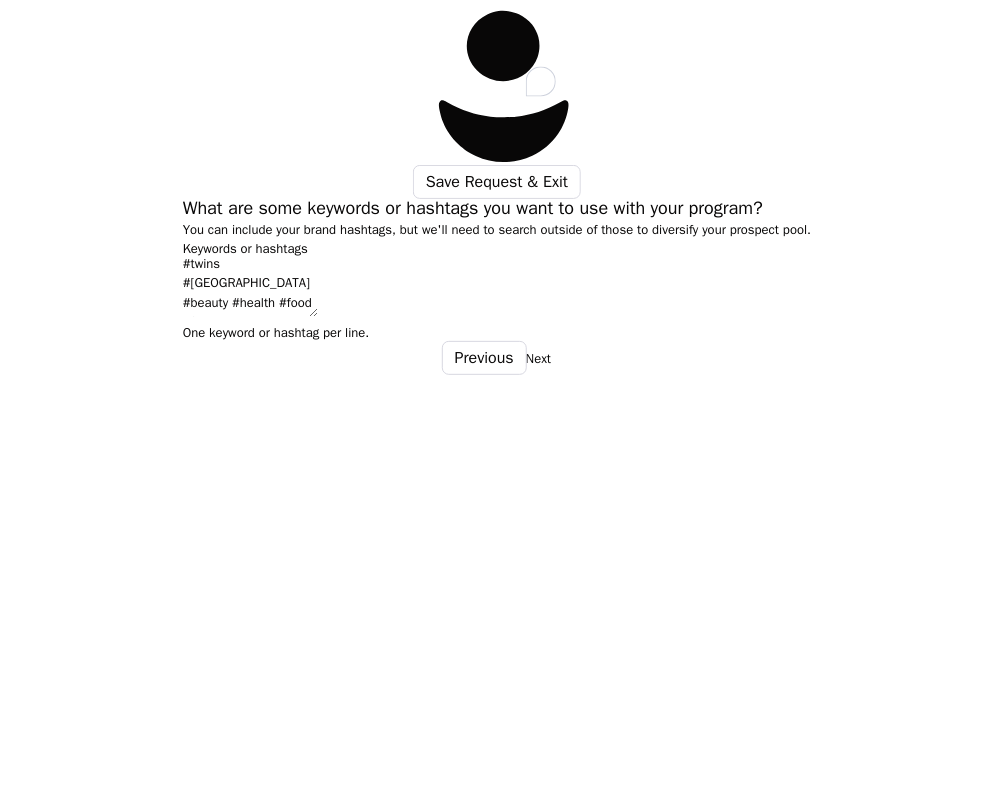 click on "#MnFamily
#FamilyTips
#hiking
#fishing
#football
#MinnesotaTwins
#twins
#Minneapolis
#beauty #health #food #foodie #" at bounding box center [250, 288] 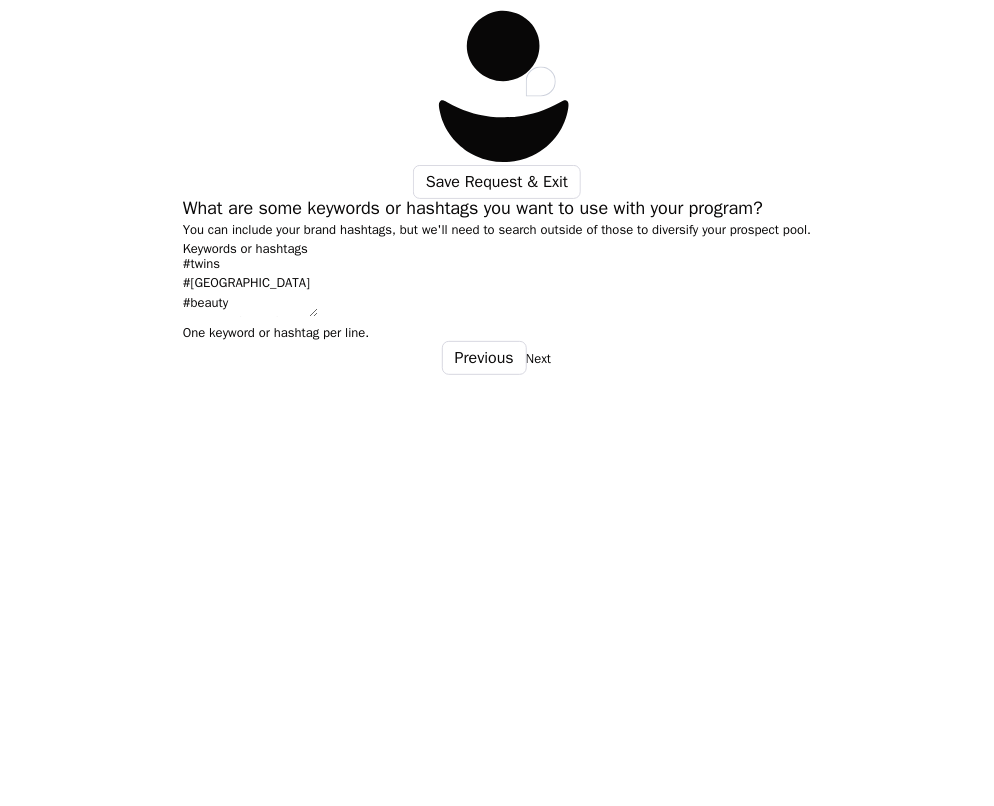 scroll, scrollTop: 143, scrollLeft: 0, axis: vertical 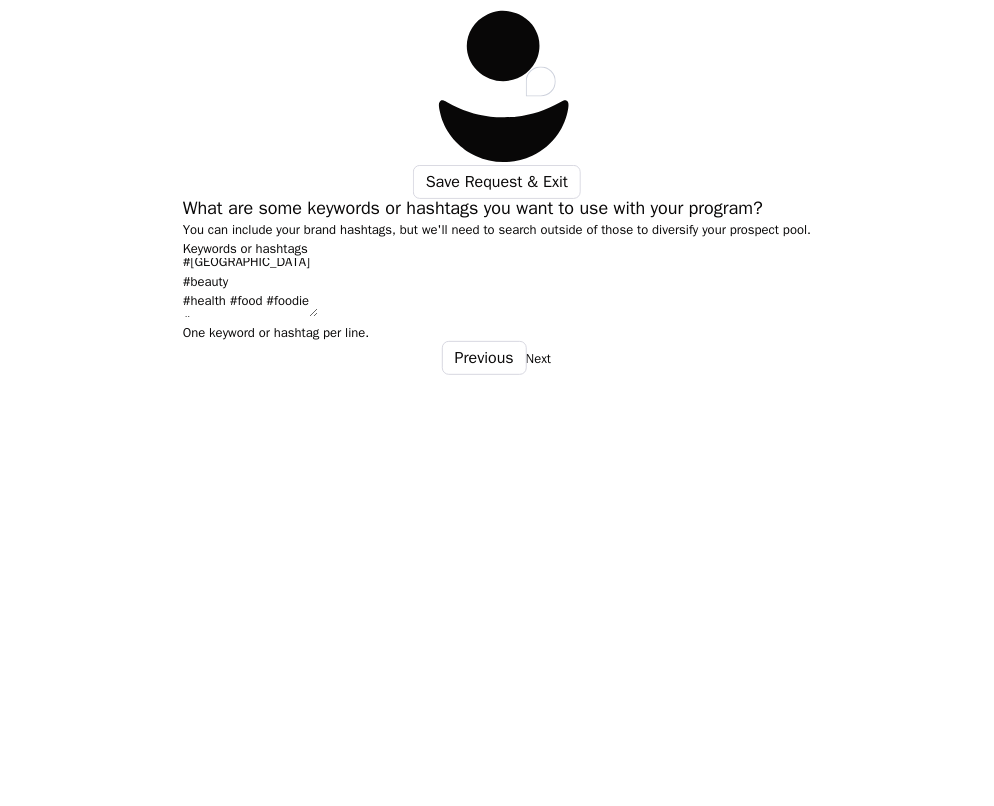 click on "#MnFamily
#FamilyTips
#hiking
#fishing
#football
#MinnesotaTwins
#twins
#Minneapolis
#beauty
#health #food #foodie #" at bounding box center (250, 288) 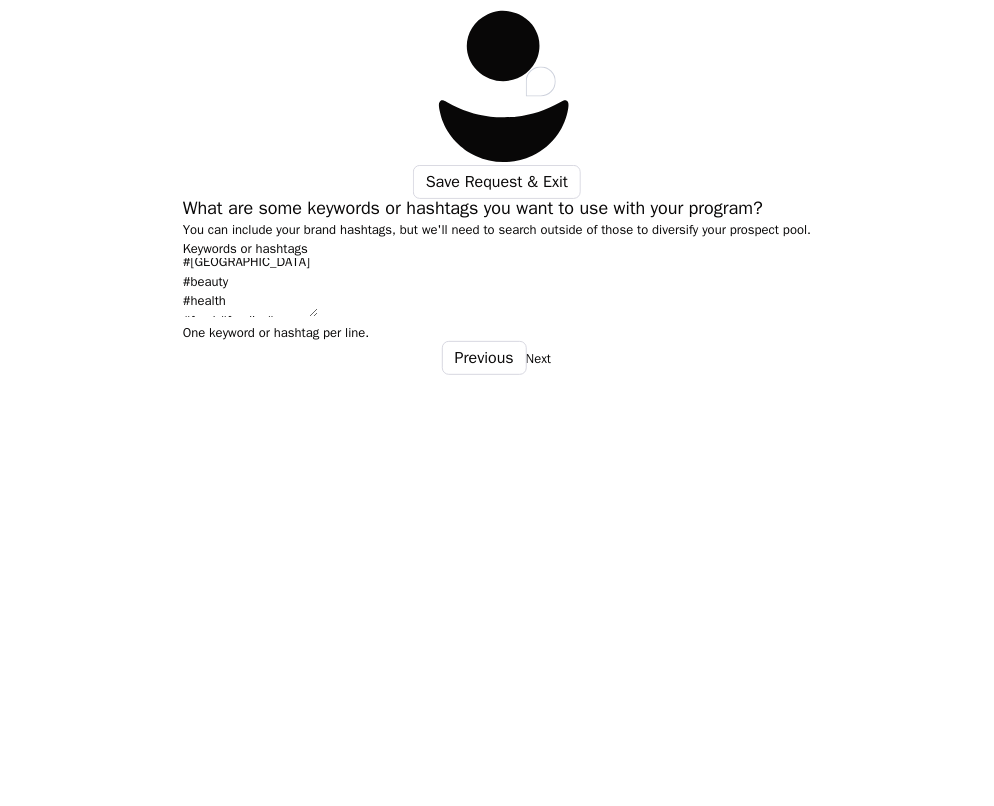 scroll, scrollTop: 166, scrollLeft: 0, axis: vertical 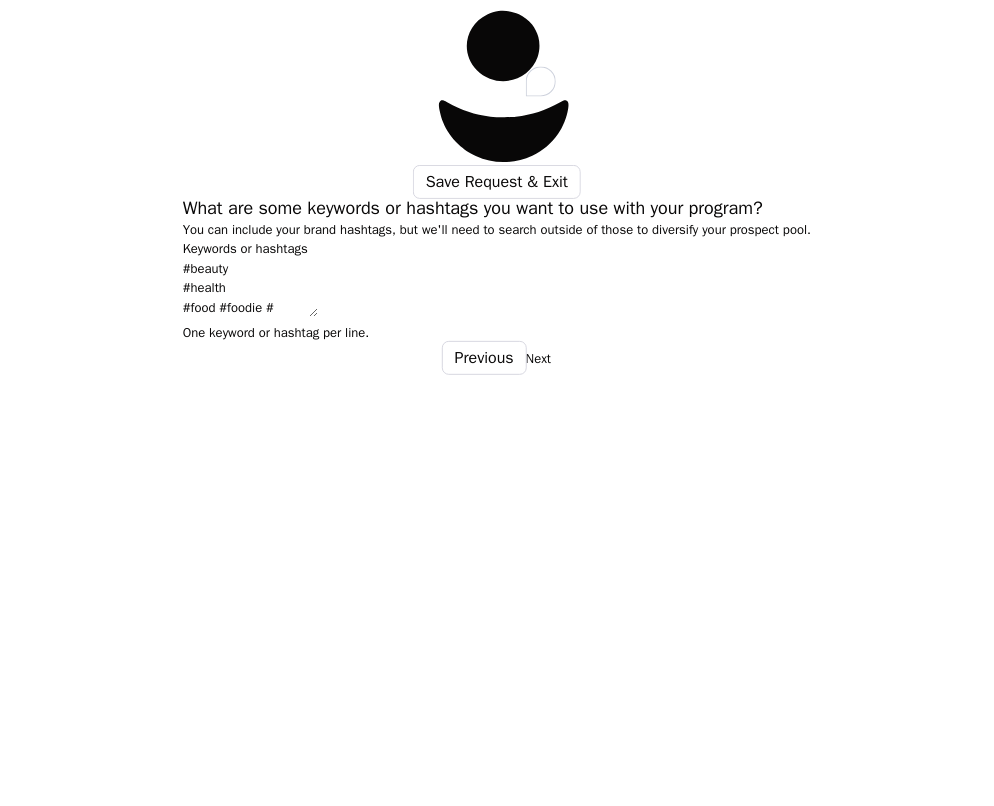 click on "#MnFamily
#FamilyTips
#hiking
#fishing
#football
#MinnesotaTwins
#twins
#Minneapolis
#beauty
#health
#food #foodie #" at bounding box center (250, 288) 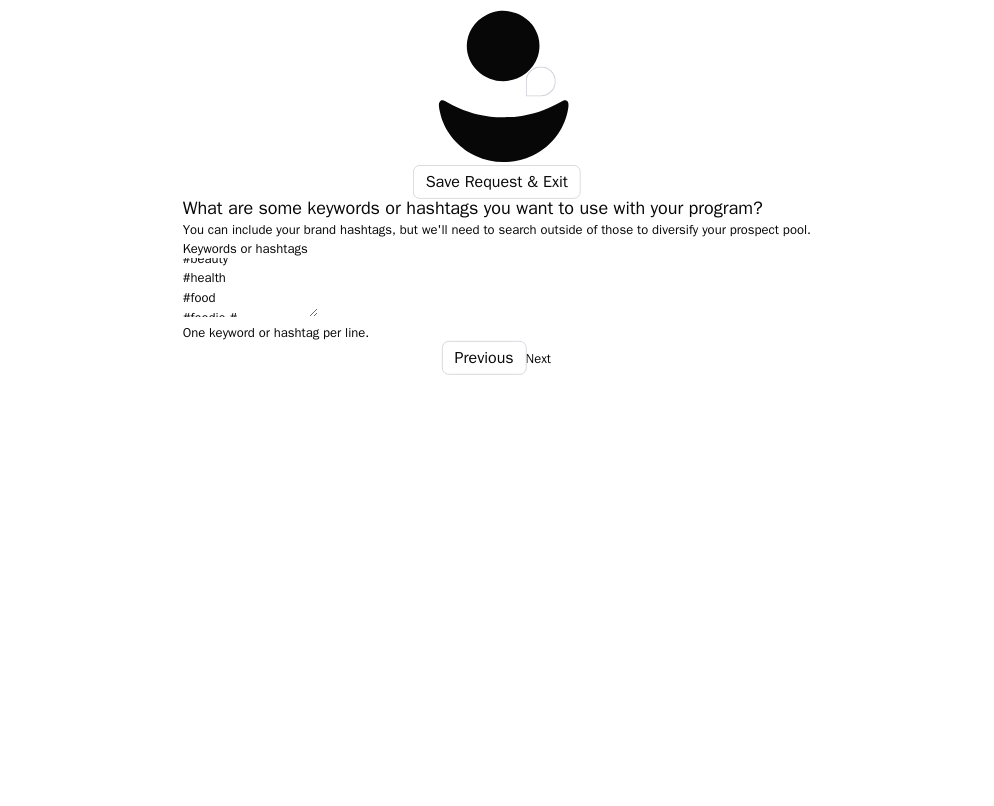 scroll 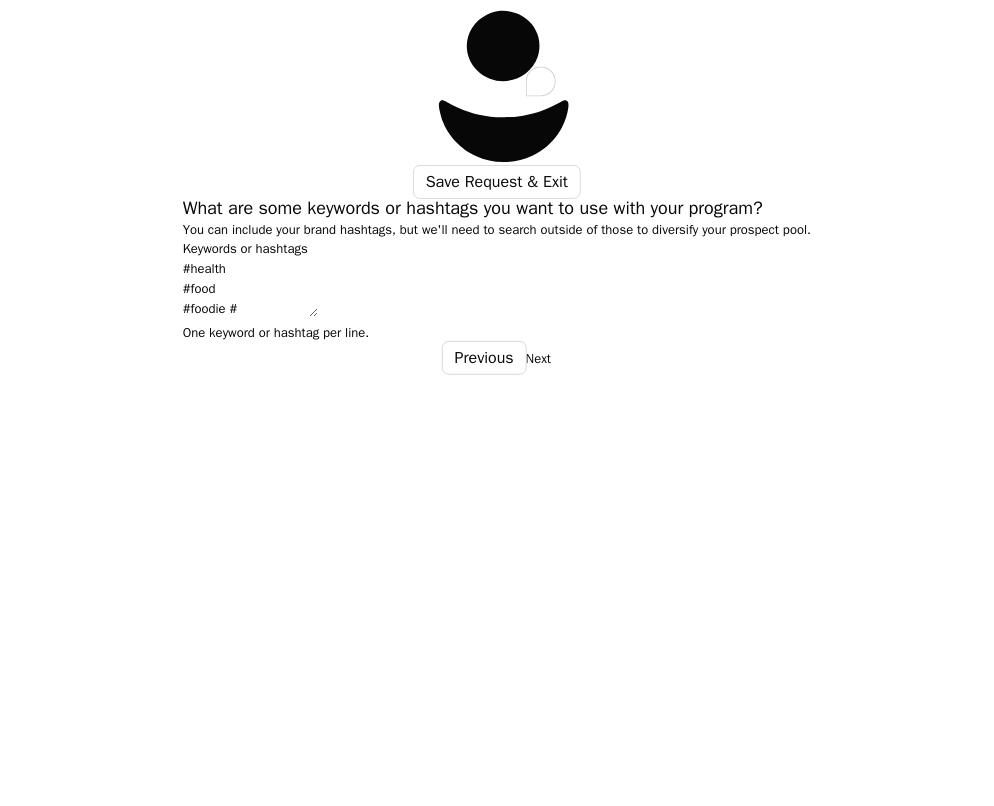 click on "#MnFamily
#FamilyTips
#hiking
#fishing
#football
#MinnesotaTwins
#twins
#Minneapolis
#beauty
#health
#food
#foodie #" at bounding box center [250, 288] 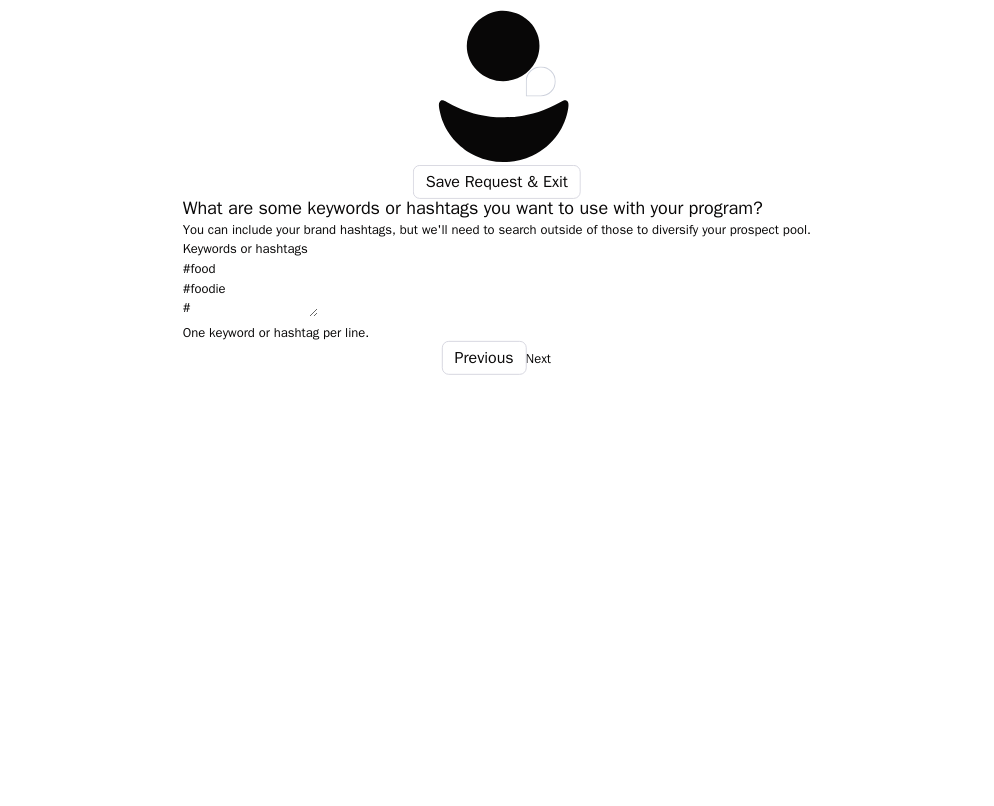 click on "#MnFamily
#FamilyTips
#hiking
#fishing
#football
#MinnesotaTwins
#twins
#Minneapolis
#beauty
#health
#food
#foodie
#" at bounding box center [250, 288] 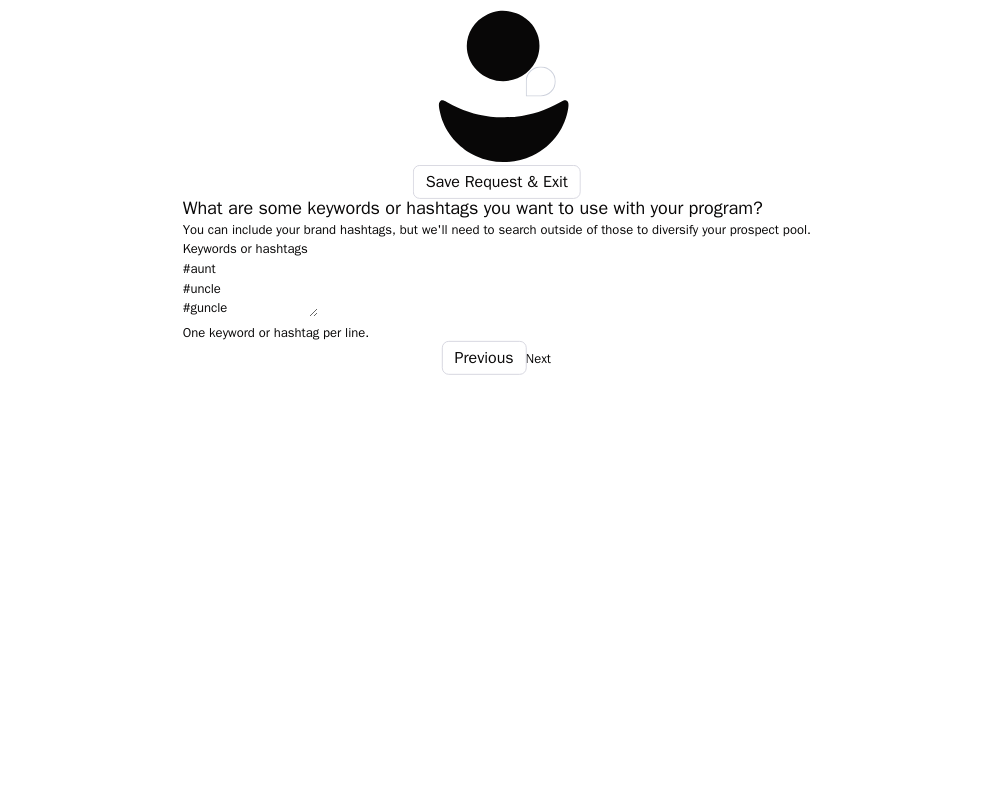 type on "#MnFamily
#FamilyTips
#hiking
#fishing
#football
#MinnesotaTwins
#twins
#Minneapolis
#beauty
#health
#food
#foodie
#aunt
#uncle
#guncle" 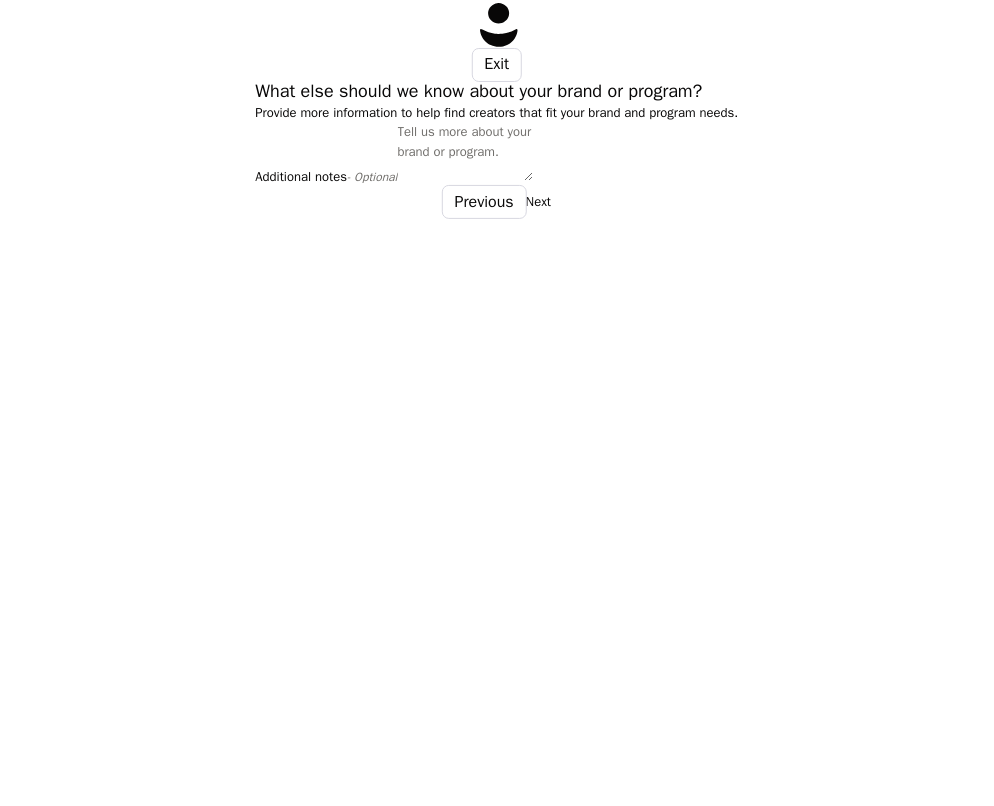 click on "Additional notes  - Optional" at bounding box center [465, 151] 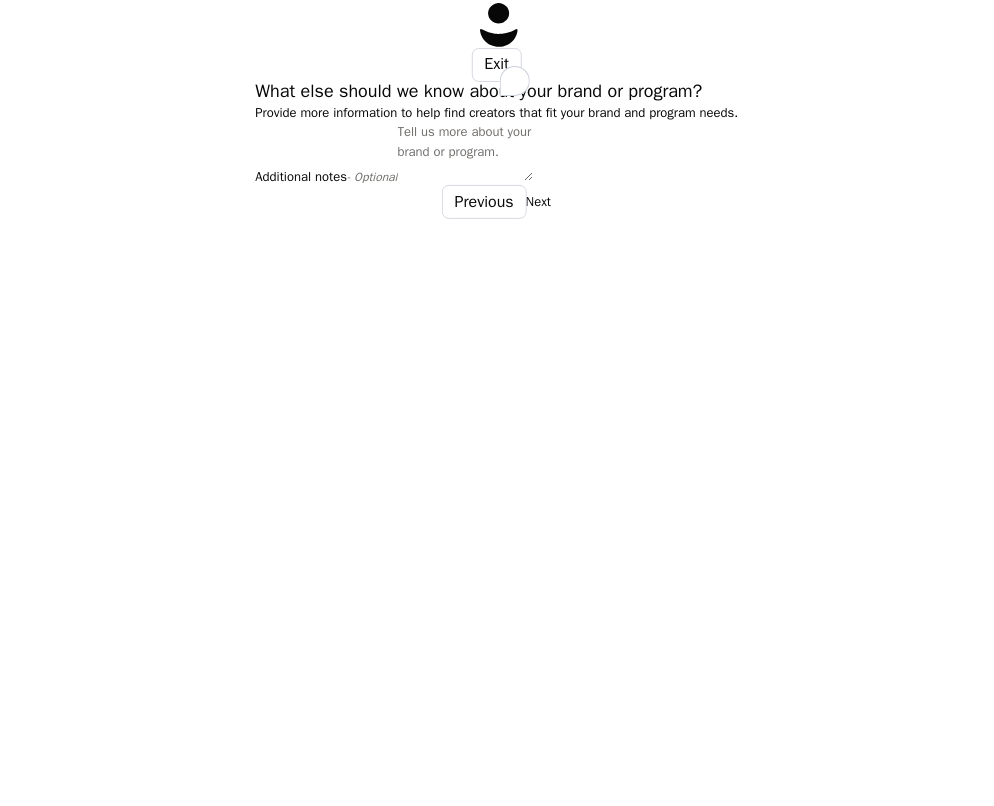 click on "Additional notes  - Optional" at bounding box center (465, 151) 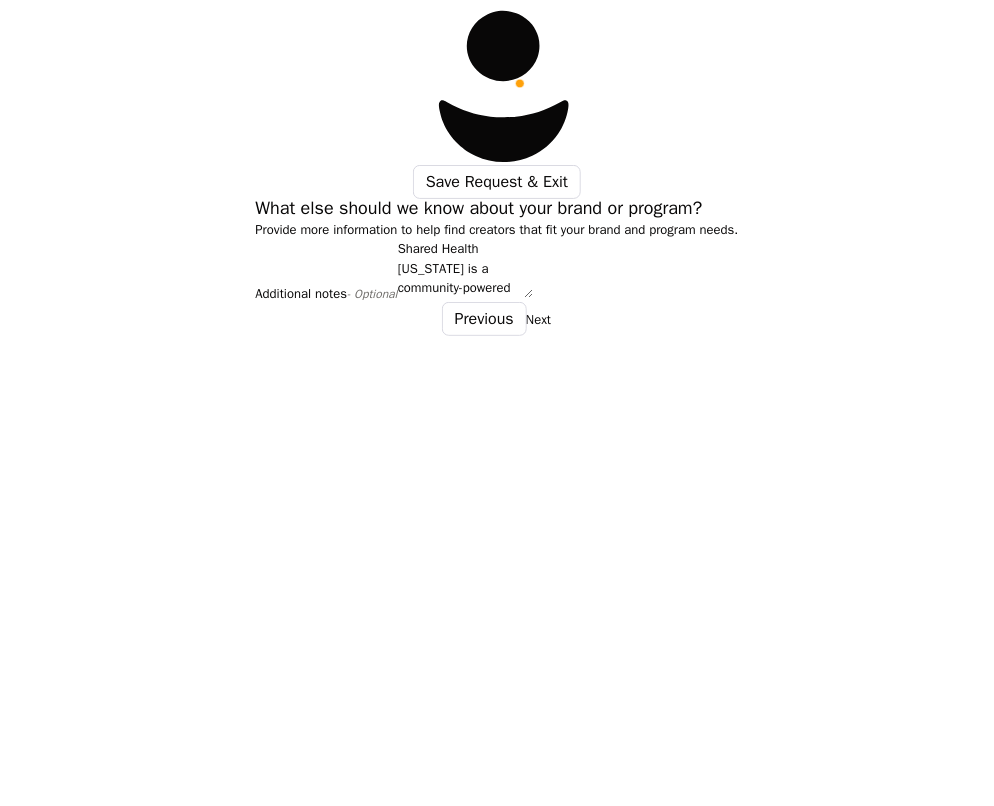type on "Shared Health Minnesota is a community-powered resource created in partnership with the Minnesota Department of Health. It's built for parents, grandparents, caregivers, and people across Greater Minnesota who want to keep their families and communities healthy. From seasonal illnesses like flu and COVID-19 to rising concerns like measles and bird flu, we make it easier to stay informed, connect with others, and take simple steps that protect the people you care about." 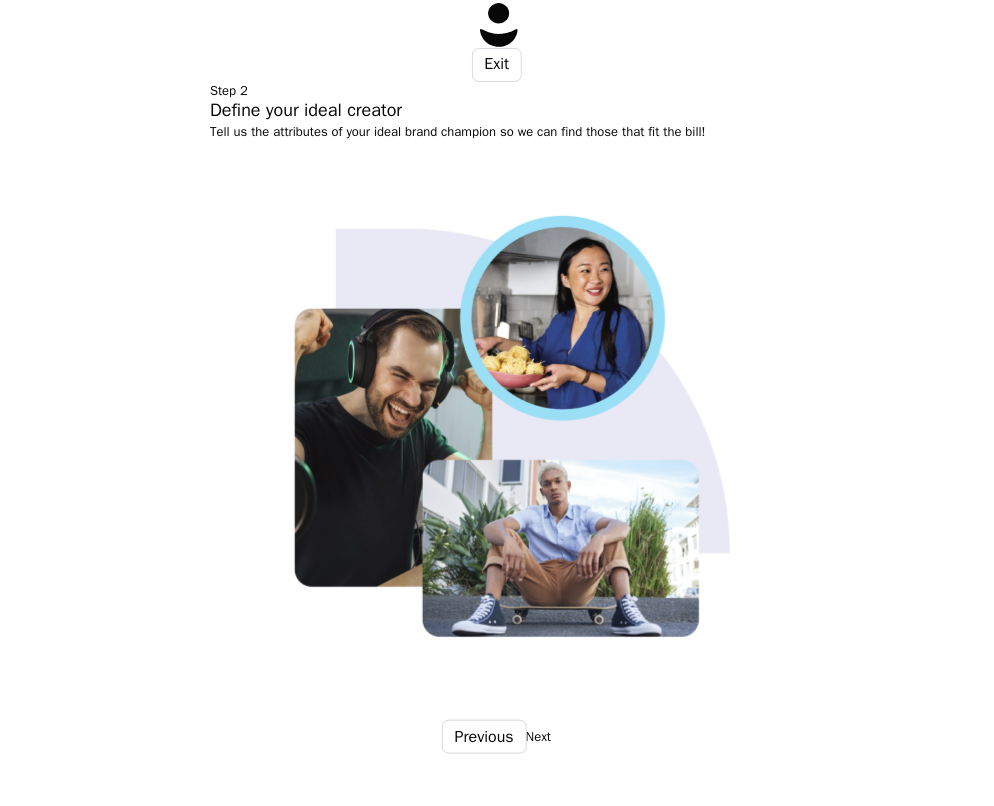 click on "Next" at bounding box center (538, 737) 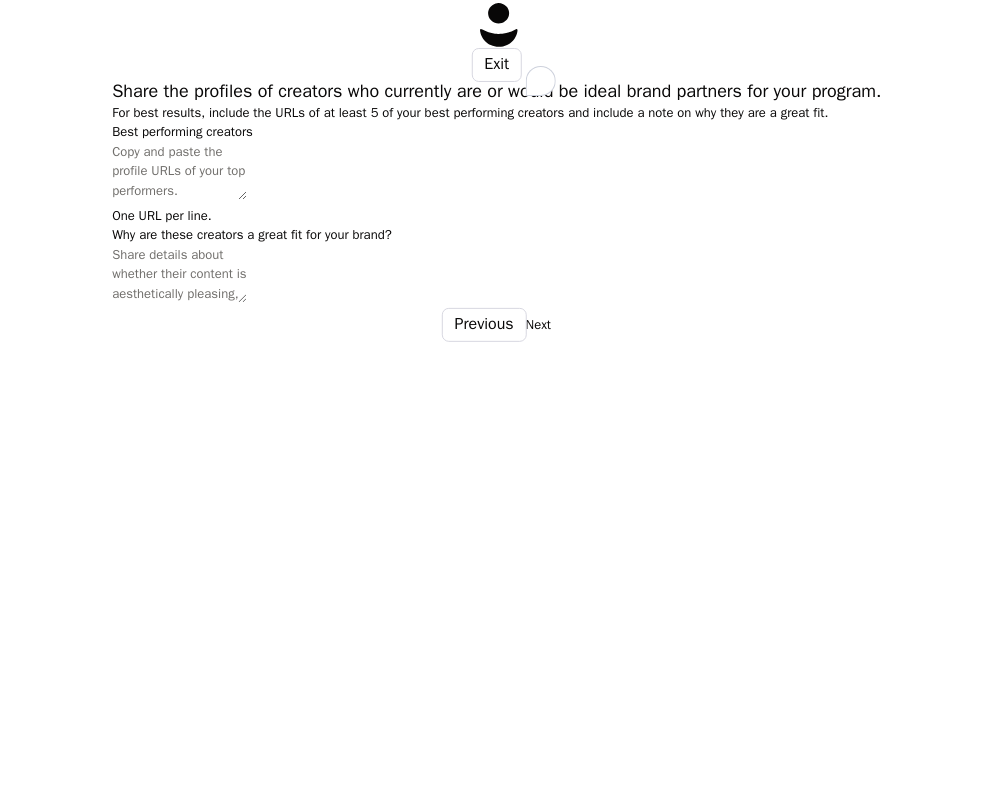 click on "Best performing creators" at bounding box center [179, 171] 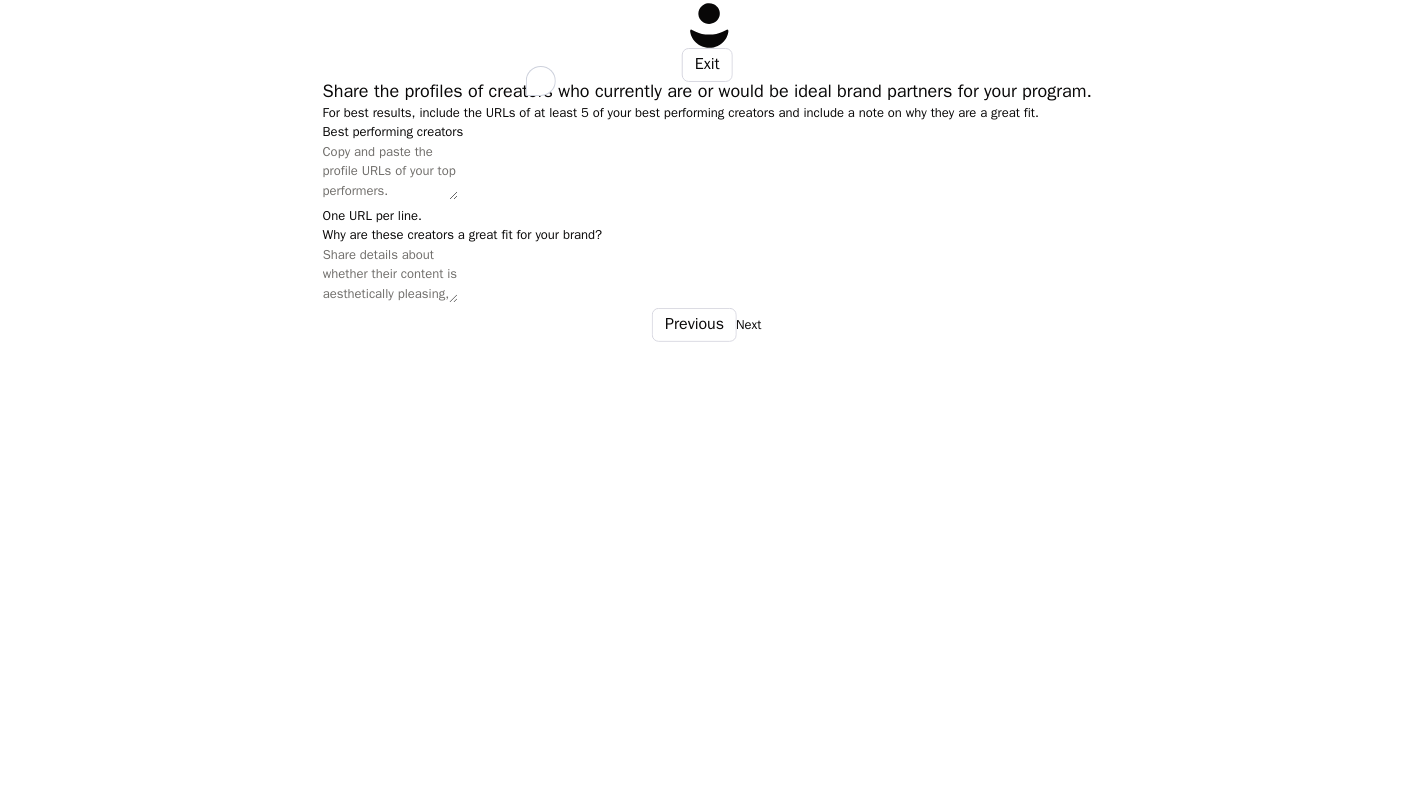 paste on "https://www.instagram.com/p/DLh_OkIOX_M/?next=%2Fuinfluenceglobal%2F" 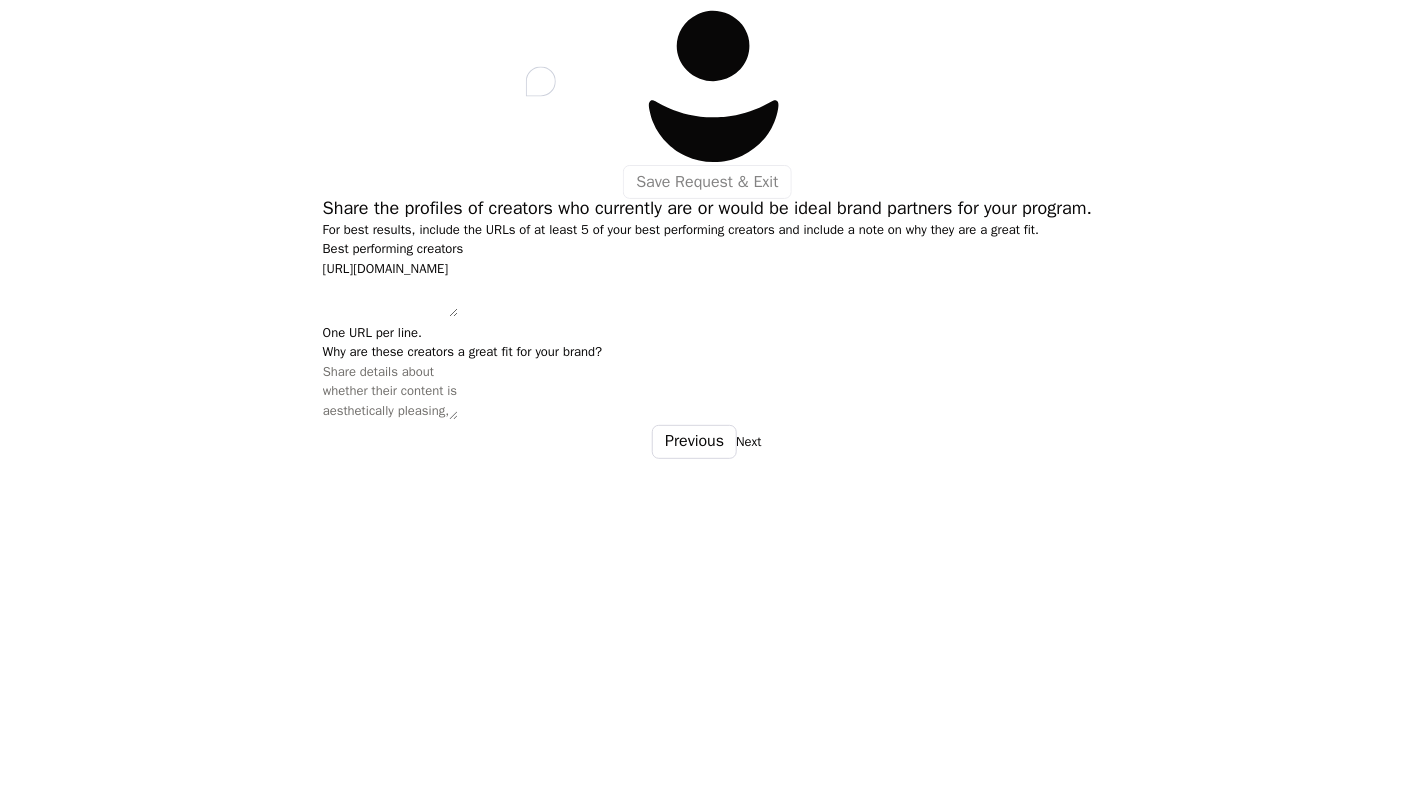 scroll, scrollTop: 12, scrollLeft: 0, axis: vertical 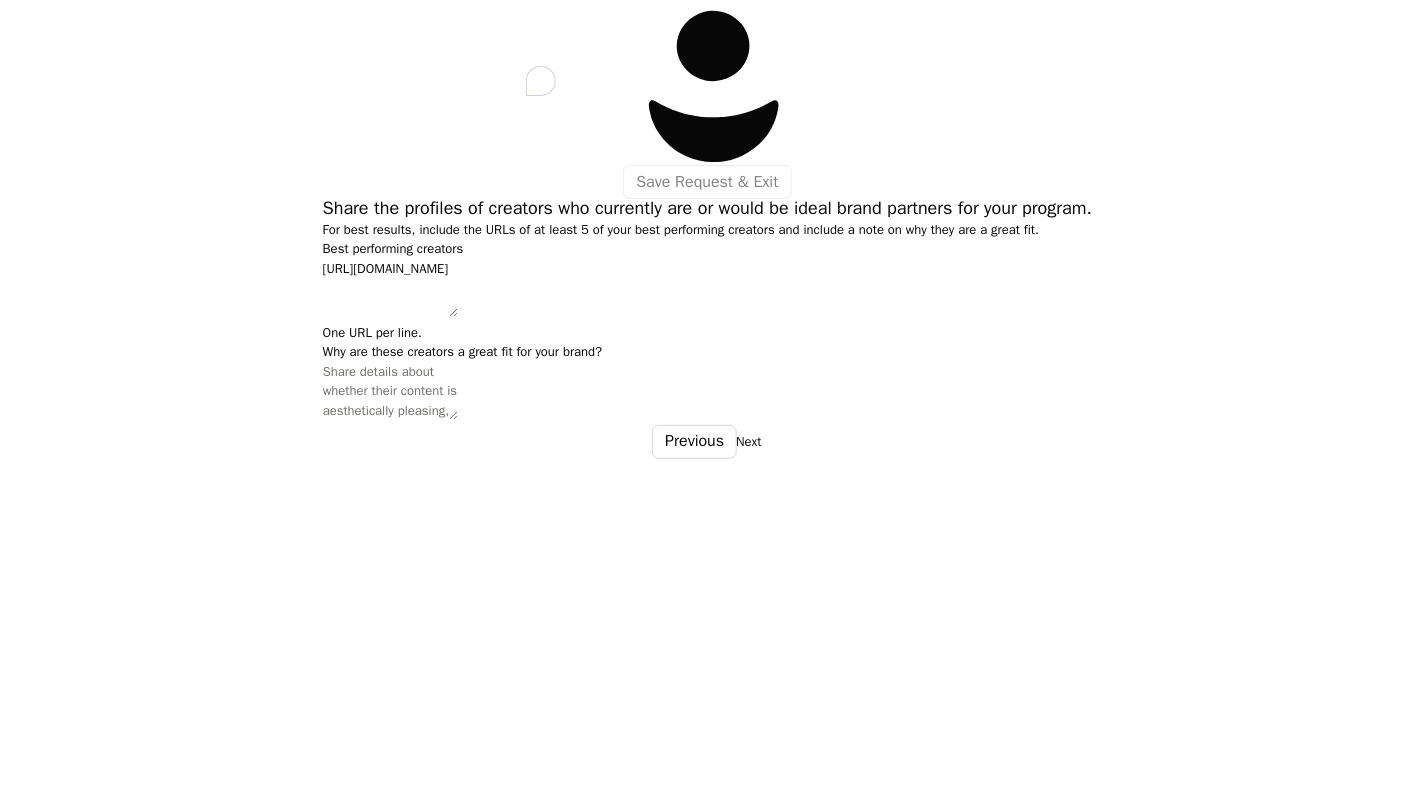 paste on "https://www.instagram.com/p/DLlMY6OOFCM/?next=%2Fuinfluenceglobal%2F" 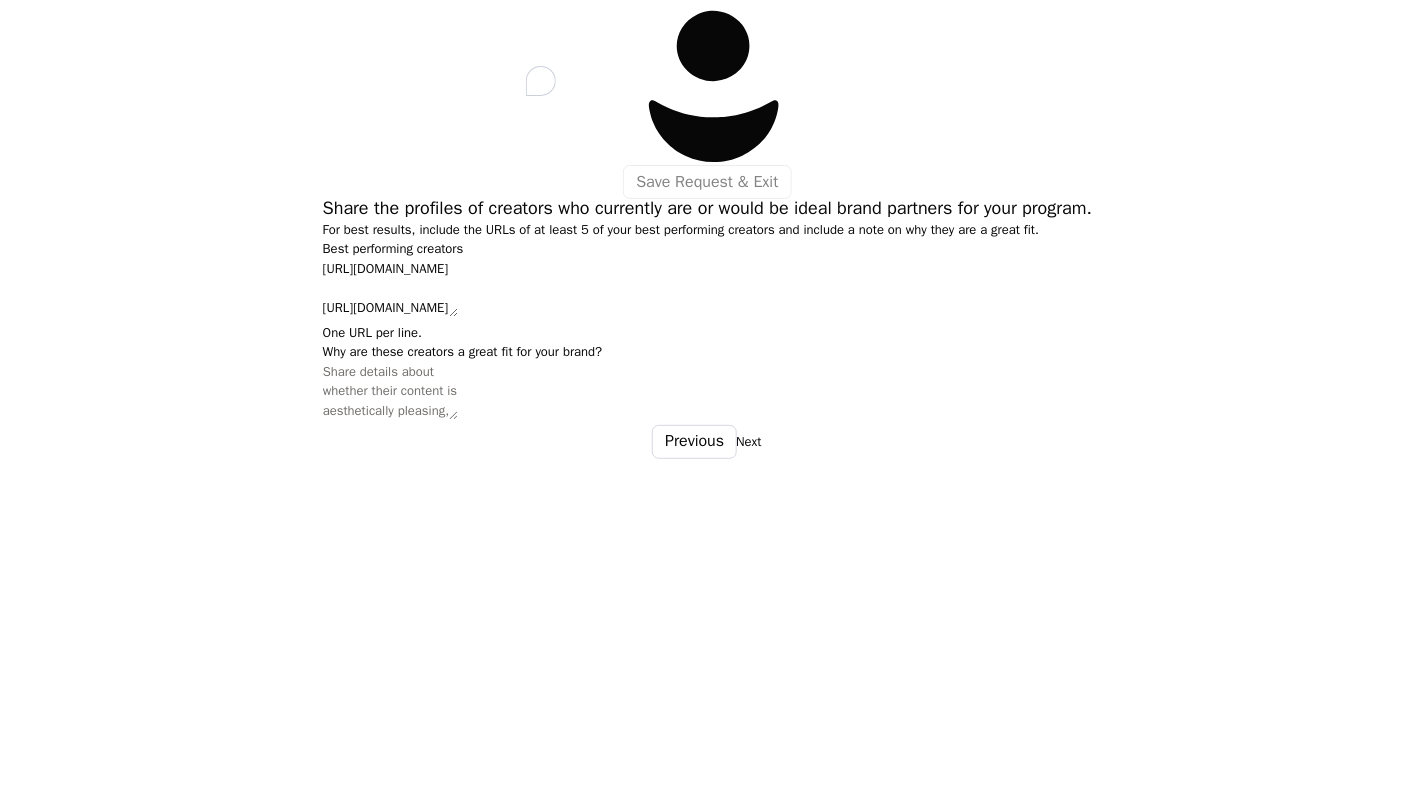 scroll, scrollTop: 33, scrollLeft: 0, axis: vertical 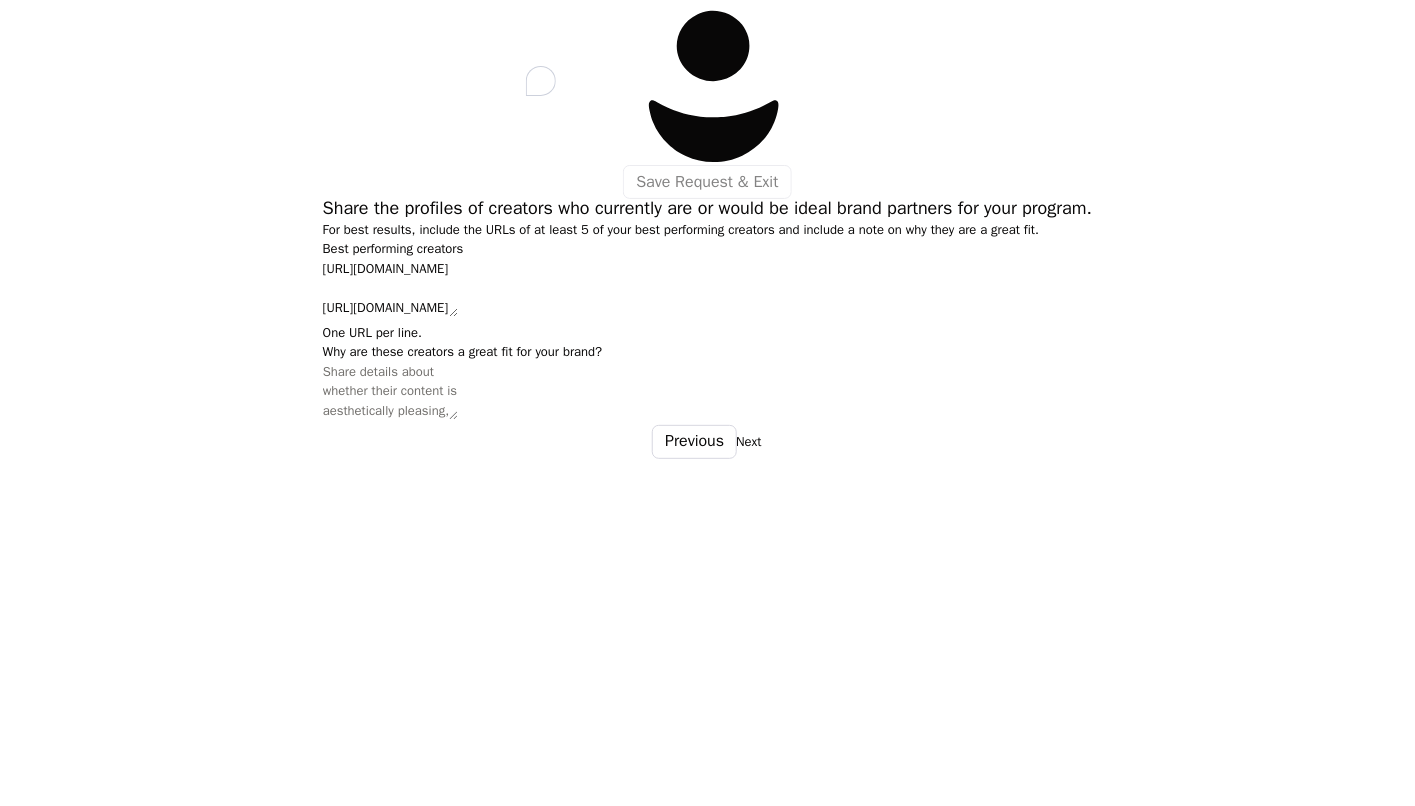paste on "https://www.instagram.com/p/DK2pOgcSuZE/?next=%2Fuinfluenceglobal%2F" 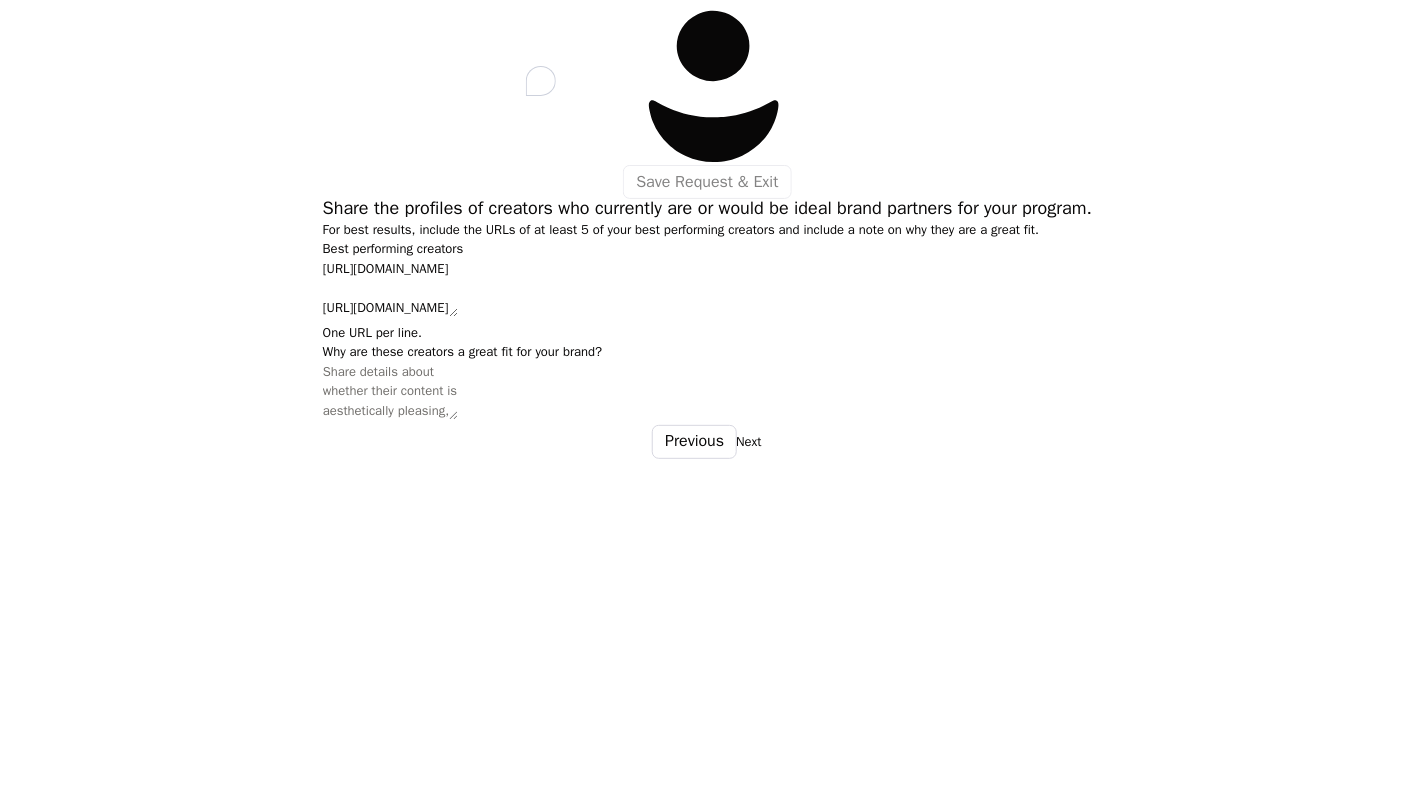 scroll, scrollTop: 100, scrollLeft: 0, axis: vertical 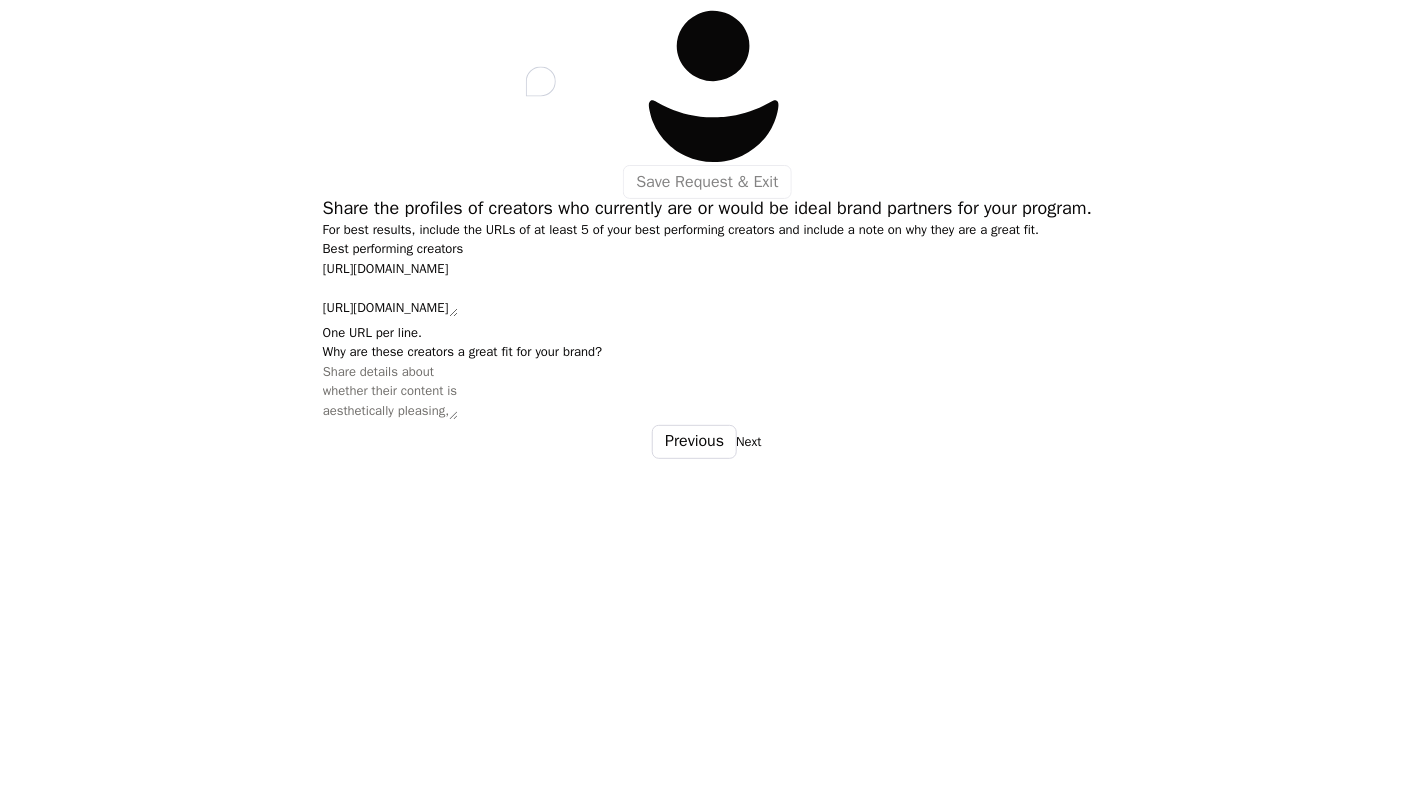 type on "https://www.instagram.com/p/DLh_OkIOX_M/?next=%2Fuinfluenceglobal%2F
https://www.instagram.com/p/DLlMY6OOFCM/?next=%2Fuinfluenceglobal%2F
https://www.instagram.com/p/DK2pOgcSuZE/?next=%2Fuinfluenceglobal%2F
https://www.instagram.com/p/DLcuIw-AHCx/?next=%2Fuinfluenceglobal%2F
https://www.instagram.com/p/DLFGaY0uV8w/?next=%2Fuinfluenceglobal%2F" 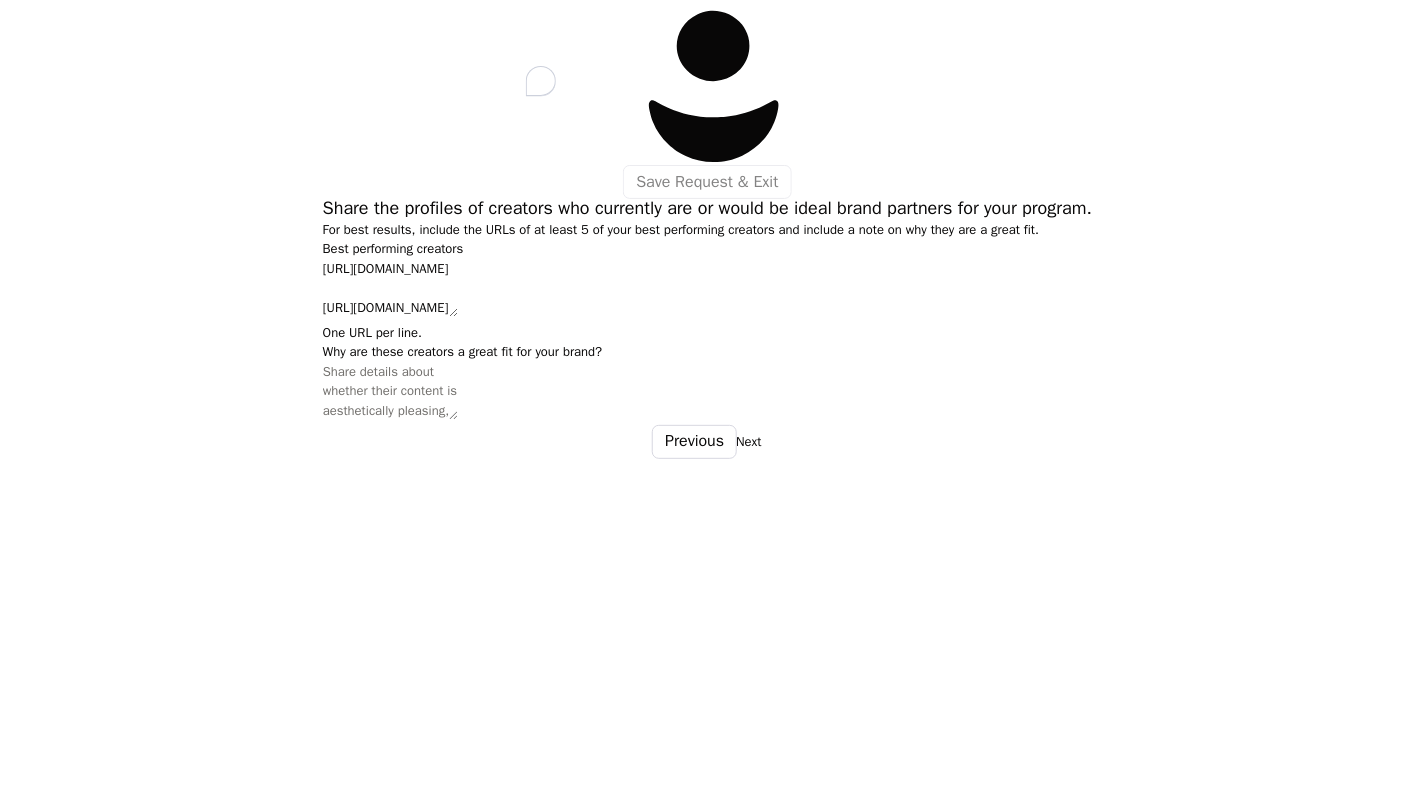click on "Why are these creators a great fit for your brand?" at bounding box center [390, 391] 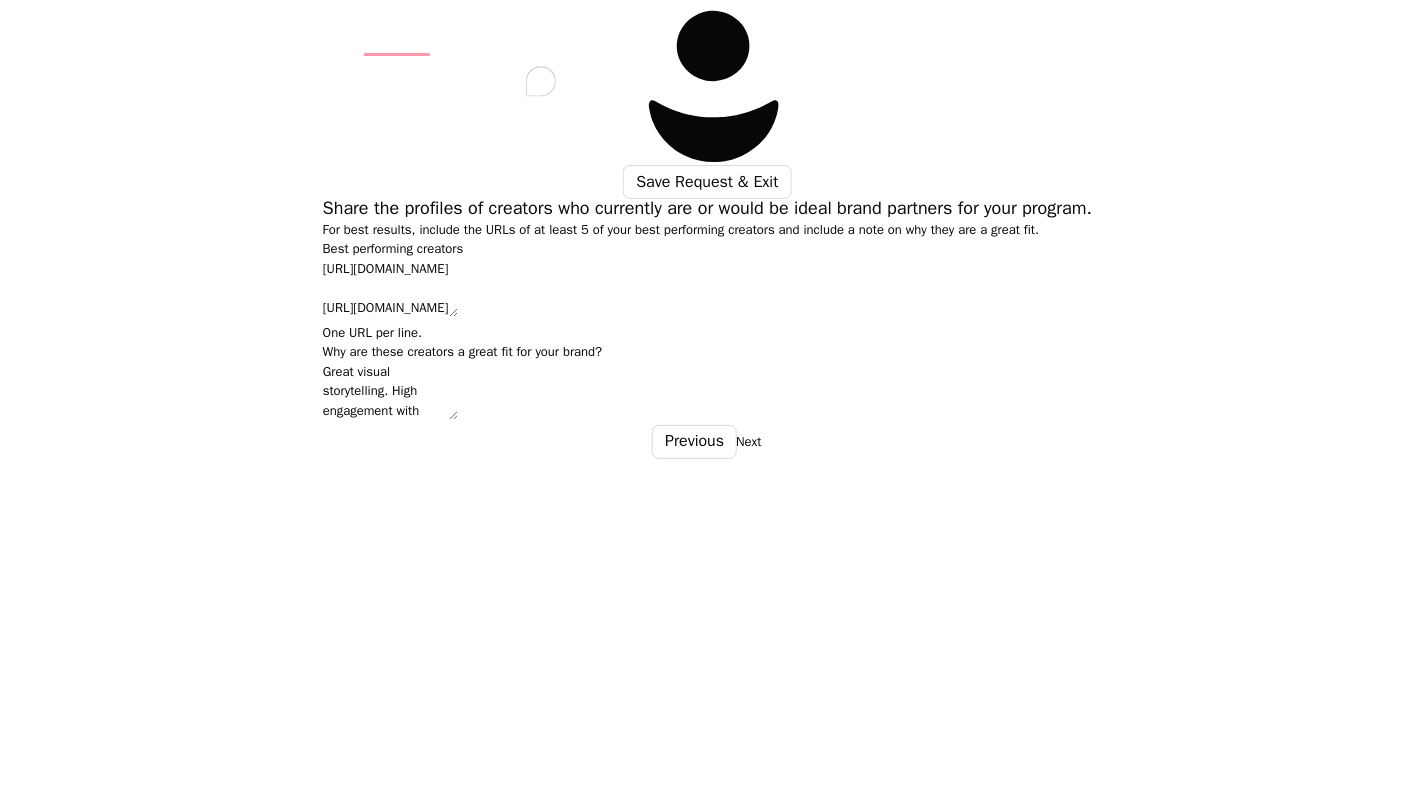 type on "Great visual storytelling. High engagement with audience." 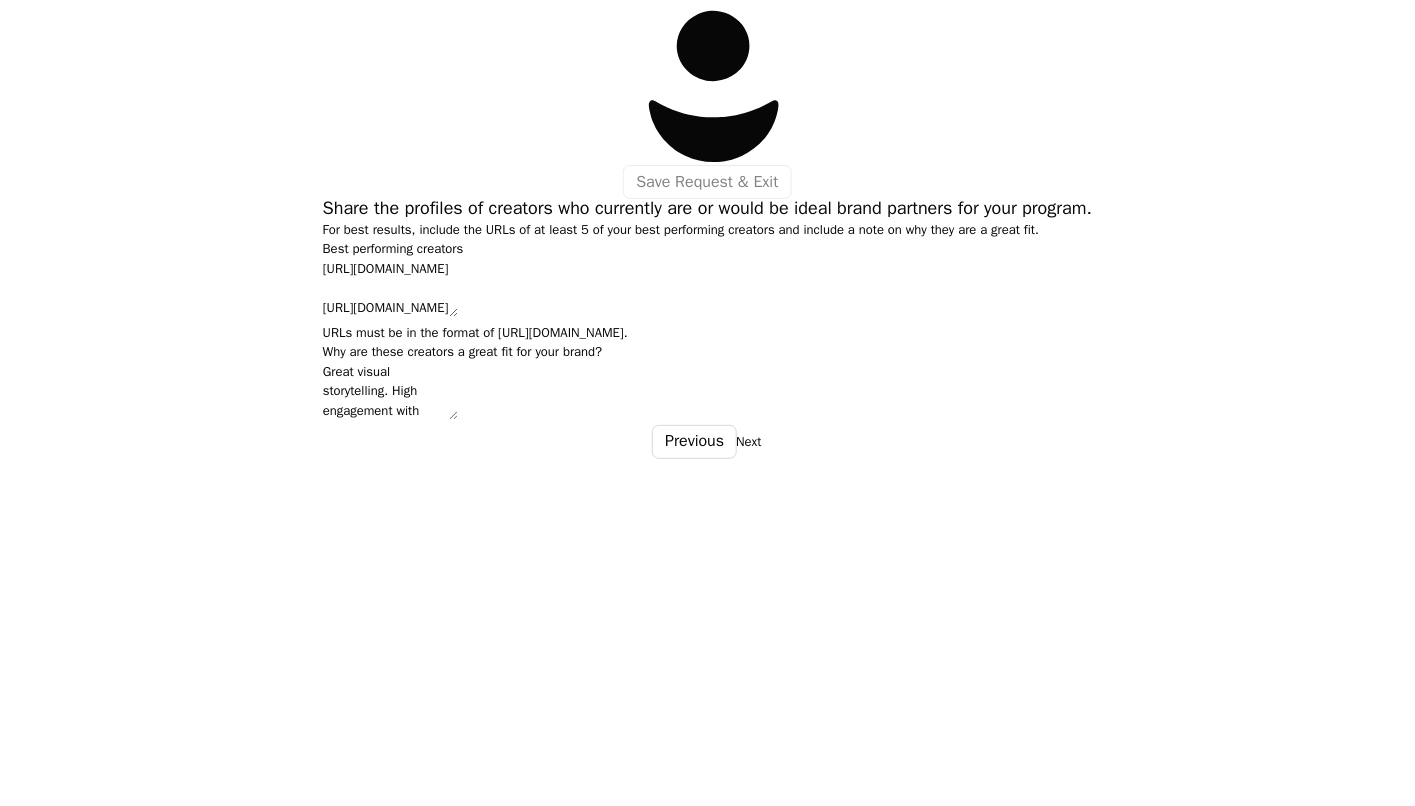 scroll, scrollTop: 241, scrollLeft: 0, axis: vertical 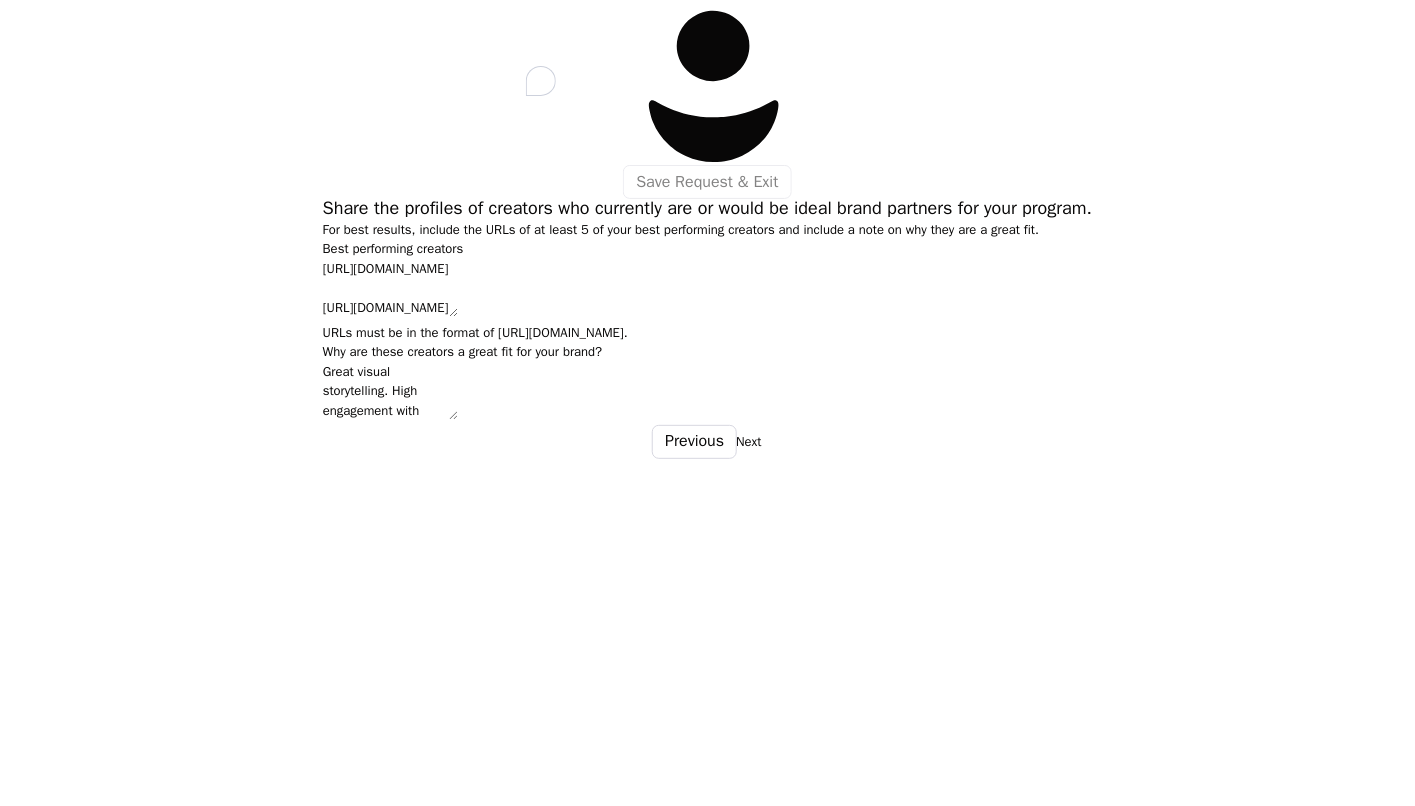 click on "https://www.instagram.com/p/DLh_OkIOX_M/?next=%2Fuinfluenceglobal%2F
https://www.instagram.com/p/DLlMY6OOFCM/?next=%2Fuinfluenceglobal%2F
https://www.instagram.com/p/DK2pOgcSuZE/?next=%2Fuinfluenceglobal%2F
https://www.instagram.com/p/DLcuIw-AHCx/?next=%2Fuinfluenceglobal%2F
https://www.instagram.com/p/DLFGaY0uV8w/?next=%2Fuinfluenceglobal%2F" at bounding box center [390, 288] 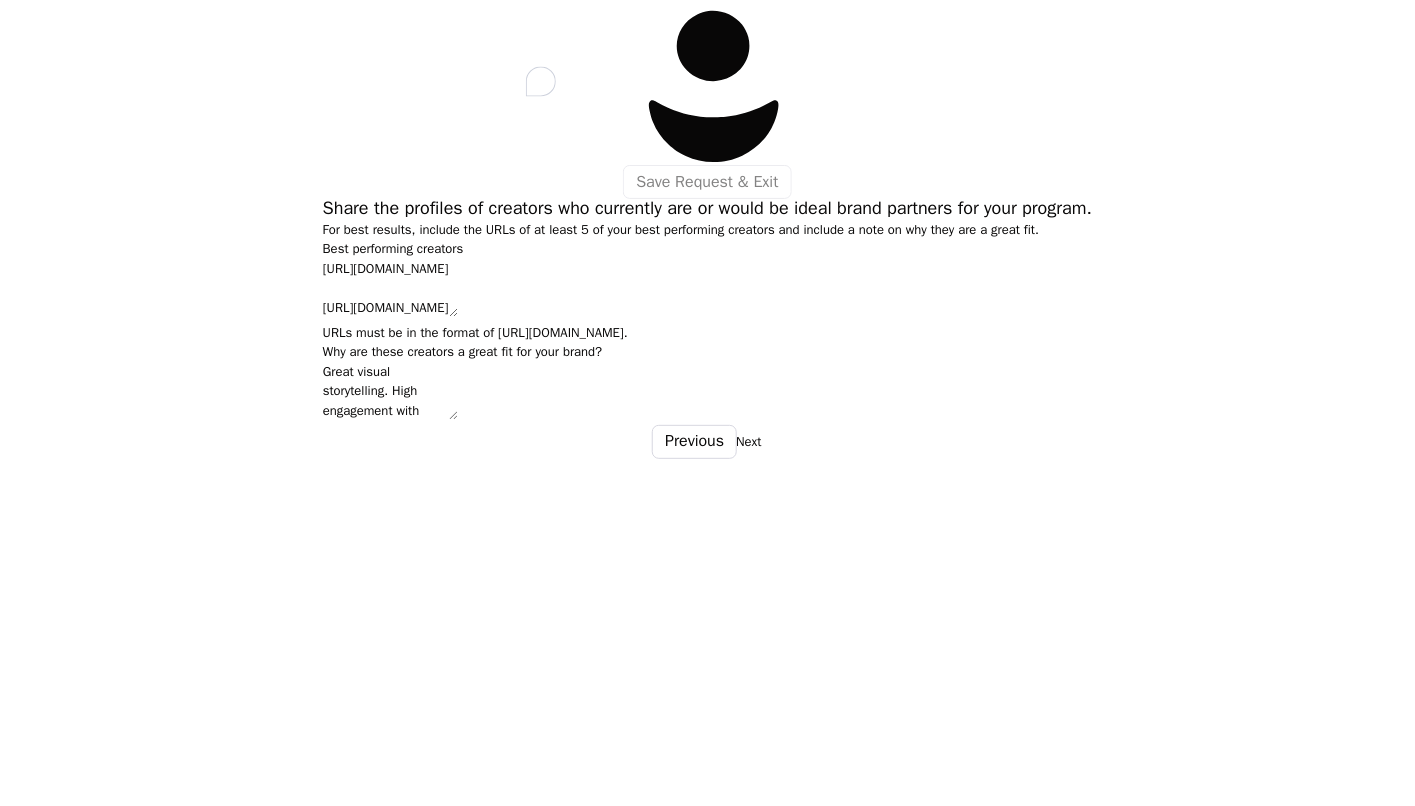 scroll, scrollTop: 173, scrollLeft: 0, axis: vertical 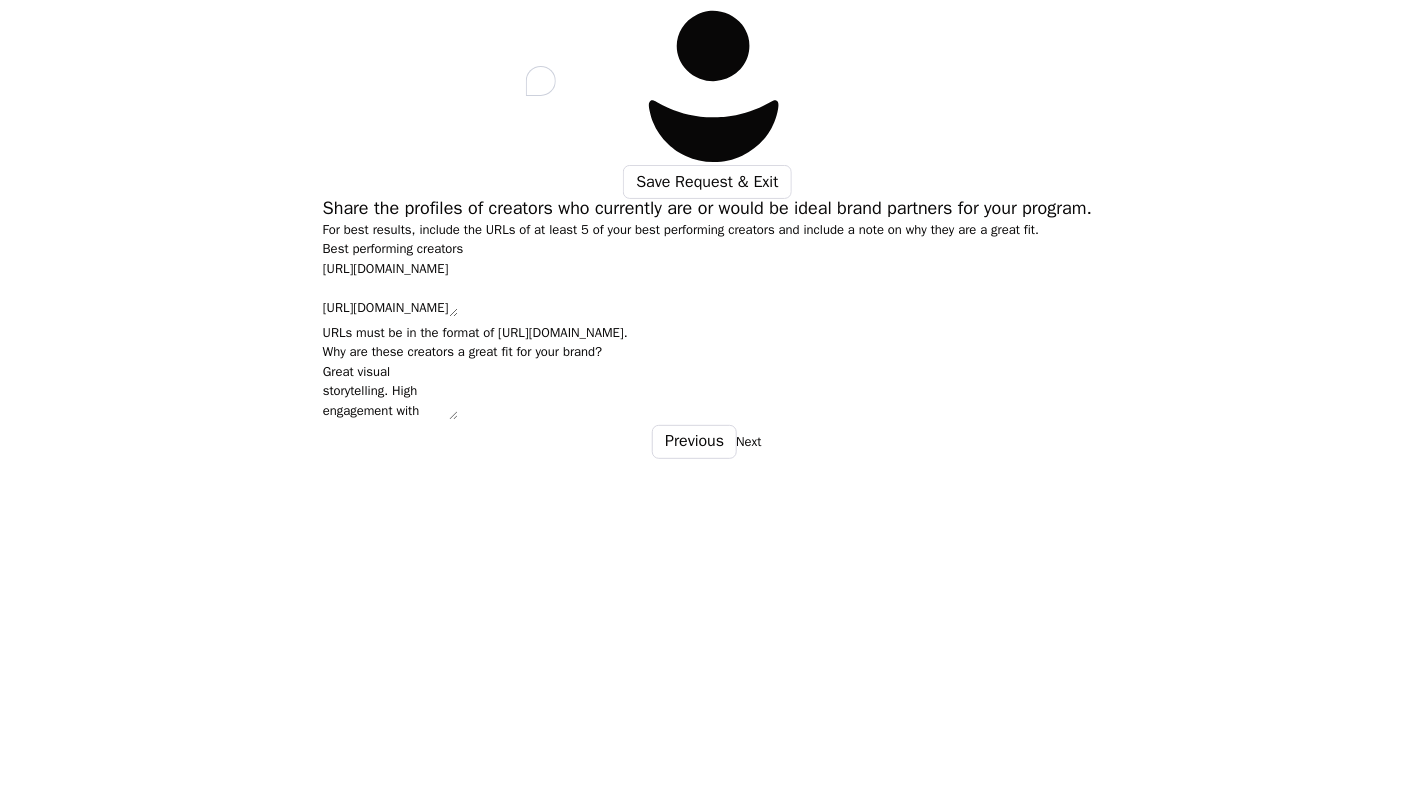 drag, startPoint x: 719, startPoint y: 459, endPoint x: 425, endPoint y: 427, distance: 295.73636 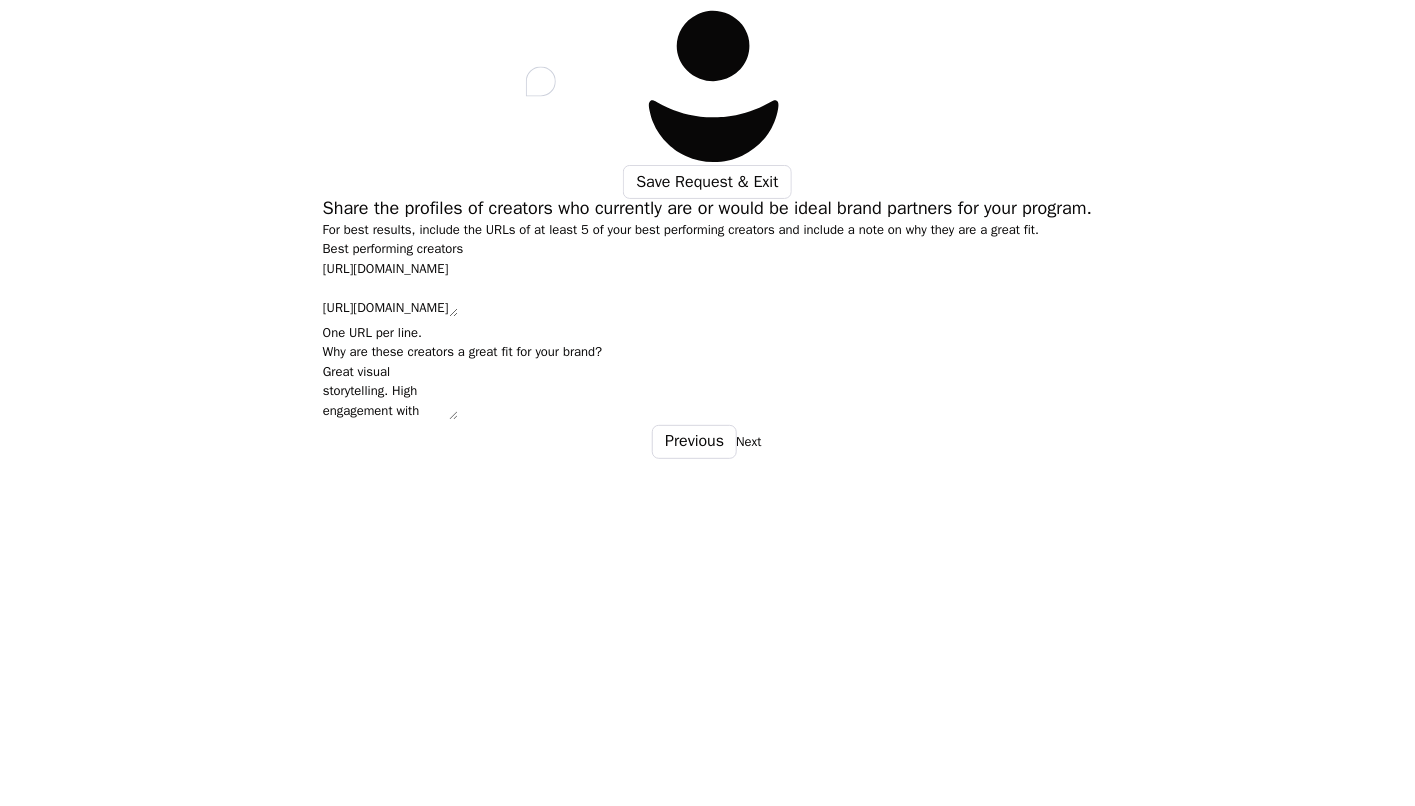 scroll, scrollTop: 166, scrollLeft: 0, axis: vertical 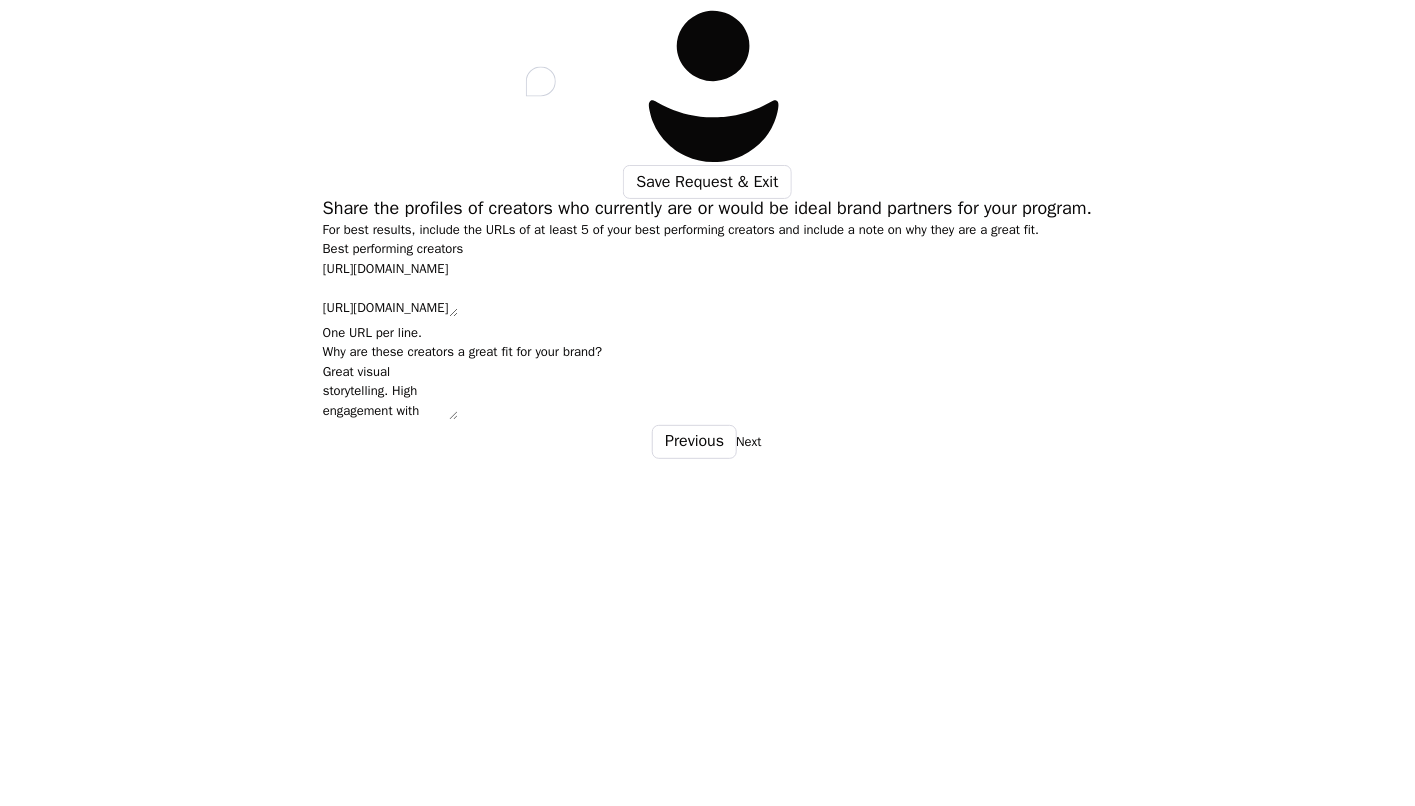 drag, startPoint x: 682, startPoint y: 456, endPoint x: 386, endPoint y: 434, distance: 296.81644 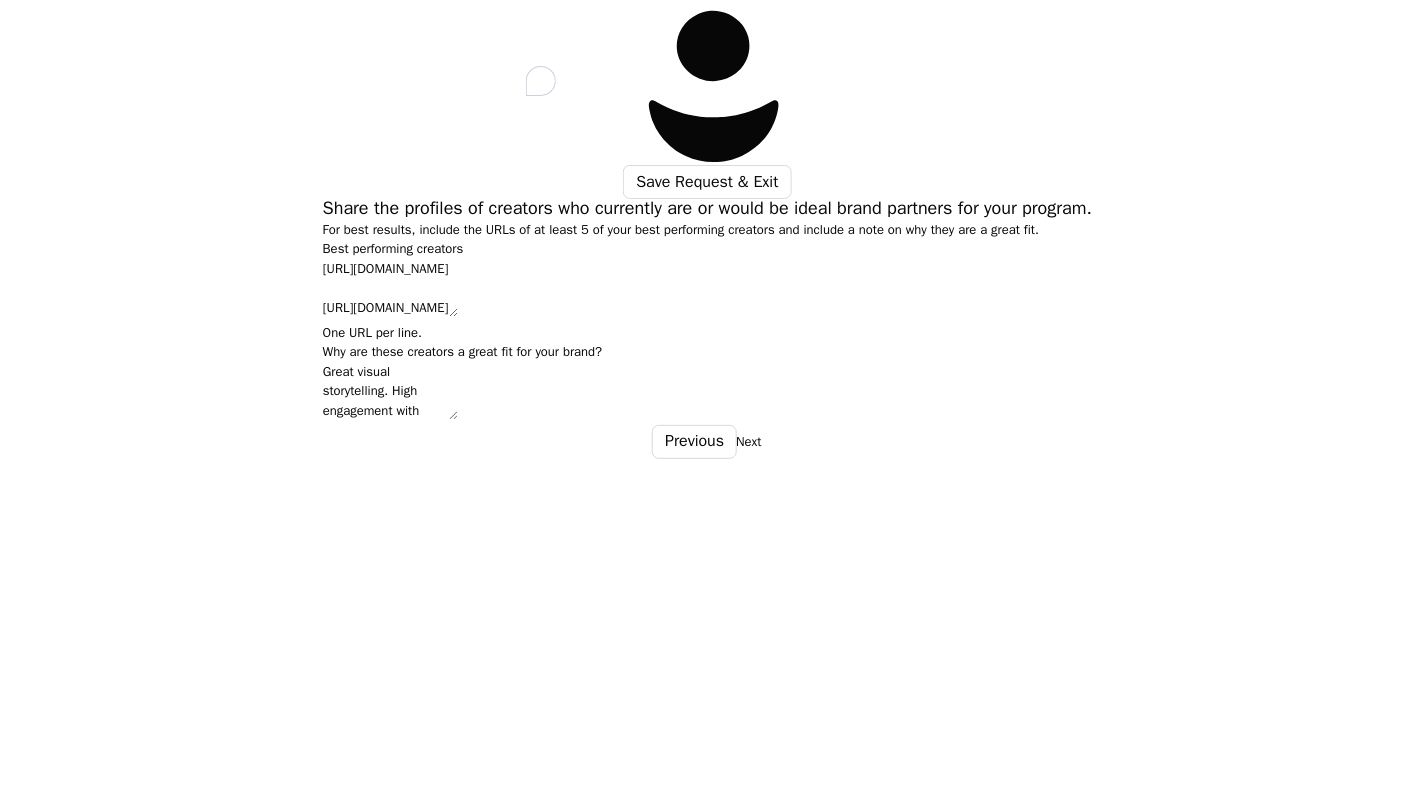 type on "https://www.instagram.com/p/DLh_OkIOX_M/?next=%2Fuinfluenceglobal%2F
https://www.instagram.com/p/DLlMY6OOFCM/?next=%2Fuinfluenceglobal%2F
https://www.instagram.com/p/DK2pOgcSuZE/?next=%2Fuinfluenceglobal%2F
https://www.instagram.com/p/DLcuIw-AHCx/?next=%2Fuinfluenceglobal%2F
https://www.instagram.com/reel/DLFGaY0uV8w/?utm_source=ig_web_copy_link" 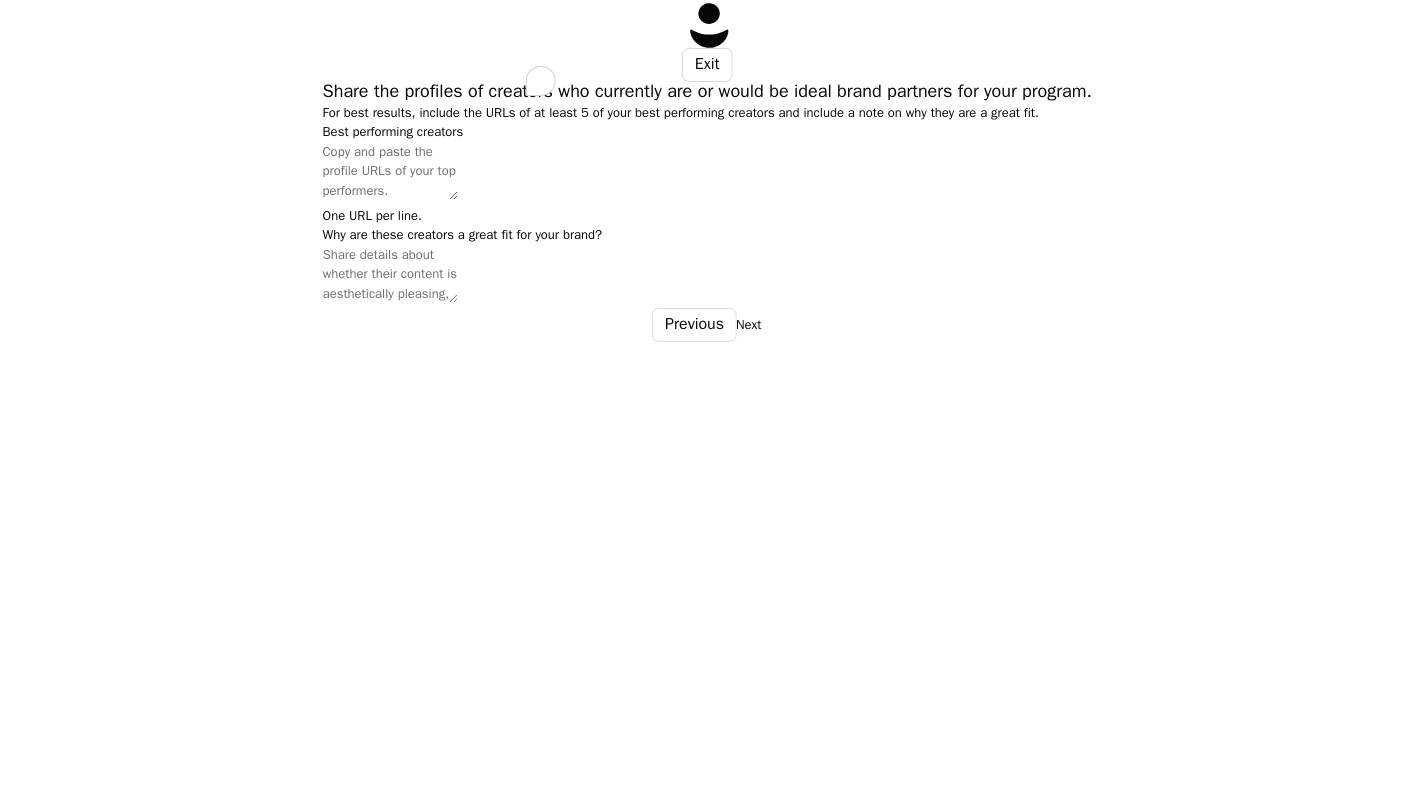 click on "Best performing creators" at bounding box center [390, 171] 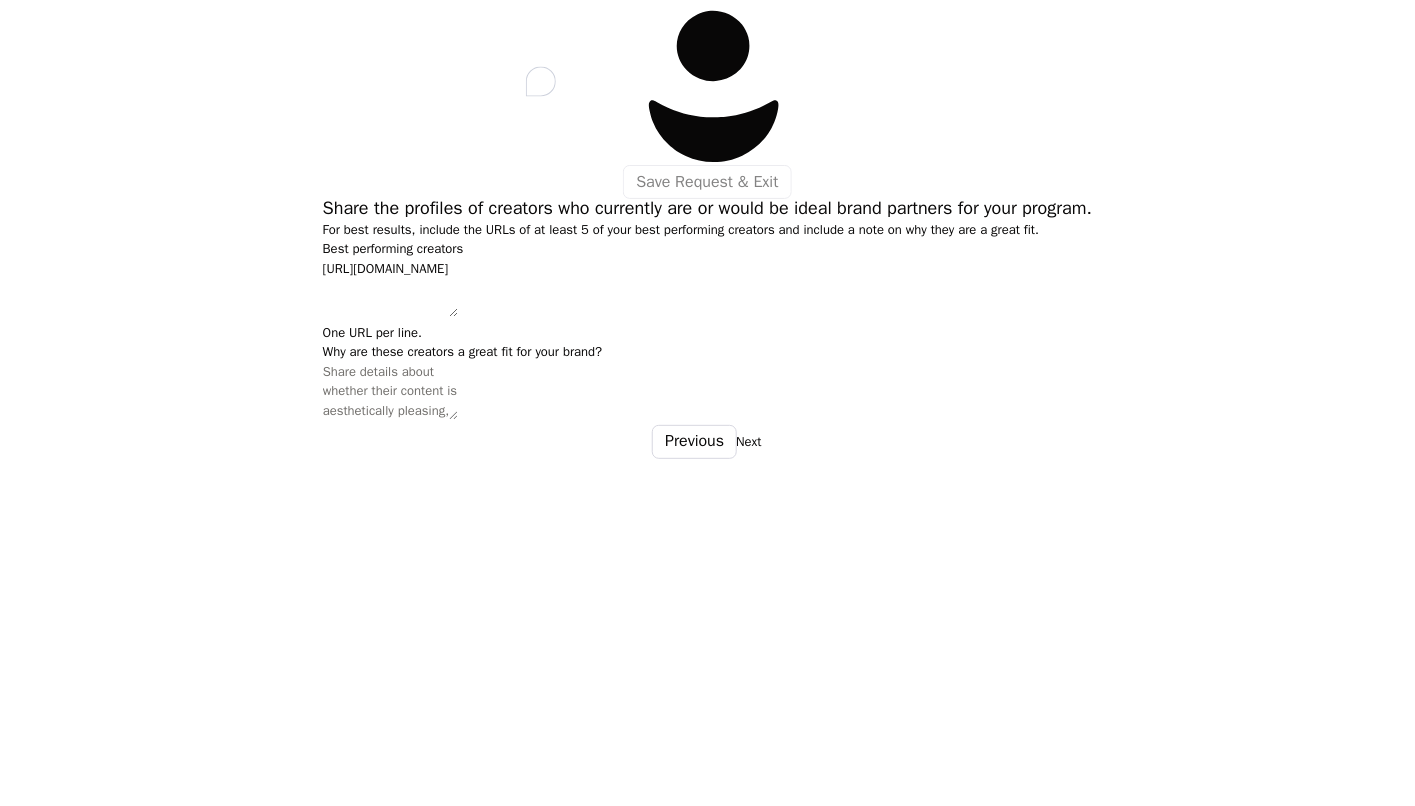 scroll, scrollTop: 12, scrollLeft: 0, axis: vertical 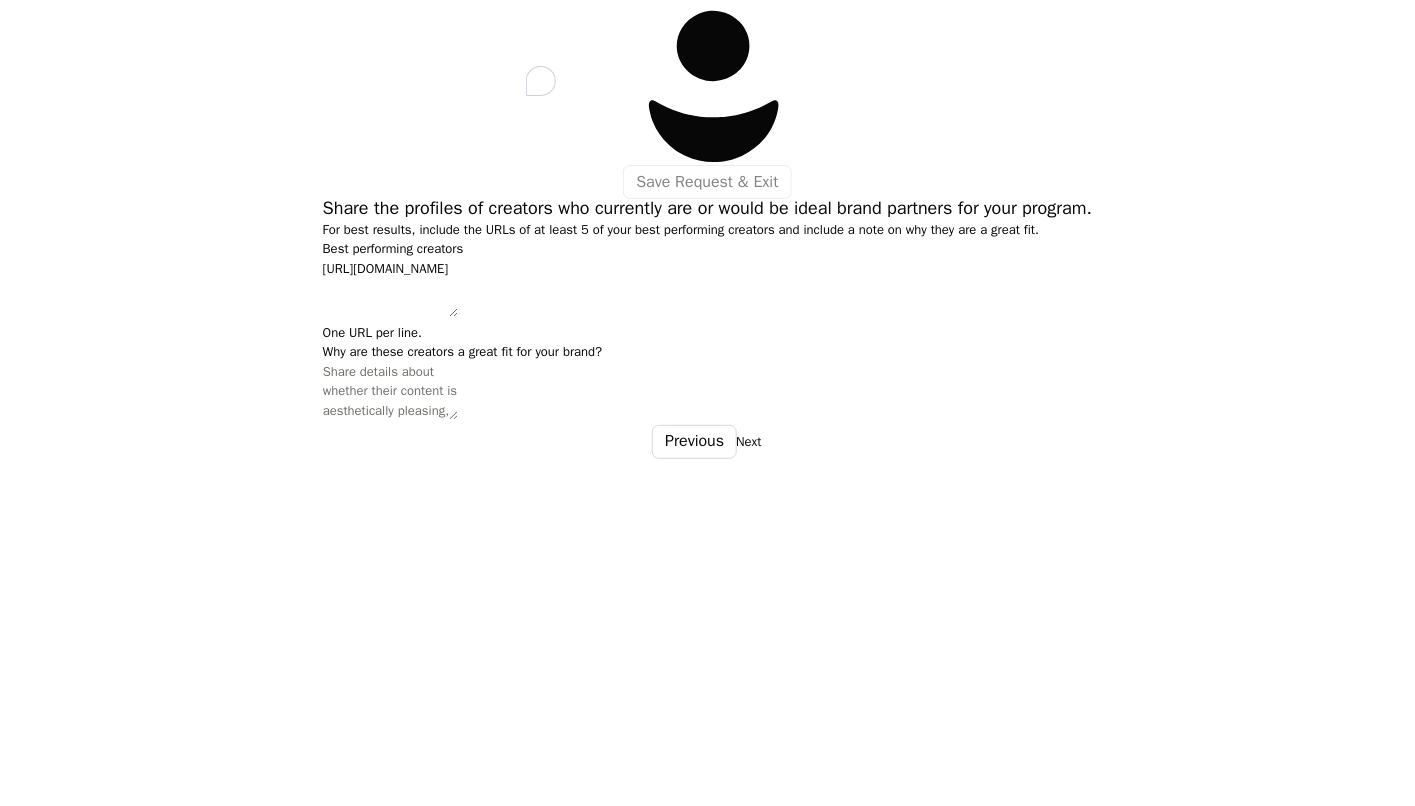 paste on "https://www.instagram.com/reel/DLFGaY0uV8w/?utm_source=ig_web_copy_link" 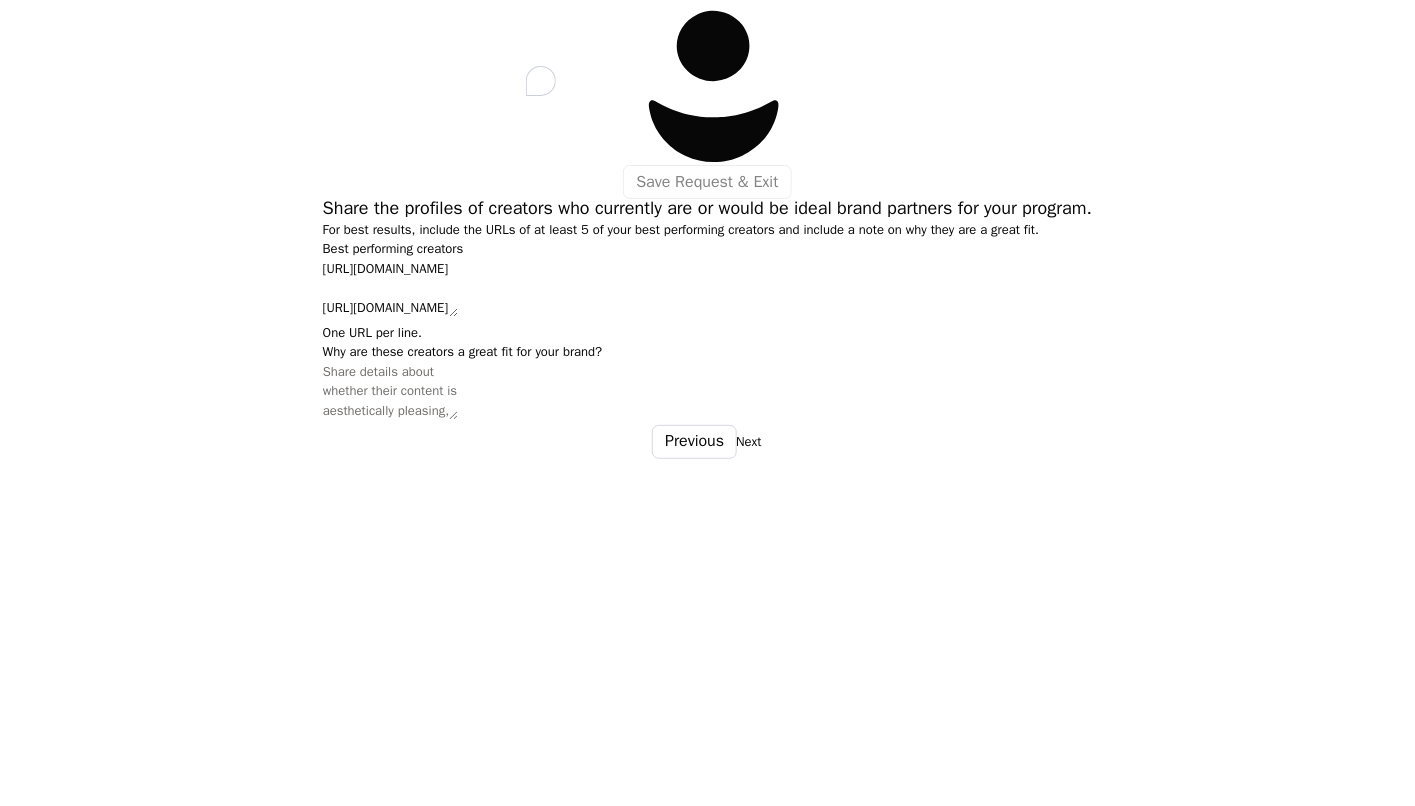scroll, scrollTop: 33, scrollLeft: 0, axis: vertical 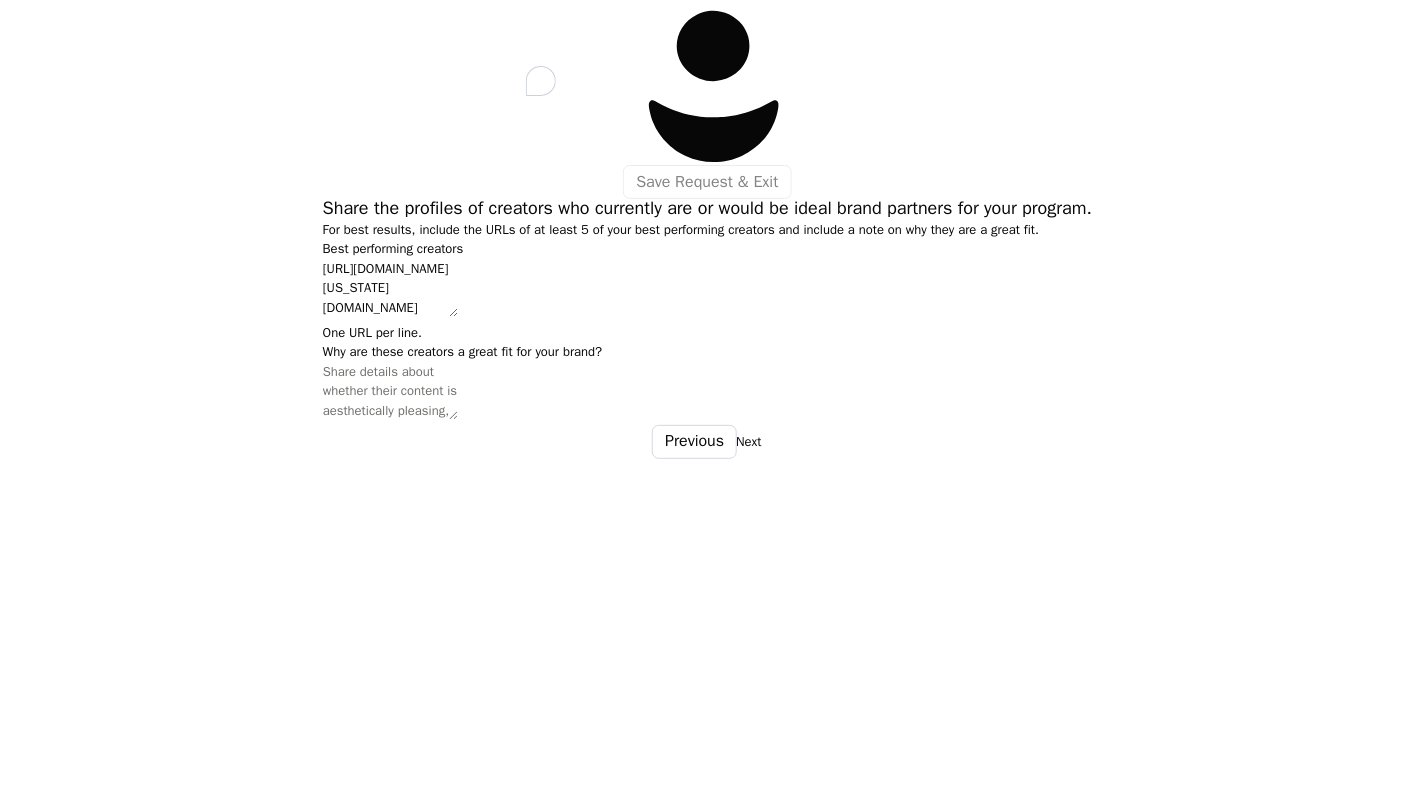 paste on "https://www.instagram.com/brothersandmother/reel/DLlMY6OOFCM/?next=%2Fuinfluenceglobal%2F" 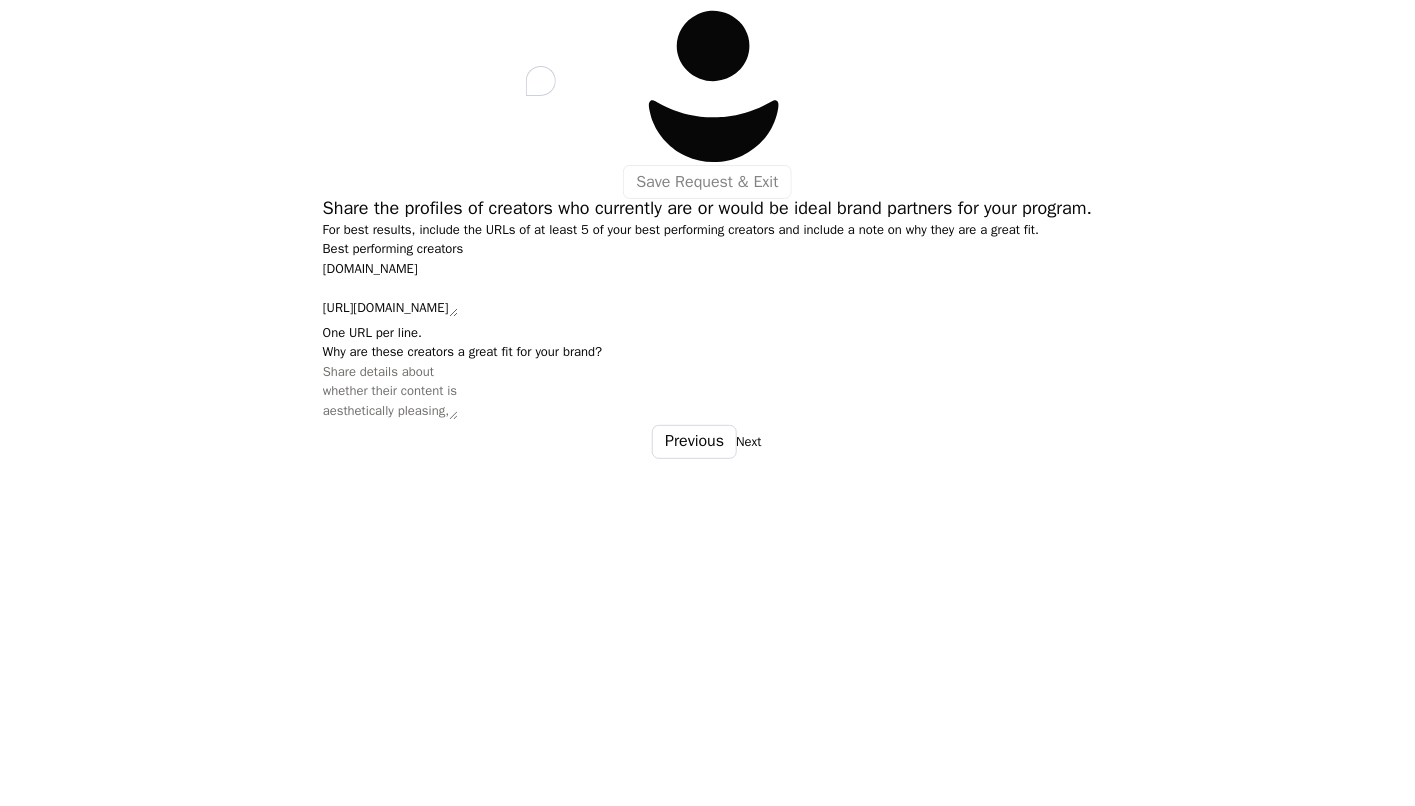scroll, scrollTop: 166, scrollLeft: 0, axis: vertical 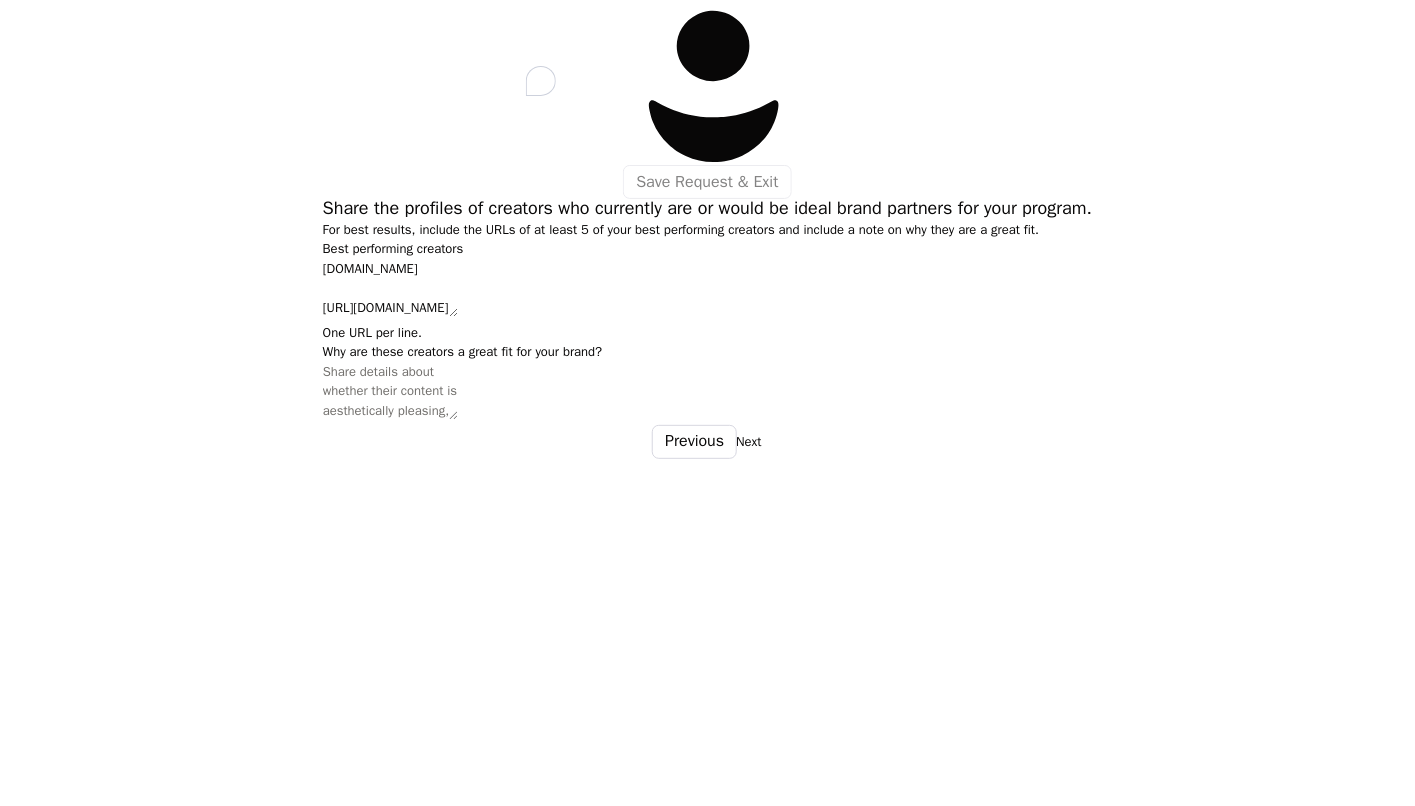 paste on "https://www.instagram.com/poojasinghbhadulaofficial/reel/DLh_OkIOX_M/?next=%2Fuinfluenceglobal%2F" 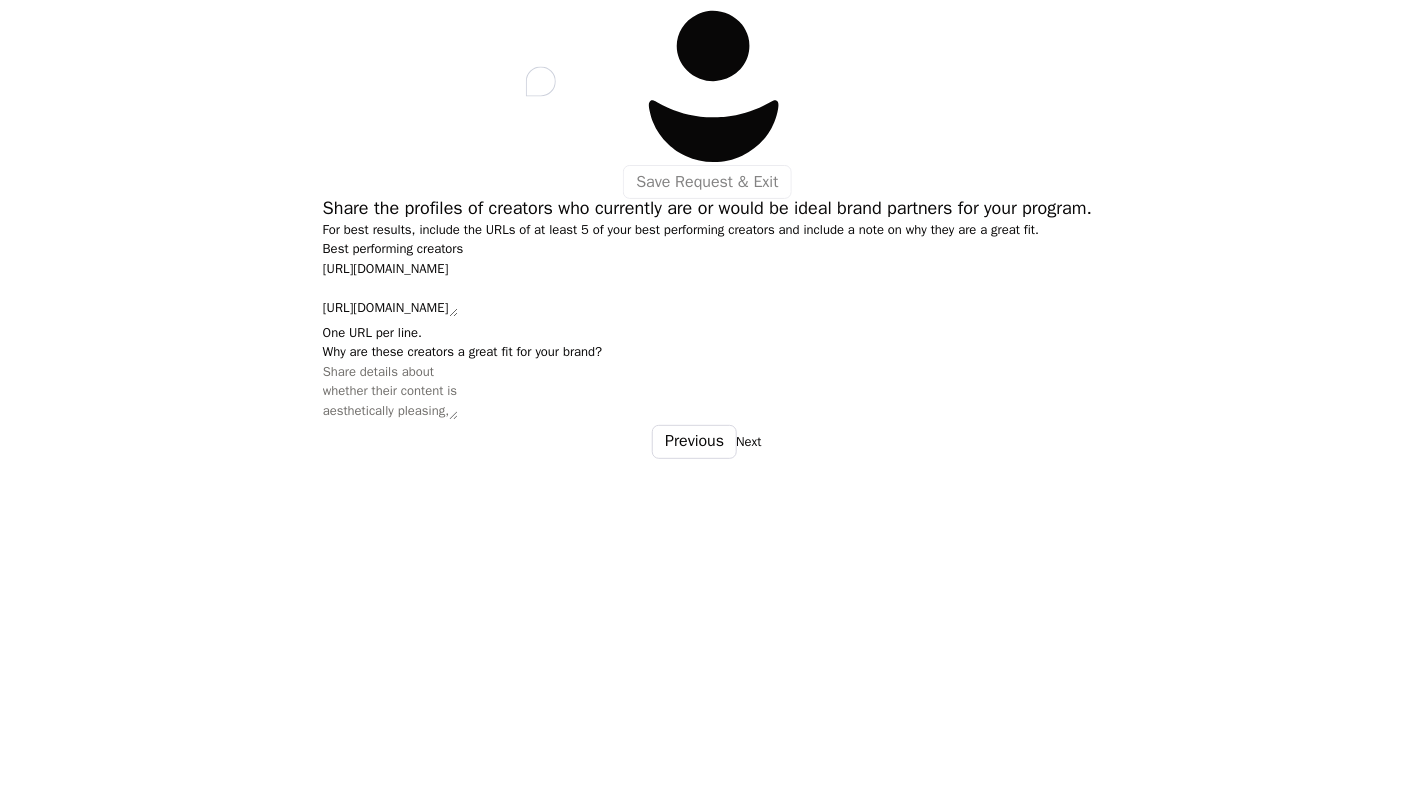 type on "https://www.instagram.com/reel/DLcuIw-AHCx/?utm_source=ig_web_copy_link
https://www.instagram.com/reel/DLFGaY0uV8w/?utm_source=ig_web_copy_link
https://www.instagram.com/minnesota.fun.mom/reel/DL2HzjvOhHv/?next=%2Fuinfluenceglobal%2F
https://www.instagram.com/brothersandmother/reel/DLlMY6OOFCM/?next=%2Fuinfluenceglobal%2F
https://www.instagram.com/poojasinghbhadulaofficial/reel/DLh_OkIOX_M/?next=%2Fuinfluenceglobal%2F" 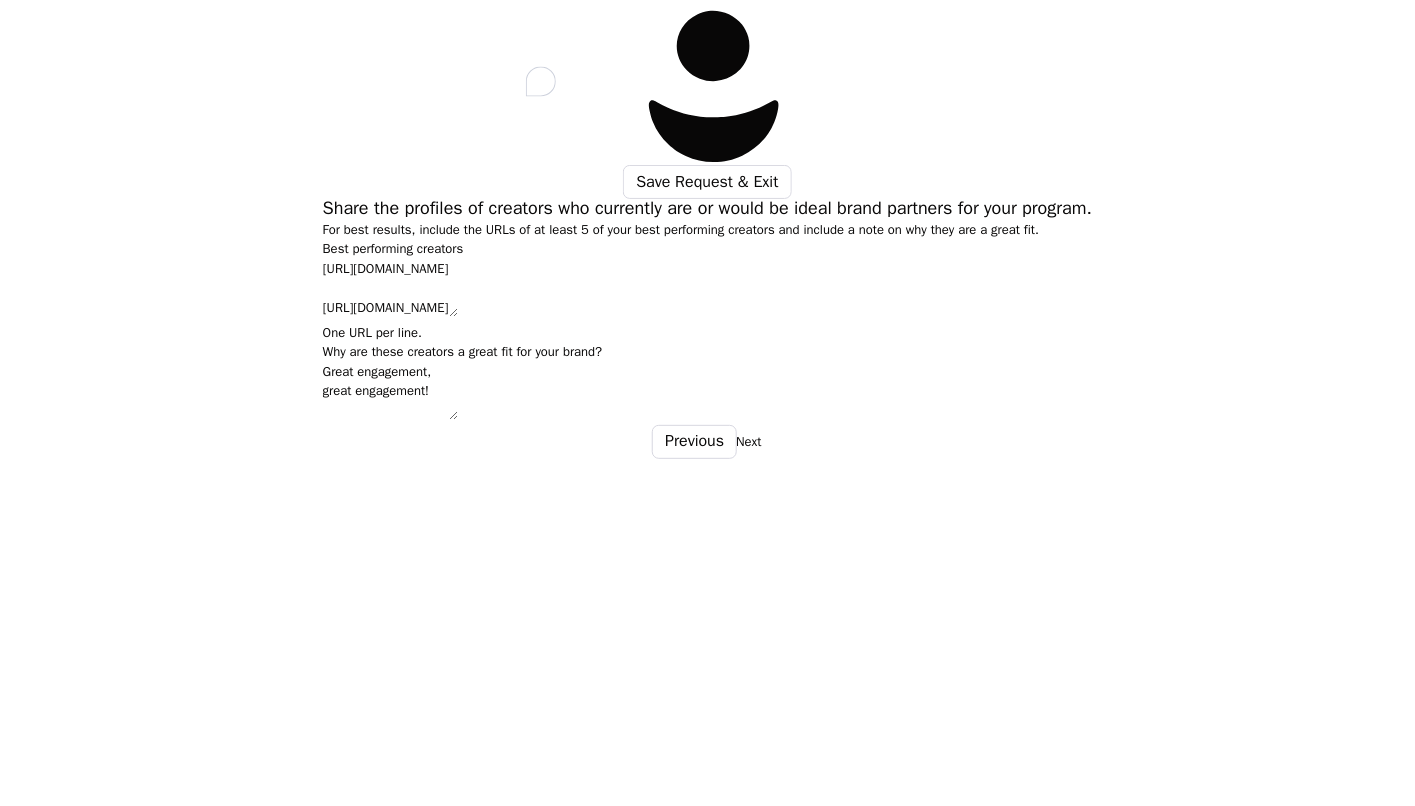 type on "Great engagement, great engagement!" 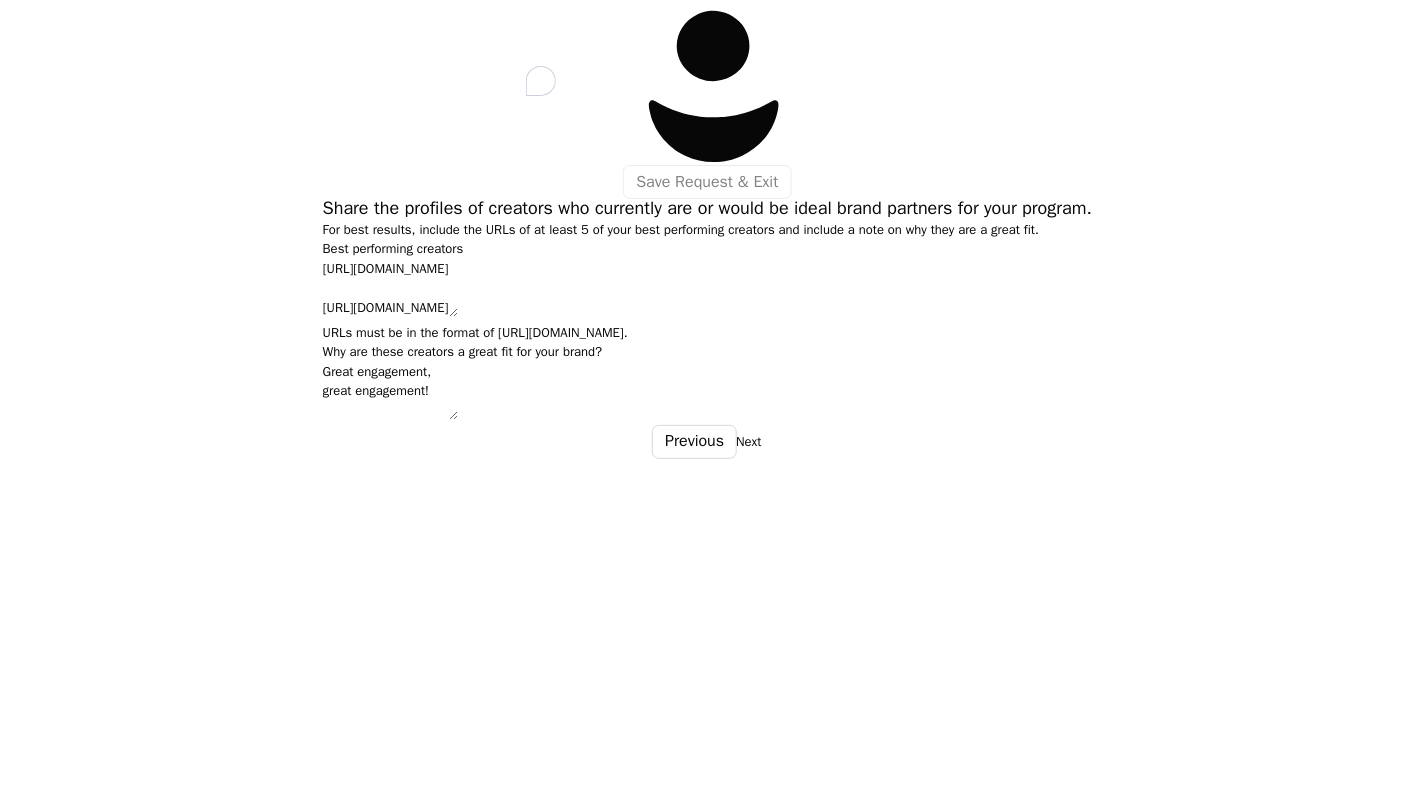 click on "https://www.instagram.com/reel/DLcuIw-AHCx/?utm_source=ig_web_copy_link
https://www.instagram.com/reel/DLFGaY0uV8w/?utm_source=ig_web_copy_link
https://www.instagram.com/minnesota.fun.mom/reel/DL2HzjvOhHv/?next=%2Fuinfluenceglobal%2F
https://www.instagram.com/brothersandmother/reel/DLlMY6OOFCM/?next=%2Fuinfluenceglobal%2F
https://www.instagram.com/poojasinghbhadulaofficial/reel/DLh_OkIOX_M/?next=%2Fuinfluenceglobal%2F" at bounding box center (390, 288) 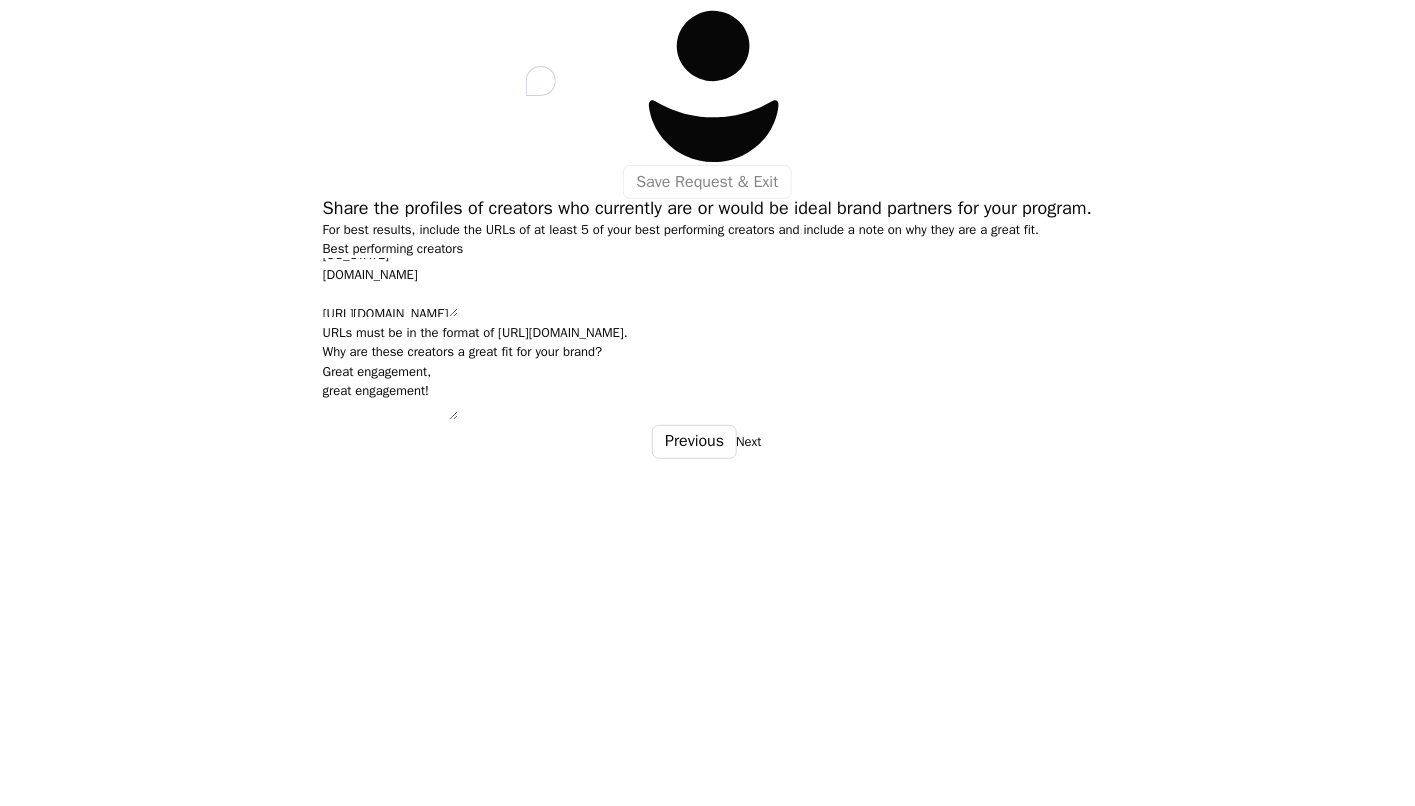 drag, startPoint x: 680, startPoint y: 461, endPoint x: 431, endPoint y: 441, distance: 249.80193 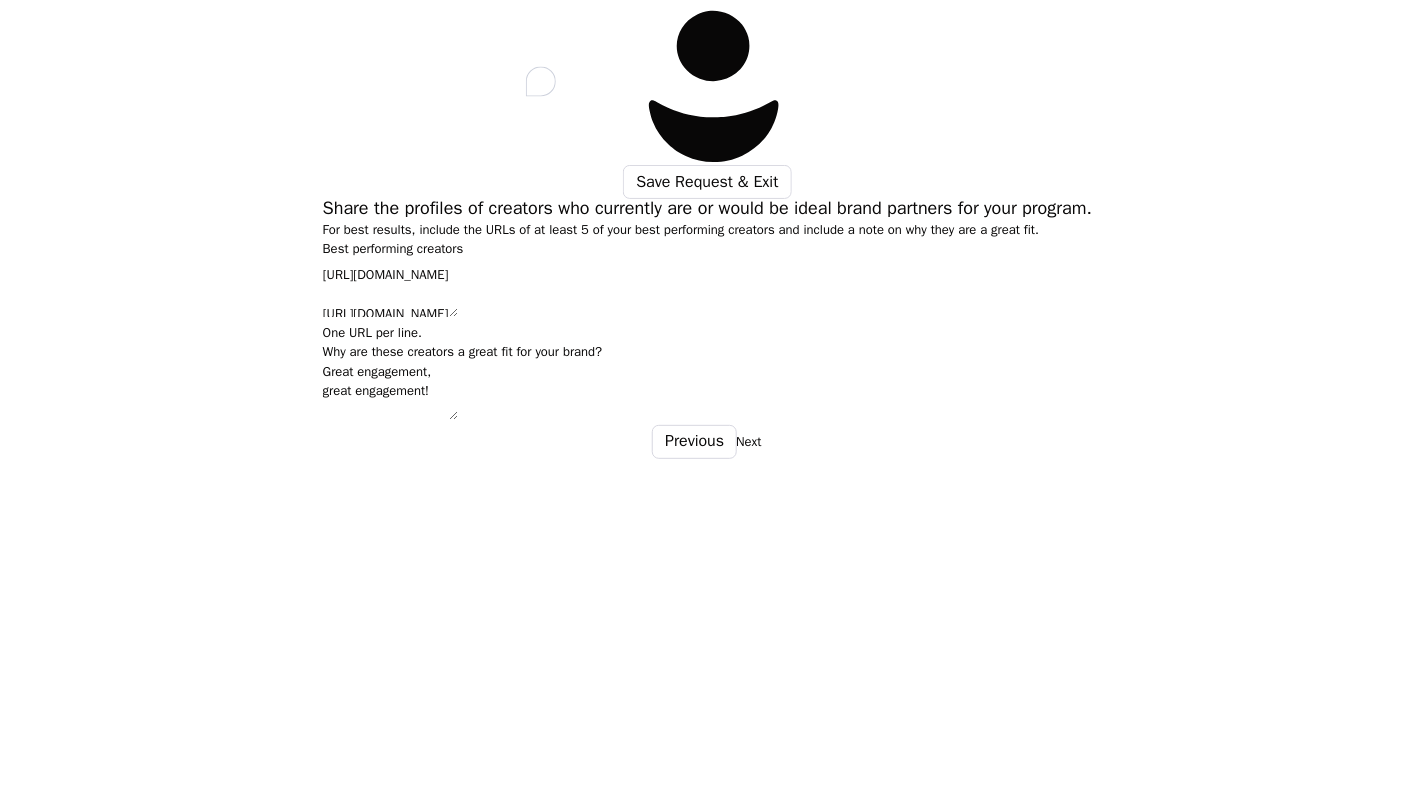 paste on "https://www.instagram.com/p/DLh_OkIOX_M/" 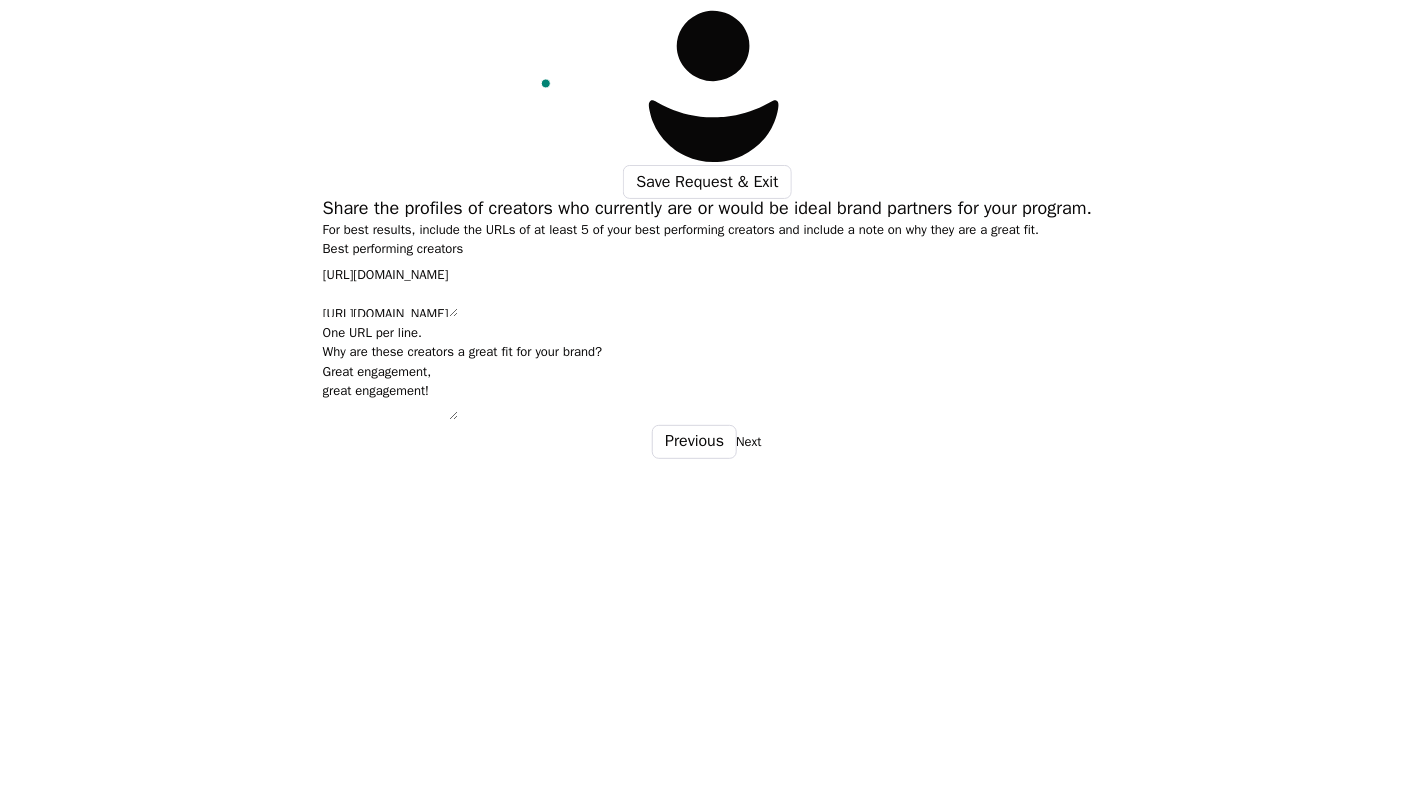 scroll, scrollTop: 78, scrollLeft: 0, axis: vertical 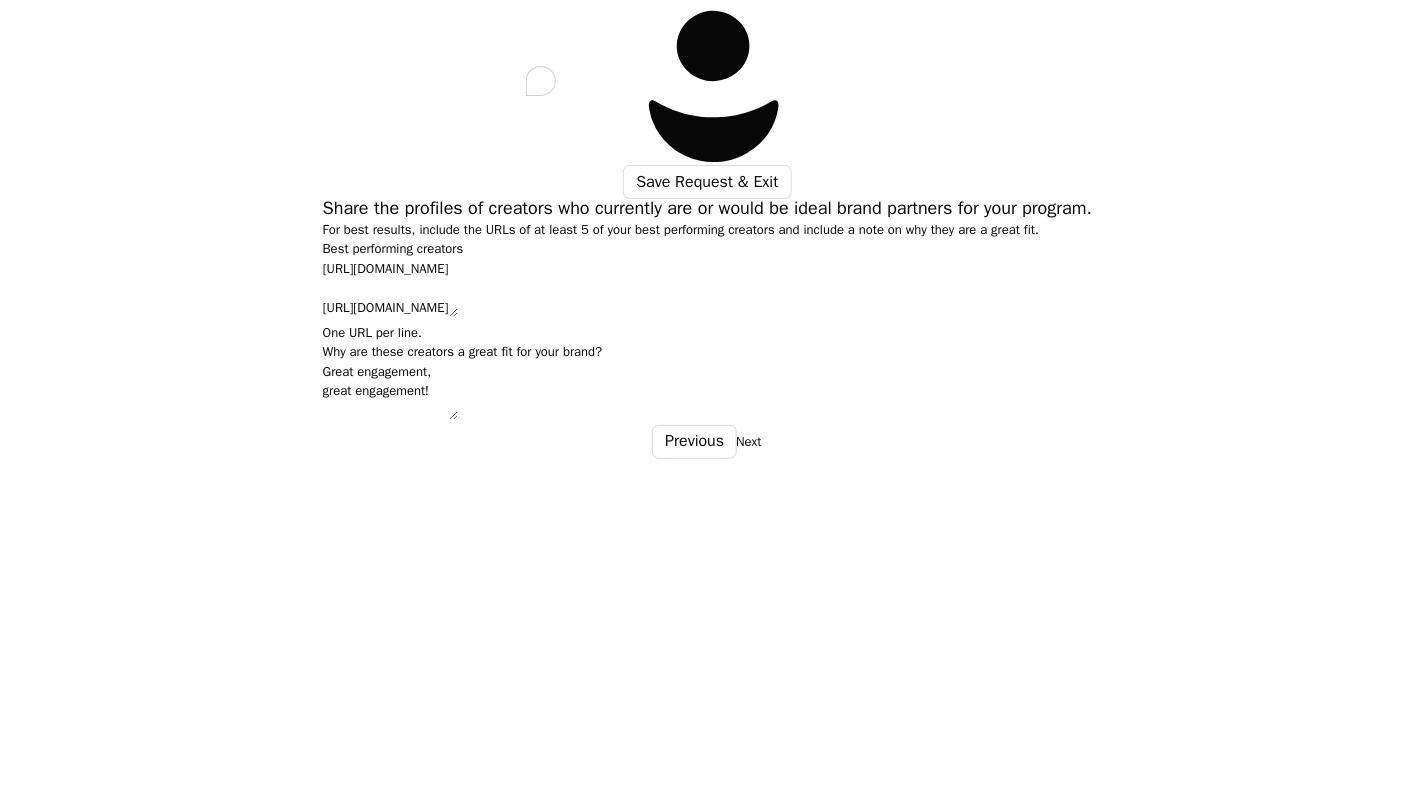 click on "Next" at bounding box center (748, 442) 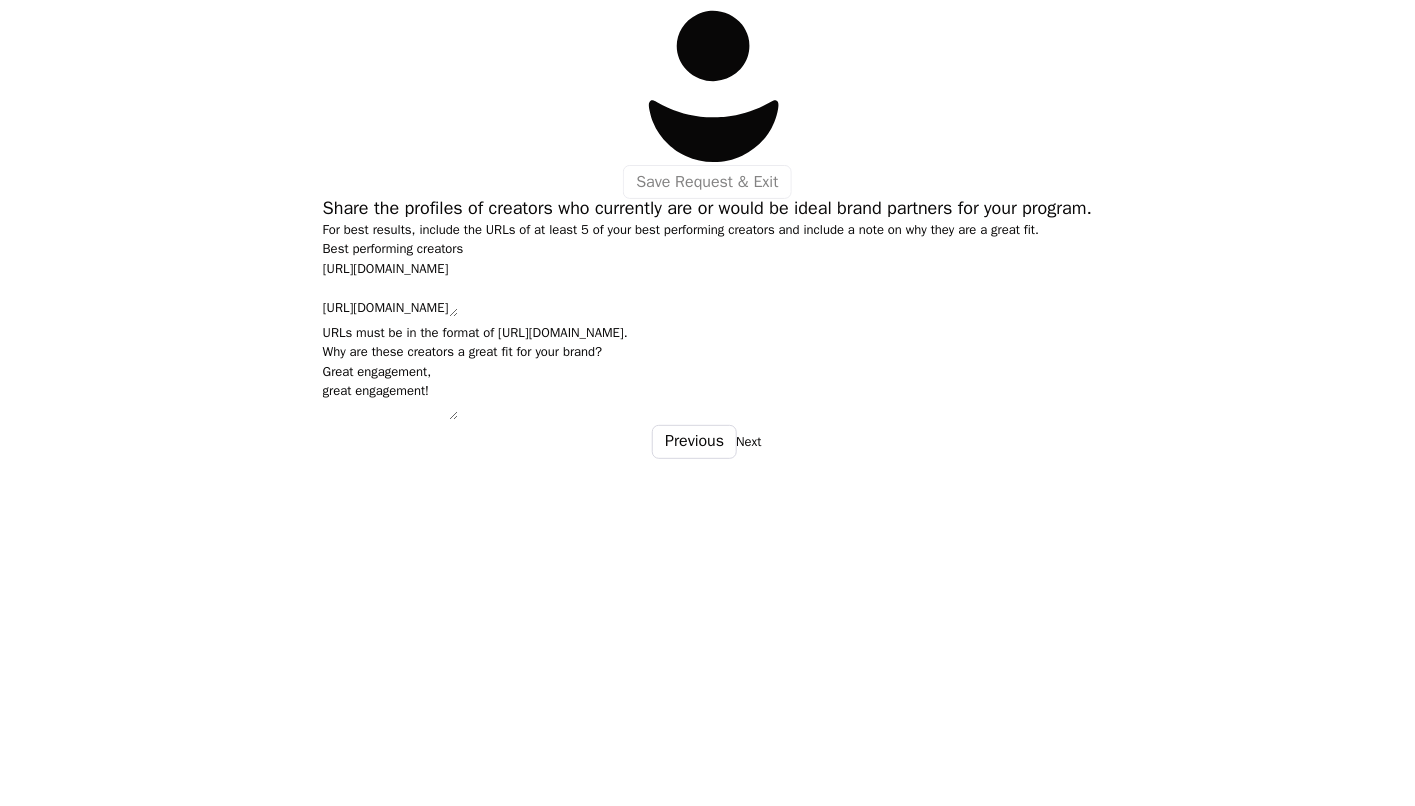 scroll, scrollTop: 170, scrollLeft: 0, axis: vertical 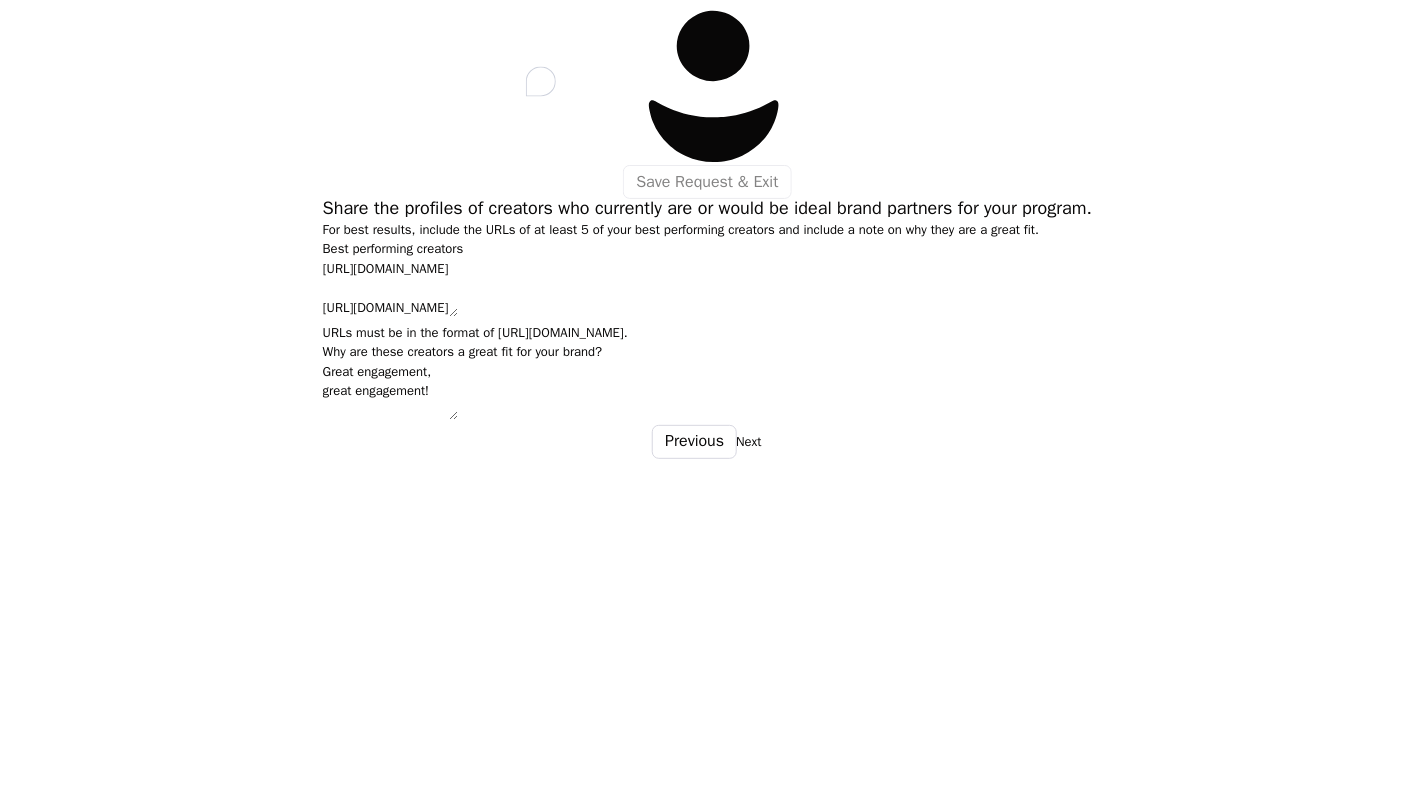 drag, startPoint x: 692, startPoint y: 449, endPoint x: 432, endPoint y: 424, distance: 261.19916 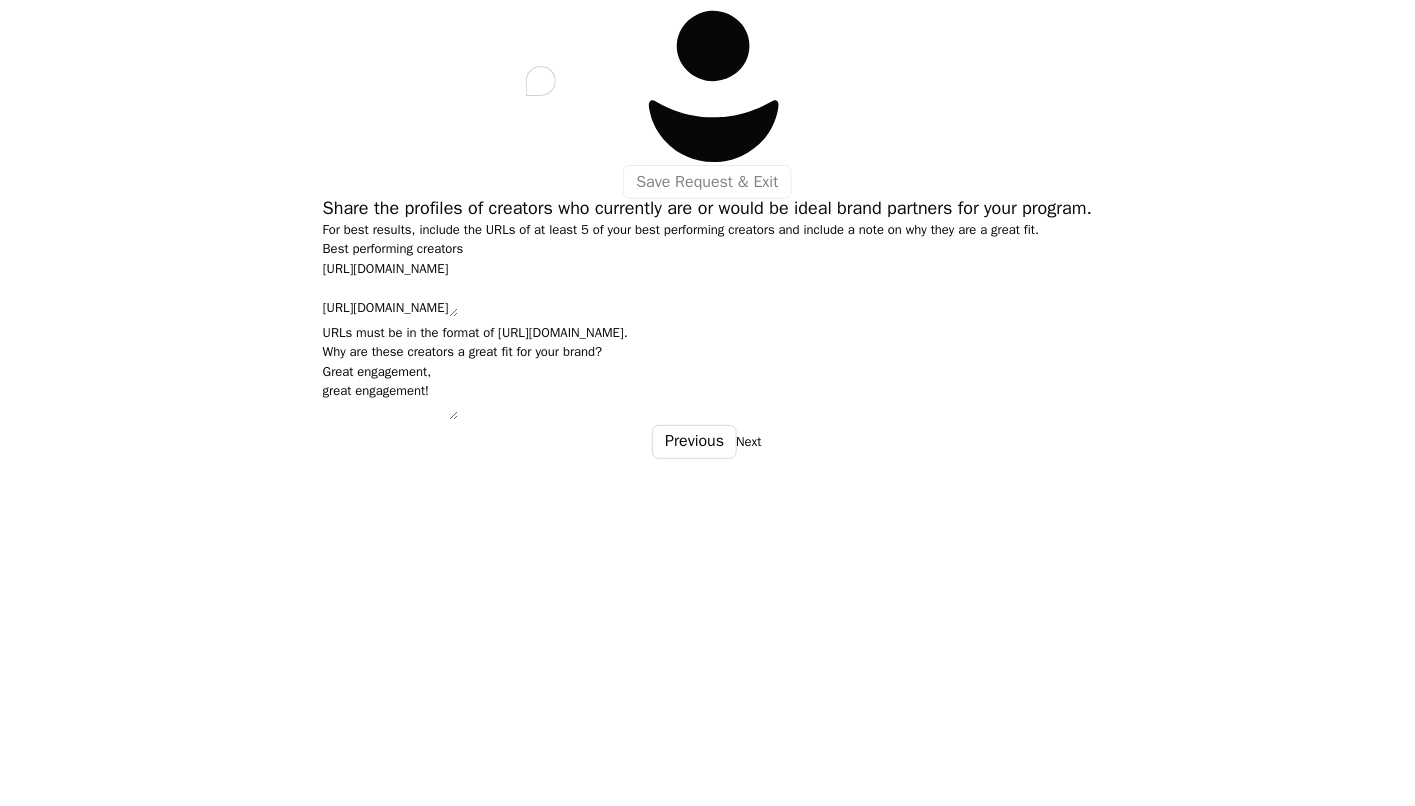 paste on "p/DLFGaY0uV8w/" 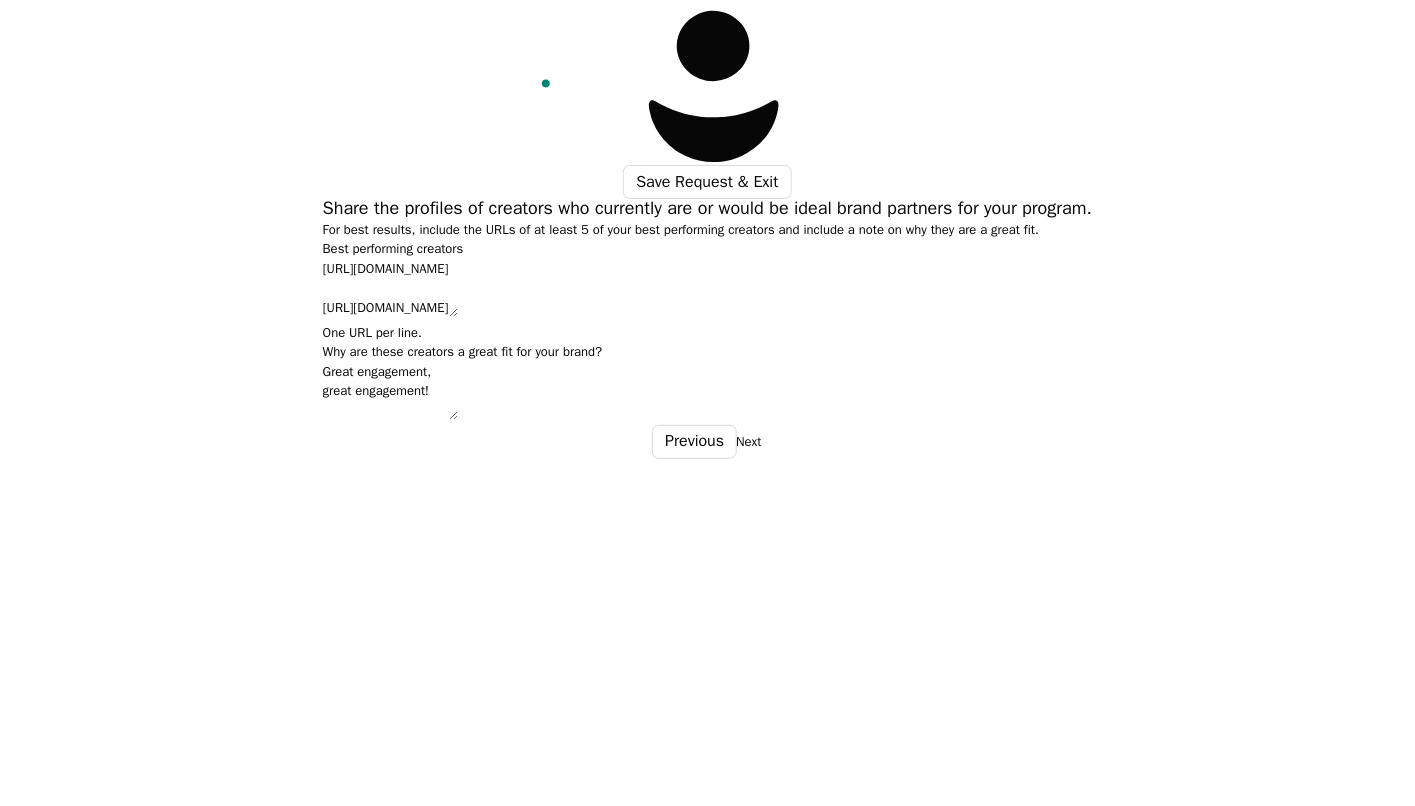 drag, startPoint x: 721, startPoint y: 461, endPoint x: 436, endPoint y: 444, distance: 285.50656 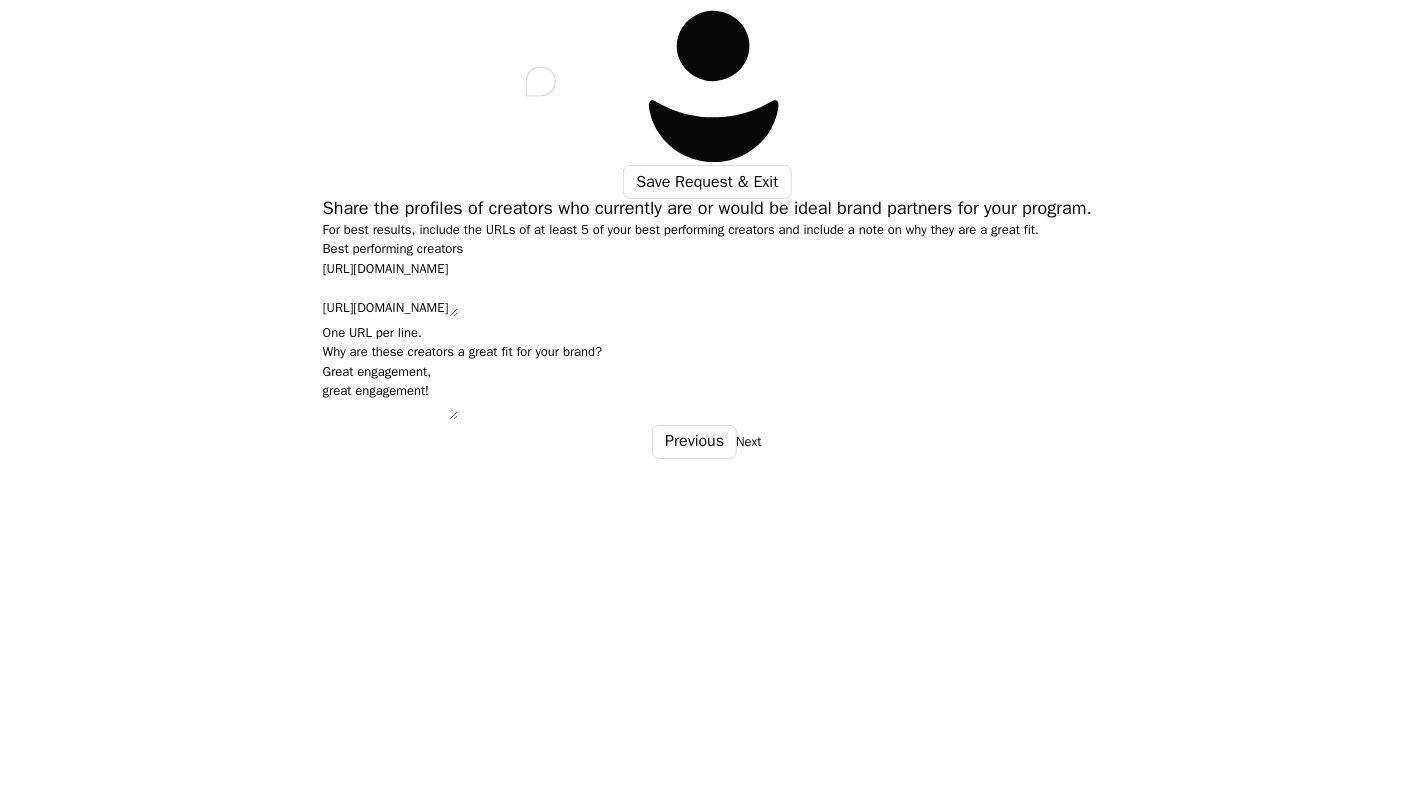 click on "Next" at bounding box center [748, 442] 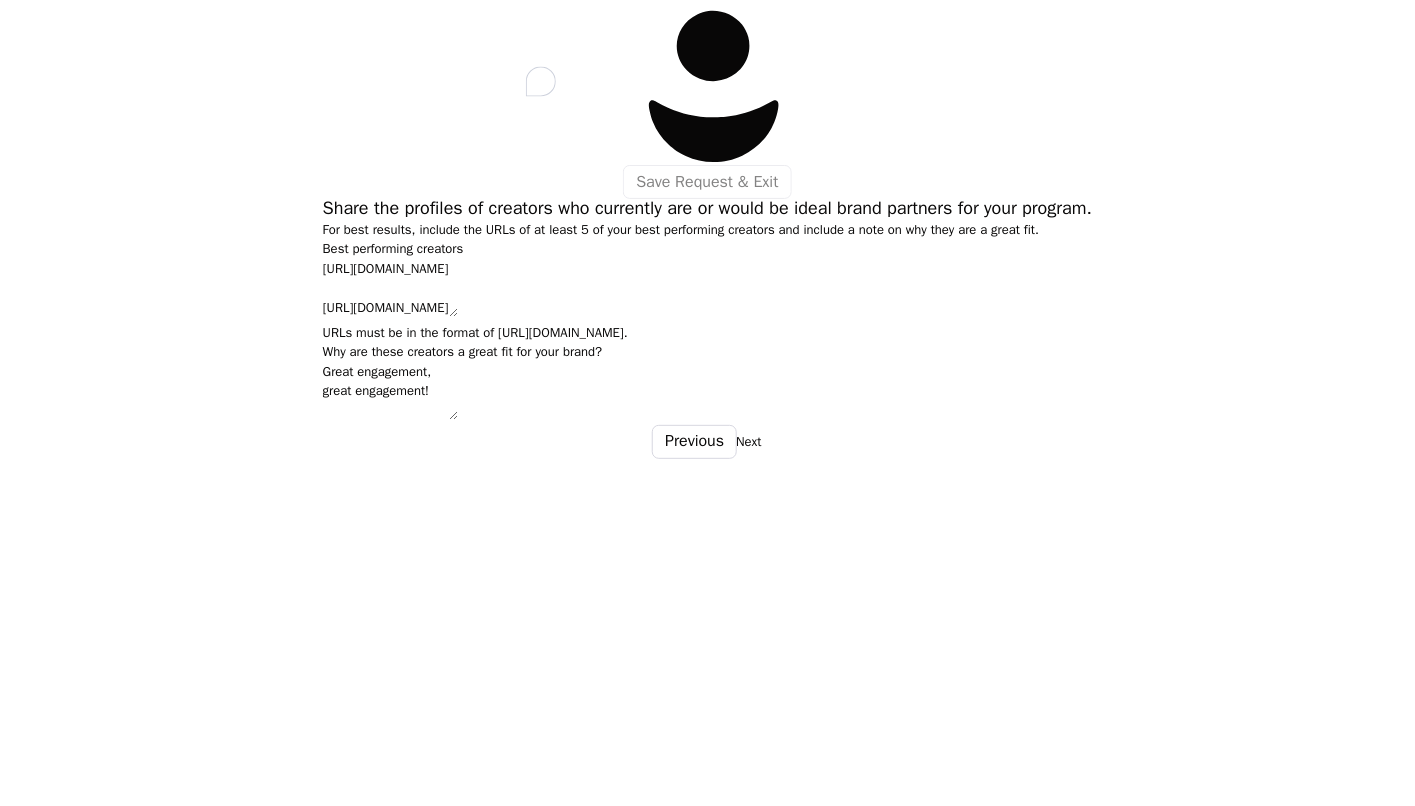 drag, startPoint x: 697, startPoint y: 433, endPoint x: 449, endPoint y: 371, distance: 255.63255 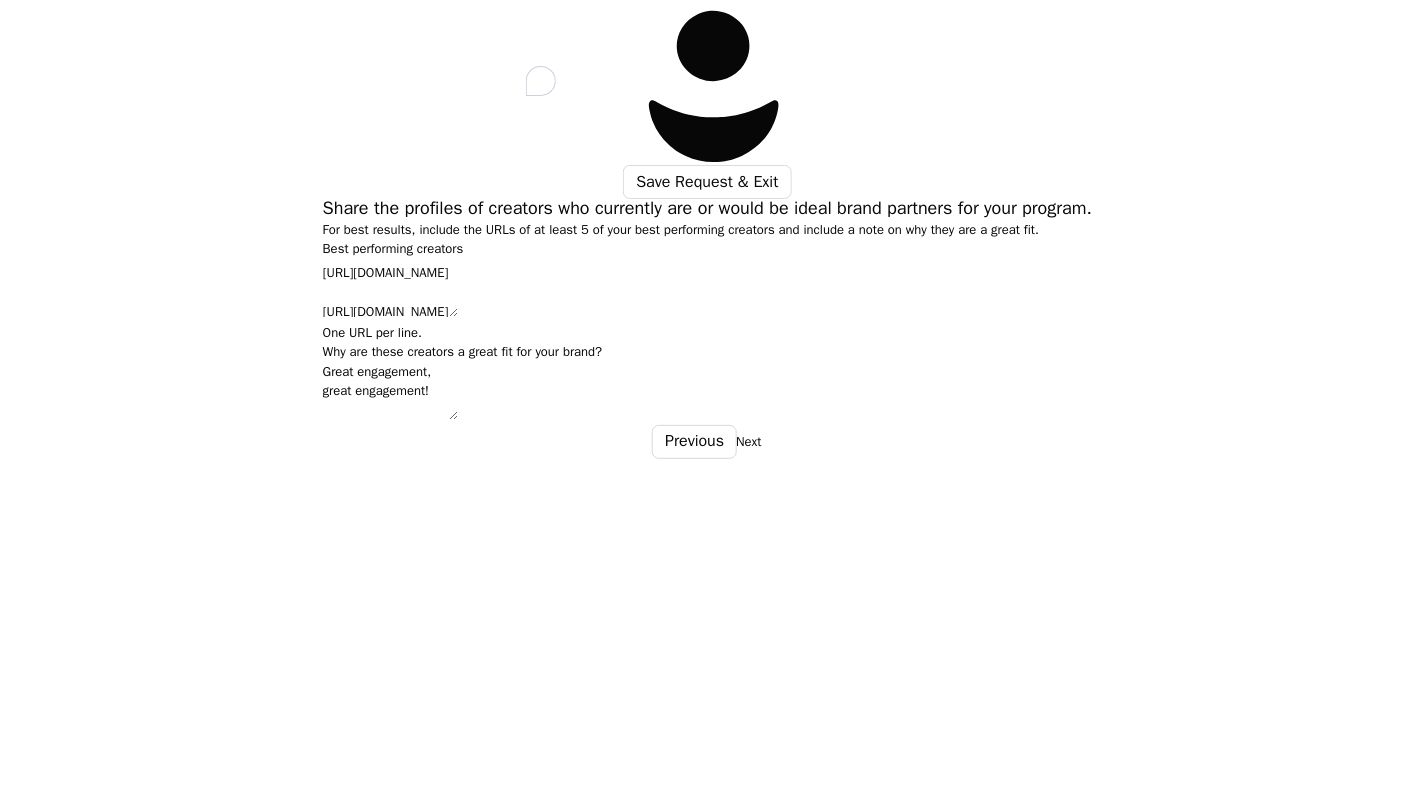 drag, startPoint x: 669, startPoint y: 443, endPoint x: 451, endPoint y: 405, distance: 221.28714 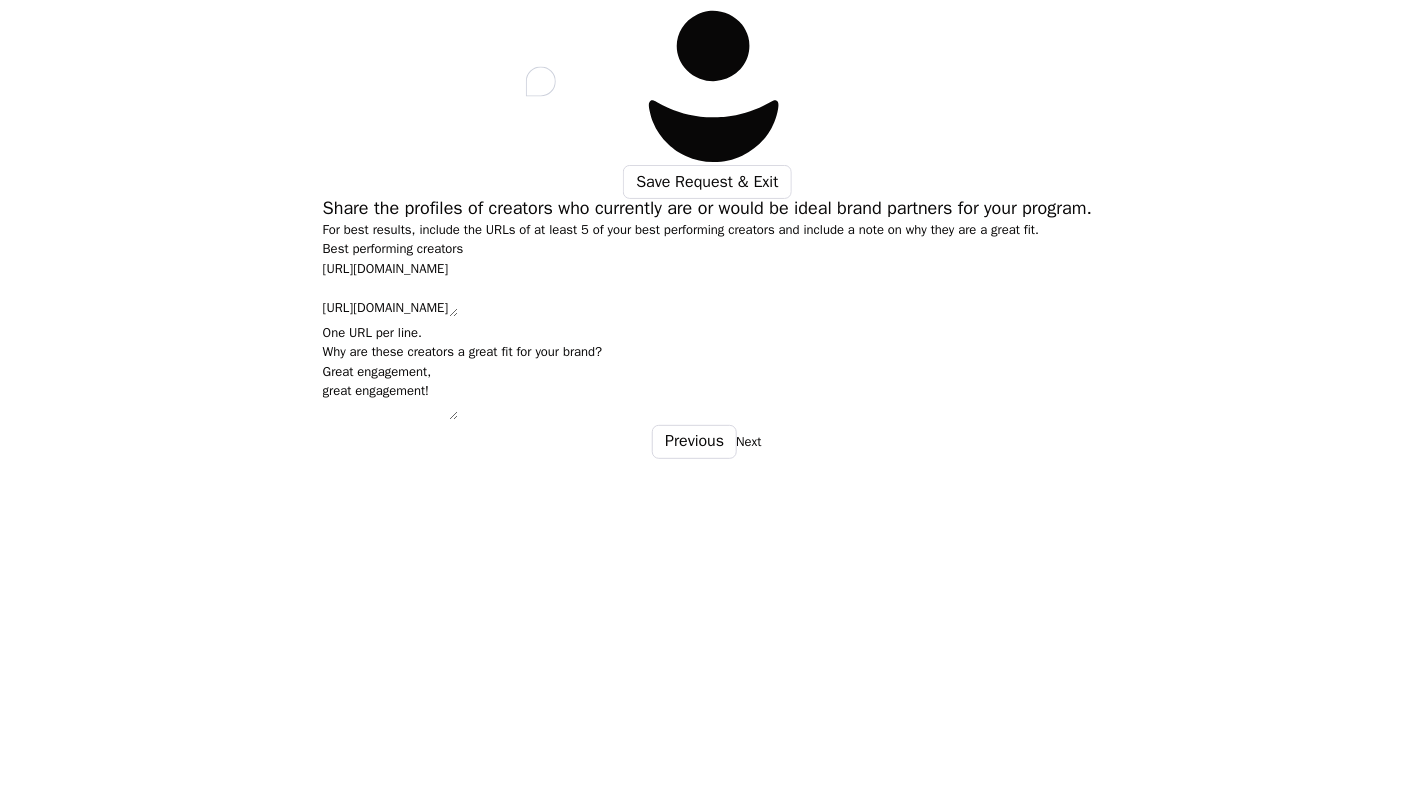 click on "https://www.instagram.com/p/DLh_OkIOX_M/
https://www.instagram.com/p/DLFGaY0uV8w/" at bounding box center [390, 288] 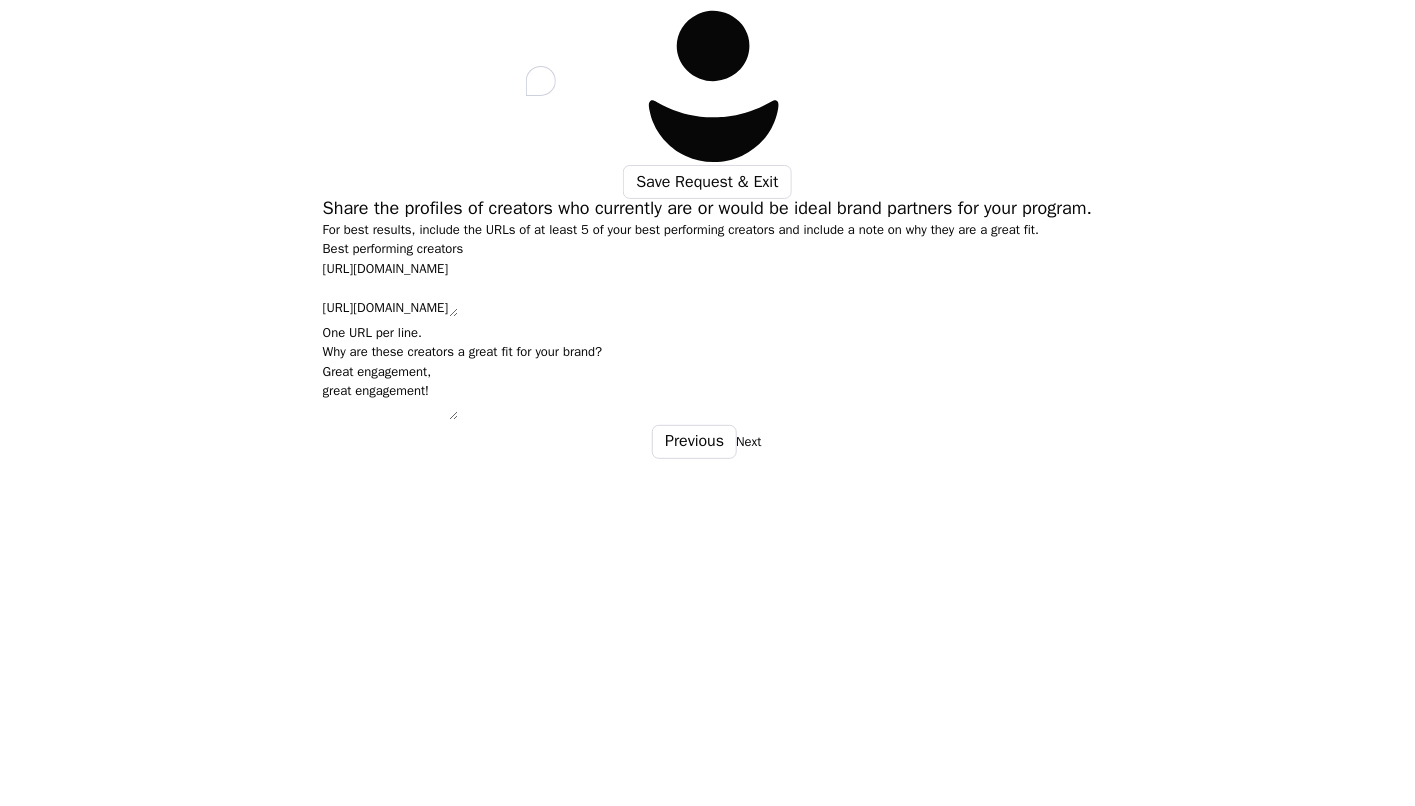 click on "https://www.instagram.com/p/DLh_OkIOX_M/
https://www.instagram.com/p/DLFGaY0uV8w/" at bounding box center [390, 288] 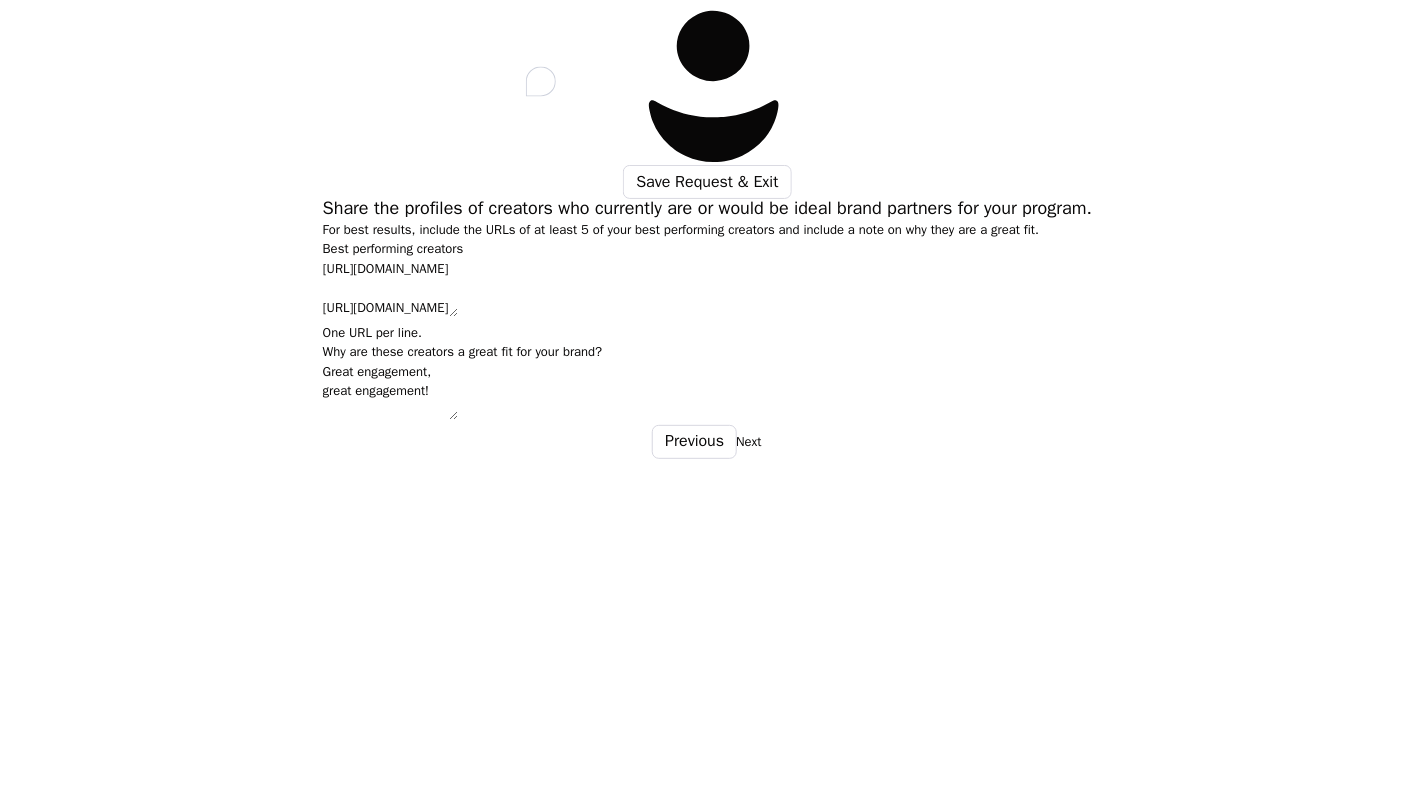 click on "Next" at bounding box center (748, 442) 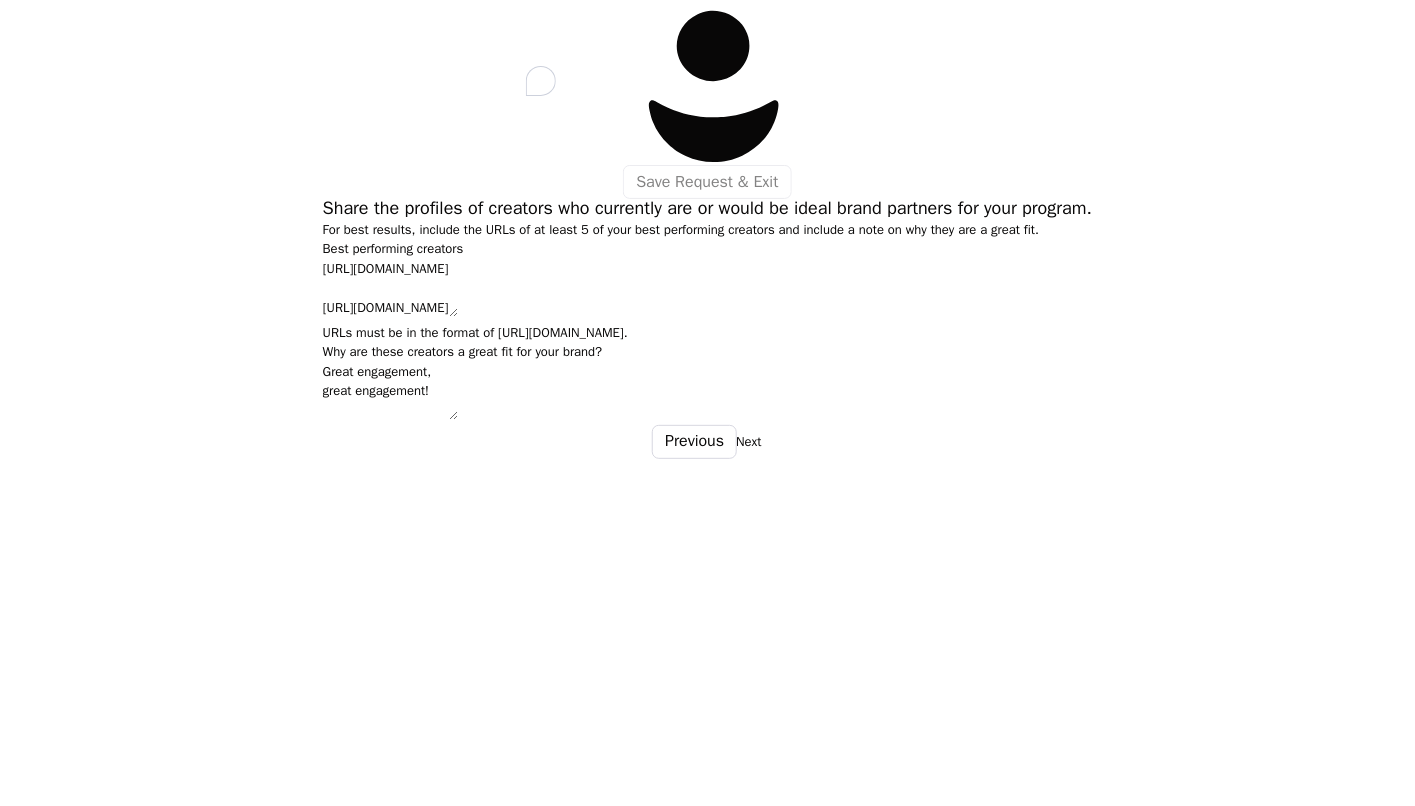 click on "https://www.instagram.com/p/DLh_OkIOX_M/
https://www.instagram.com/p/DLFGaY0uV8w/
https://www.instagram.com/p/DLISFxoMS_2/" at bounding box center [390, 288] 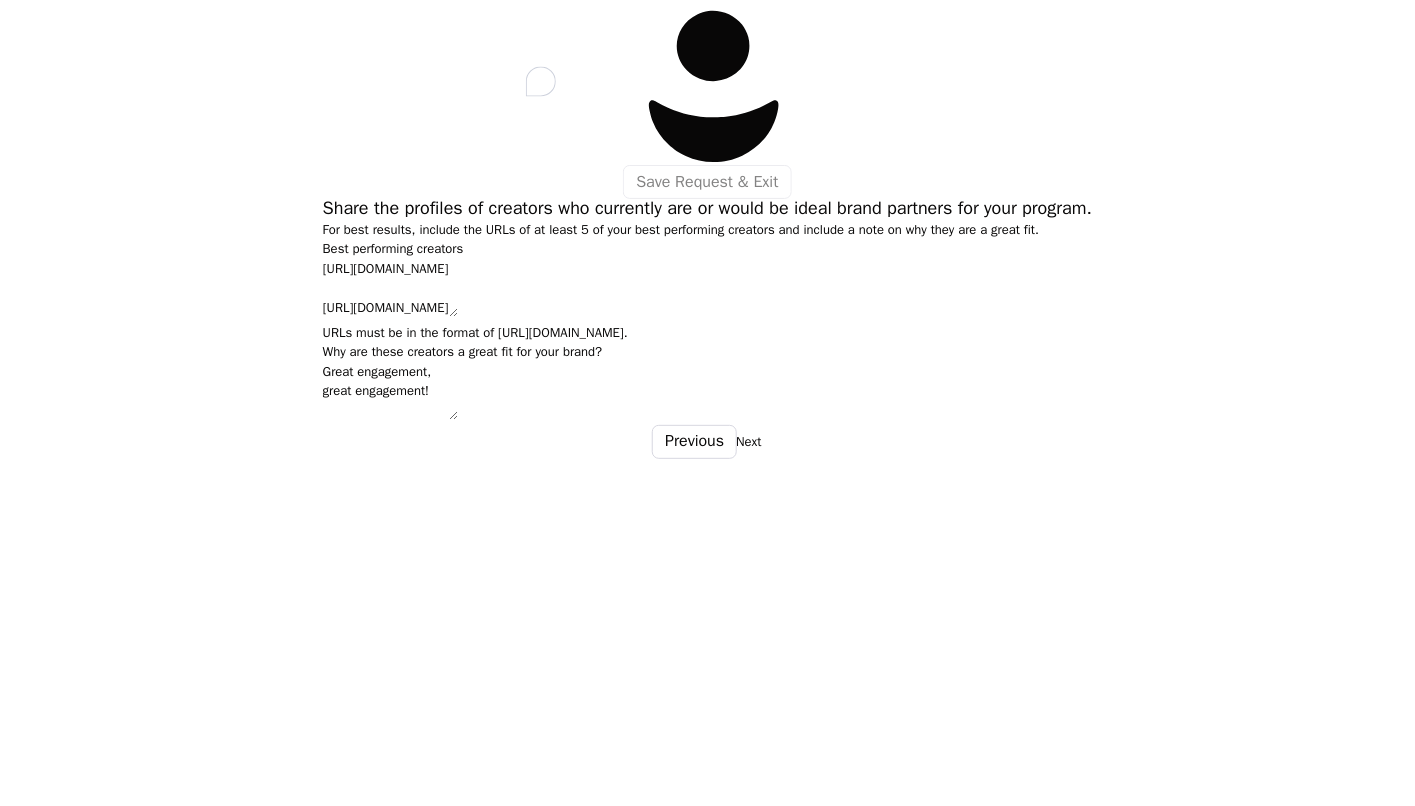 click on "https://www.instagram.com/p/DLh_OkIOX_M/
https://www.instagram.com/p/DLFGaY0uV8w/
https://www.instagram.com/p/DLISFxoMS_2/" at bounding box center [390, 288] 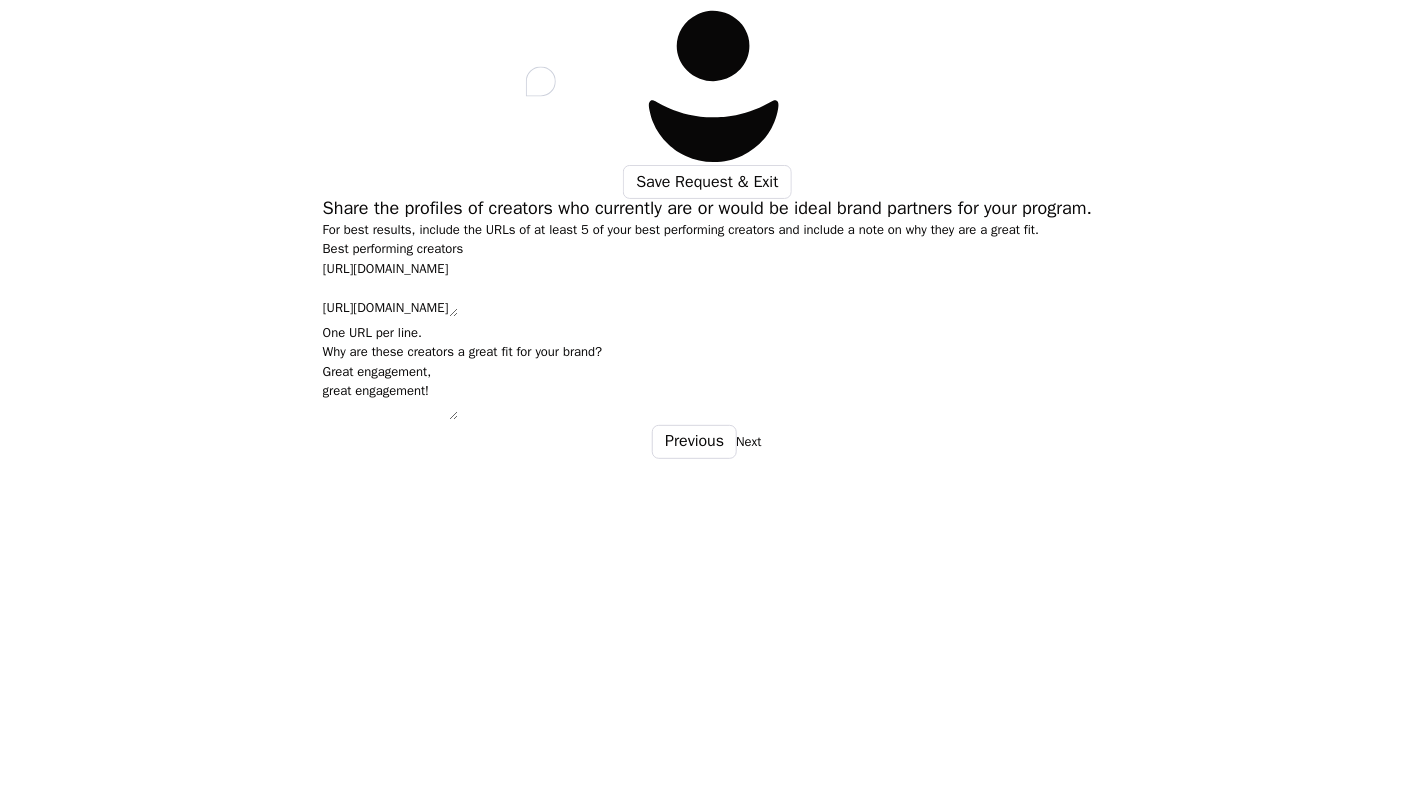click on "https://www.instagram.com/p/DLh_OkIOX_M/
https://www.instagram.com/p/DLFGaY0uV8w/
https://www.instagram.com/p/DLISFxoMS_2/" at bounding box center [390, 288] 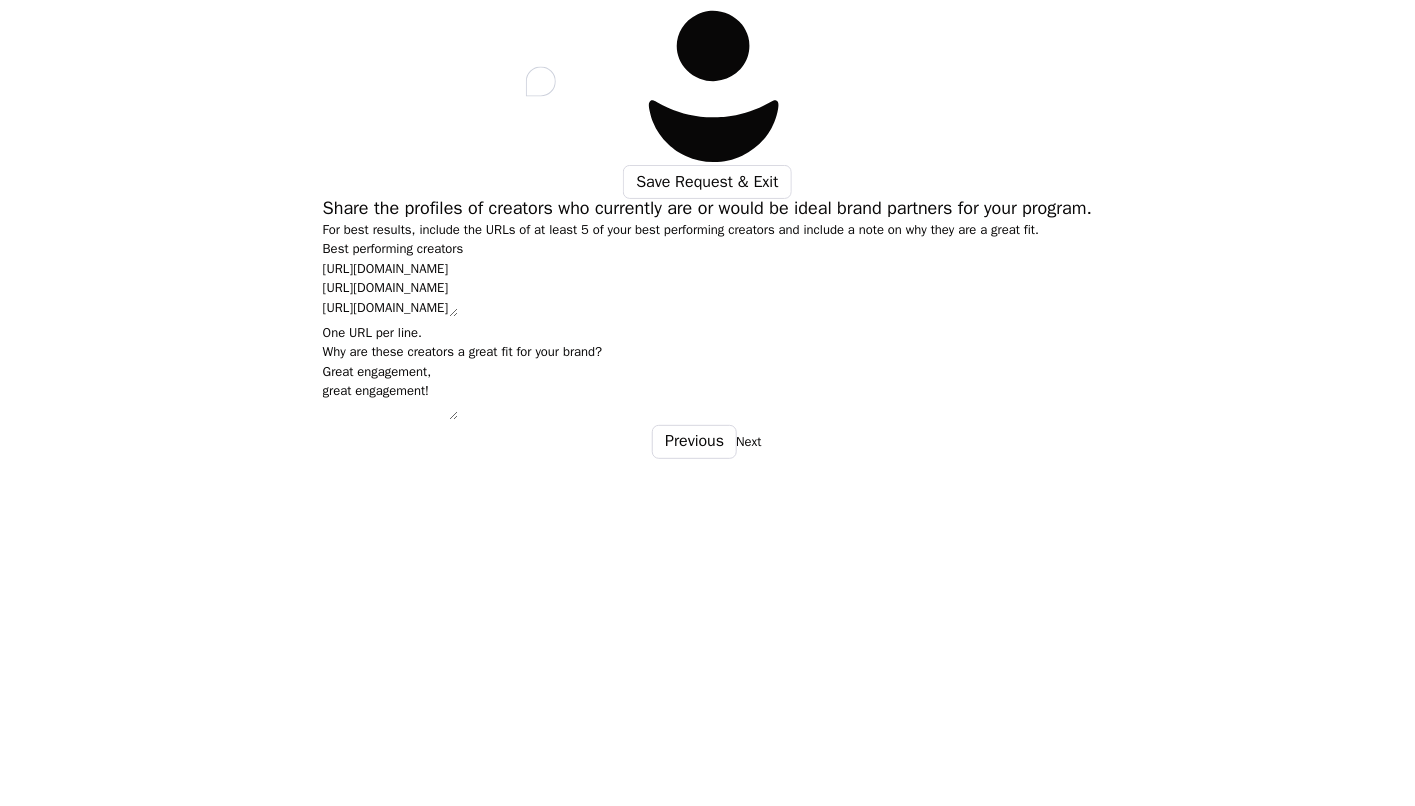 type on "https://www.instagram.com/p/DLh_OkIOX_M/
https://www.instagram.com/p/DLFGaY0uV8w/
https://www.instagram.com/p/DLISFxoMS_2/" 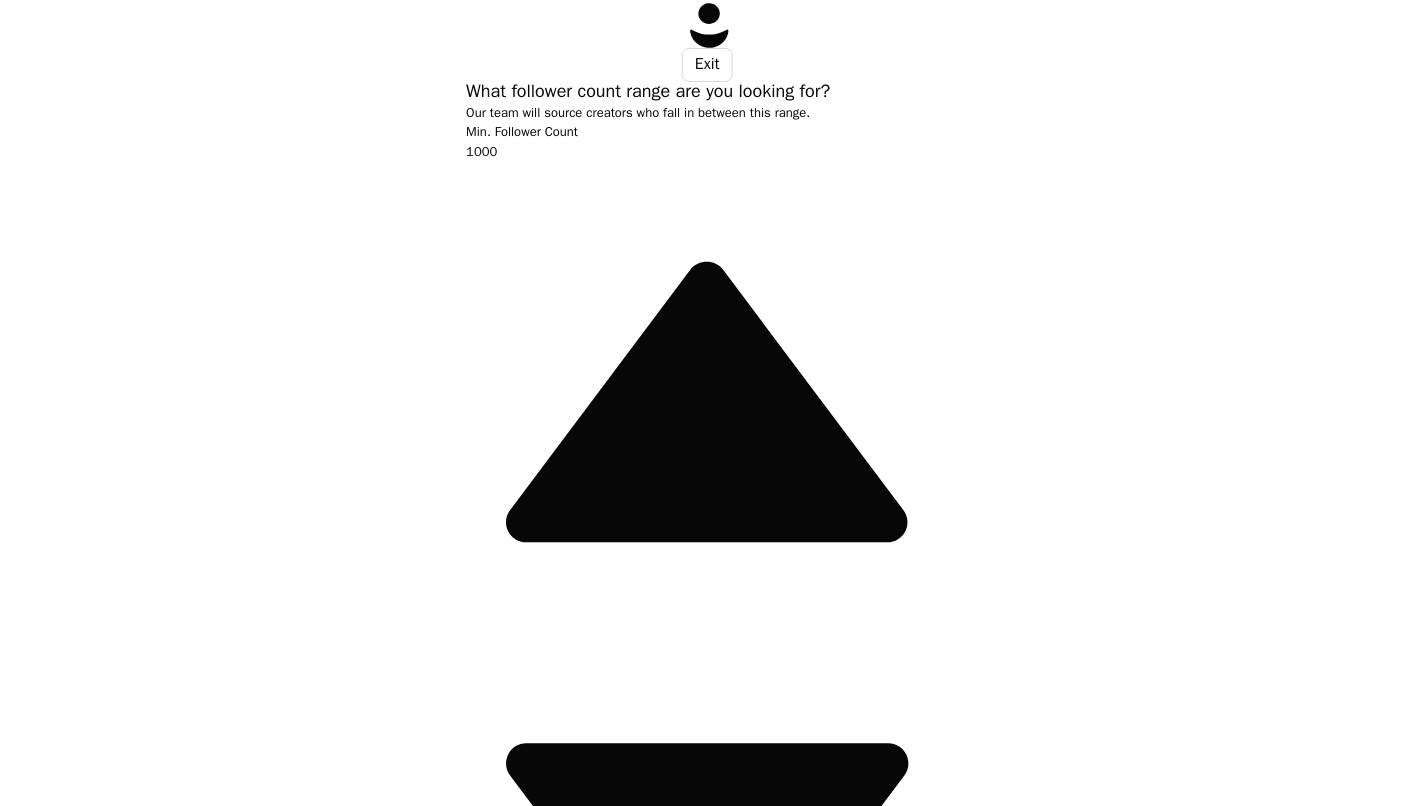 click on "Next" at bounding box center (748, 2185) 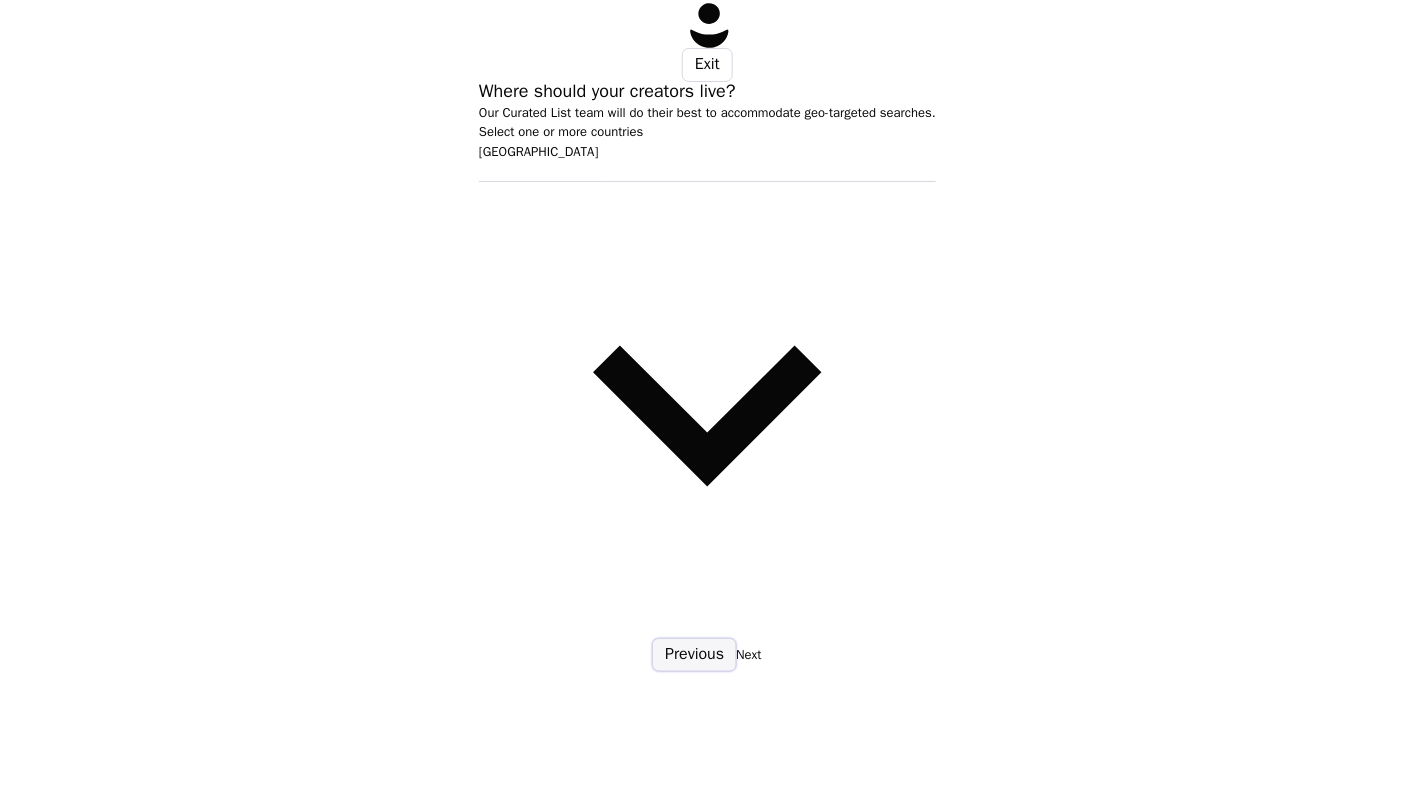 click on "Previous" at bounding box center (694, 655) 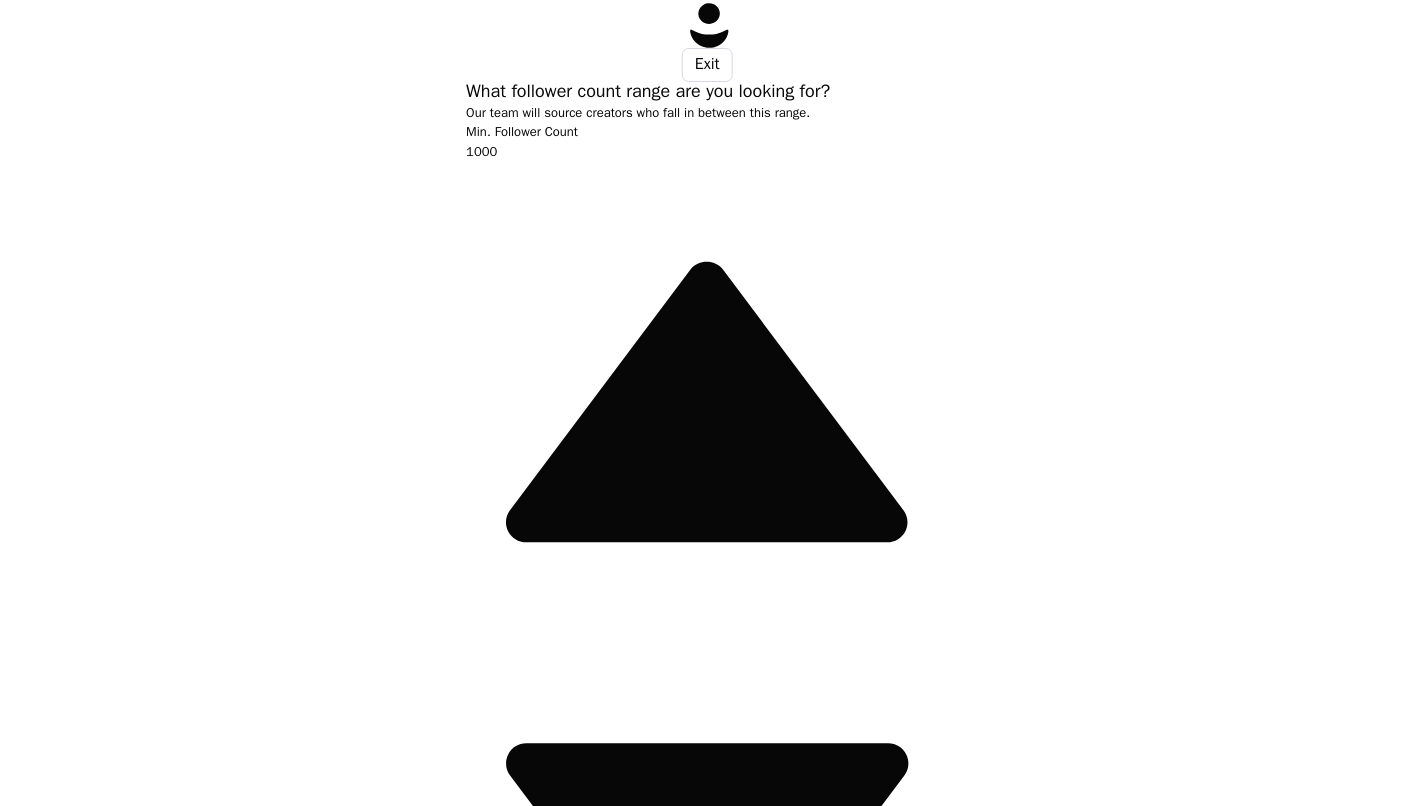 click on "Include celebrities" at bounding box center (517, 2139) 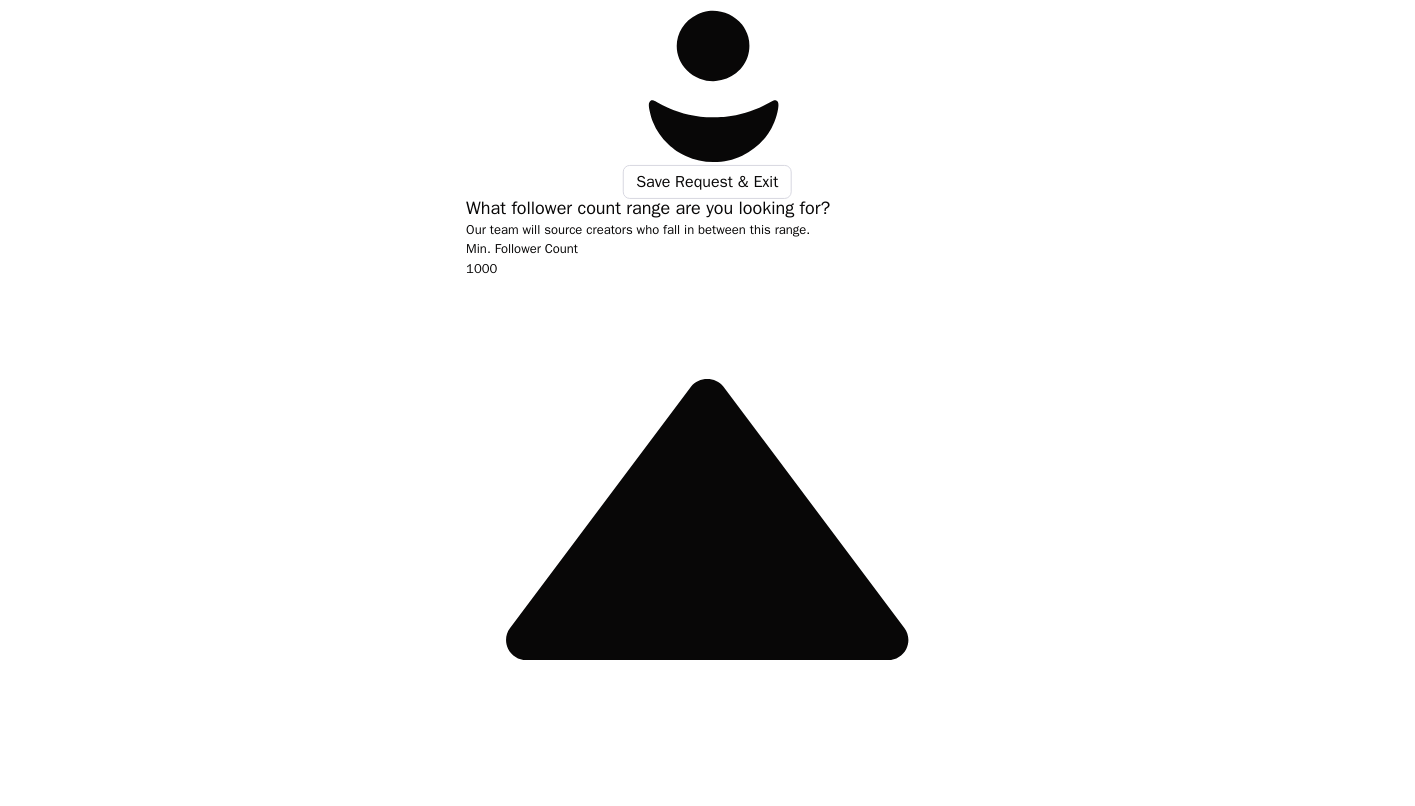 click on "Include celebrities" at bounding box center [707, 2457] 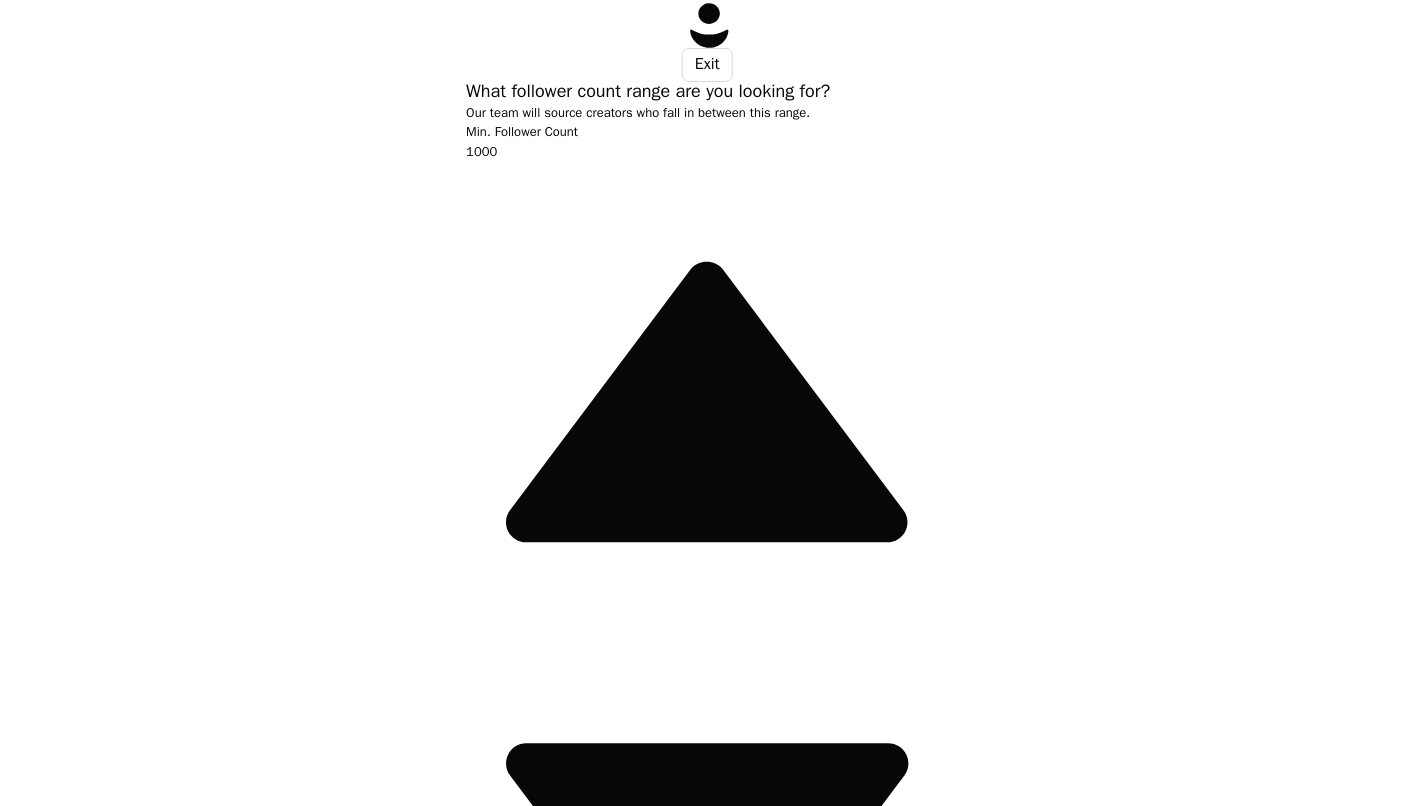 click on "Next" at bounding box center [748, 2185] 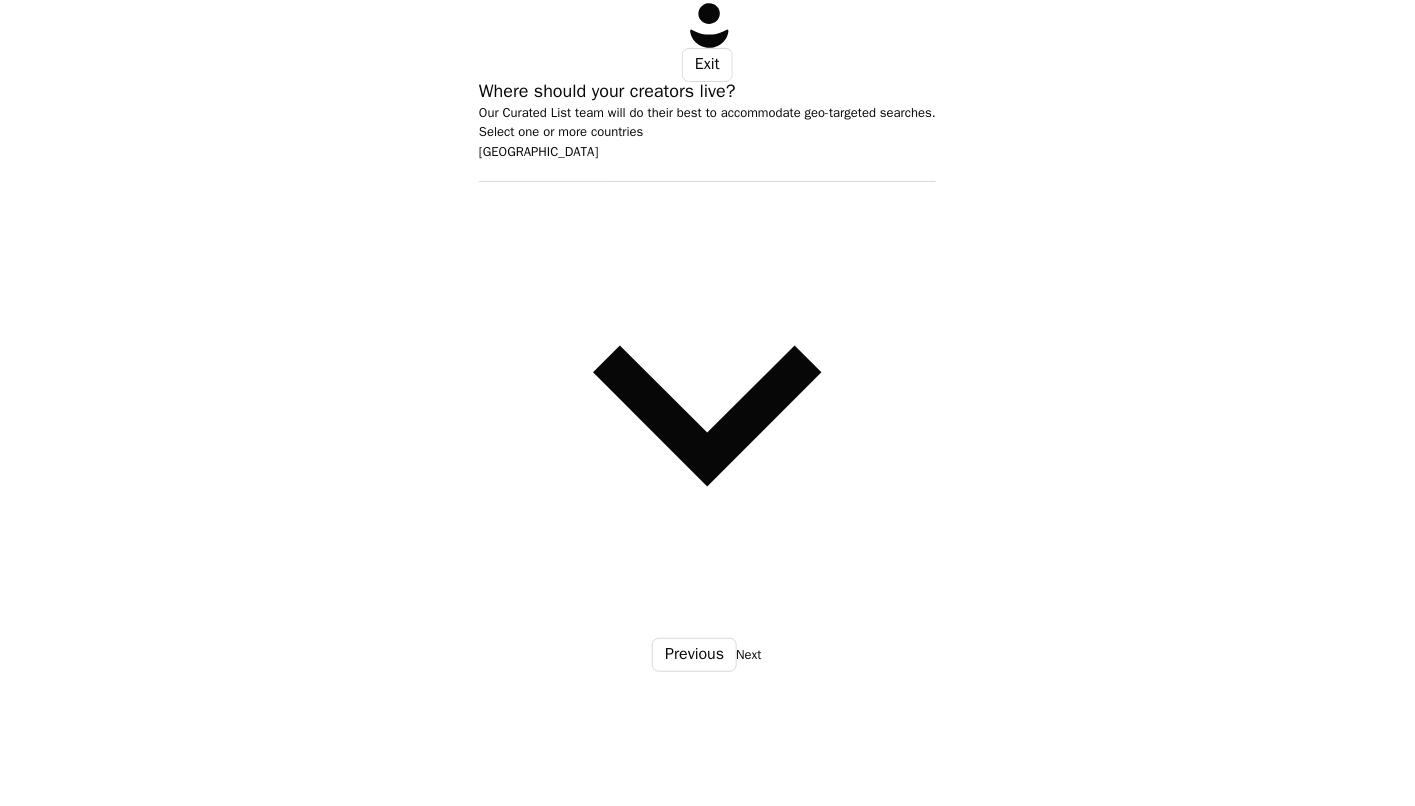 click at bounding box center [707, 410] 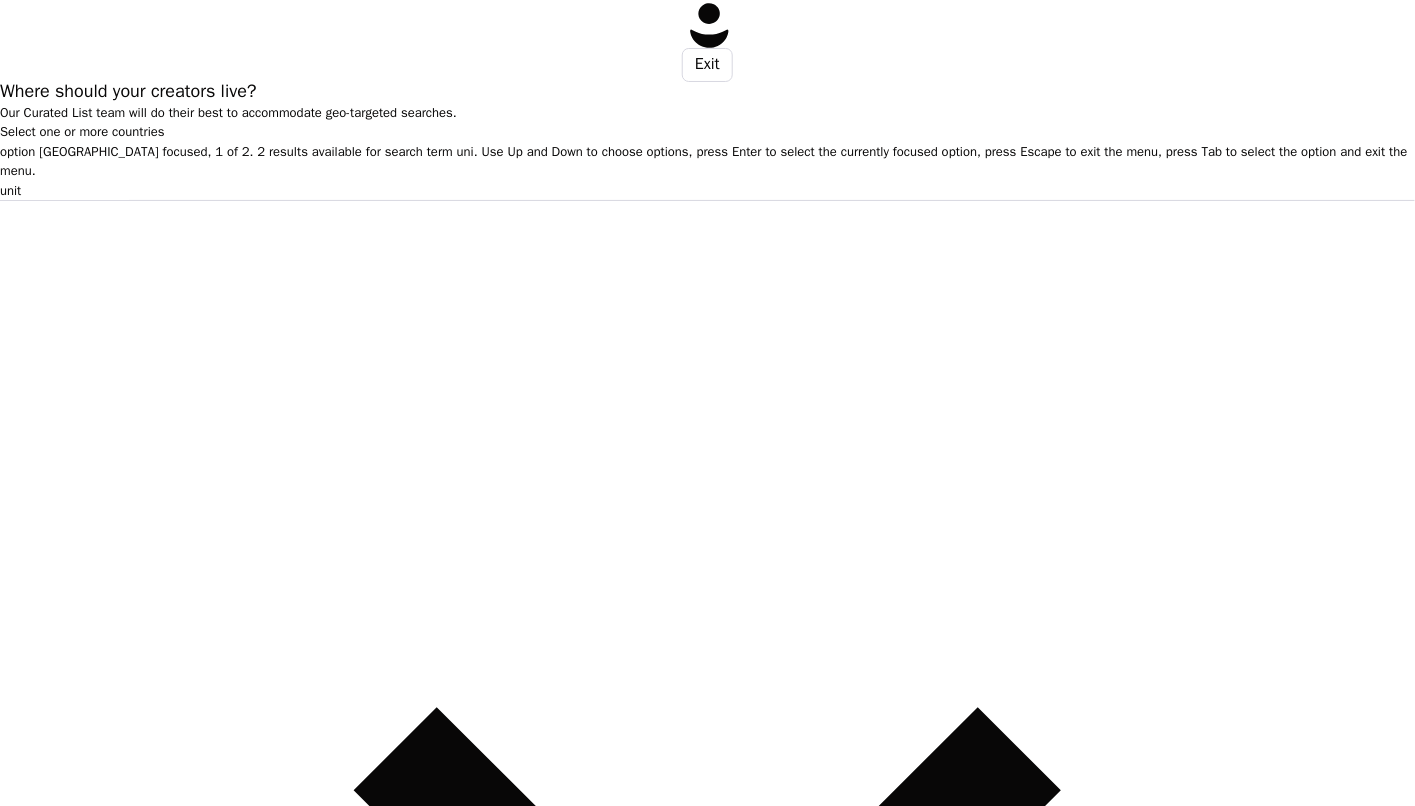 type on "unite" 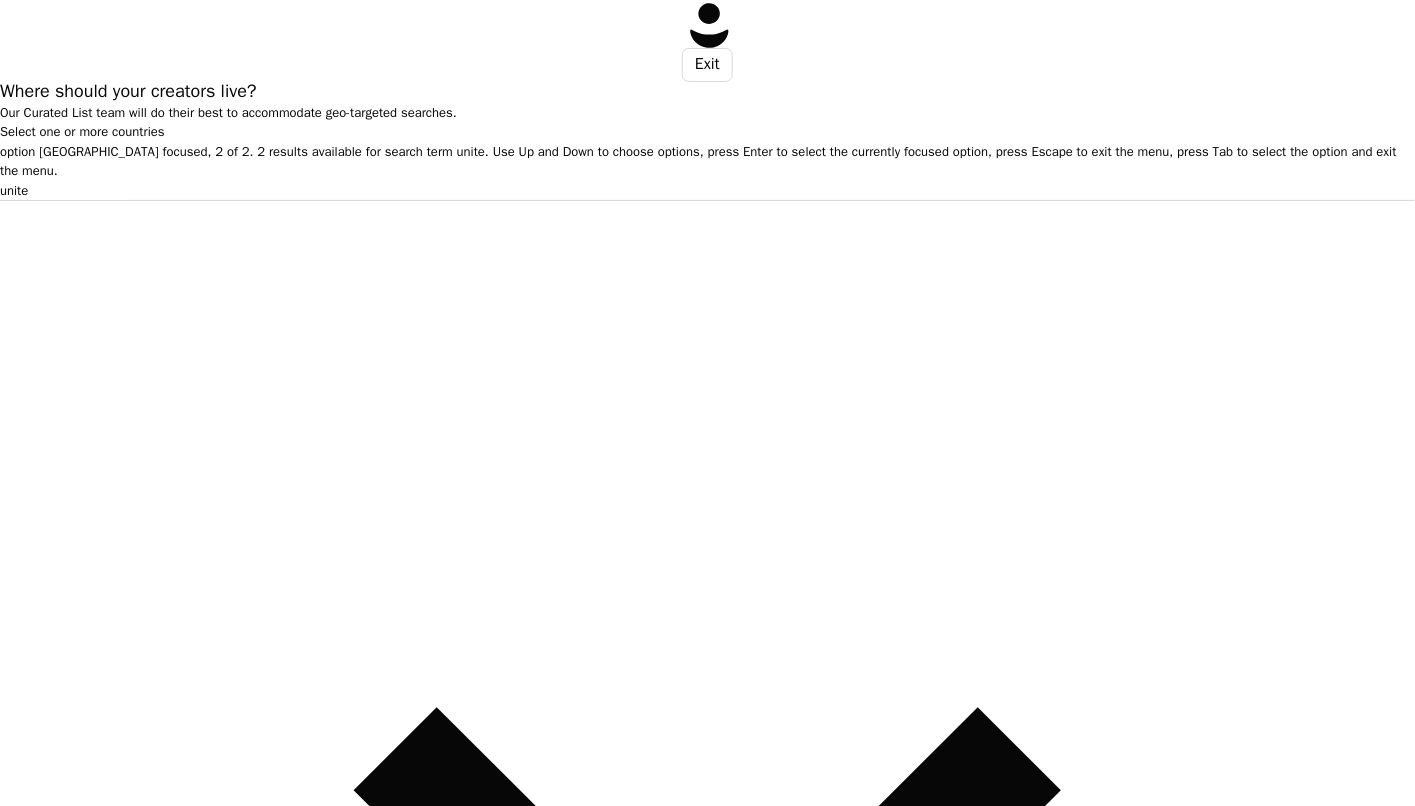 click on "[GEOGRAPHIC_DATA]" at bounding box center [707, 1646] 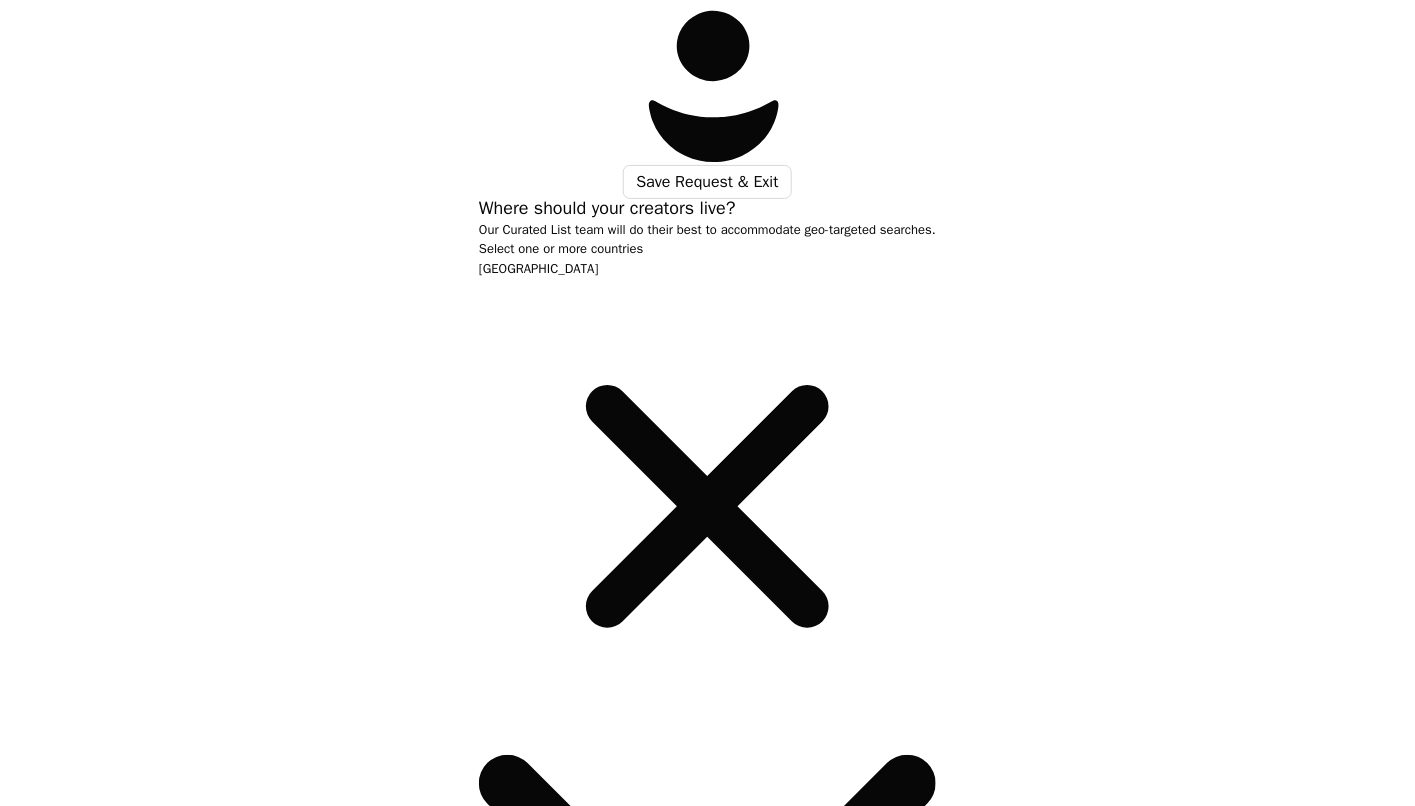 click on "Next" at bounding box center (748, 1686) 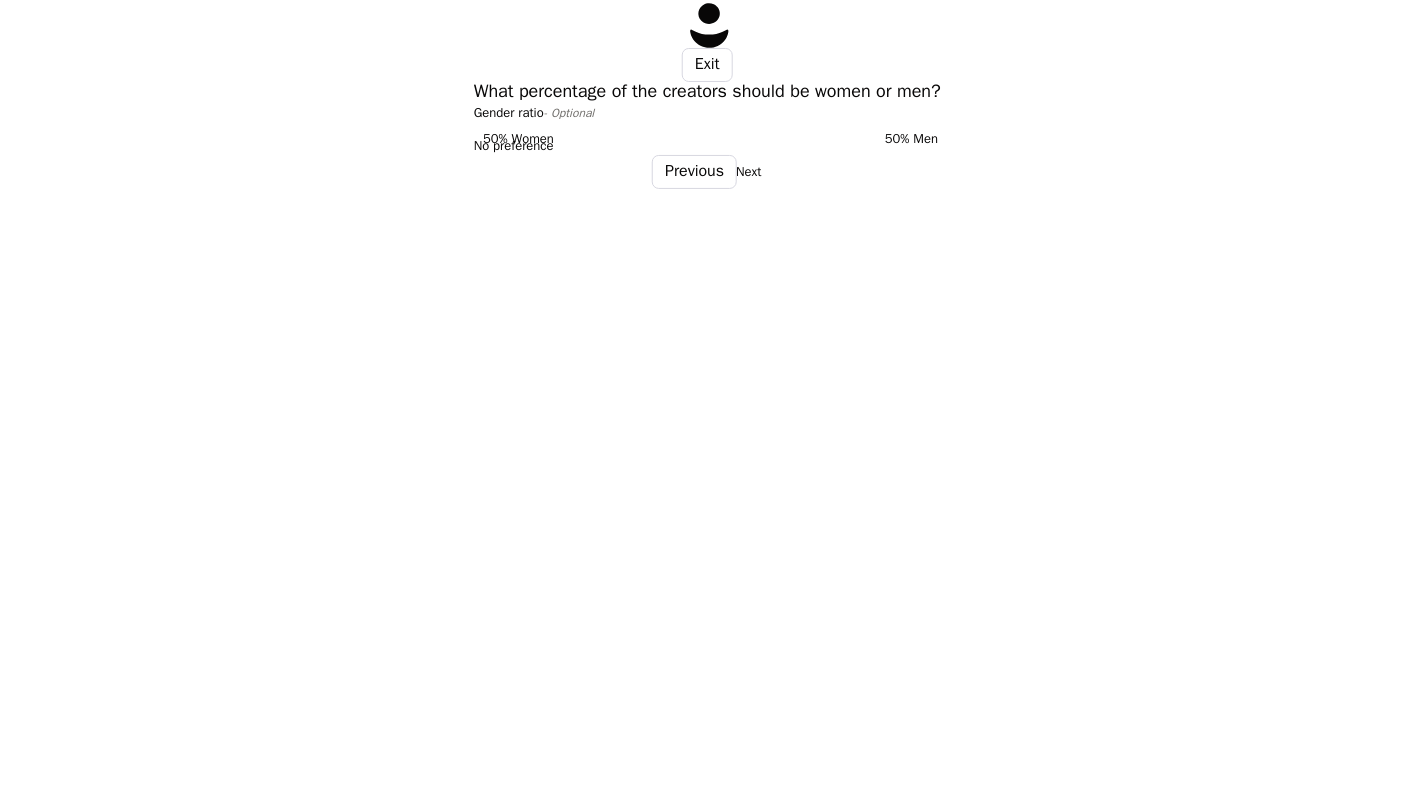 click on "Next" at bounding box center (748, 172) 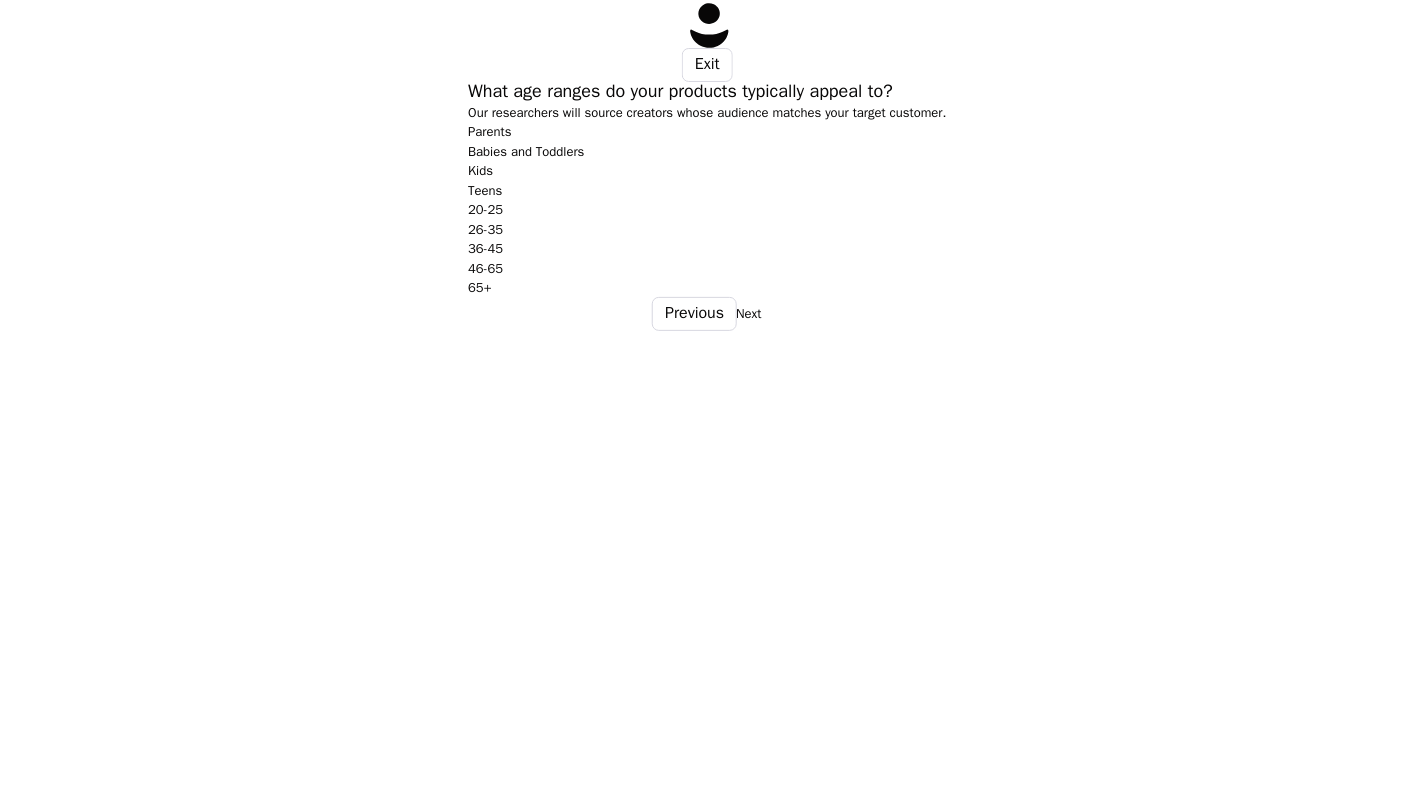click on "Parents" at bounding box center (707, 132) 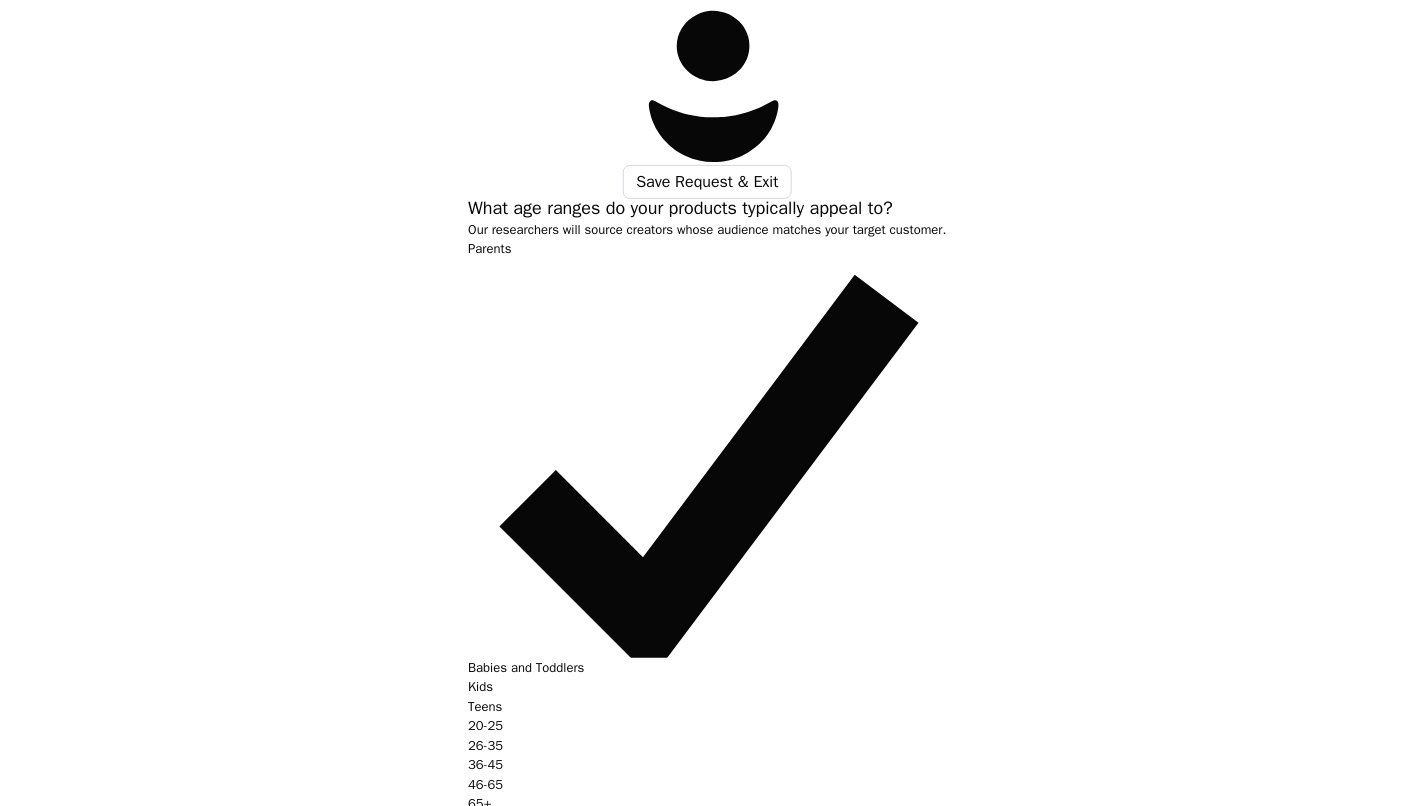 click on "Teens" at bounding box center (707, 707) 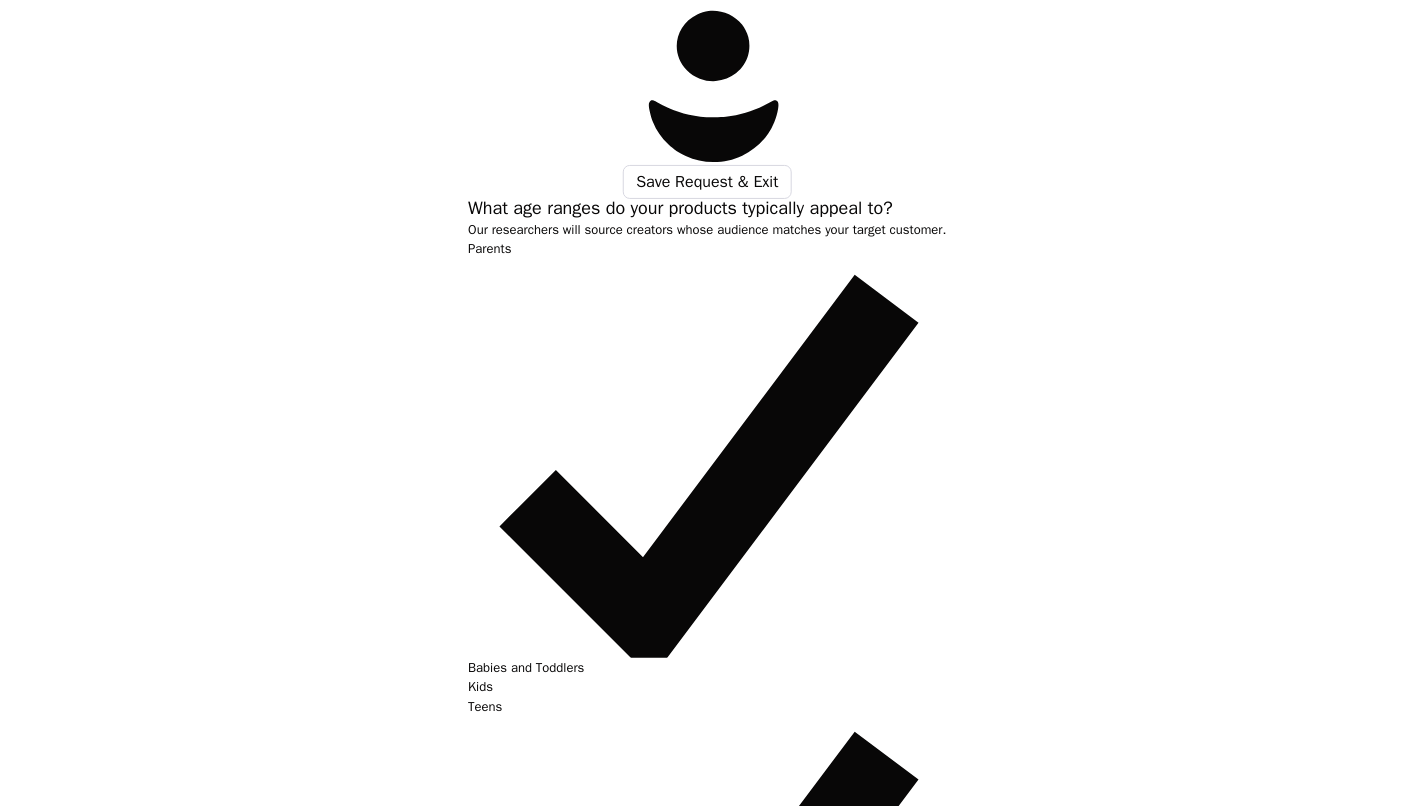 click at bounding box center (707, 1134) 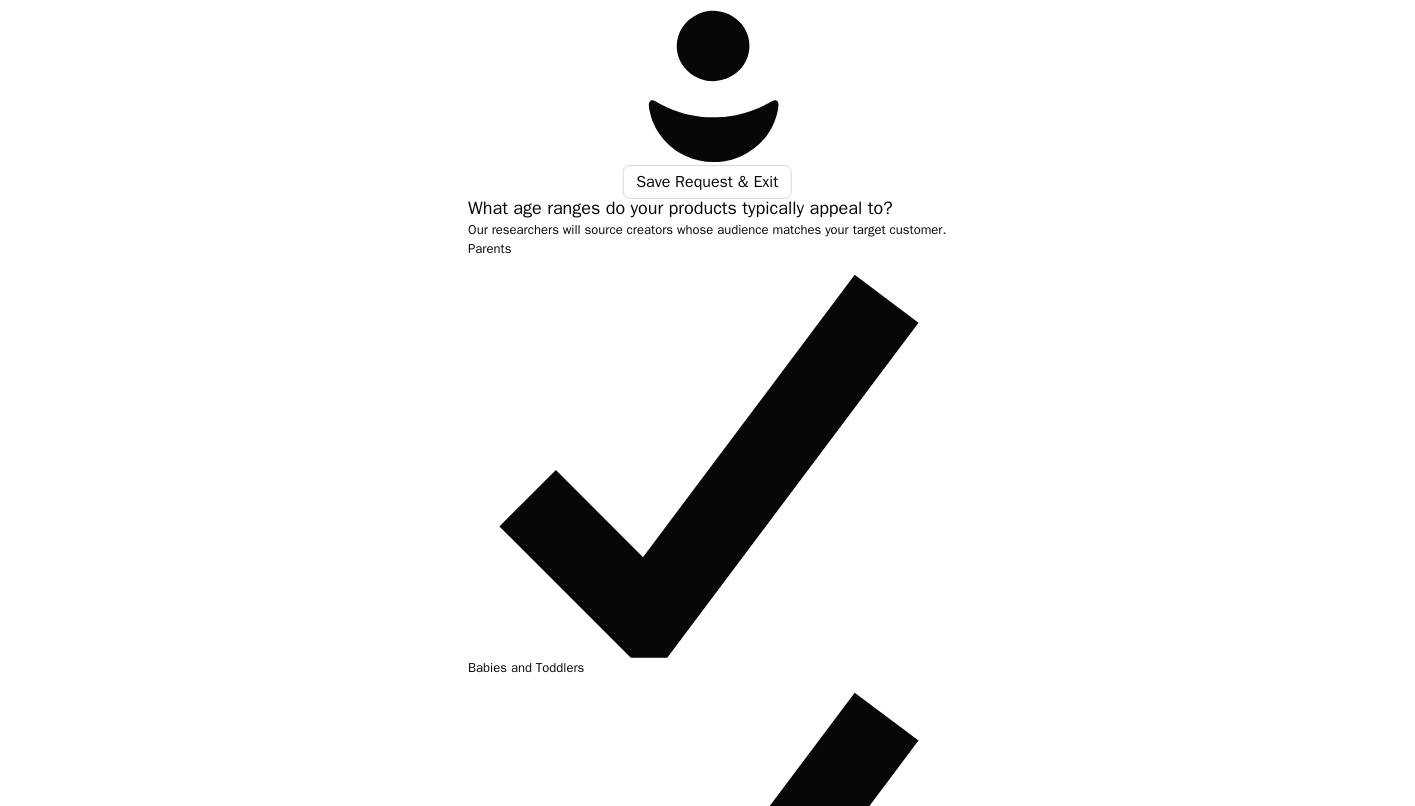 click at bounding box center [707, 1095] 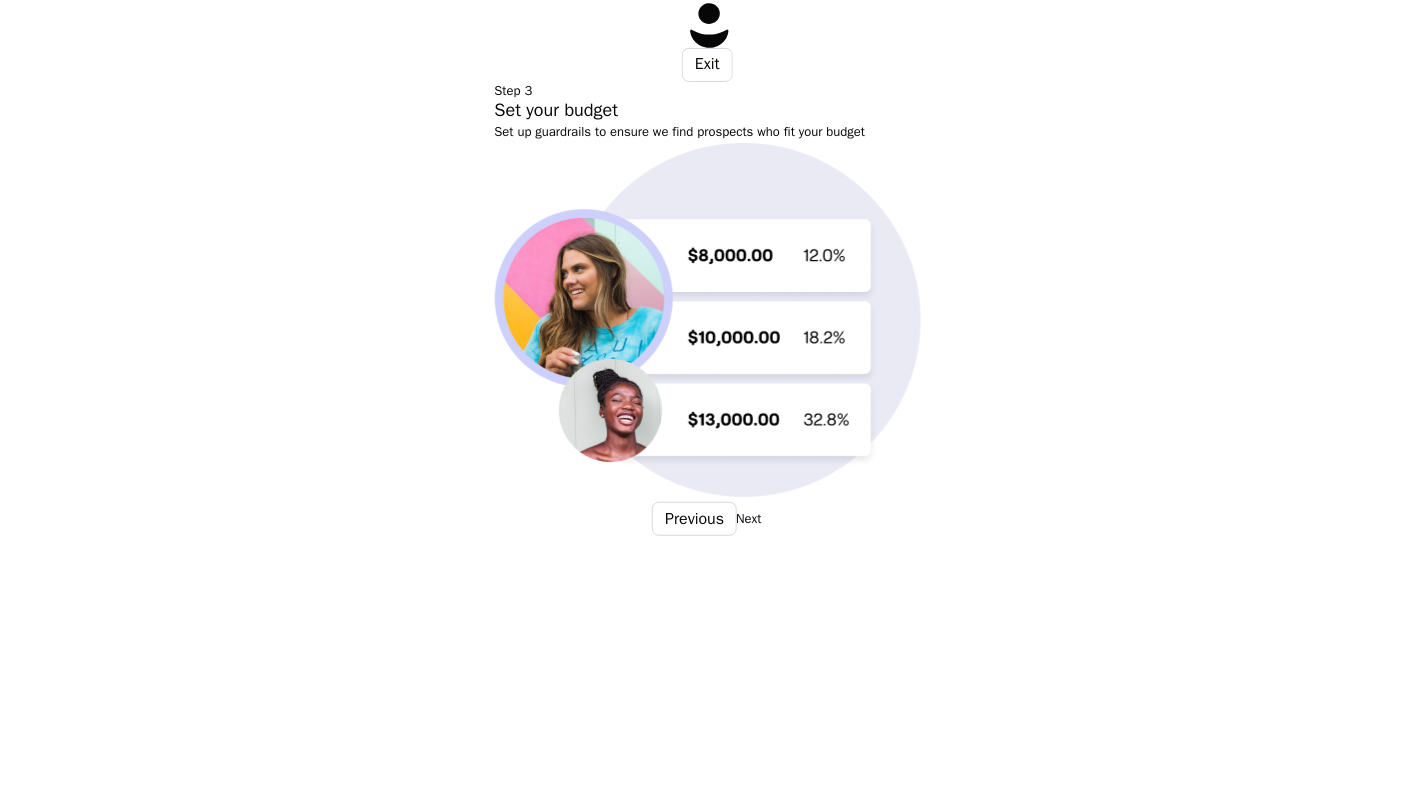 click on "Next" at bounding box center [748, 519] 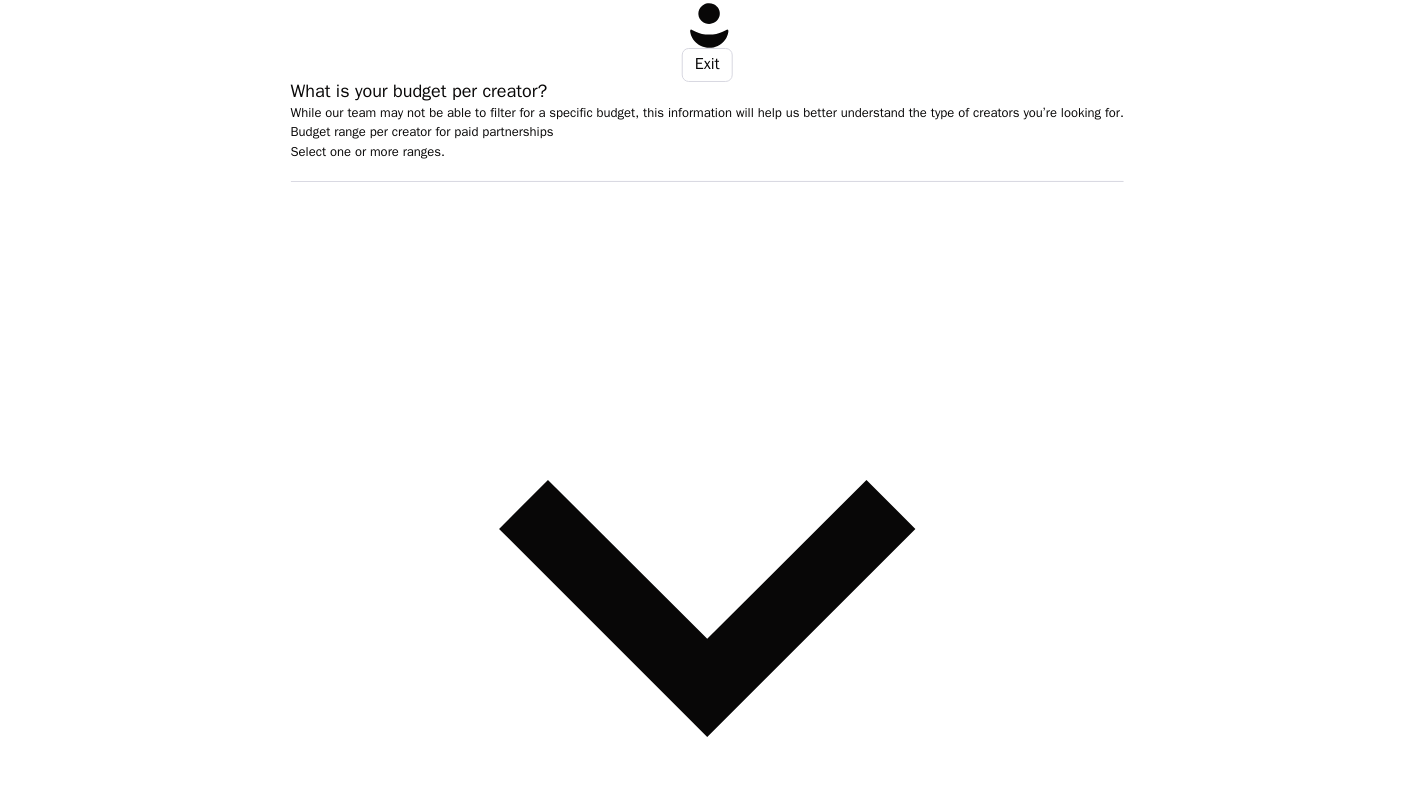 click at bounding box center (708, 171) 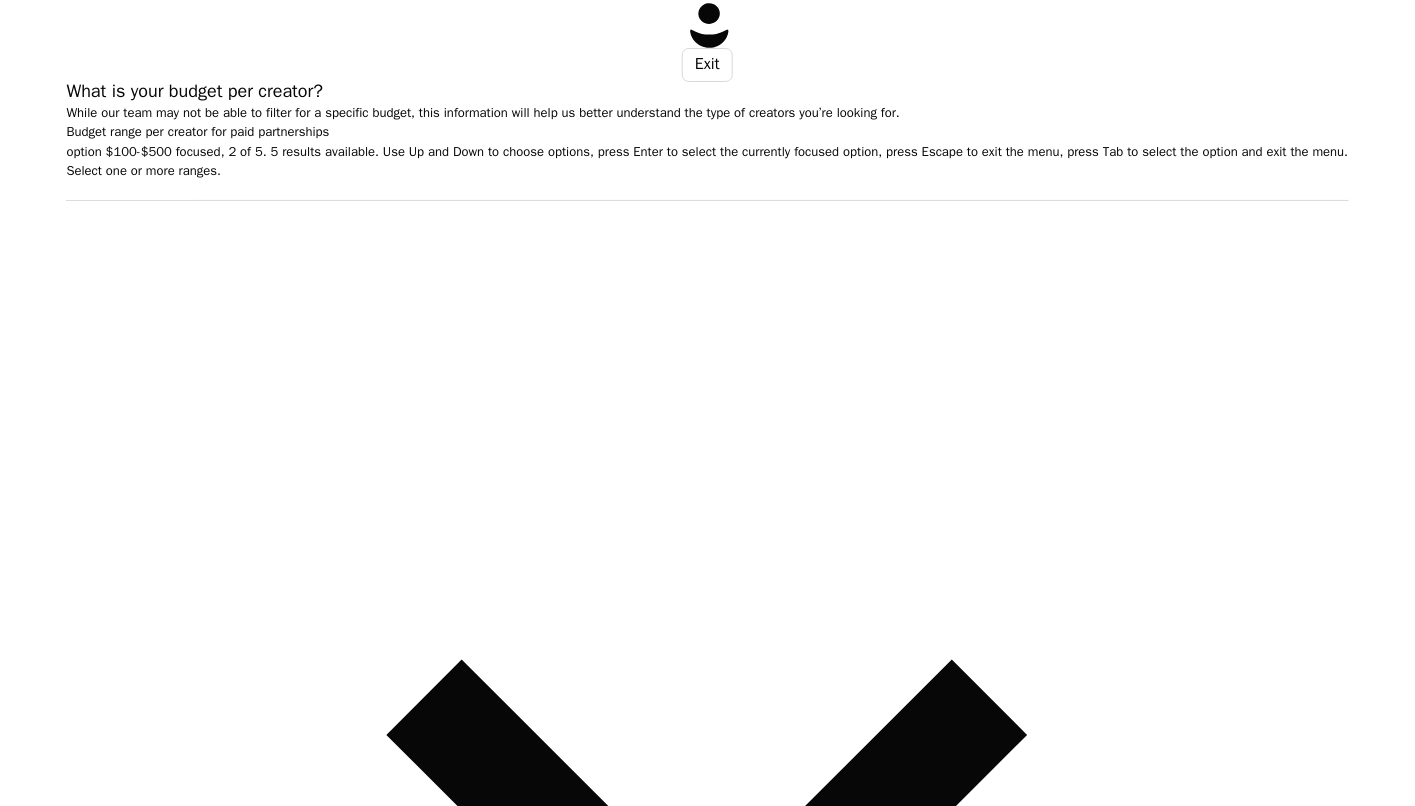 click on "$100-$500" at bounding box center (707, 1513) 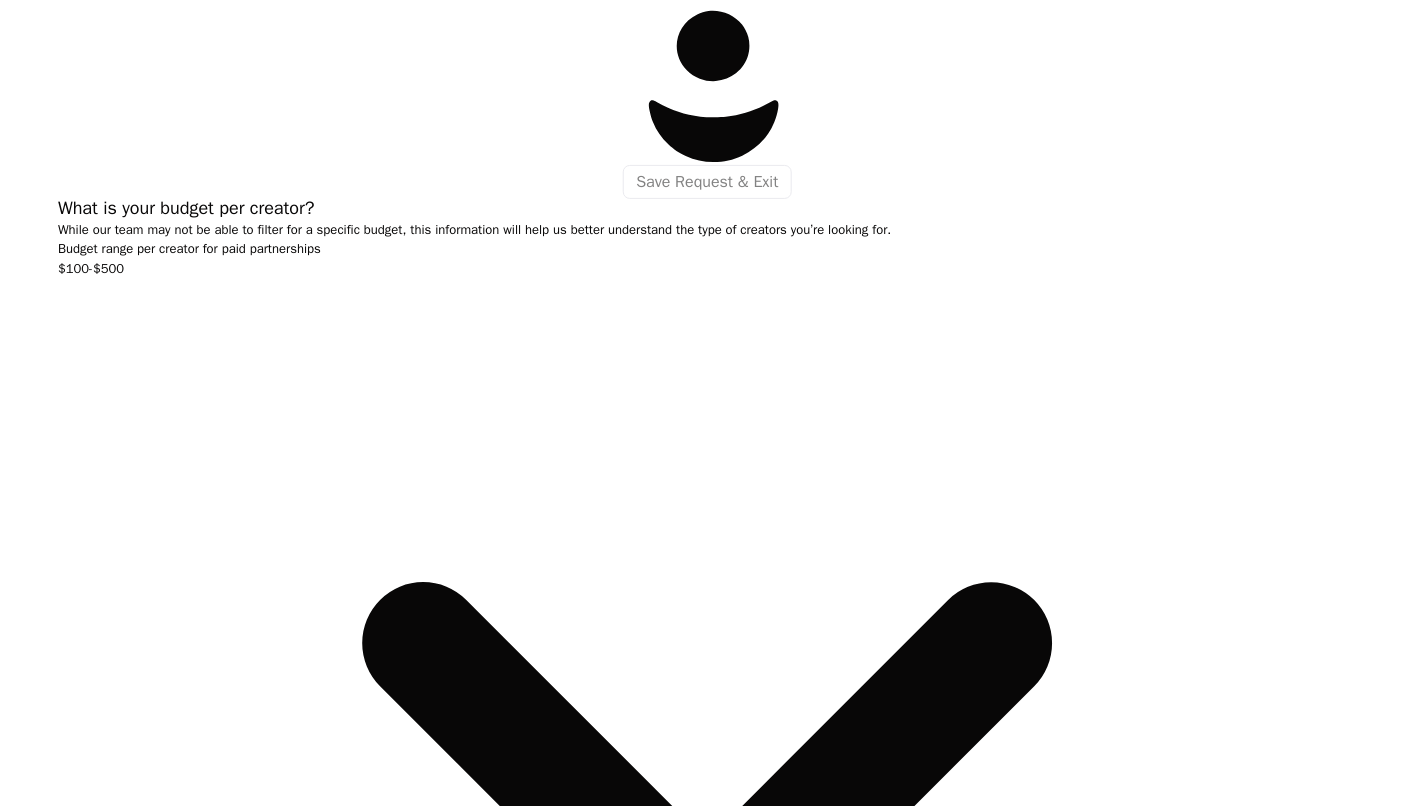 click at bounding box center (707, 4265) 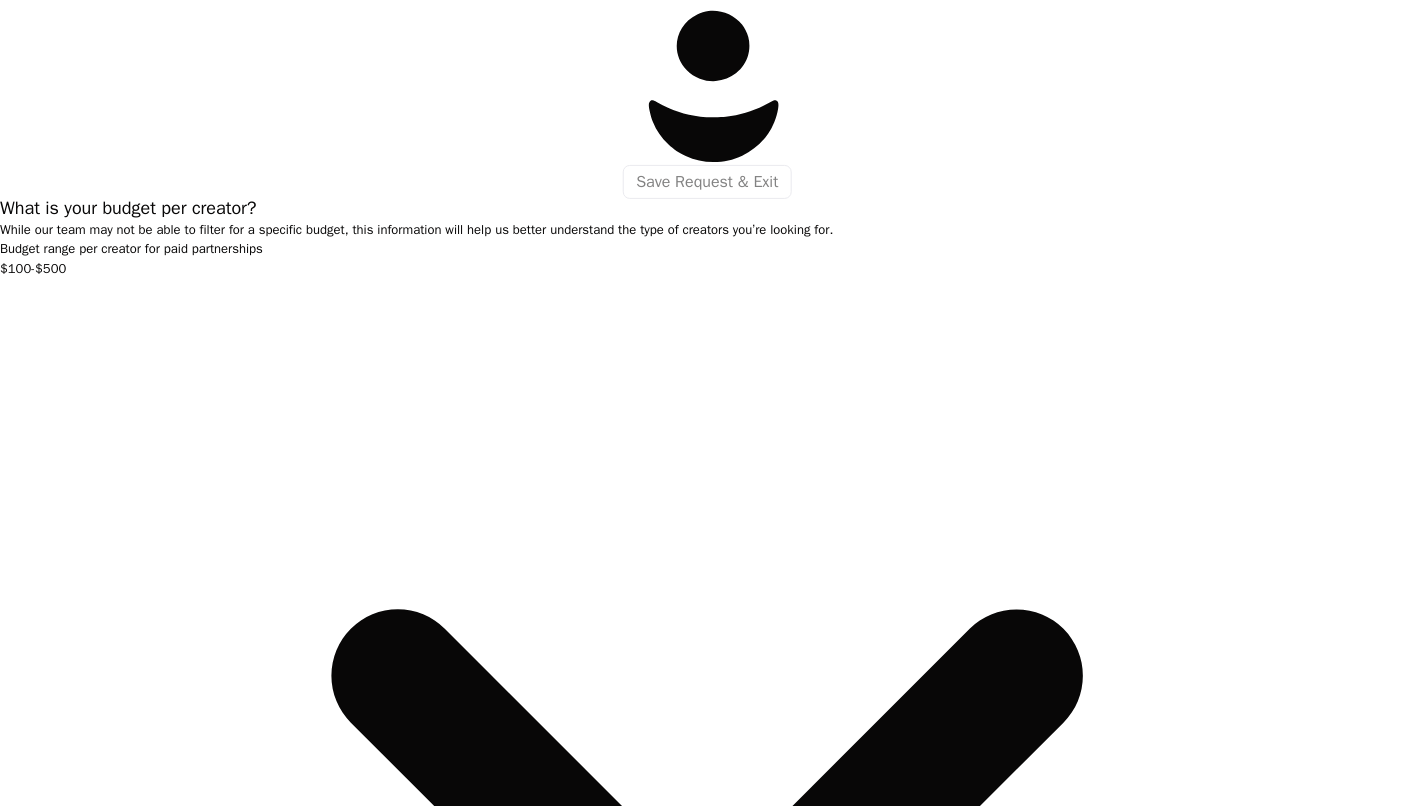 click on "Select one or more." at bounding box center (707, 6096) 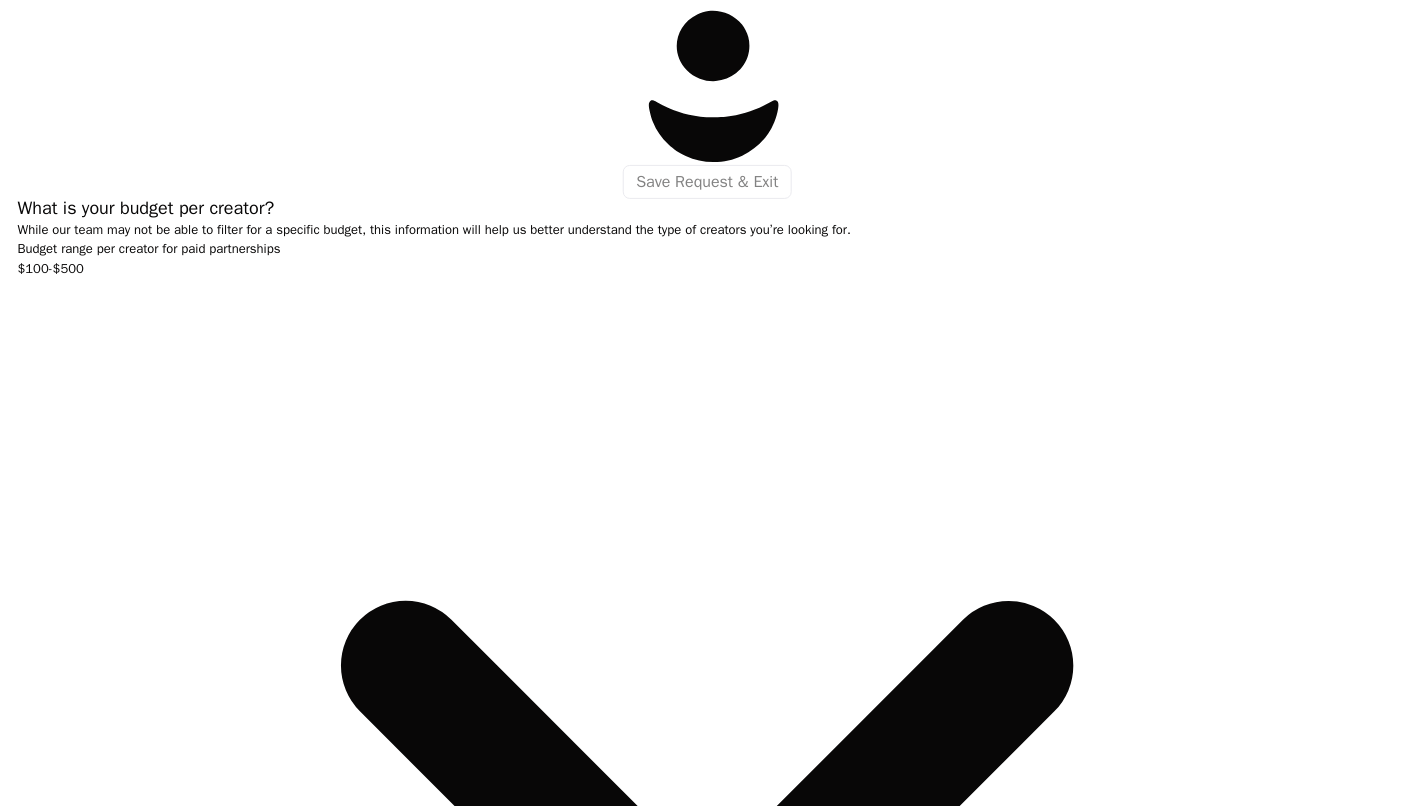 click on "Flat fee - open to negotiation" at bounding box center [708, 7386] 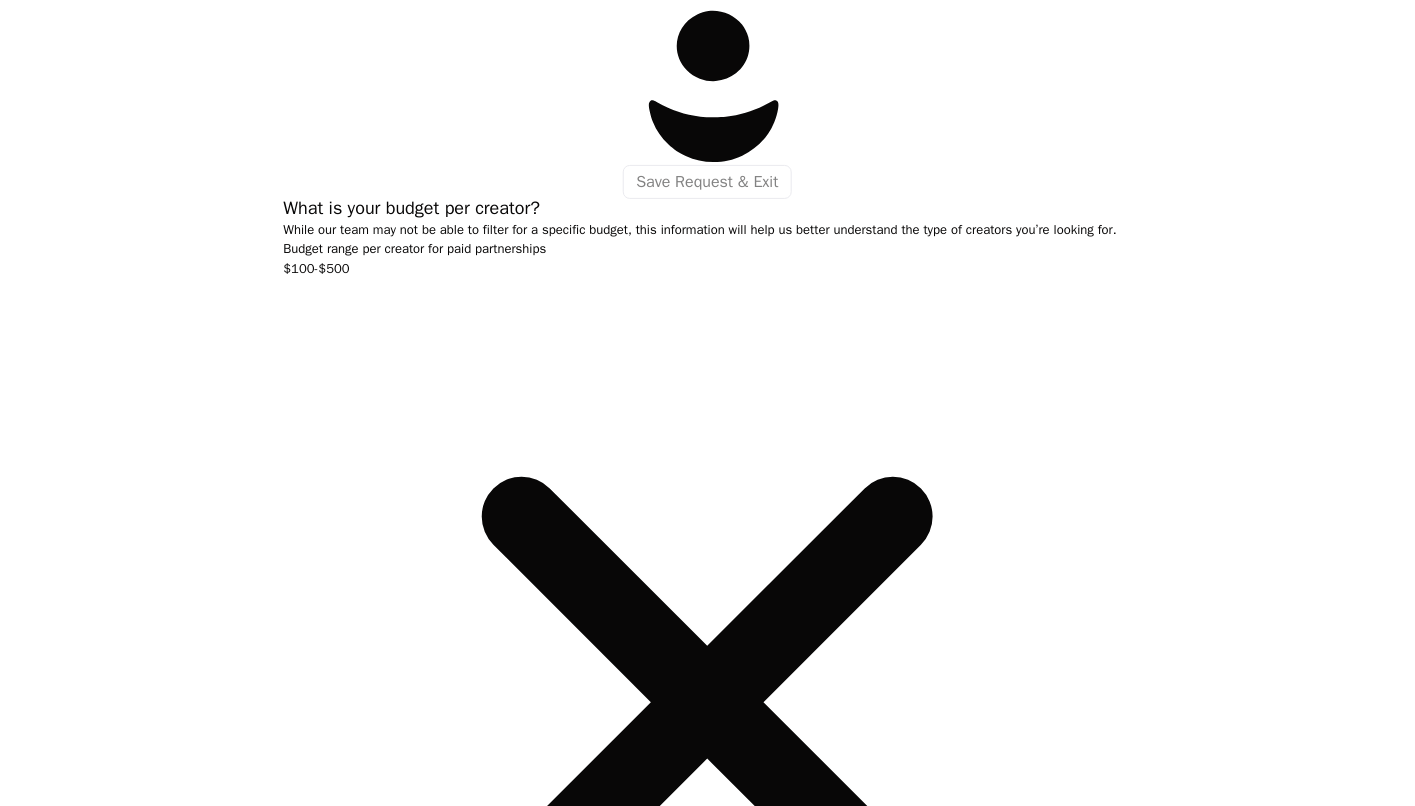 click at bounding box center (707, 2892) 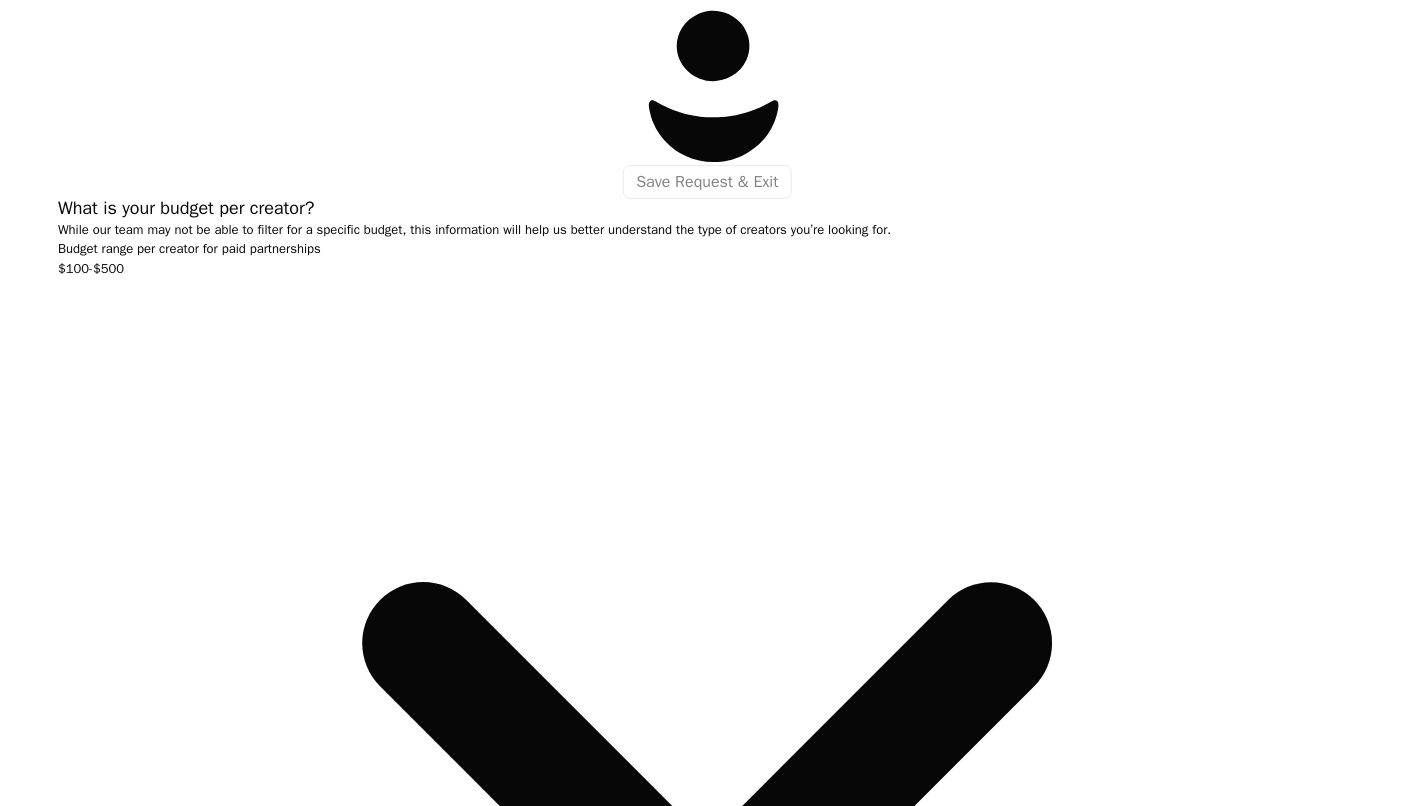 click on "Less than $50" at bounding box center (707, 5585) 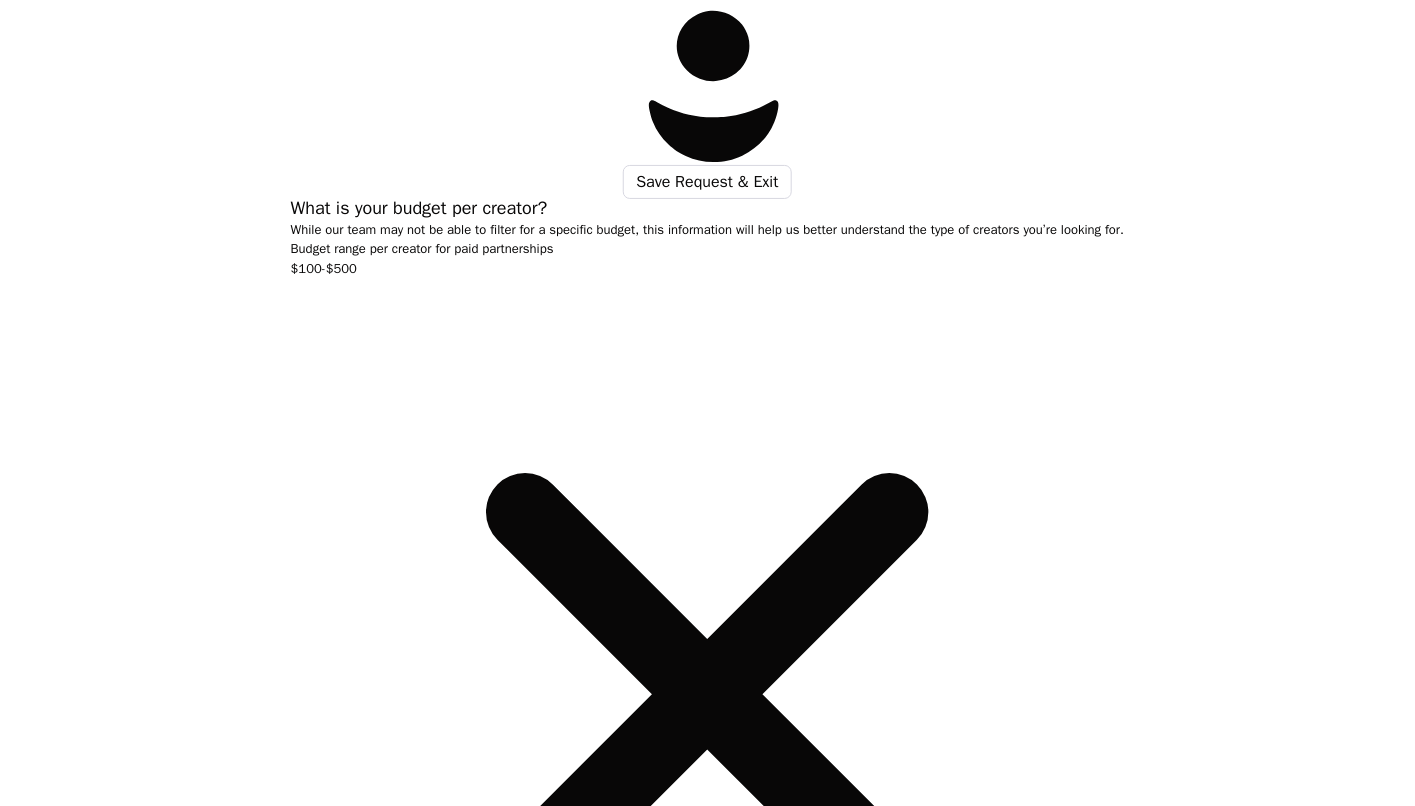 click on "Submit" at bounding box center (749, 7956) 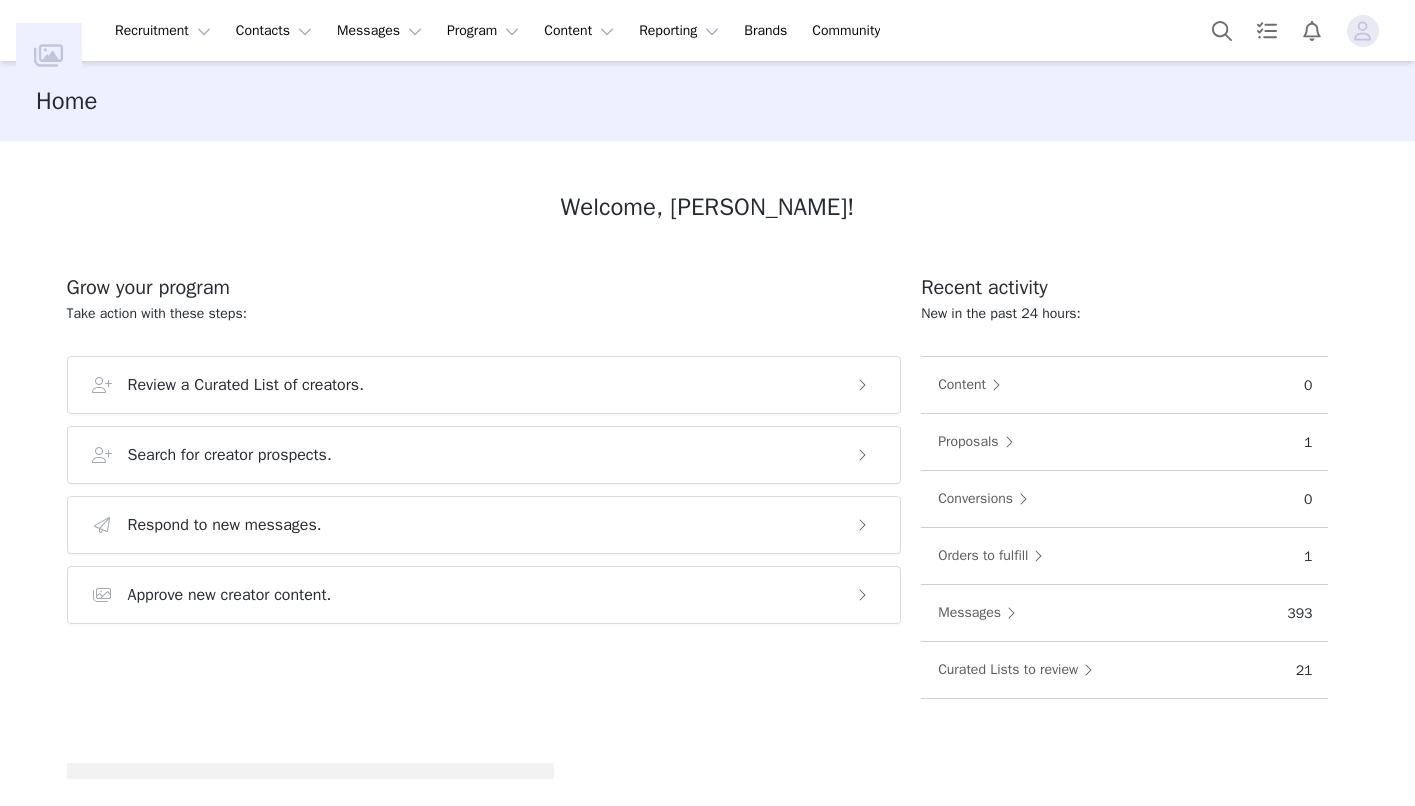 scroll, scrollTop: 0, scrollLeft: 0, axis: both 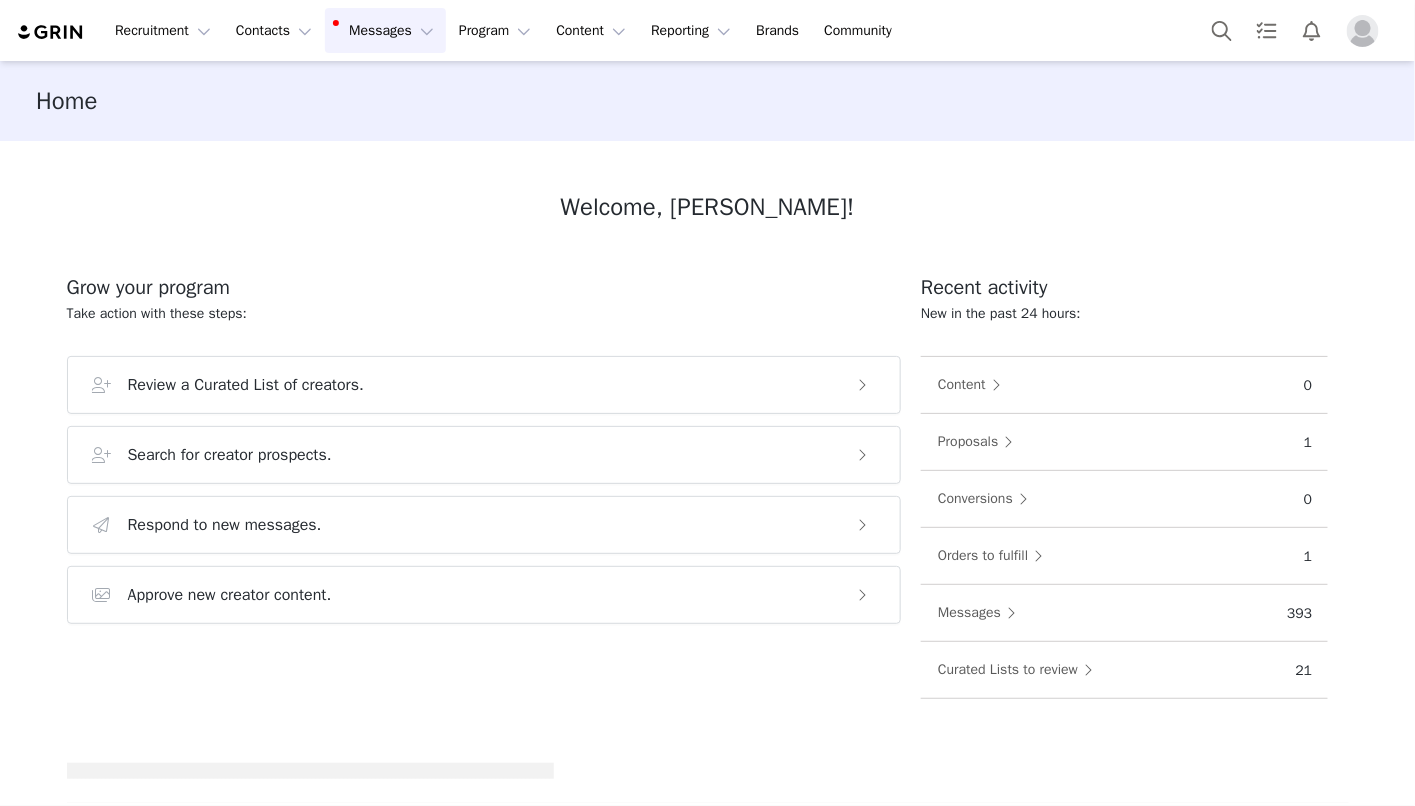 click on "Messages Messages" at bounding box center [385, 30] 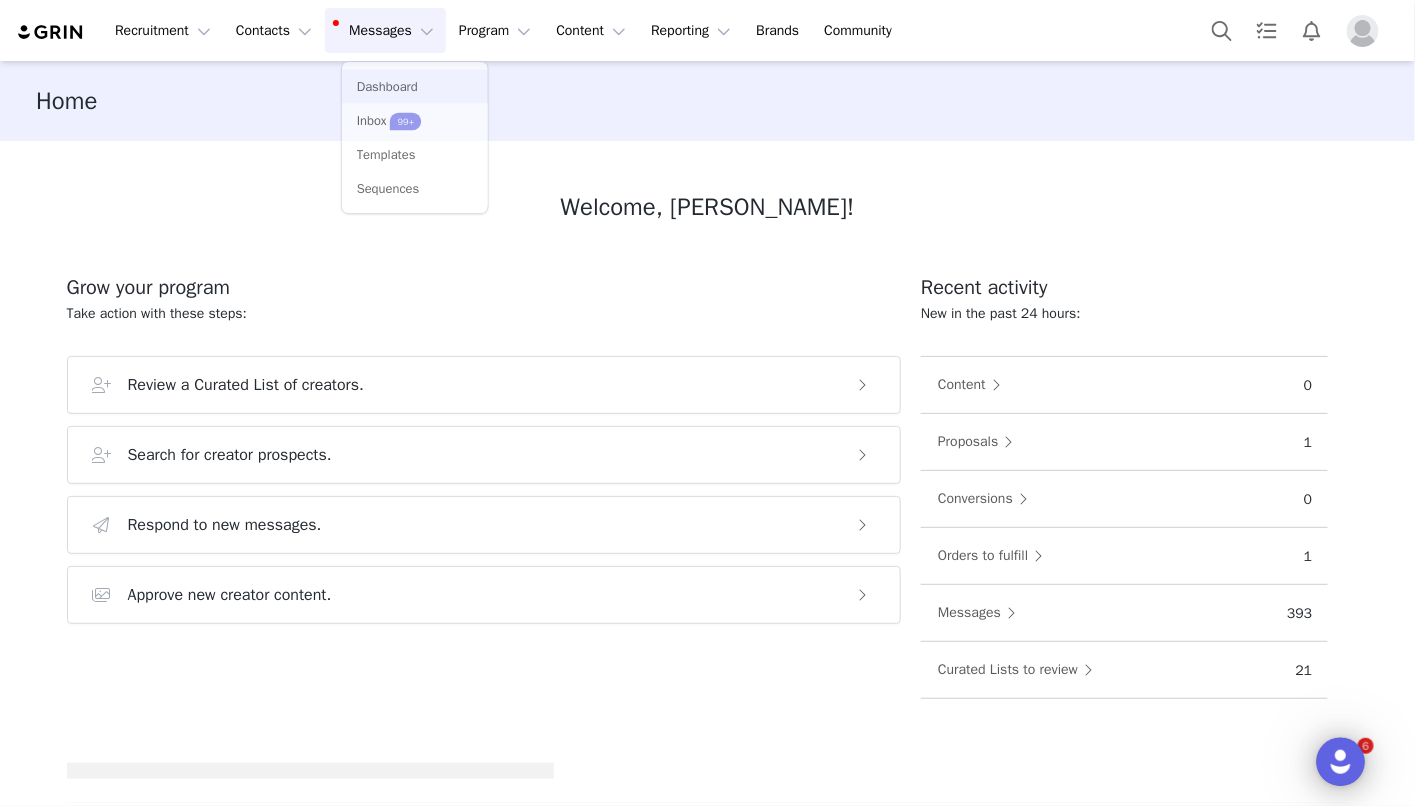 scroll, scrollTop: 0, scrollLeft: 0, axis: both 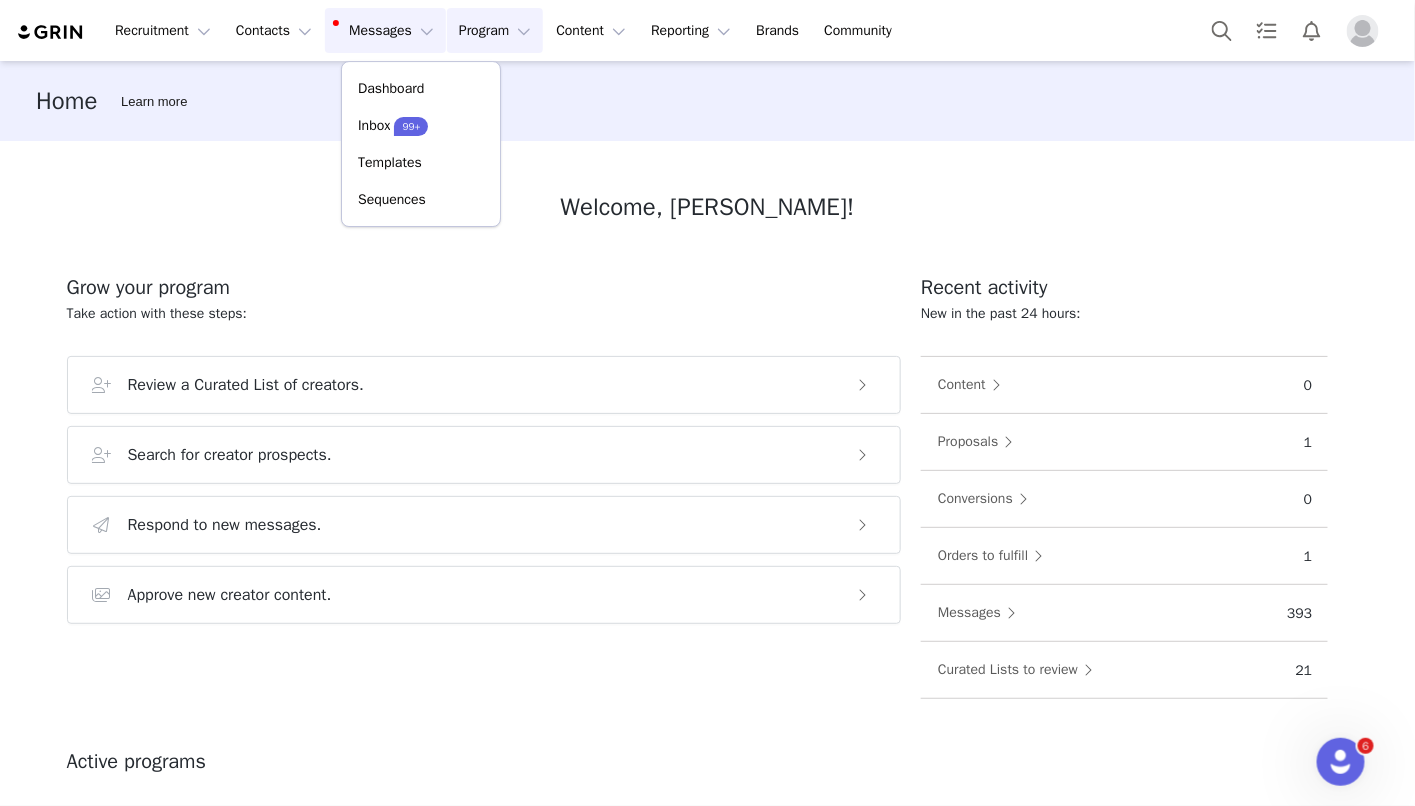 click on "Program Program" at bounding box center [495, 30] 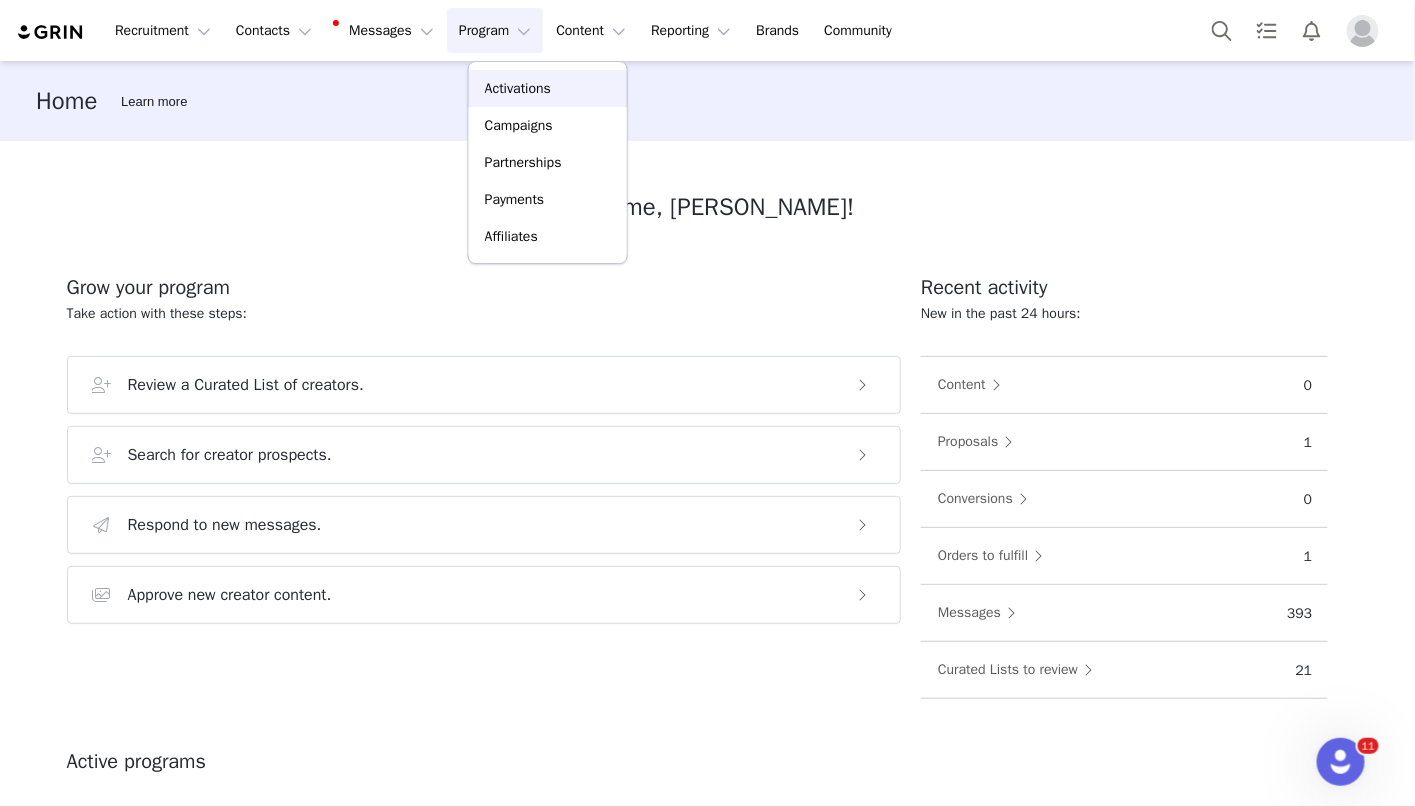 click on "Activations" at bounding box center (518, 88) 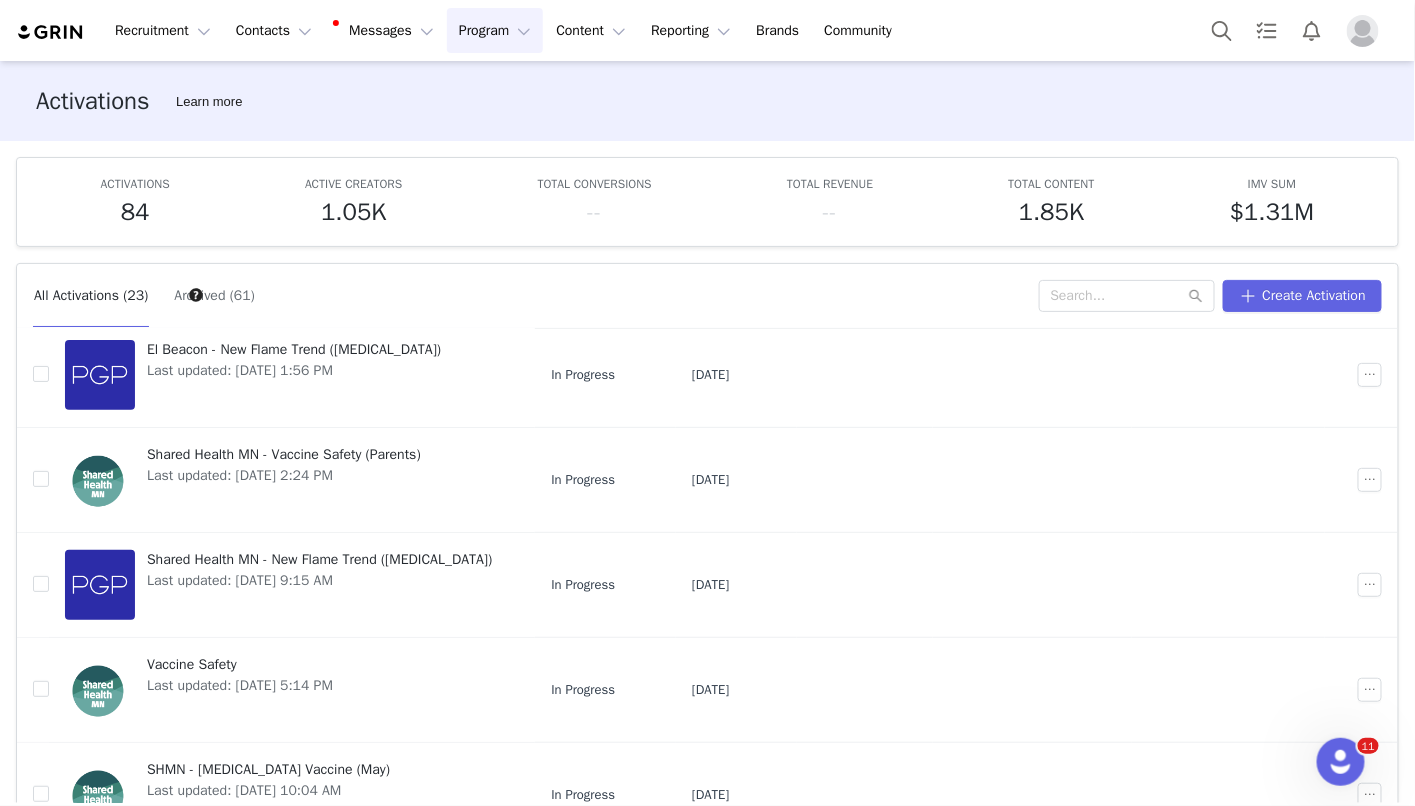 scroll, scrollTop: 294, scrollLeft: 0, axis: vertical 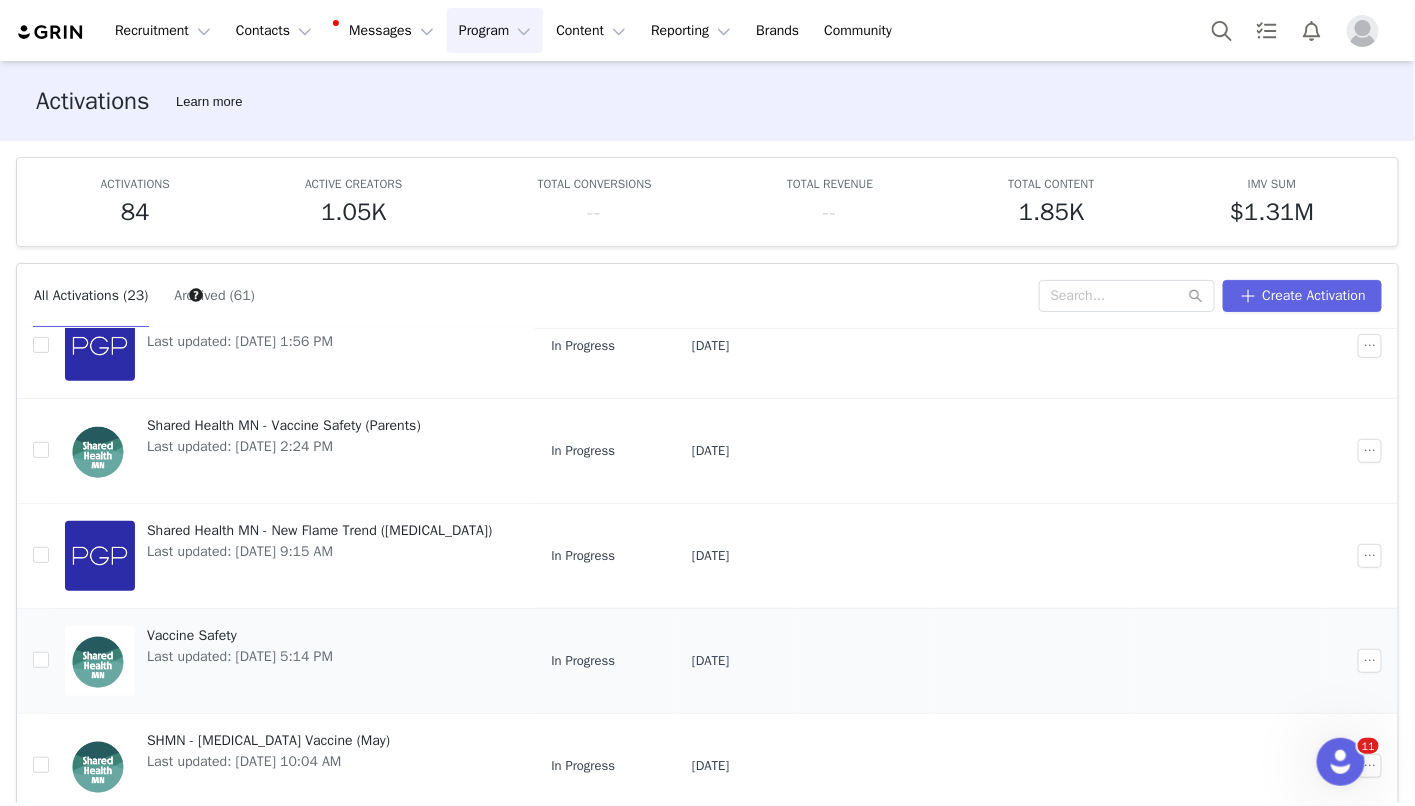 click on "Last updated: May 30, 2025 5:14 PM" at bounding box center (240, 656) 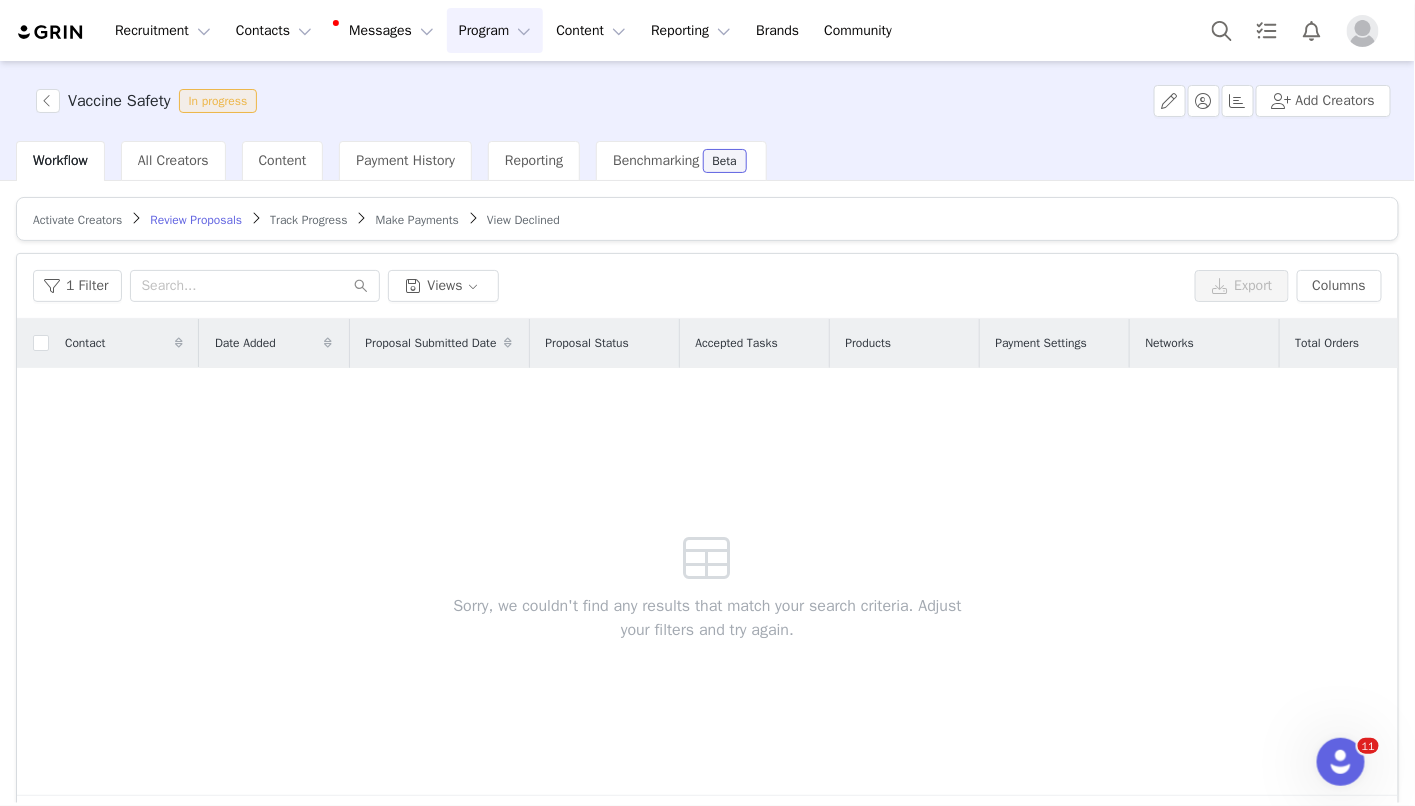 click on "Activate Creators" at bounding box center [77, 220] 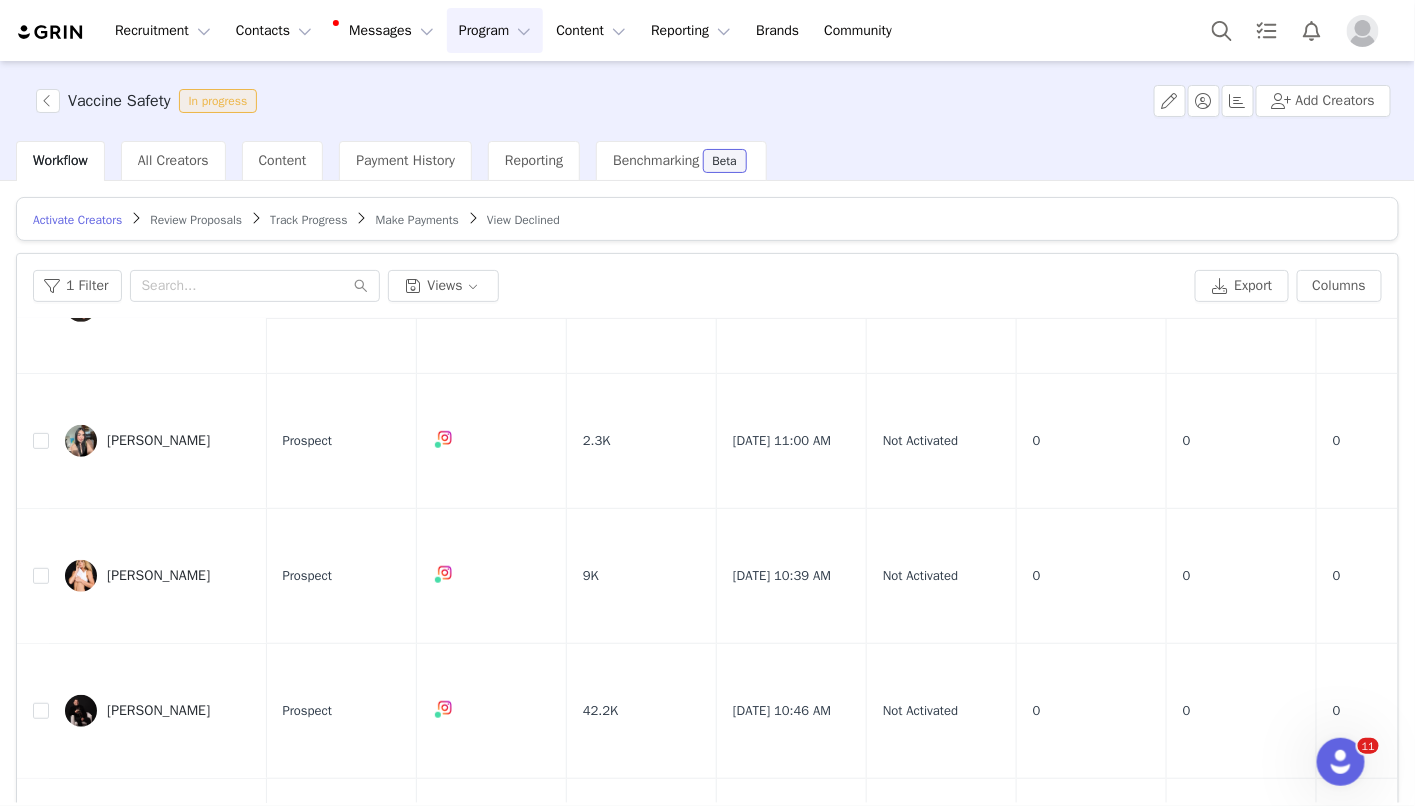 scroll, scrollTop: 1012, scrollLeft: 0, axis: vertical 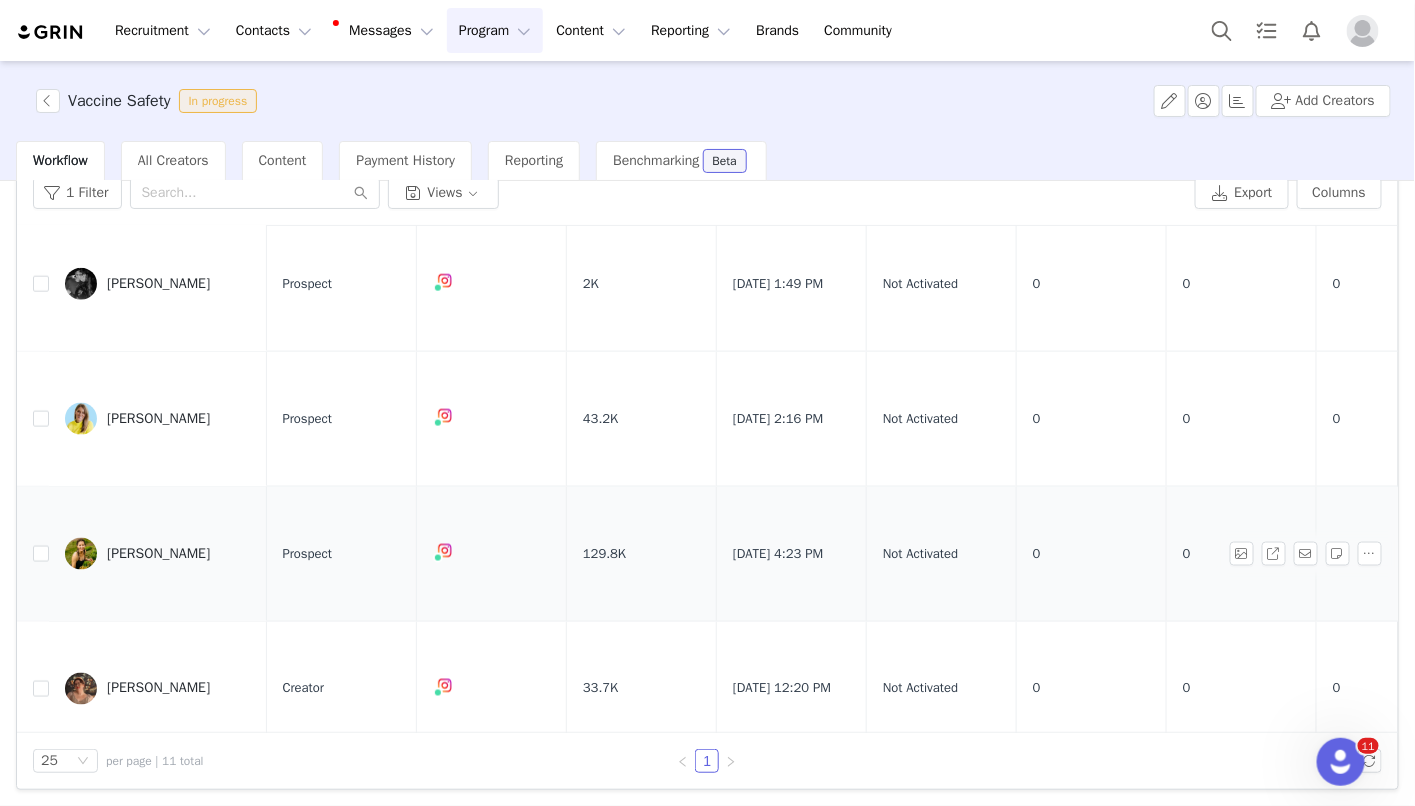 click on "[PERSON_NAME]" at bounding box center (158, 554) 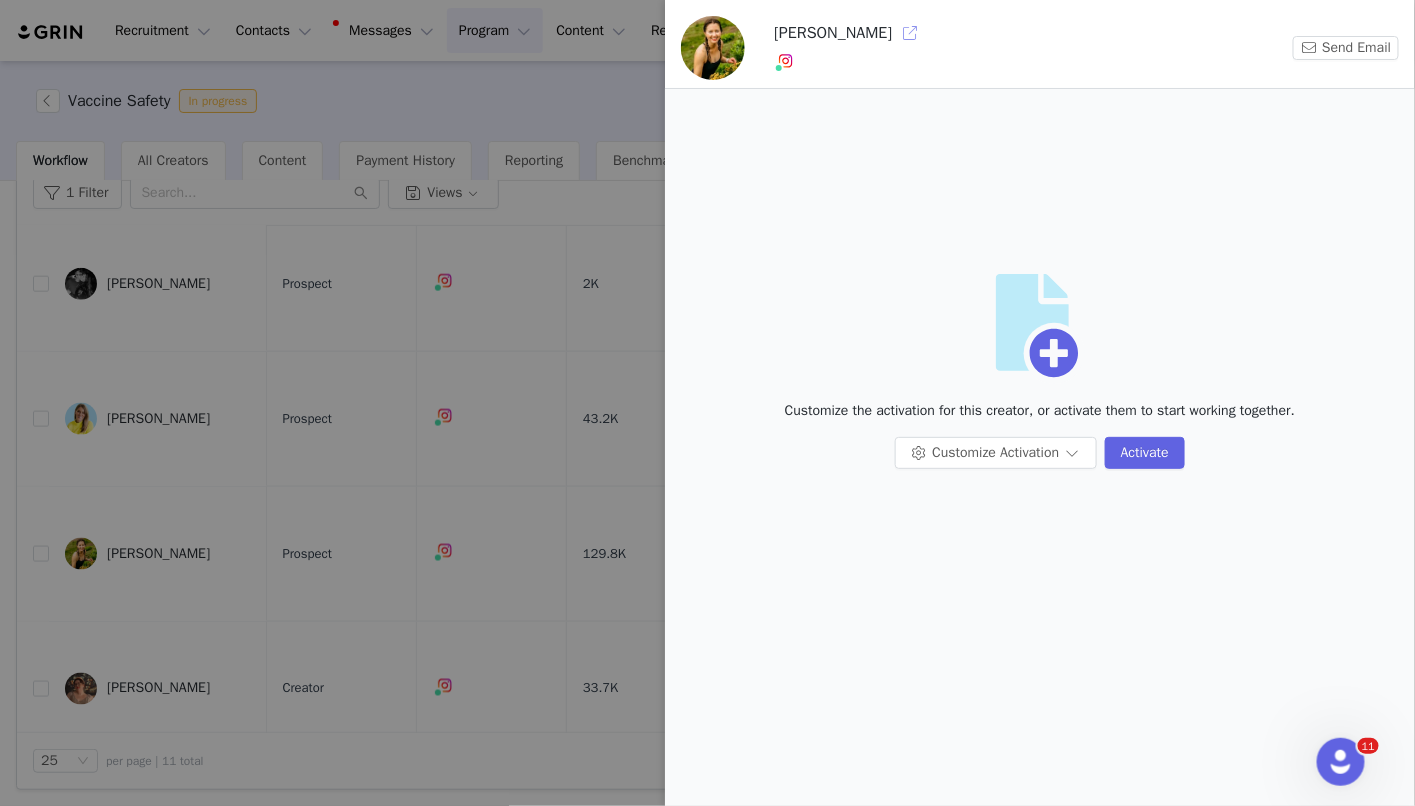 click at bounding box center [910, 33] 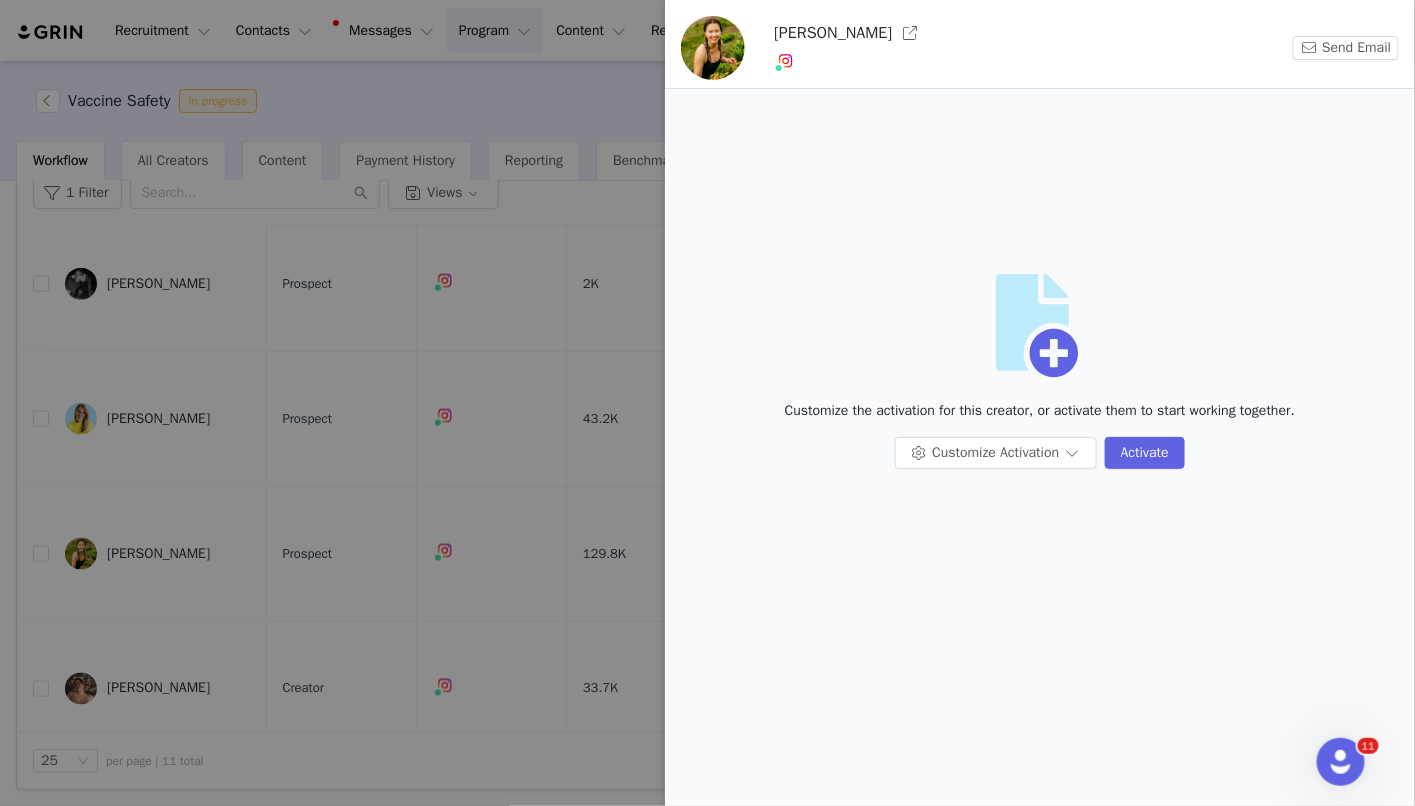 click at bounding box center (707, 403) 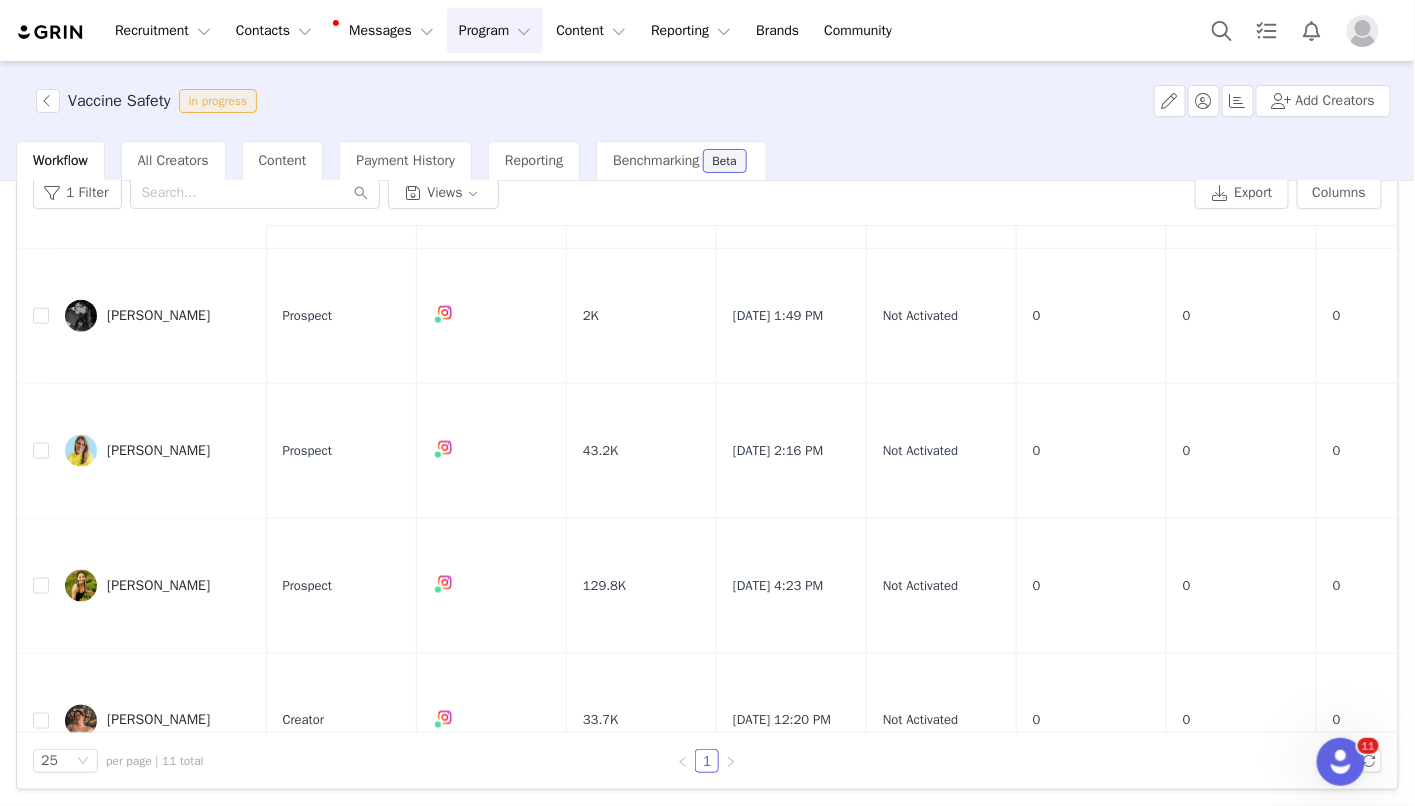 scroll, scrollTop: 1012, scrollLeft: 0, axis: vertical 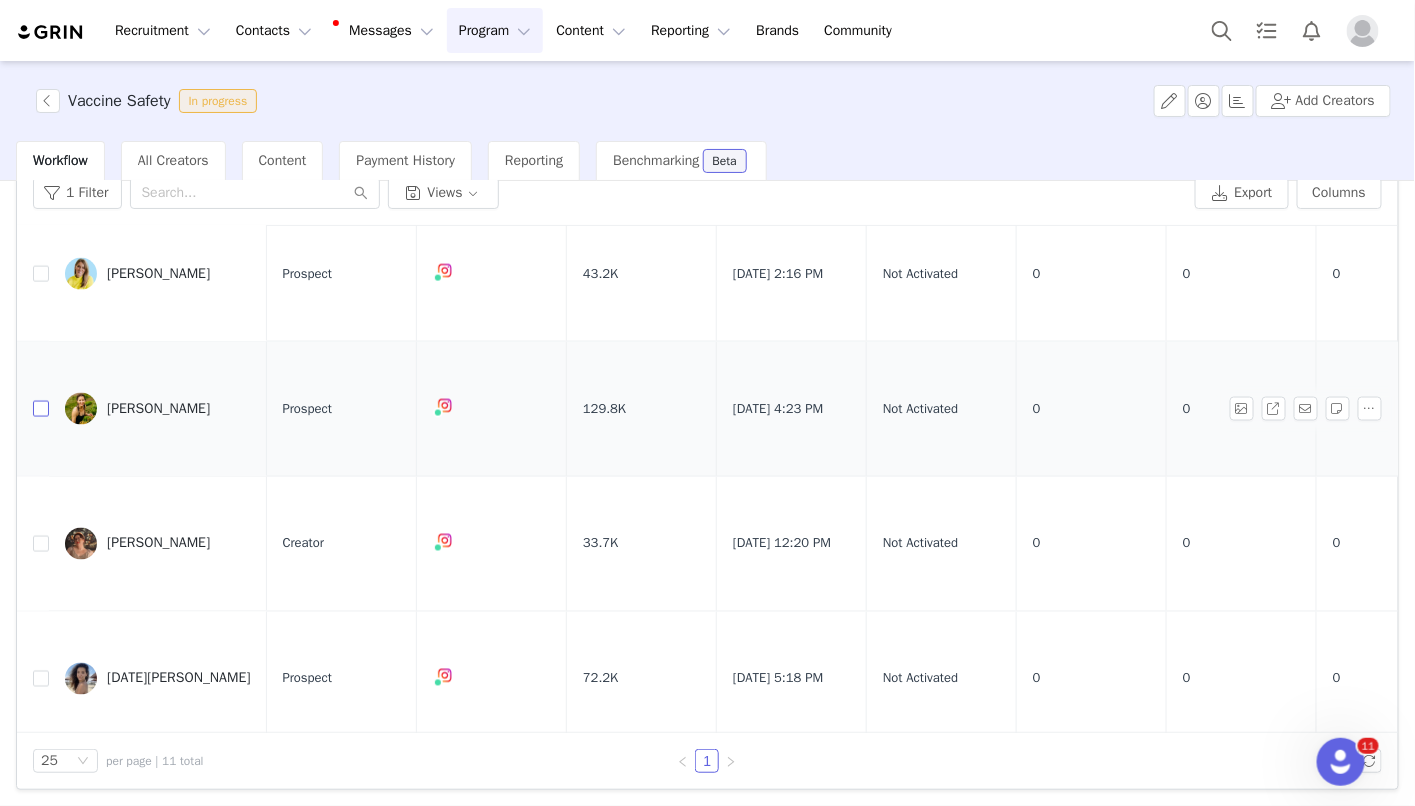 click at bounding box center [41, 409] 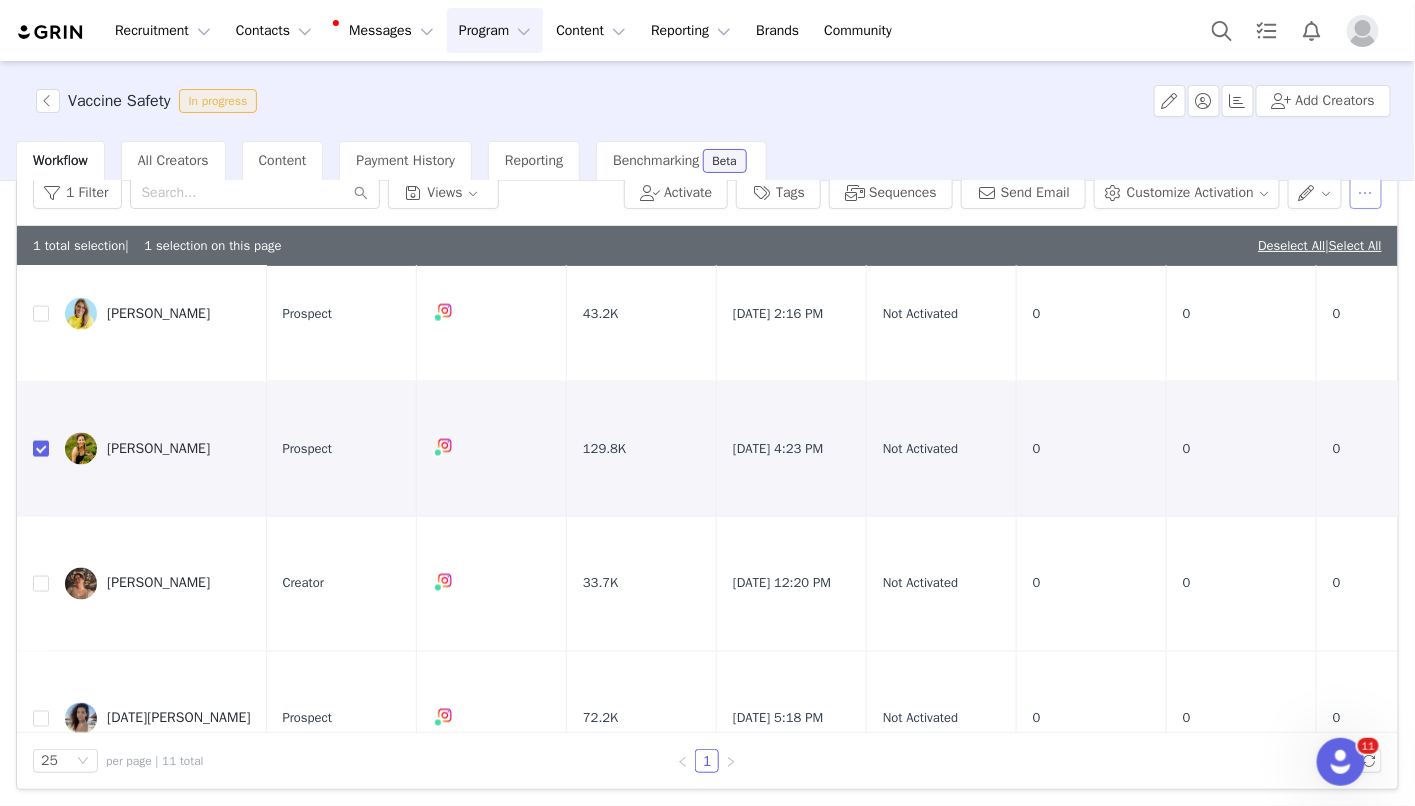 click at bounding box center (1366, 193) 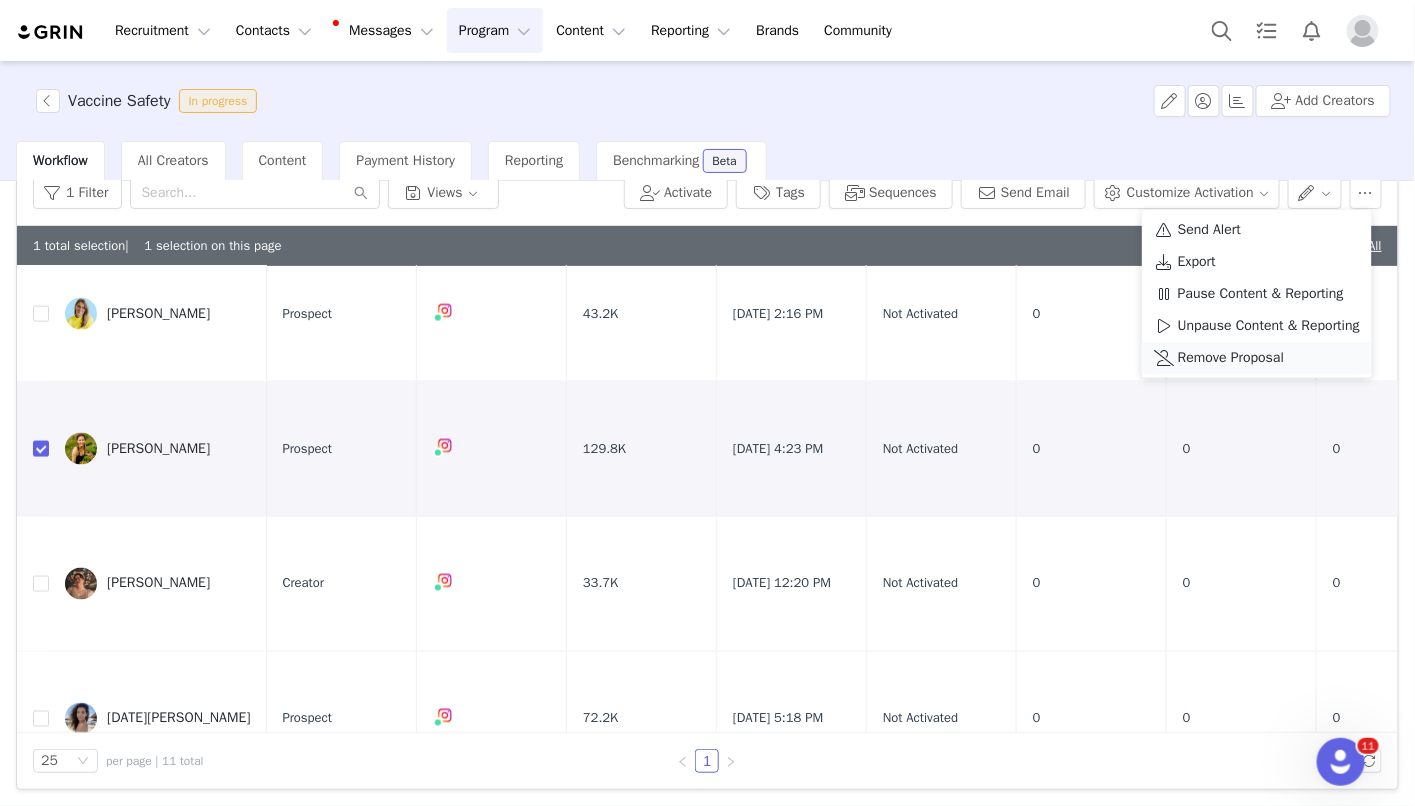 click on "Remove Proposal" at bounding box center [1231, 358] 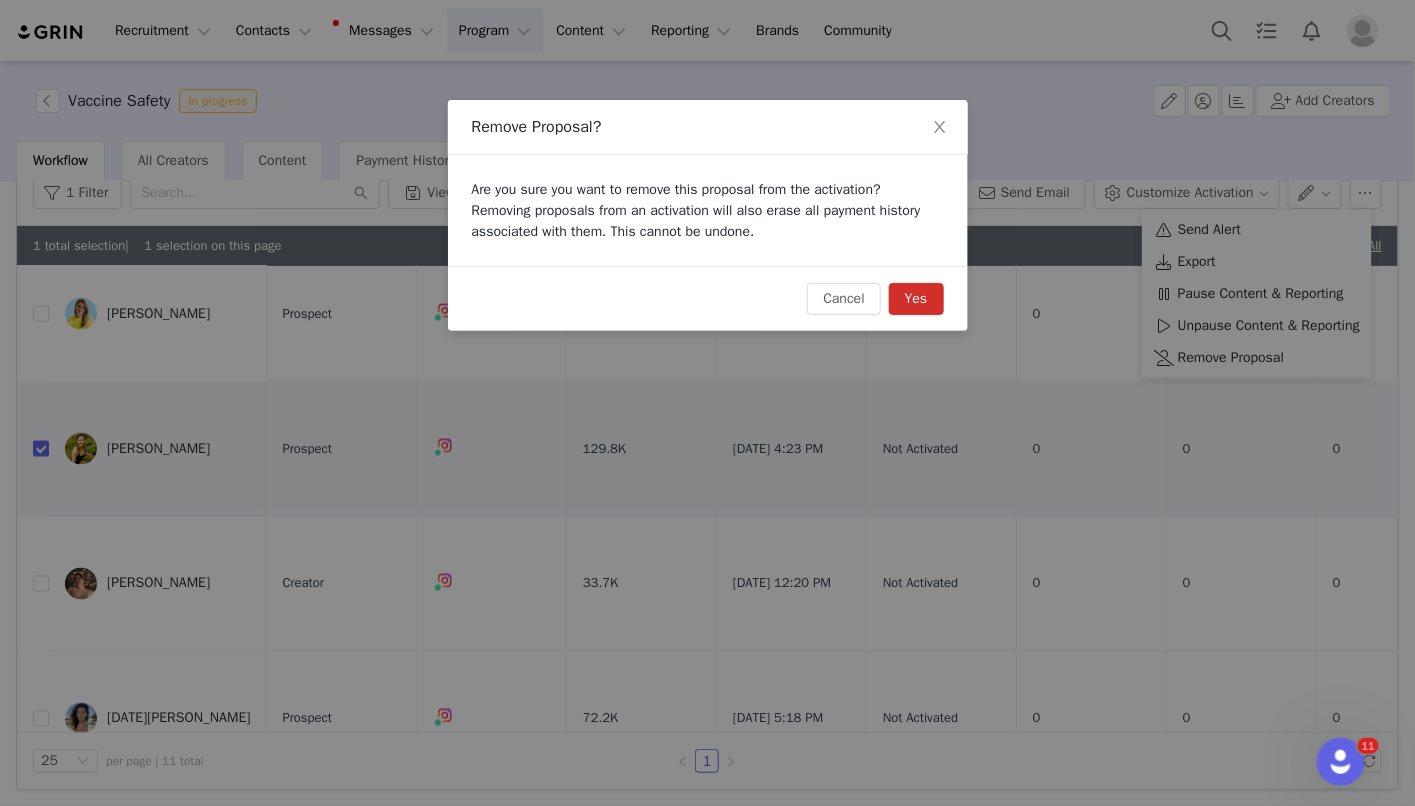click on "Yes" at bounding box center [916, 299] 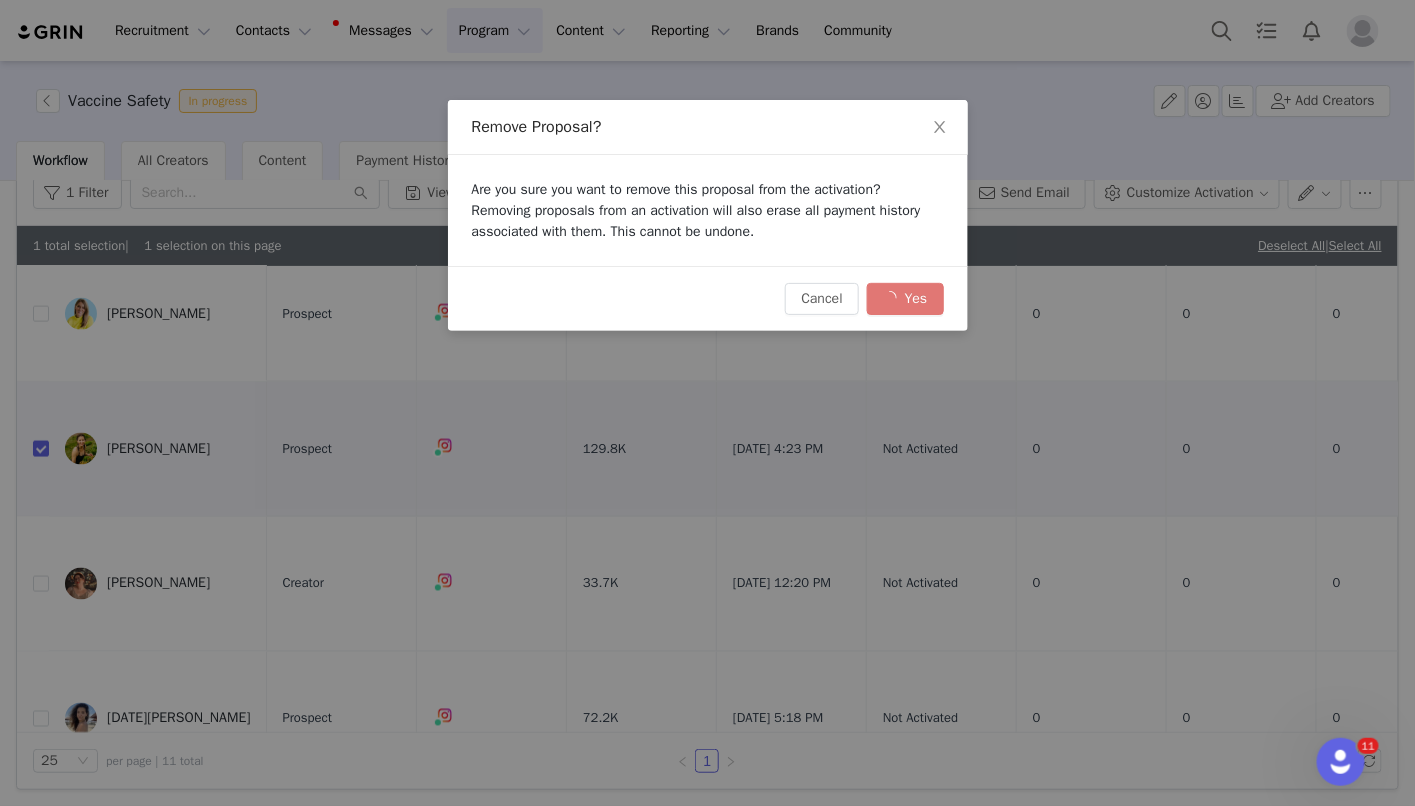 checkbox on "false" 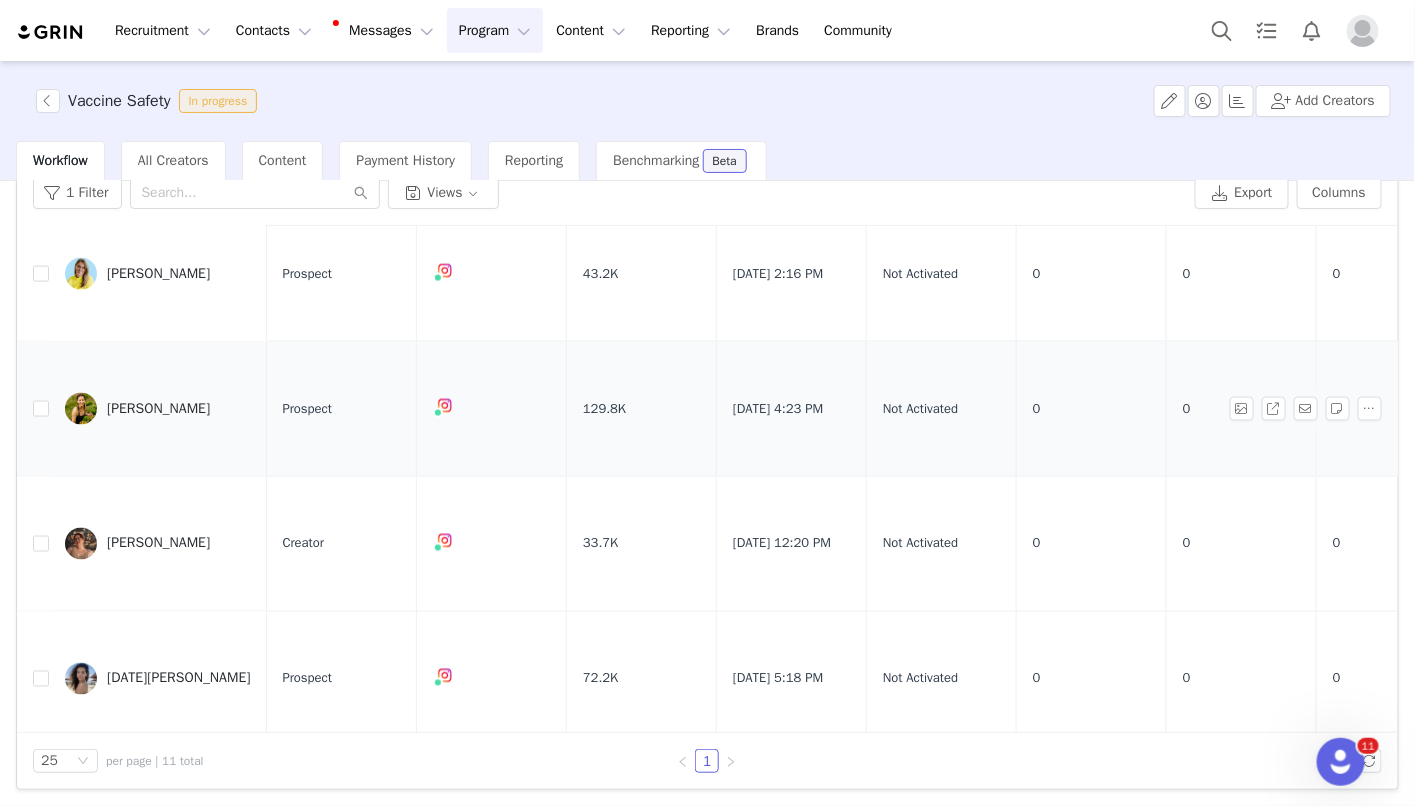 scroll, scrollTop: 0, scrollLeft: 0, axis: both 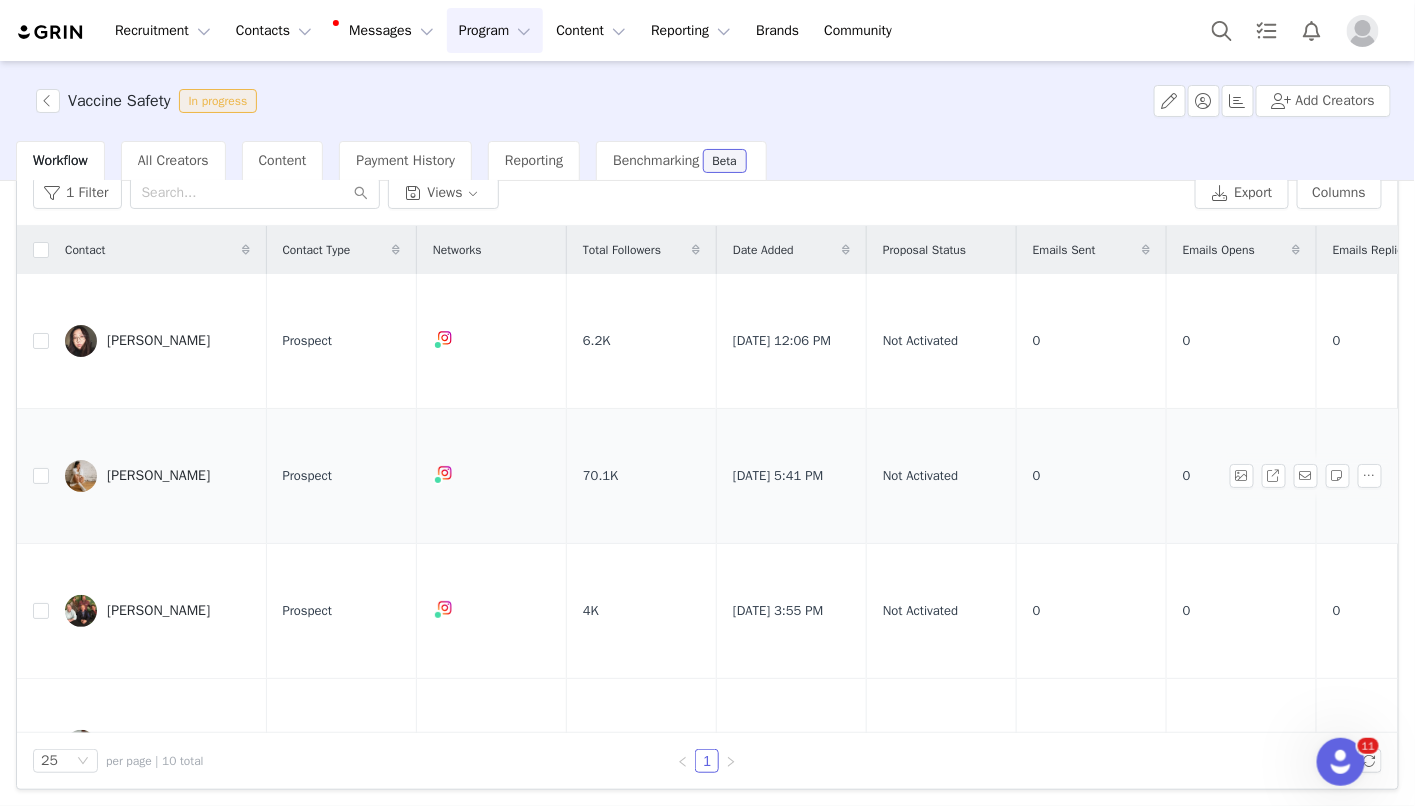 click on "[PERSON_NAME]" at bounding box center (158, 476) 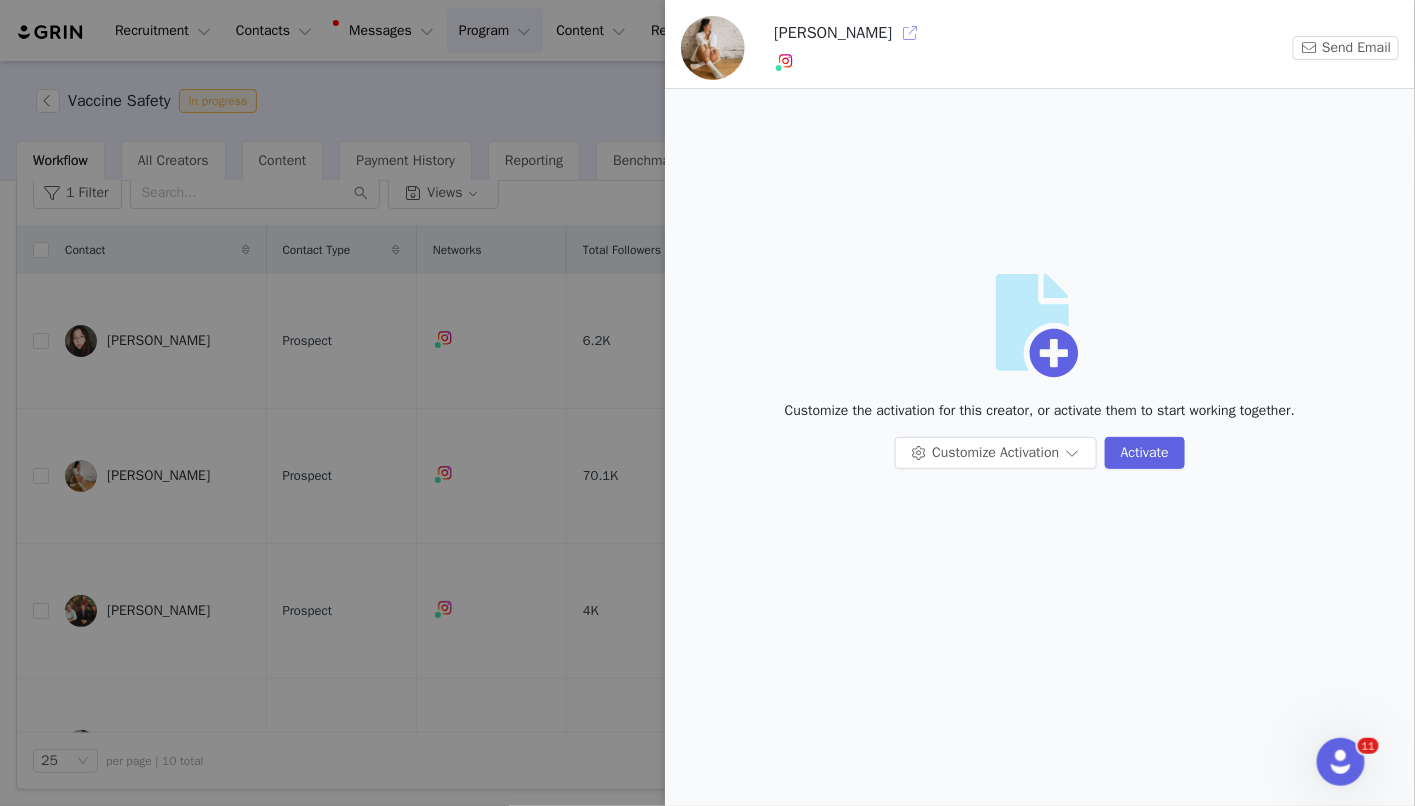 click at bounding box center [910, 33] 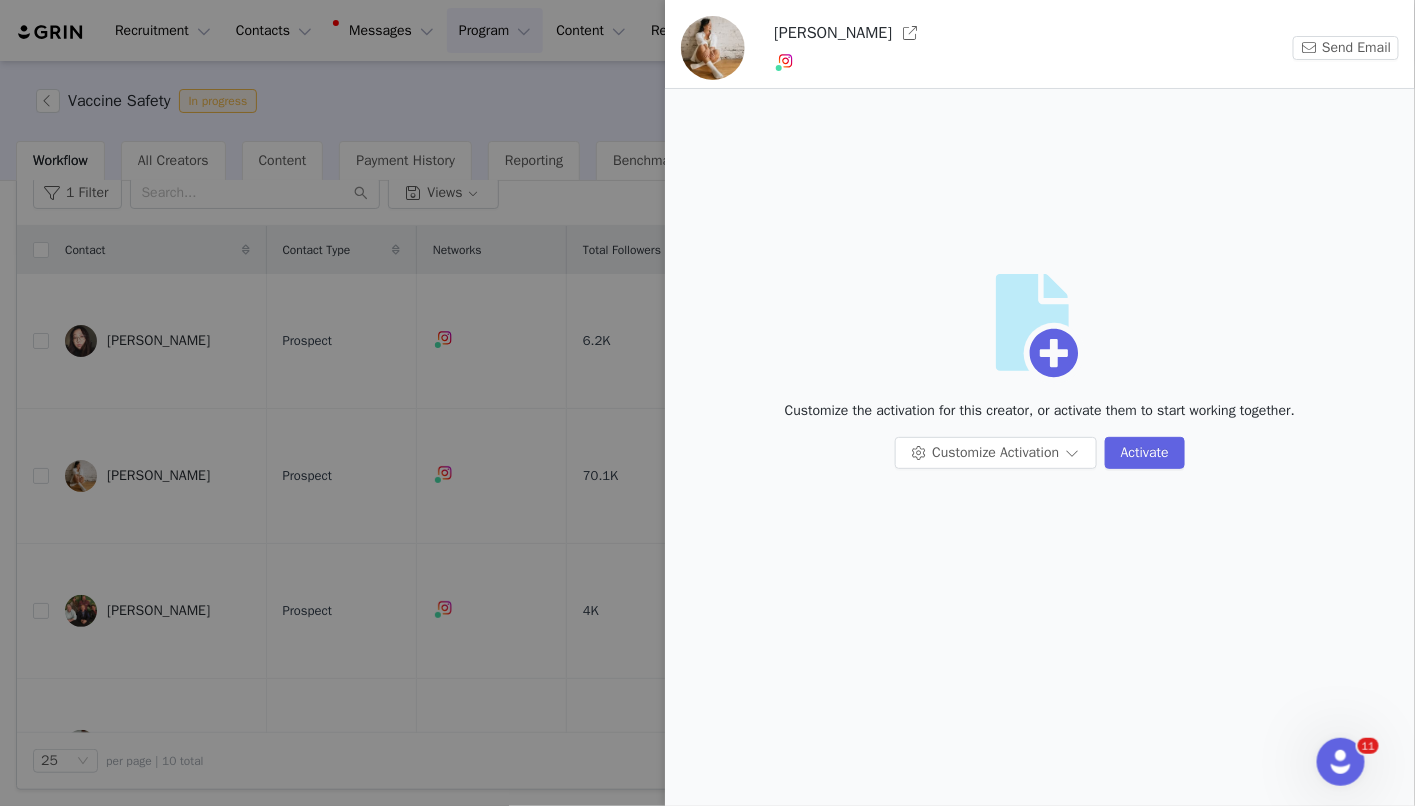 click at bounding box center [707, 403] 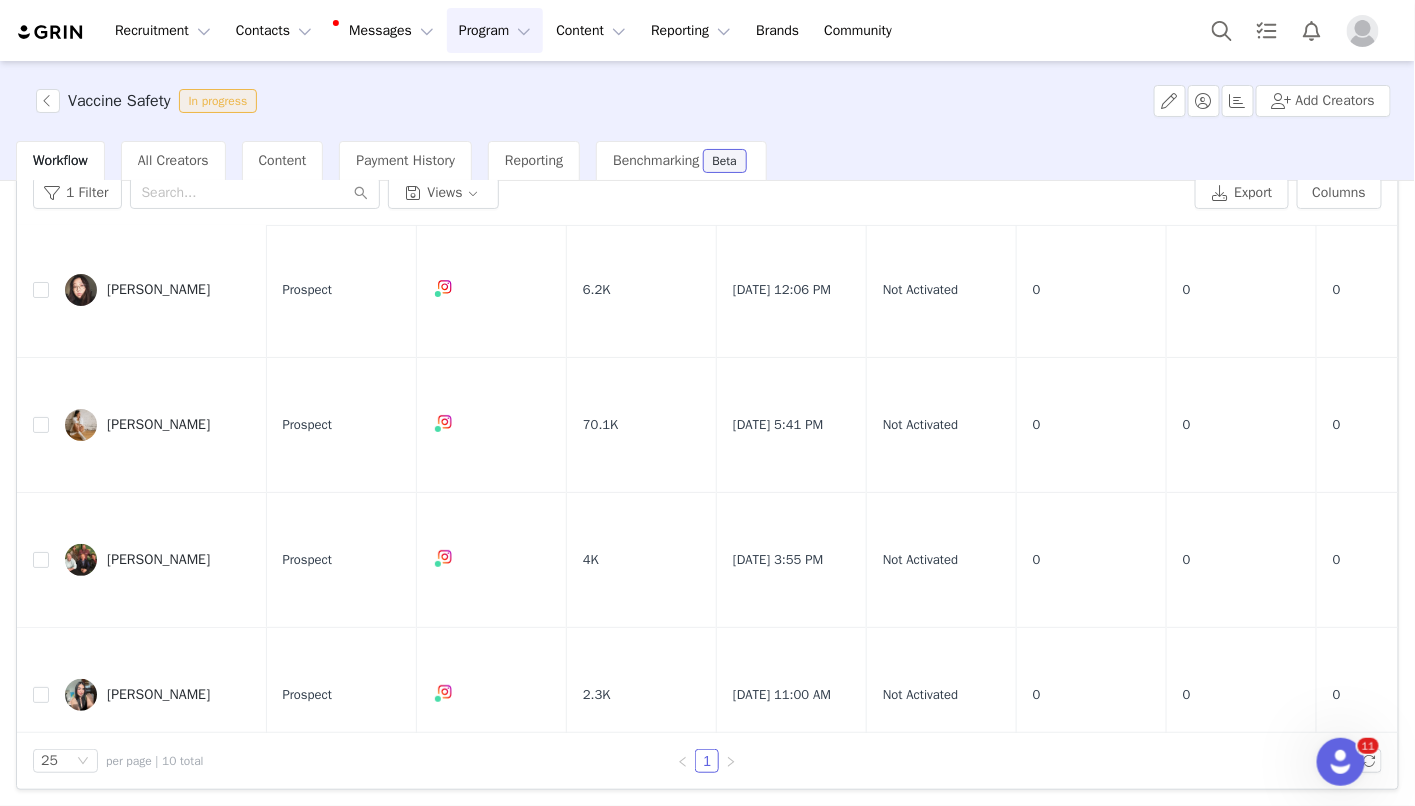 scroll, scrollTop: 95, scrollLeft: 0, axis: vertical 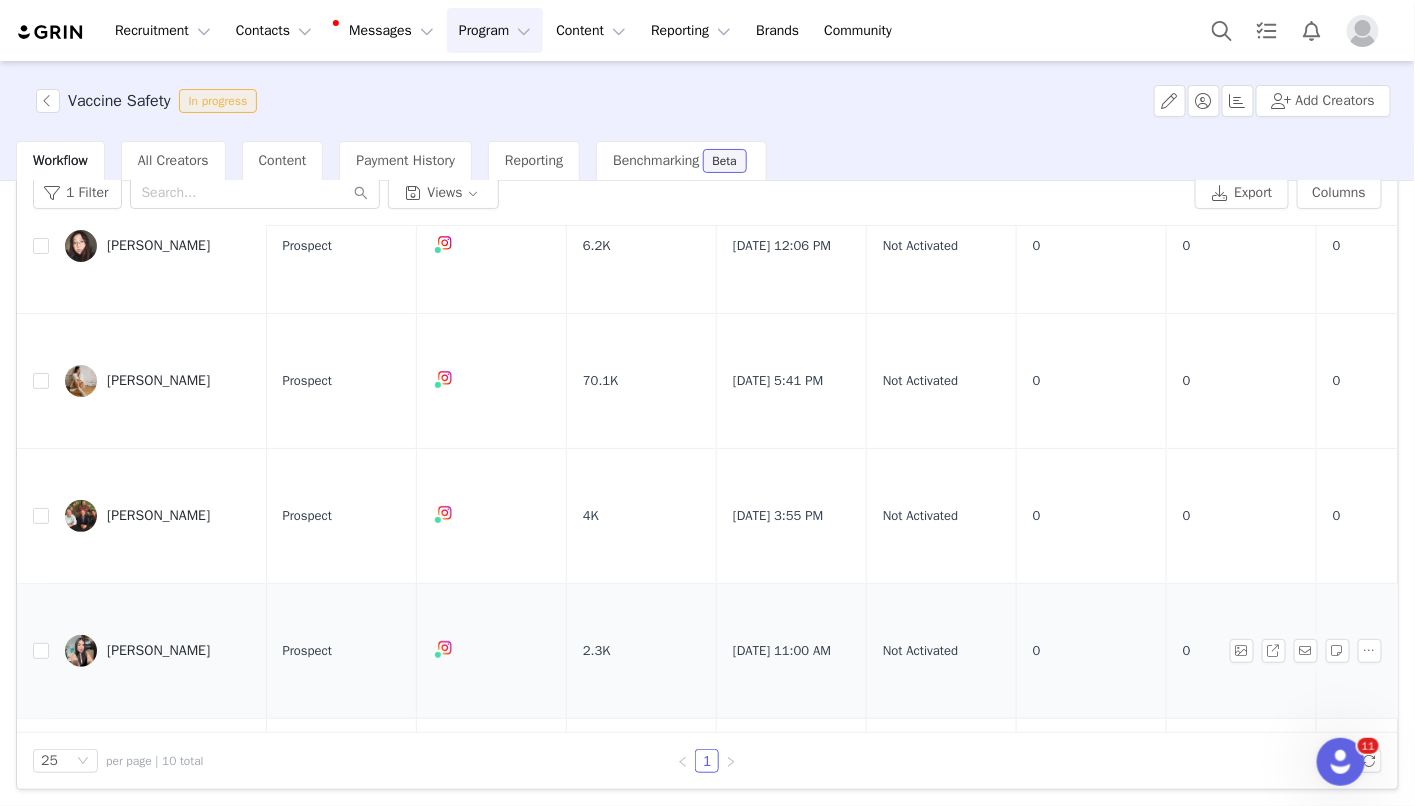 click on "Yvette Aguirre" at bounding box center [158, 651] 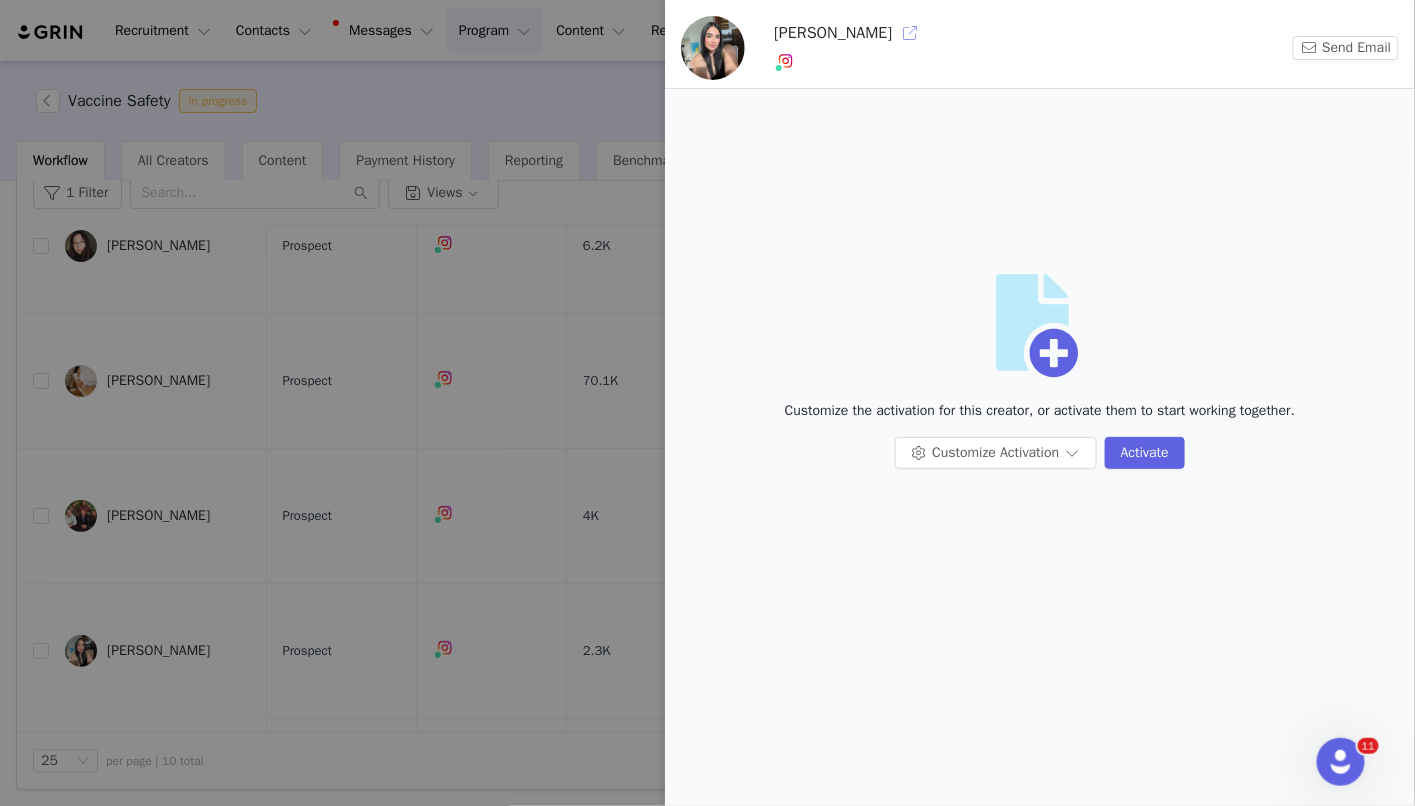 click at bounding box center (910, 33) 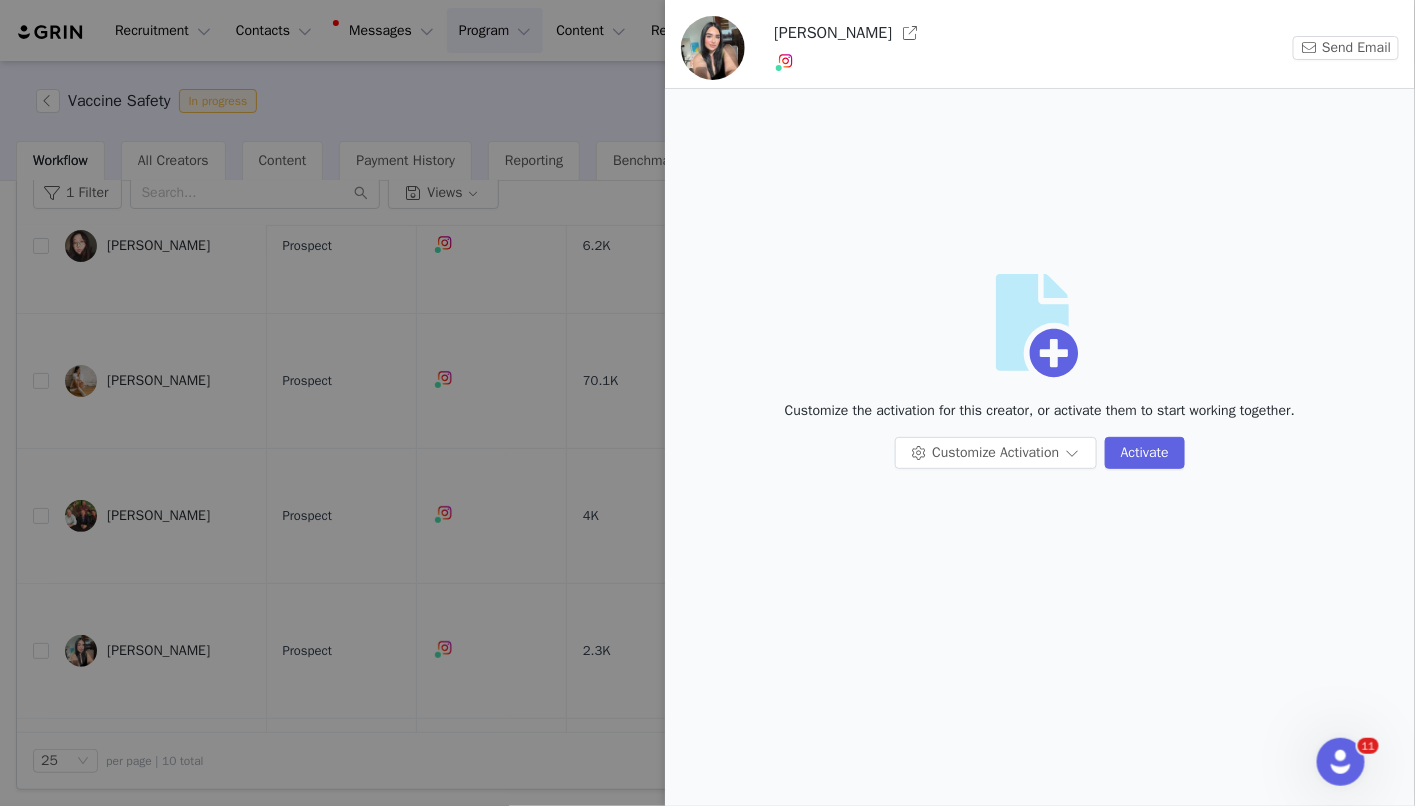 click at bounding box center (707, 403) 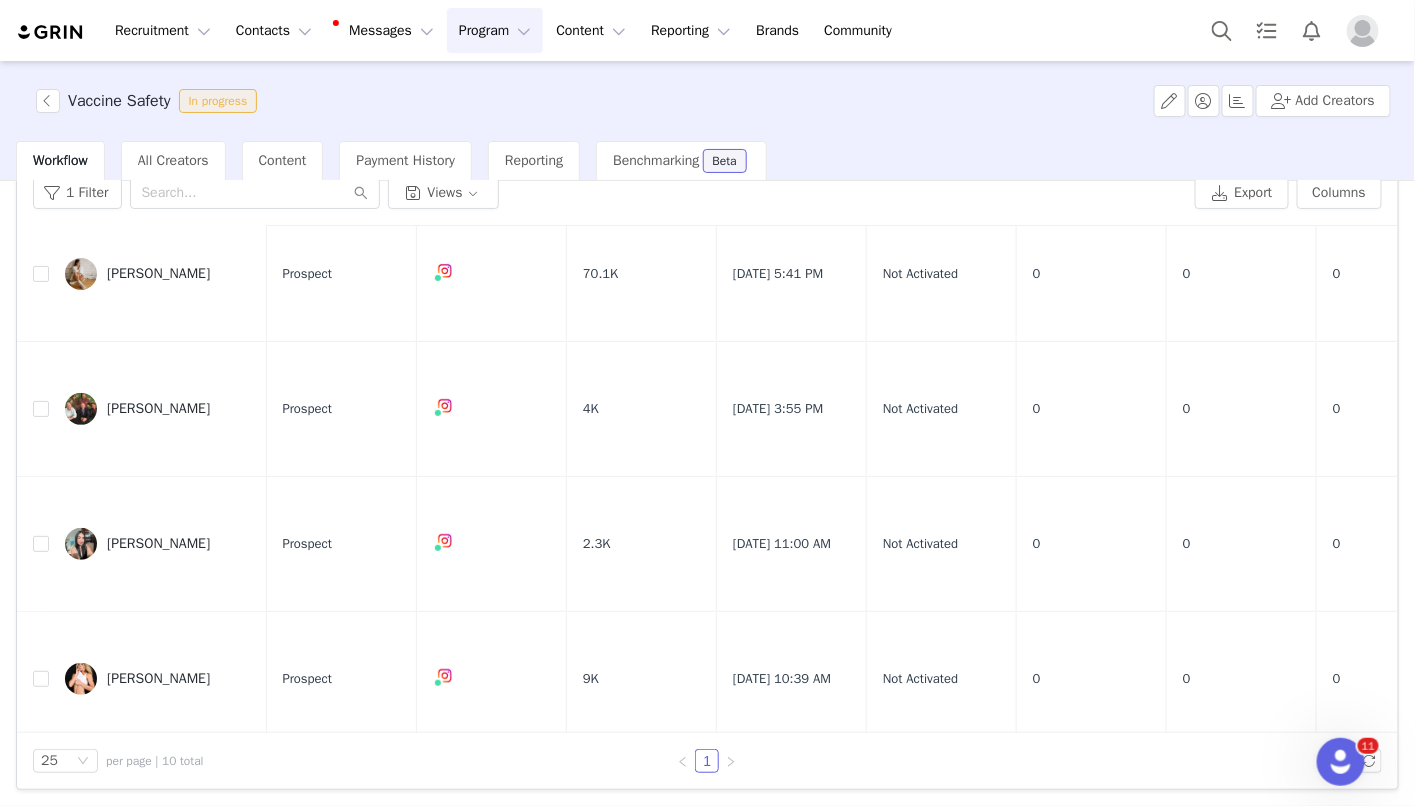 scroll, scrollTop: 304, scrollLeft: 0, axis: vertical 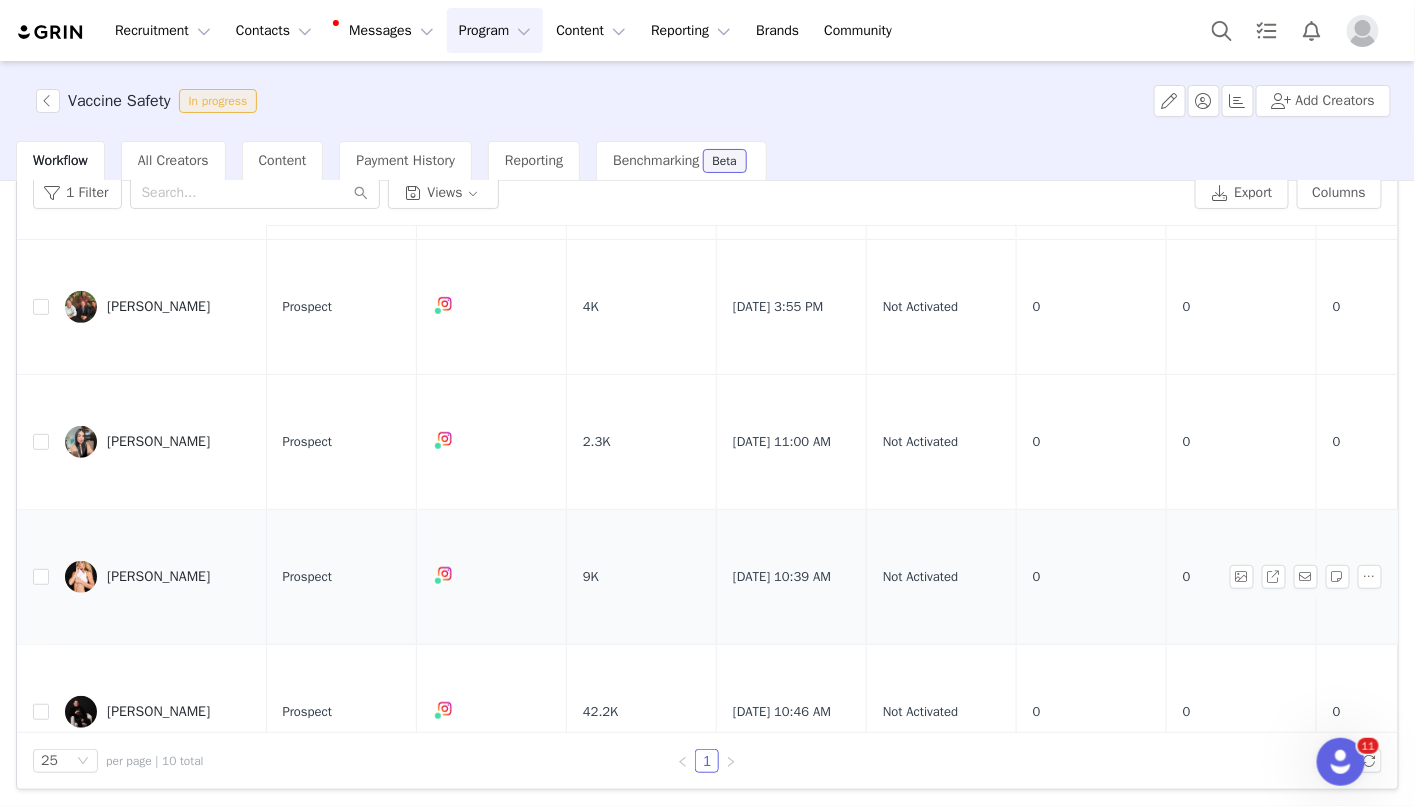 click on "Olivia King" at bounding box center (158, 577) 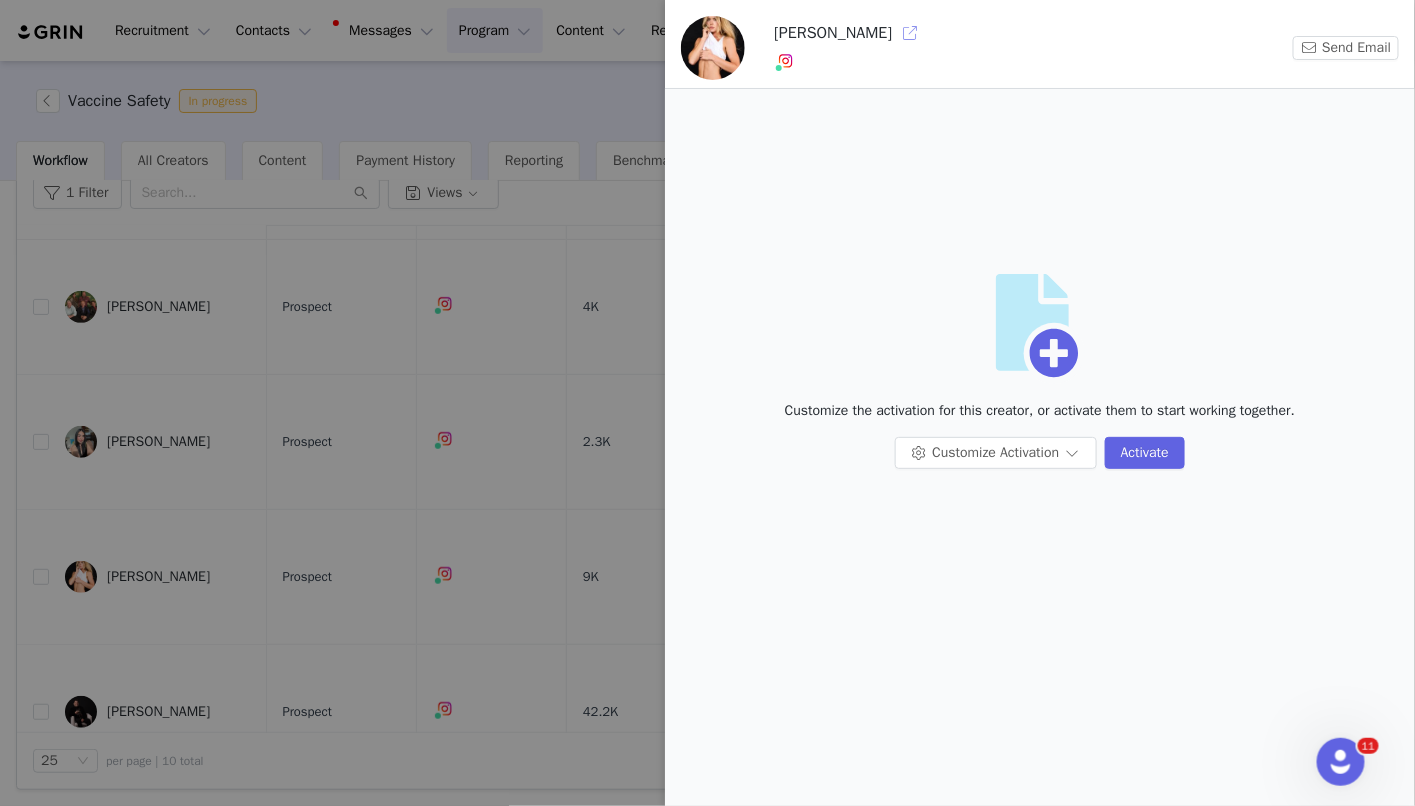 click at bounding box center [910, 33] 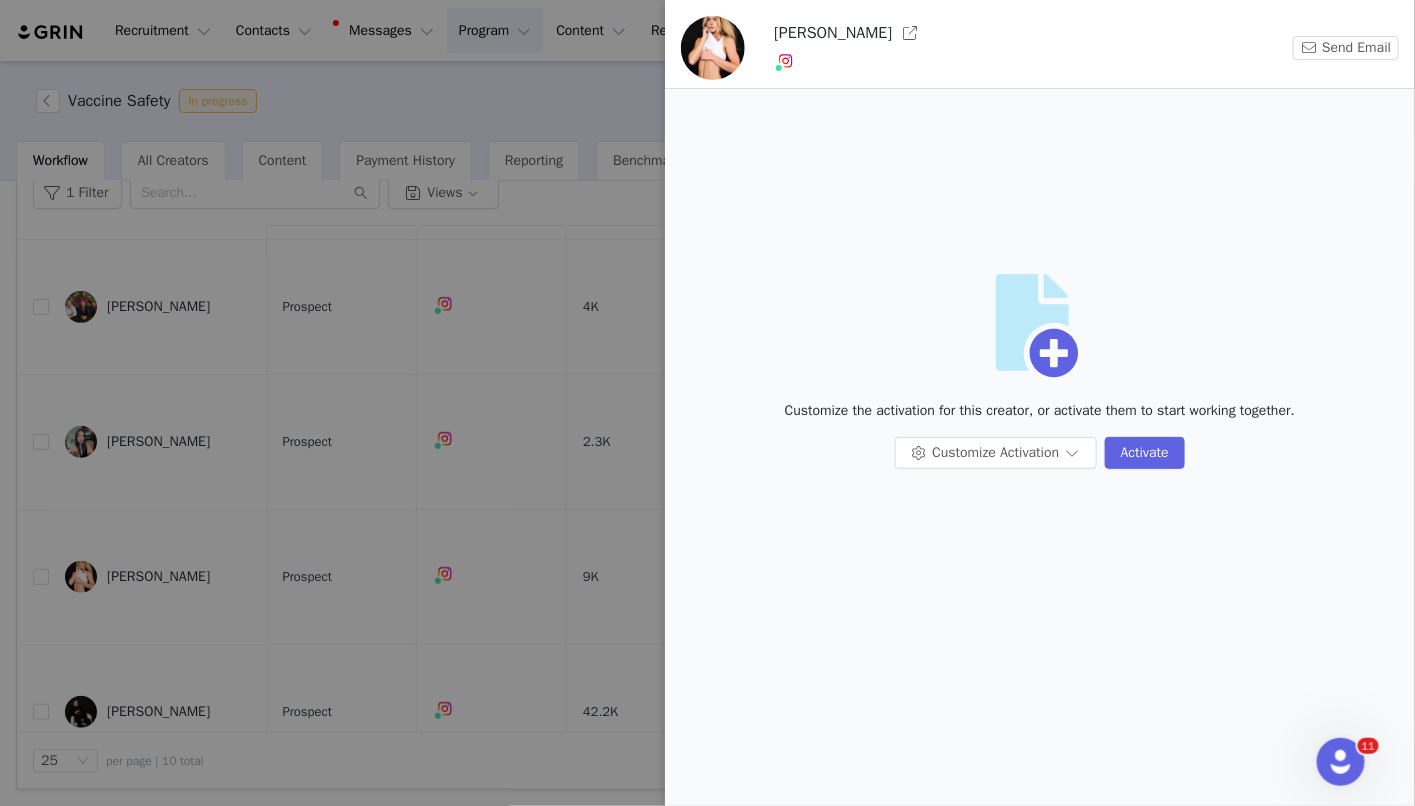 click at bounding box center [707, 403] 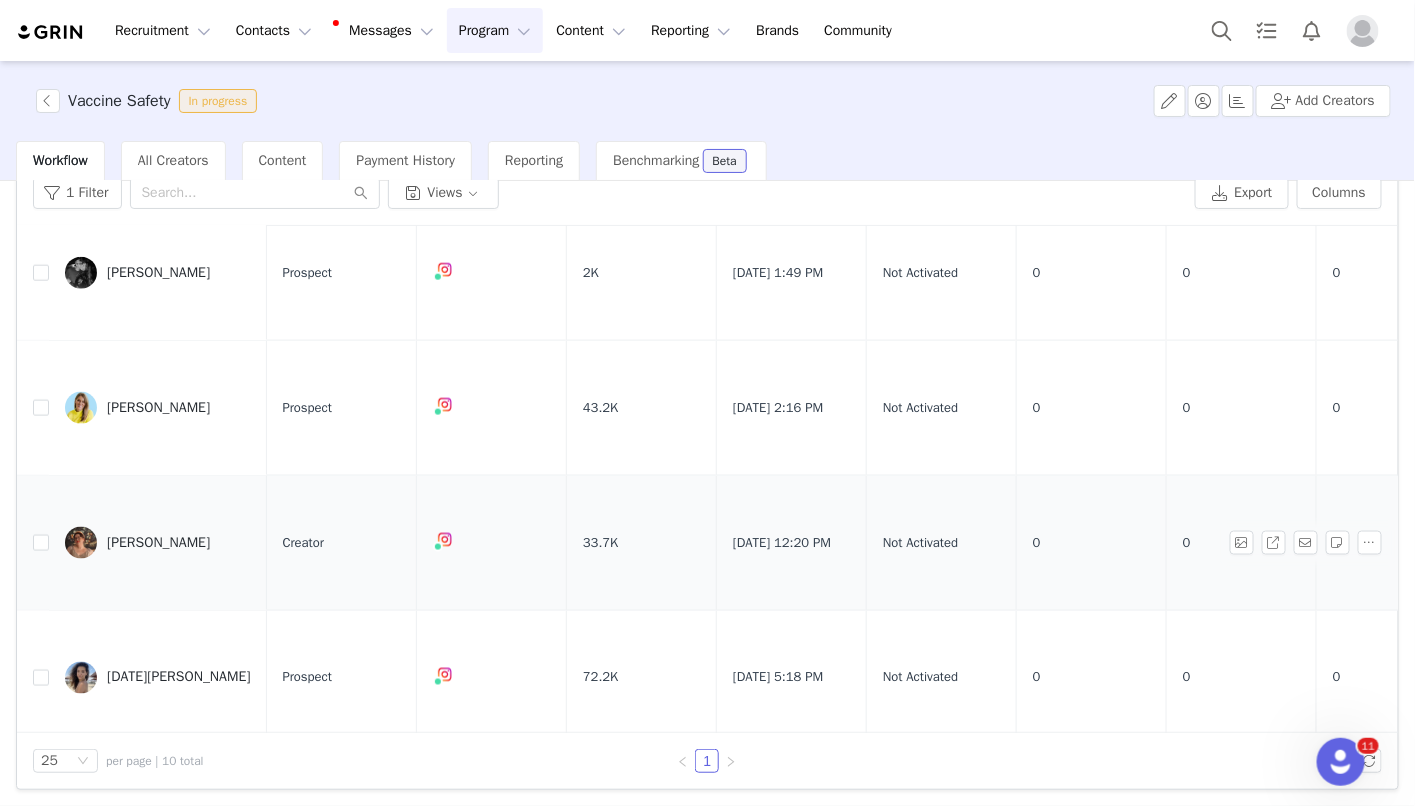 scroll, scrollTop: 691, scrollLeft: 0, axis: vertical 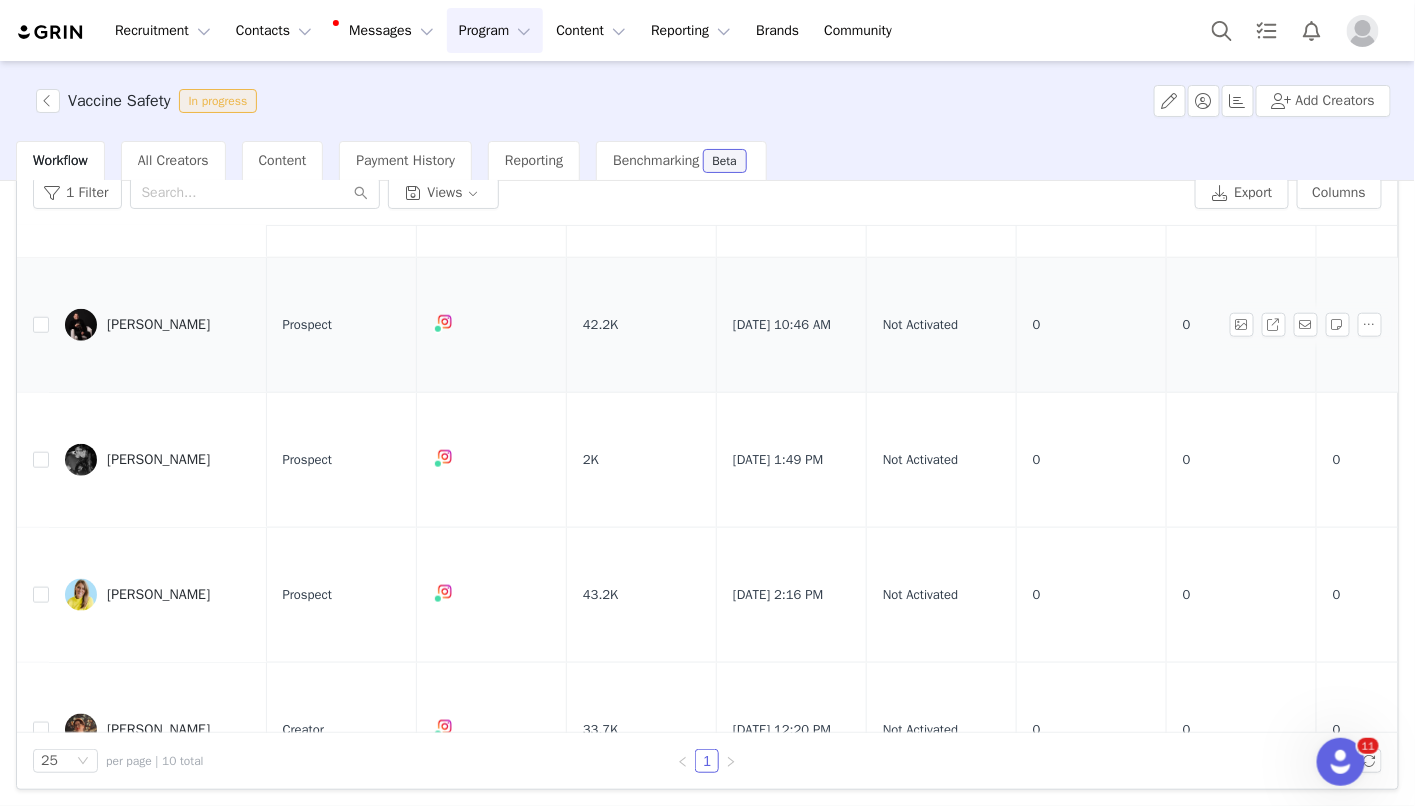 click on "[PERSON_NAME]" at bounding box center (158, 325) 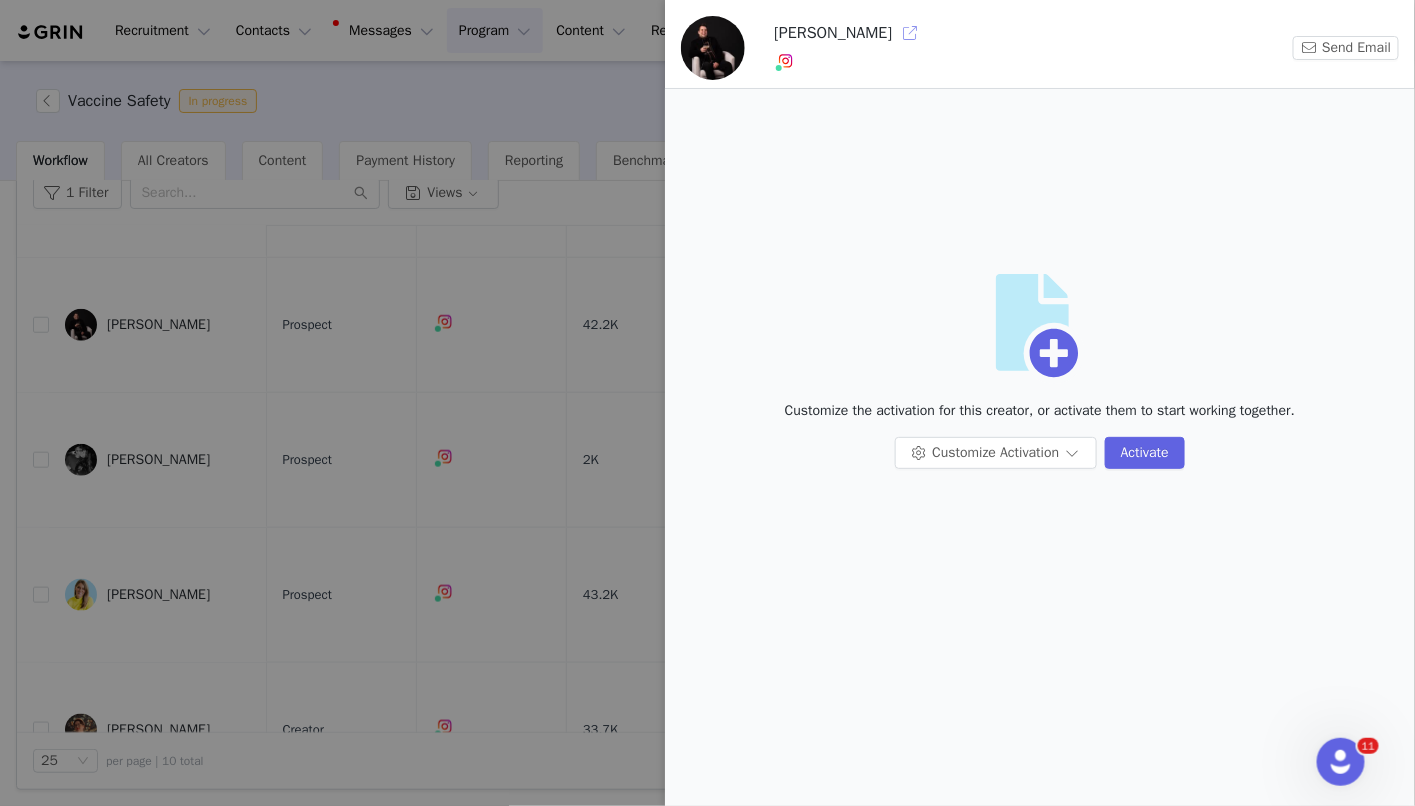 click at bounding box center [910, 33] 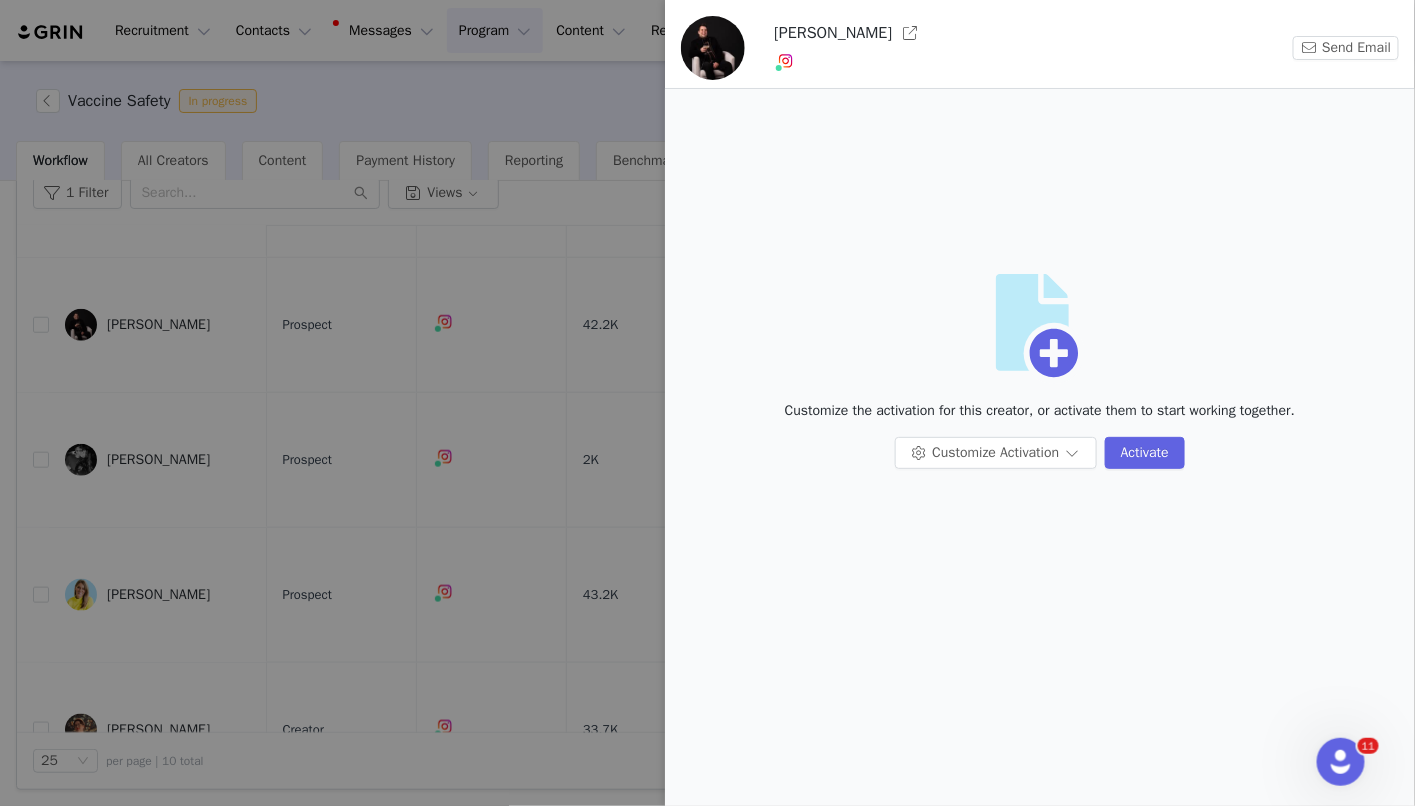 click at bounding box center (707, 403) 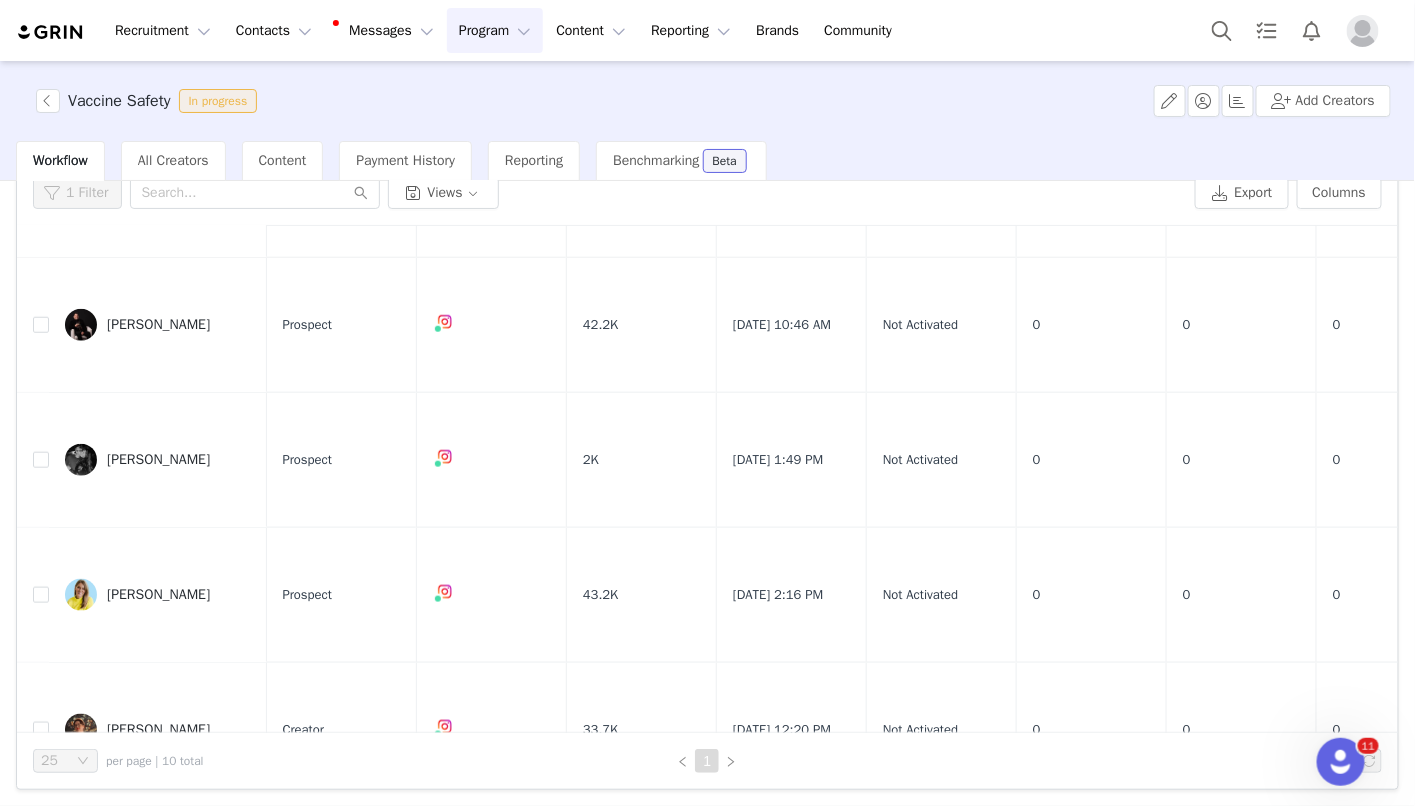 scroll, scrollTop: 0, scrollLeft: 0, axis: both 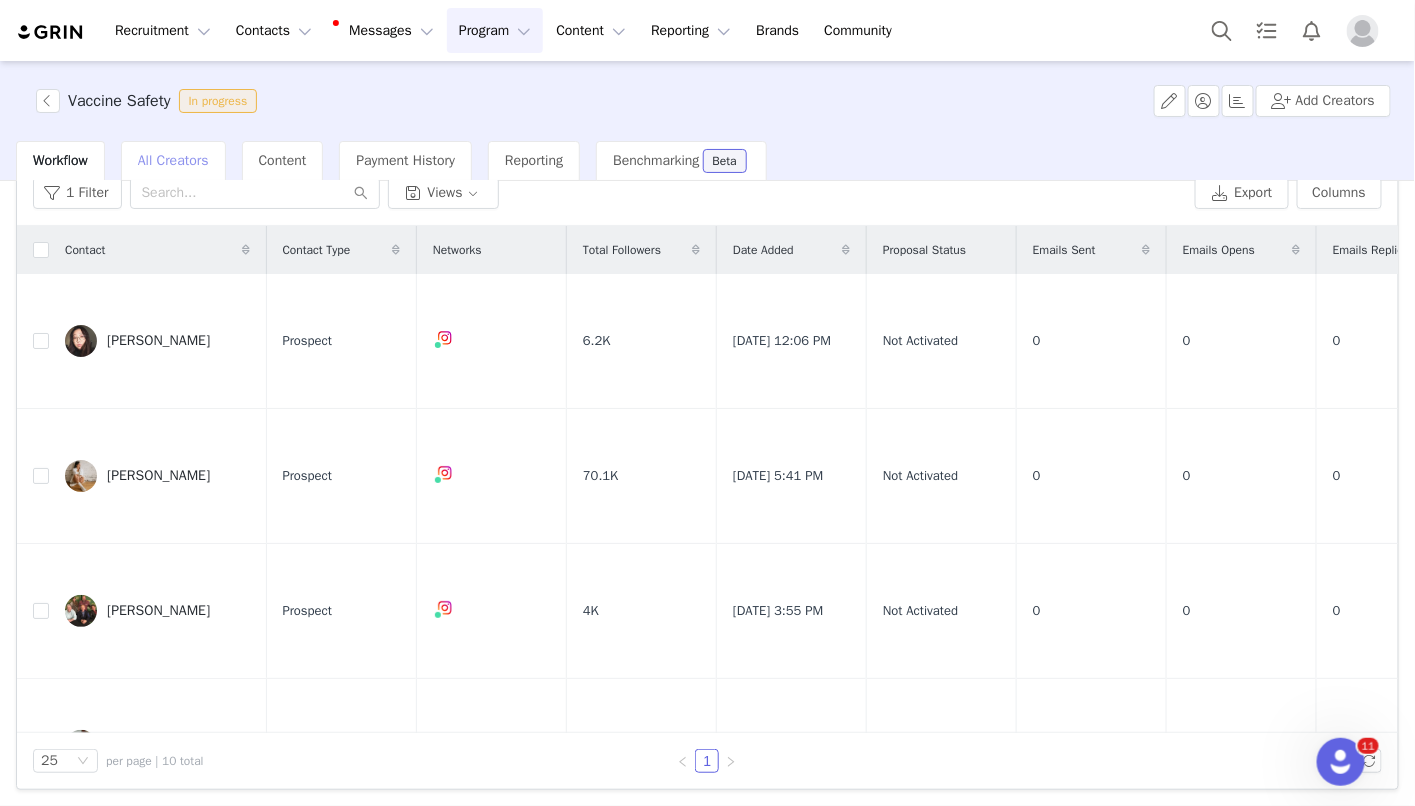 click on "All Creators" at bounding box center [173, 160] 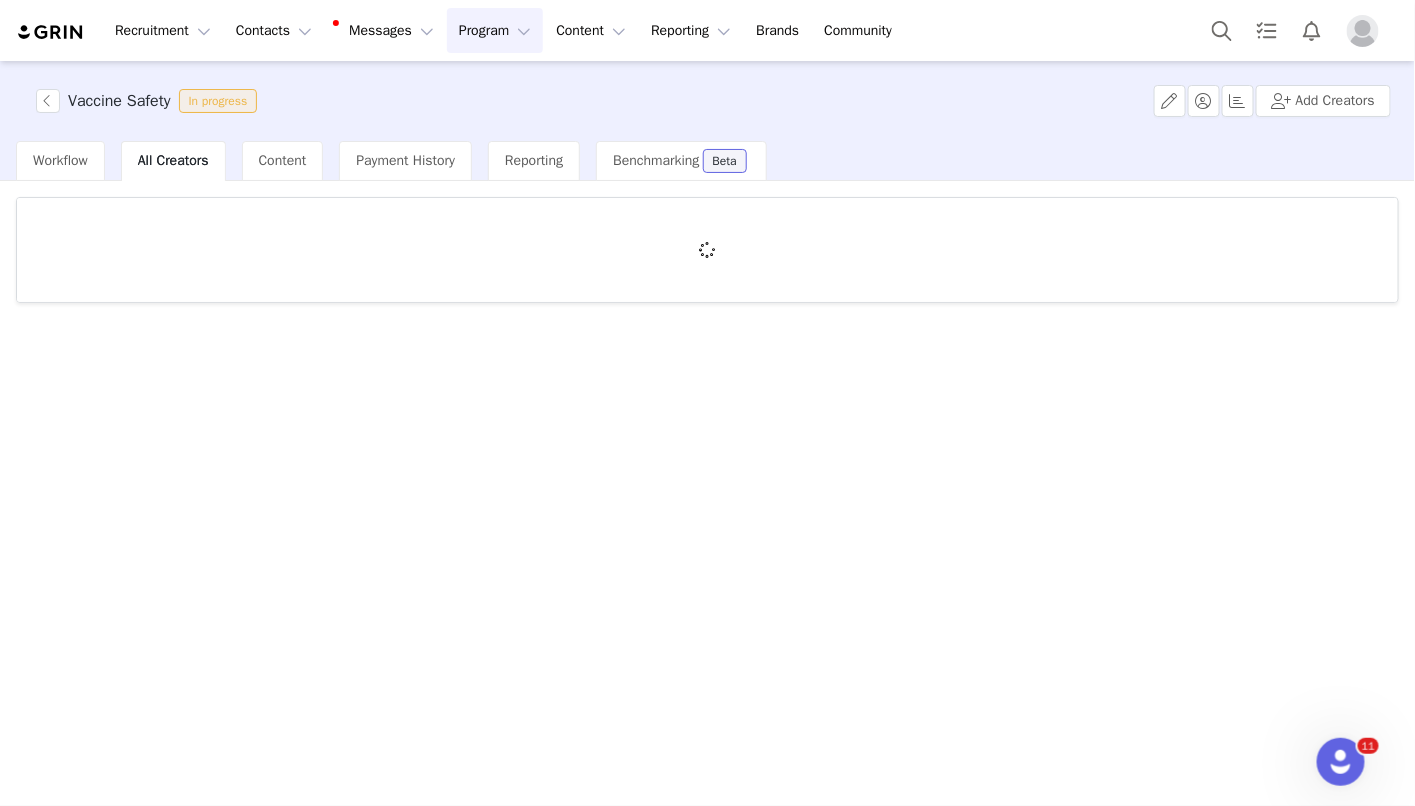 scroll, scrollTop: 0, scrollLeft: 0, axis: both 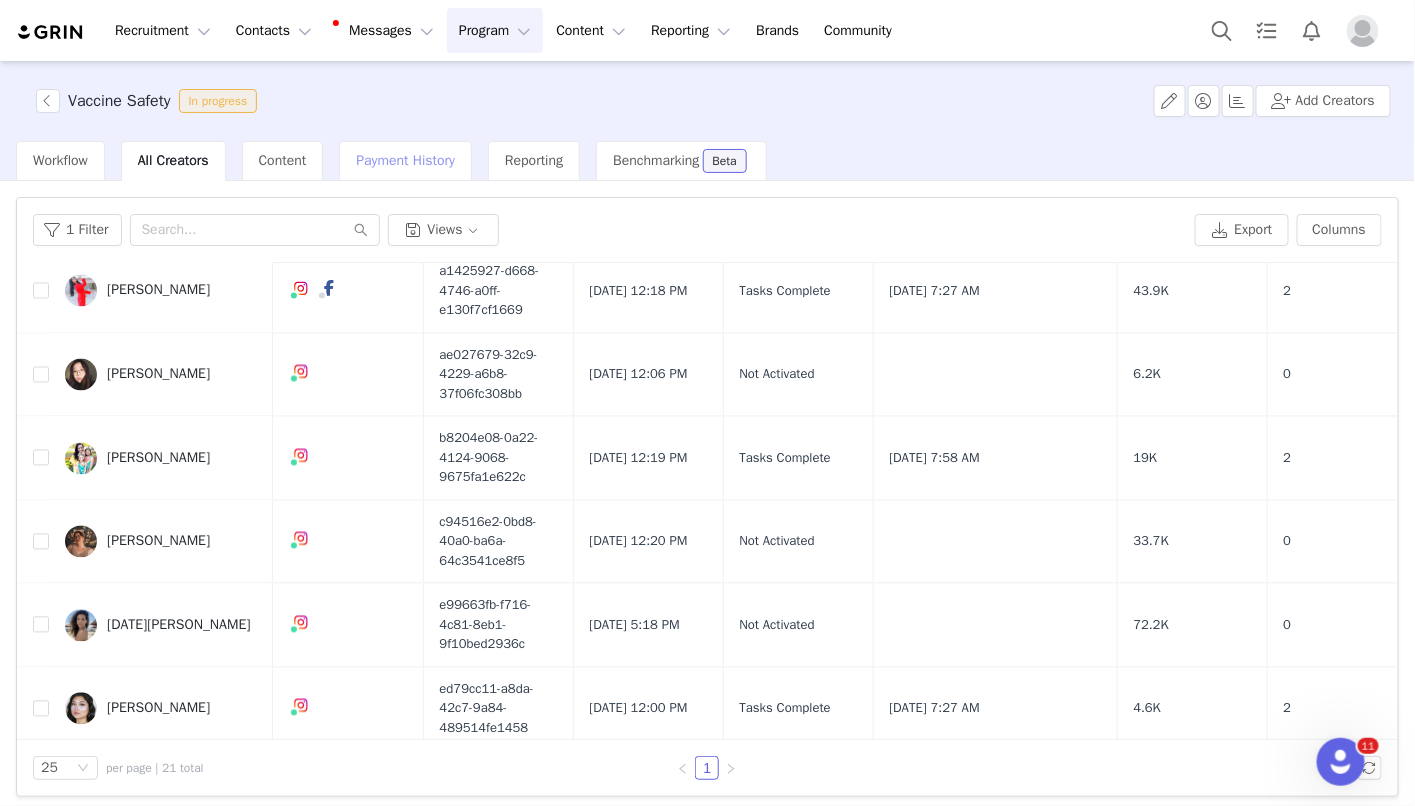 click on "Payment History" at bounding box center [405, 161] 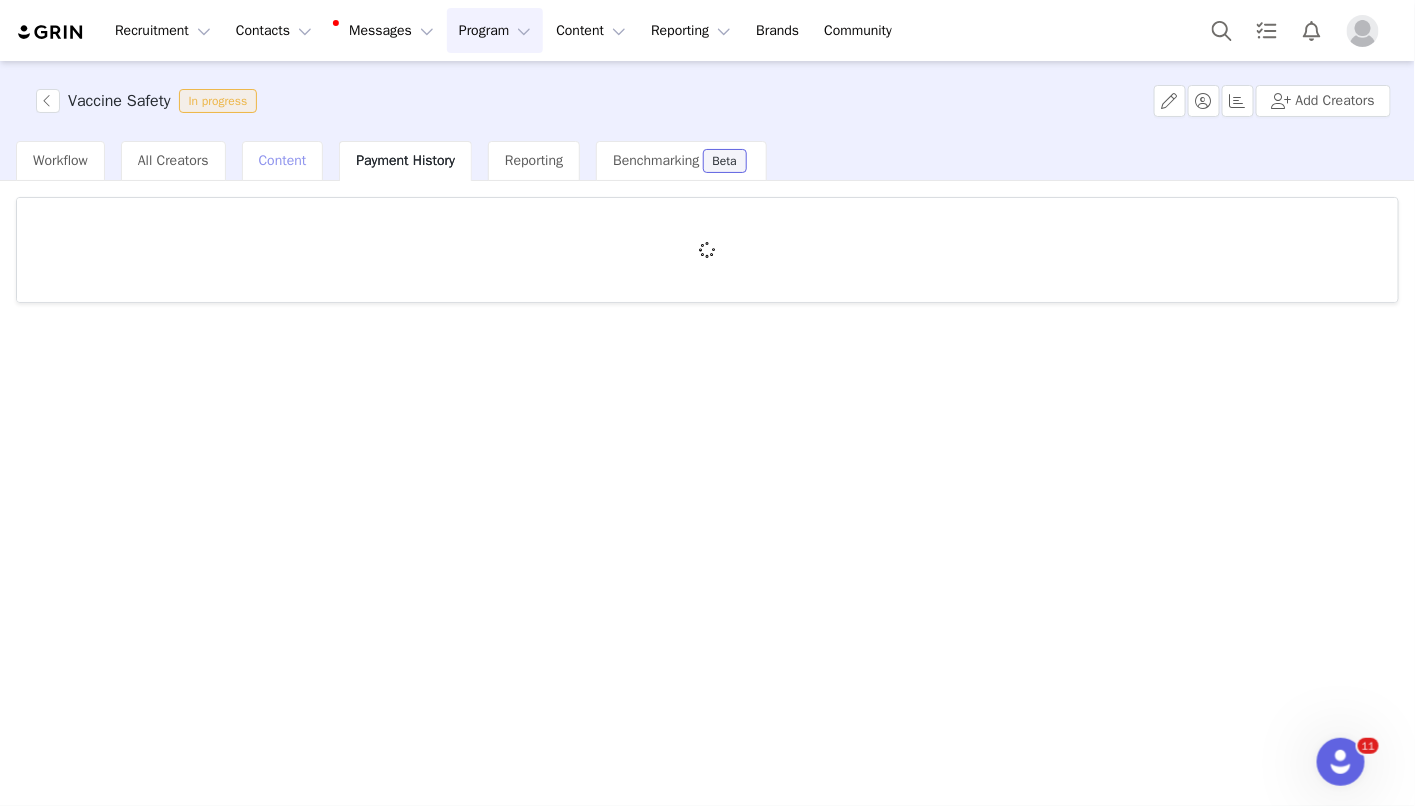 click on "Content" at bounding box center (283, 161) 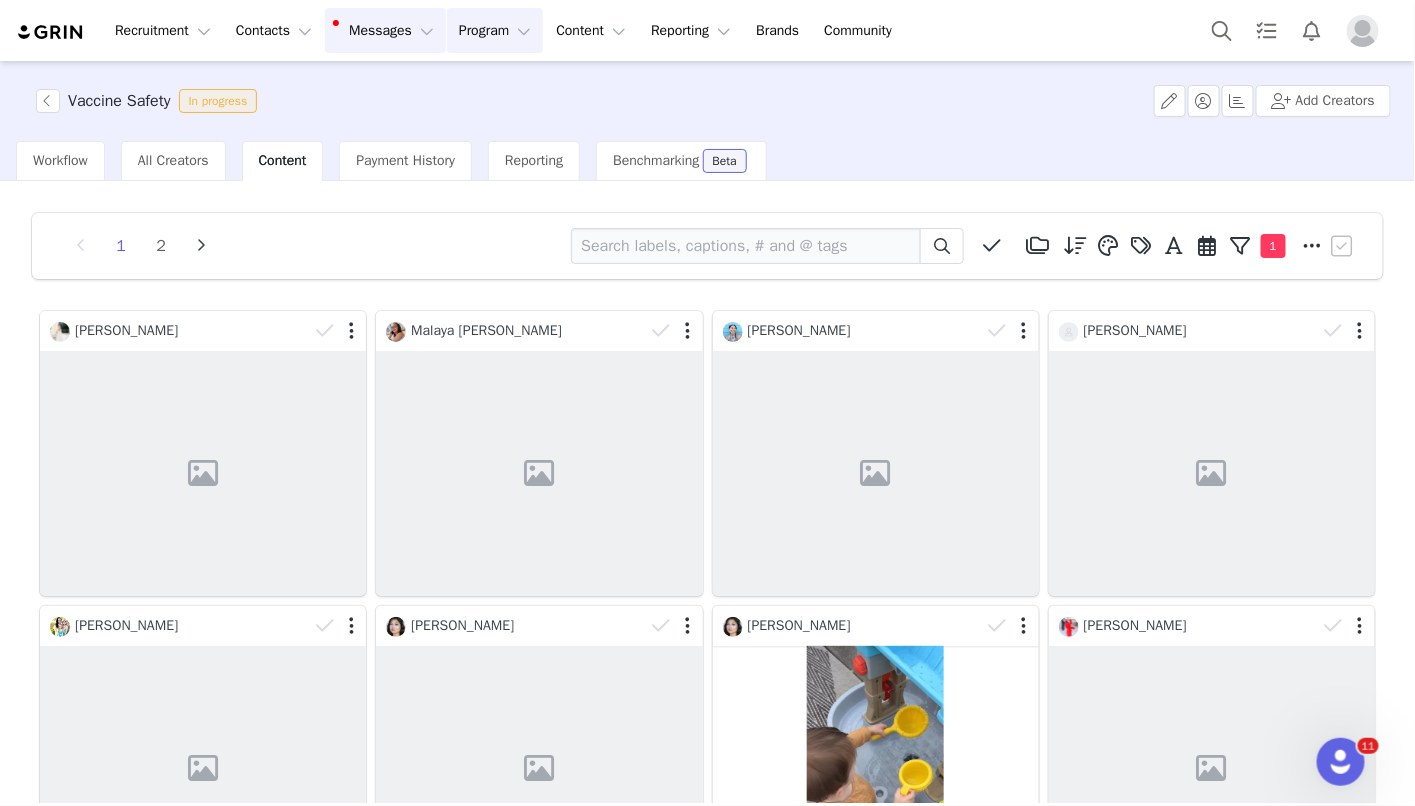 click on "Messages Messages" at bounding box center [385, 30] 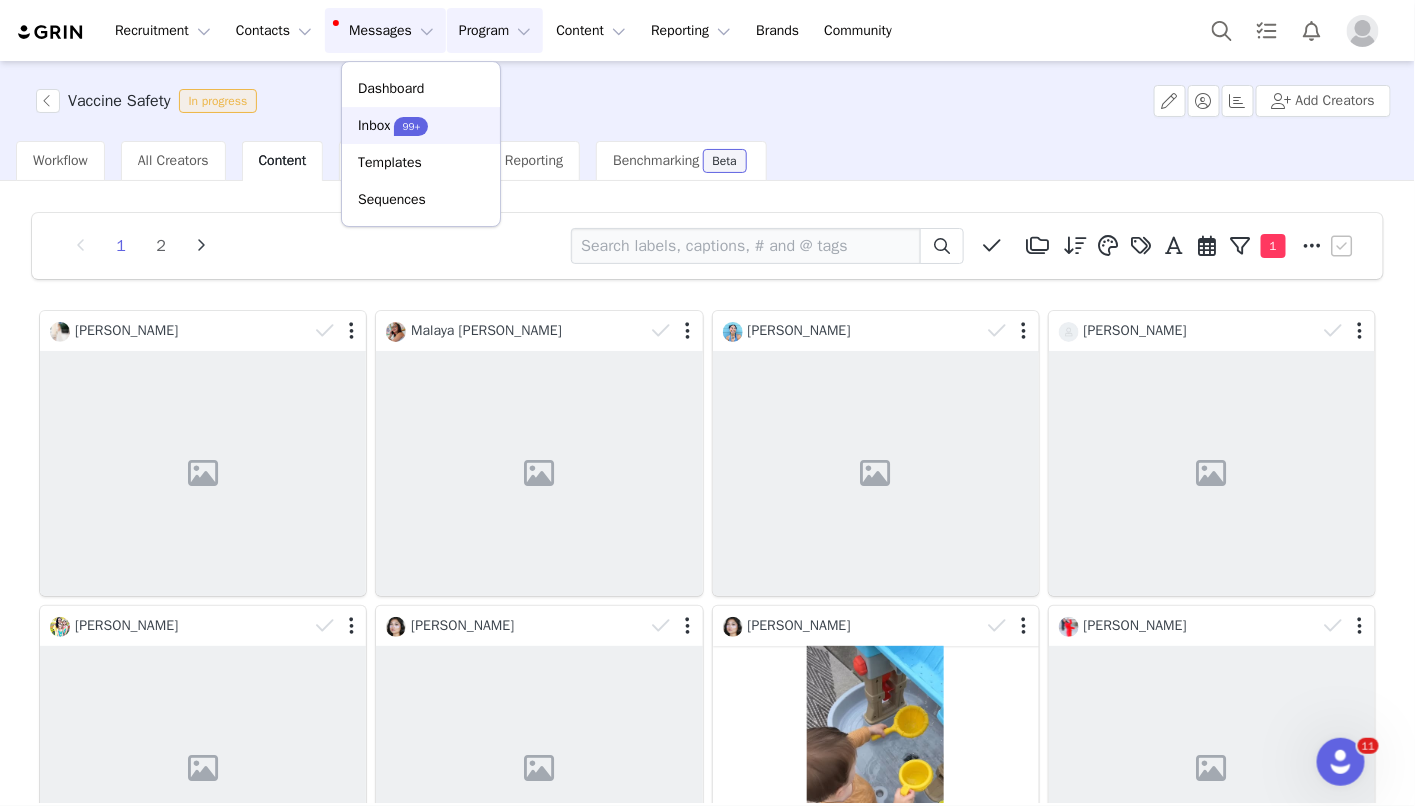 click on "99+" at bounding box center [412, 126] 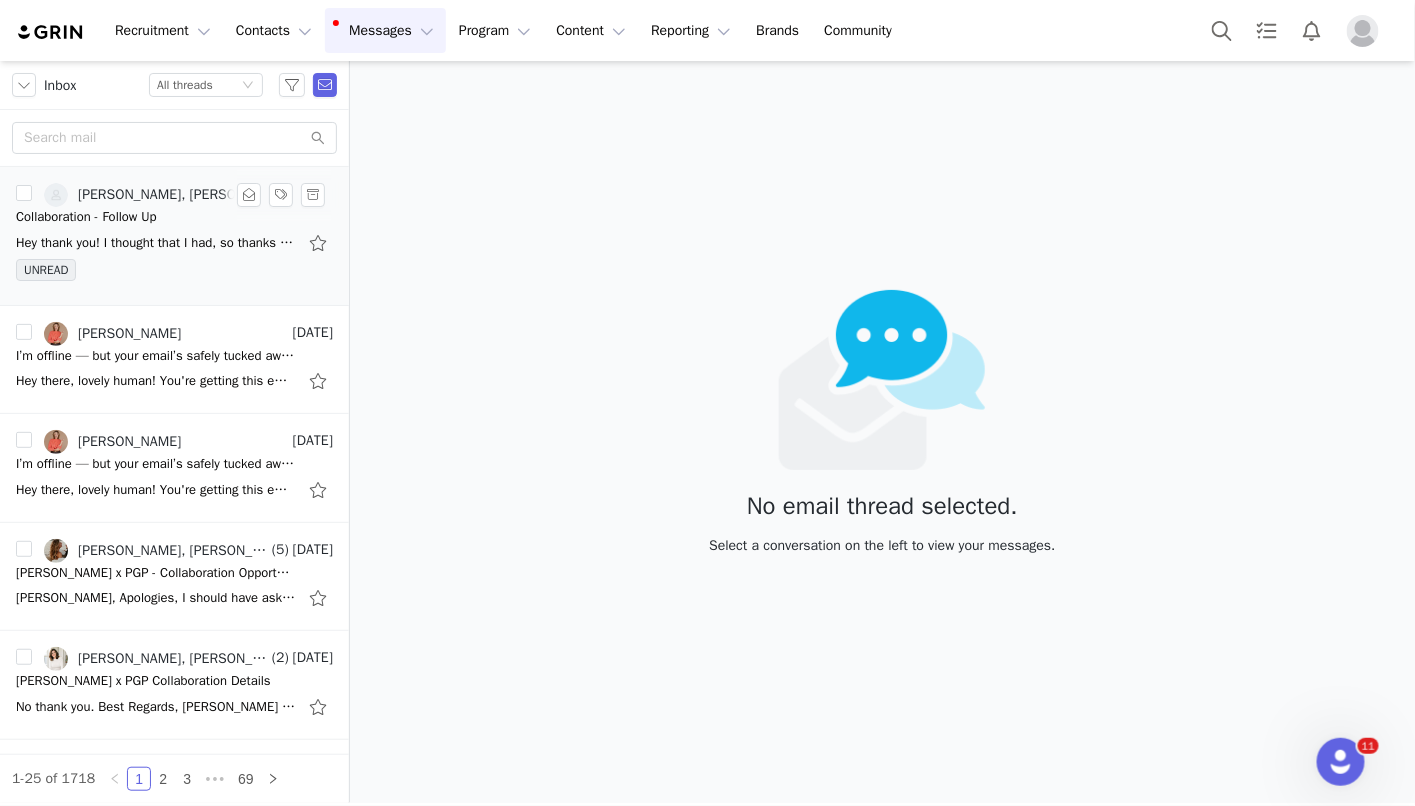 click on "Hey thank you! I thought that I had, so thanks for the reminder. I would love to be part of this campaign, I feel very strongly about being vaccinated and vaccinating my child. Thanks, Megan Get" at bounding box center [156, 243] 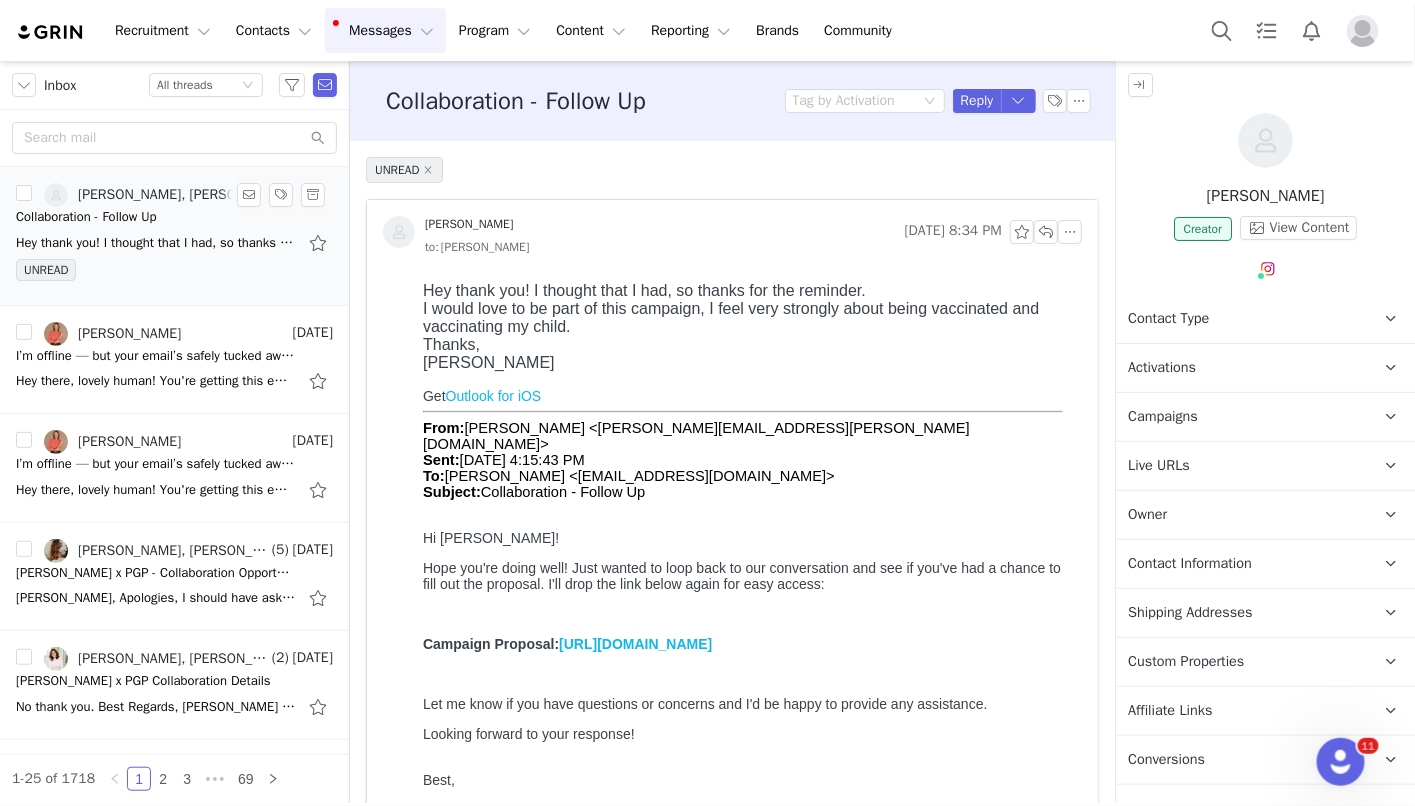 scroll, scrollTop: 0, scrollLeft: 0, axis: both 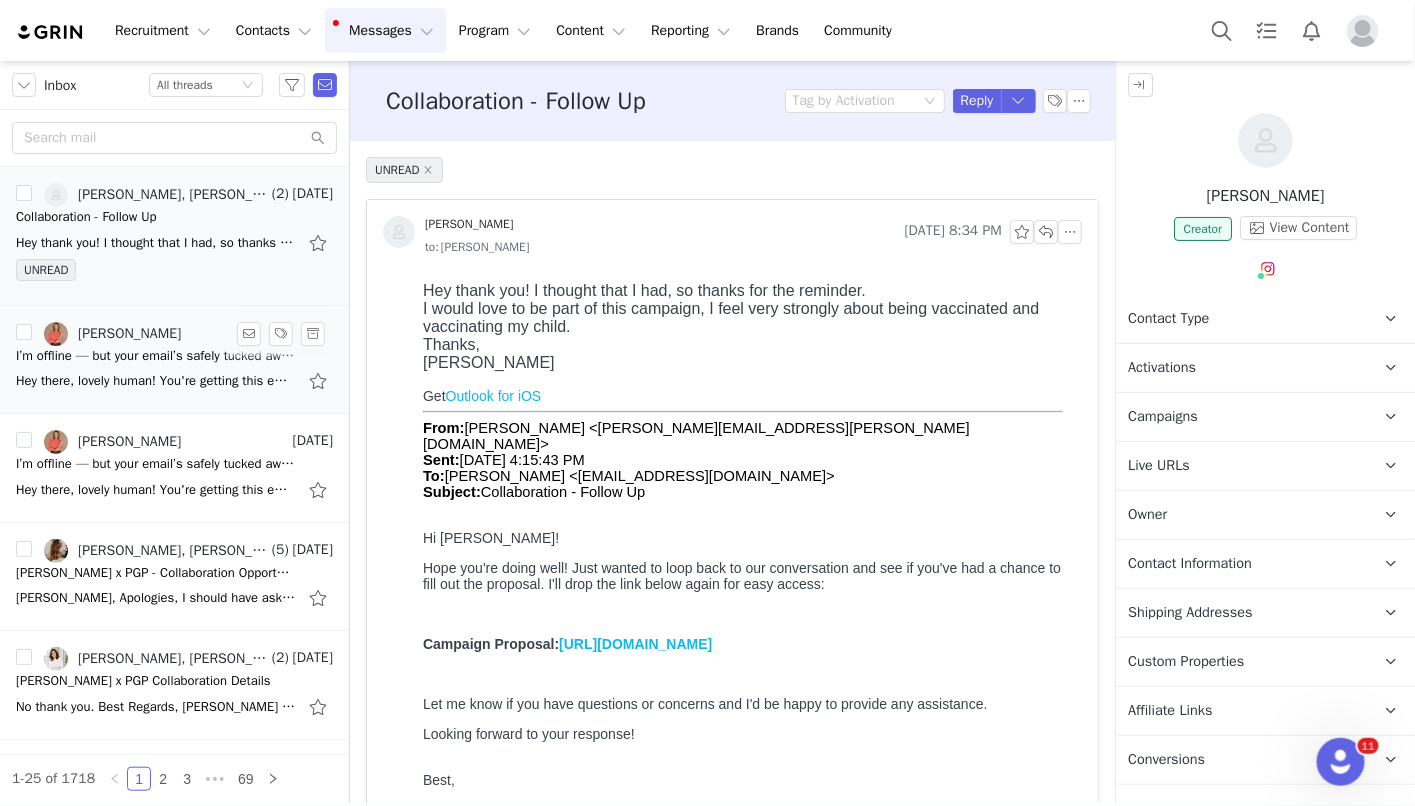 click on "I’m offline — but your email’s safely tucked away (no promises on a reply!)" at bounding box center [156, 356] 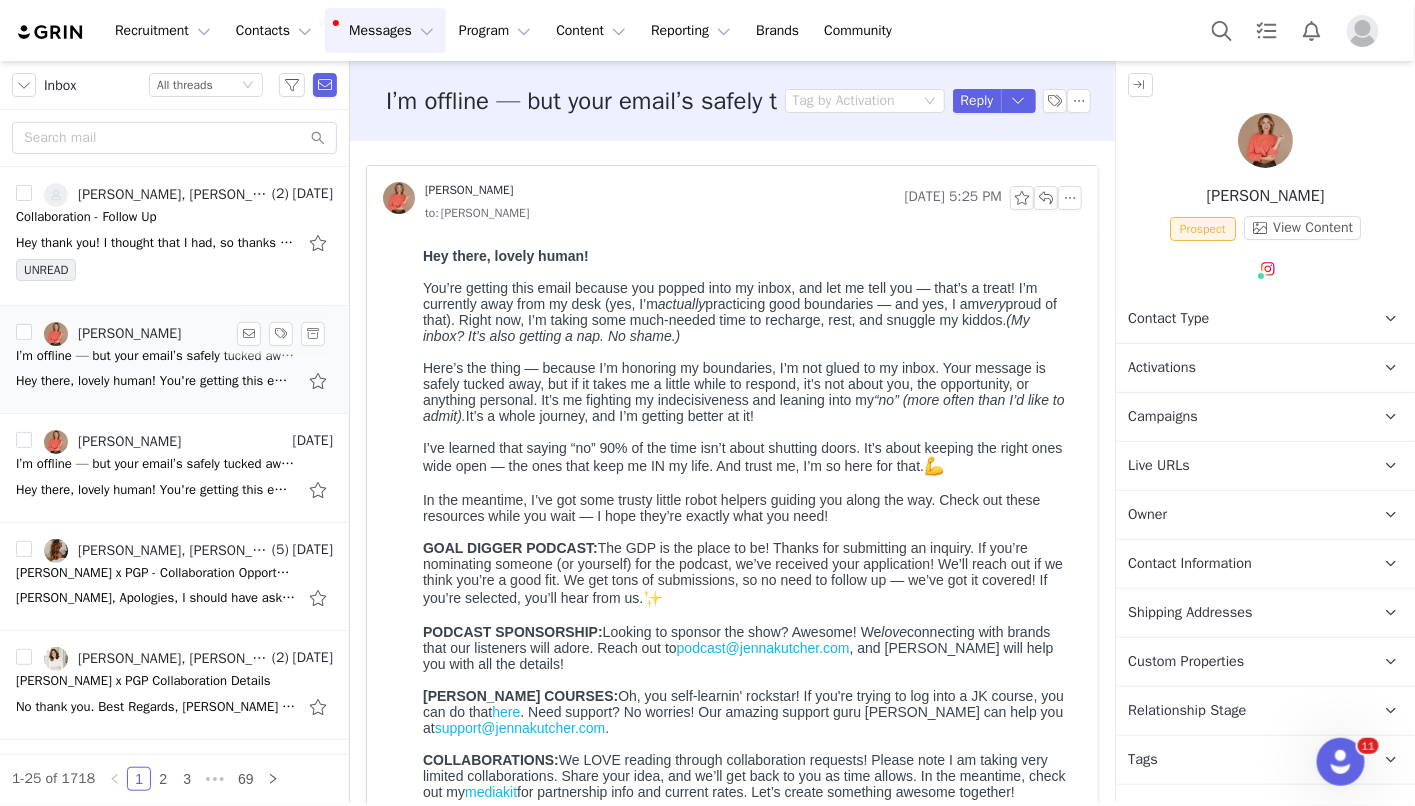 scroll, scrollTop: 0, scrollLeft: 0, axis: both 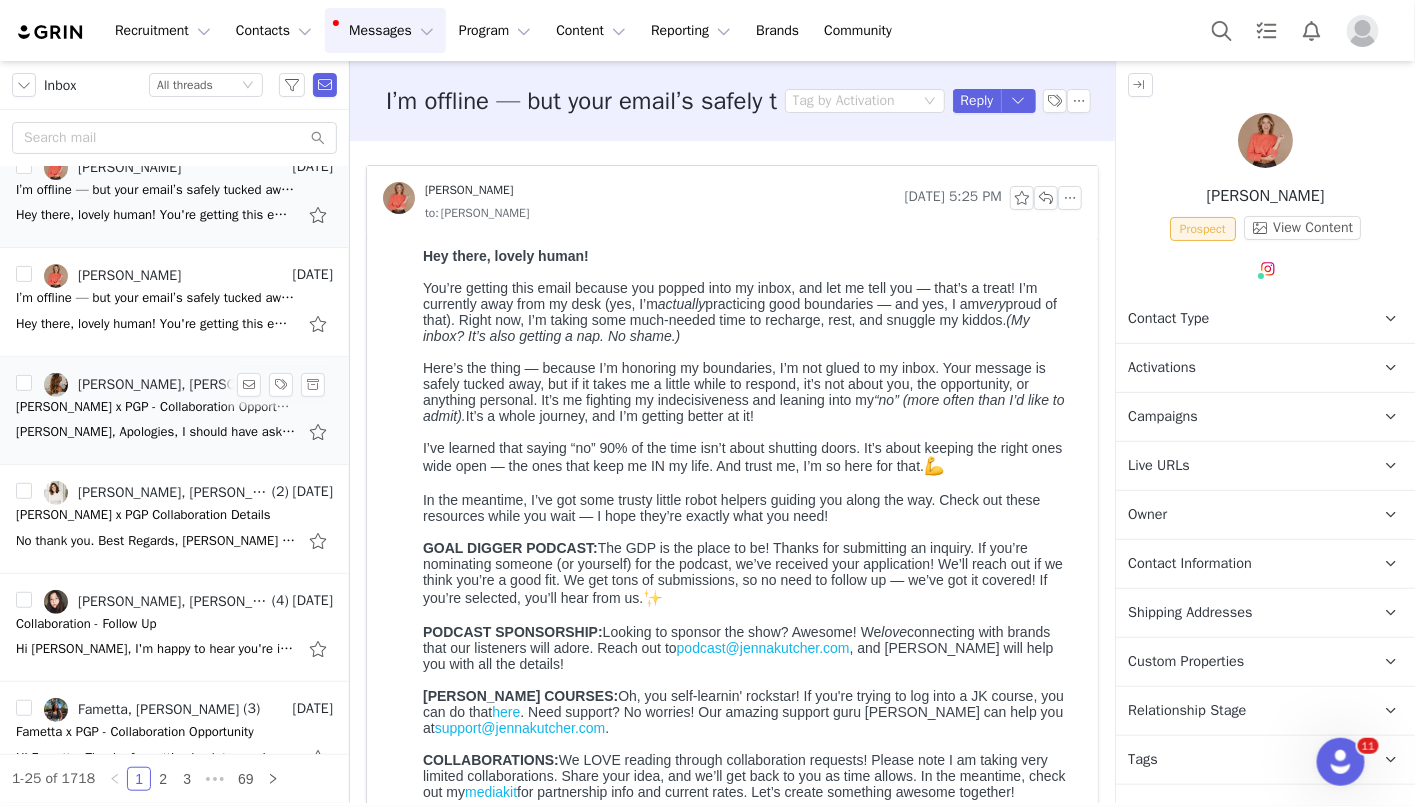 click on "Abigail x PGP - Collaboration Opportunity" at bounding box center [156, 407] 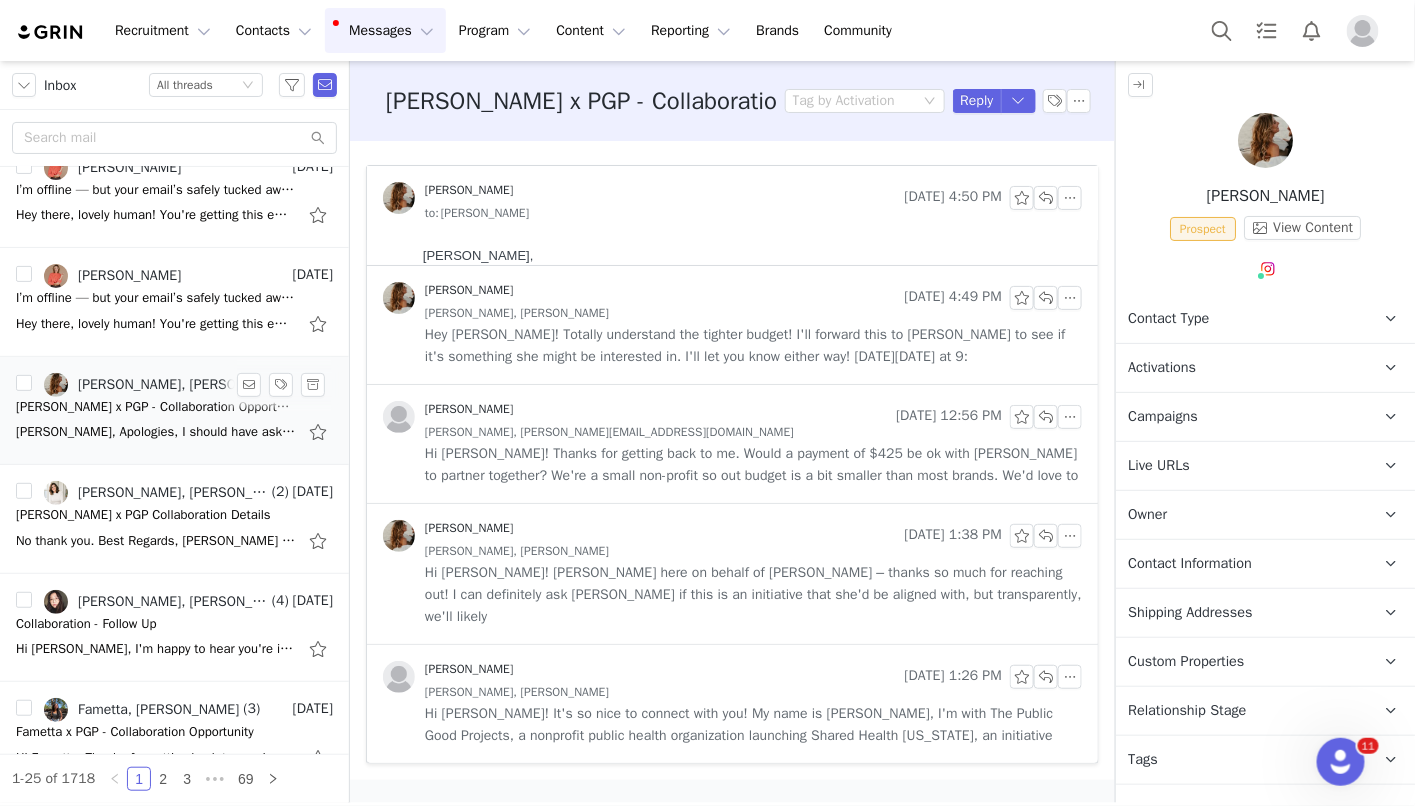 scroll, scrollTop: 0, scrollLeft: 0, axis: both 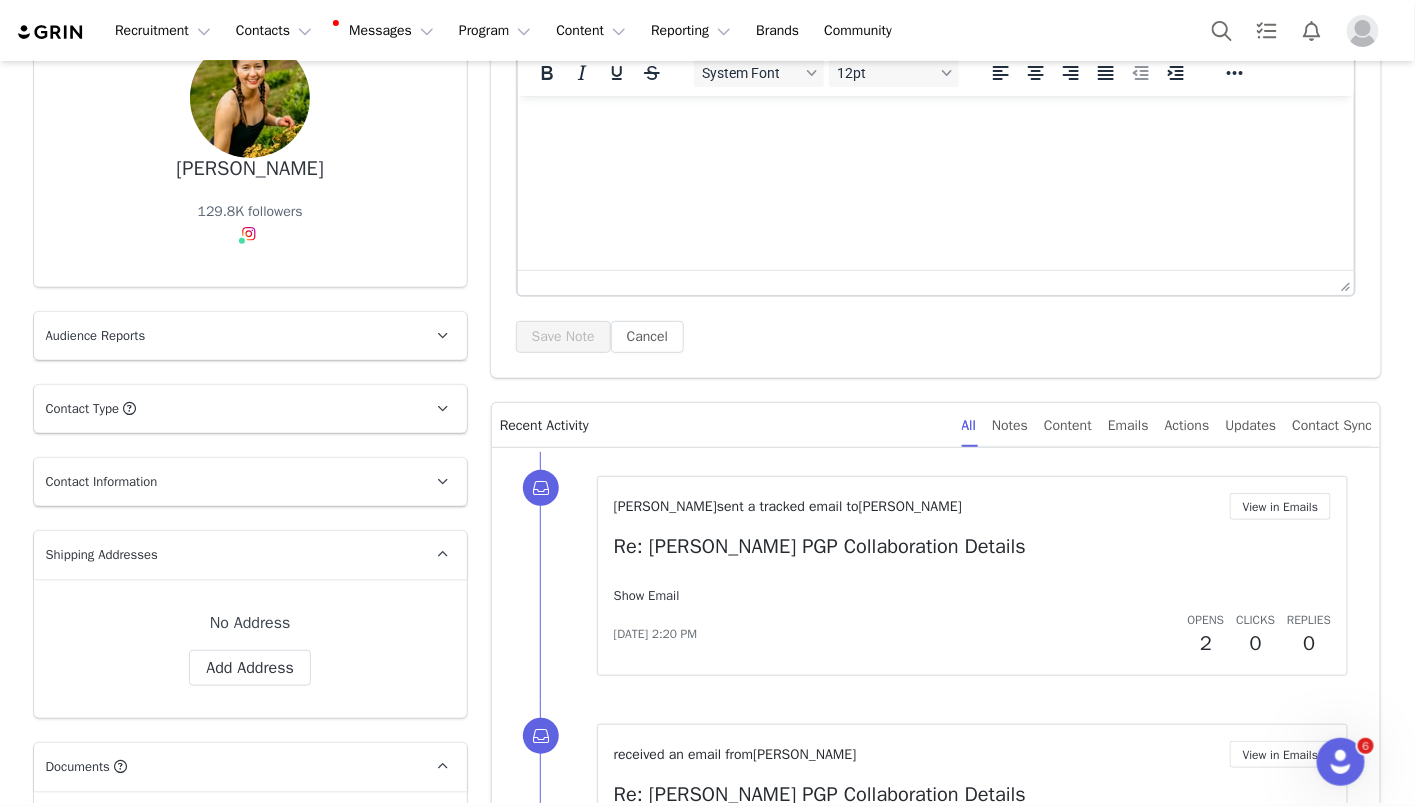 click on "Show Email" at bounding box center (647, 595) 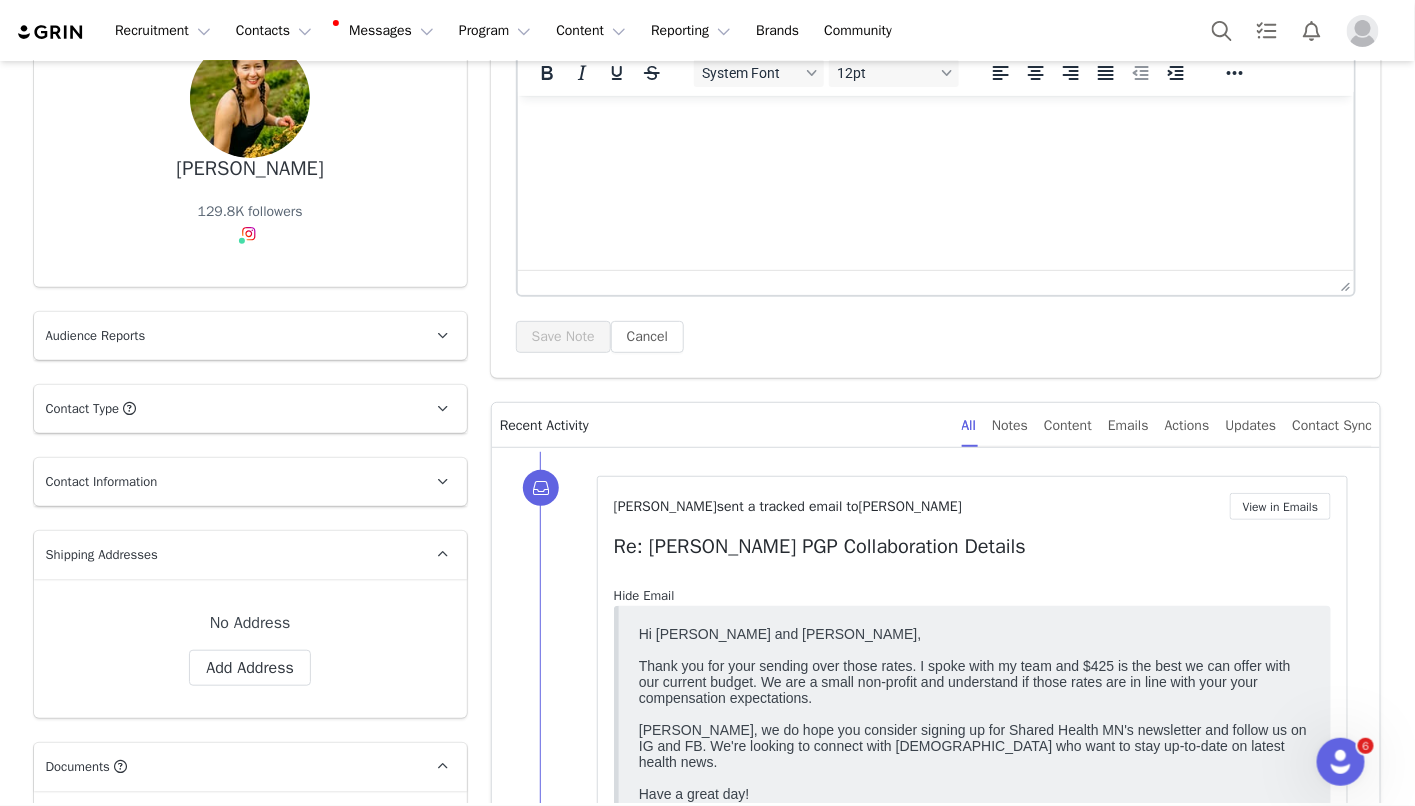 scroll, scrollTop: 0, scrollLeft: 0, axis: both 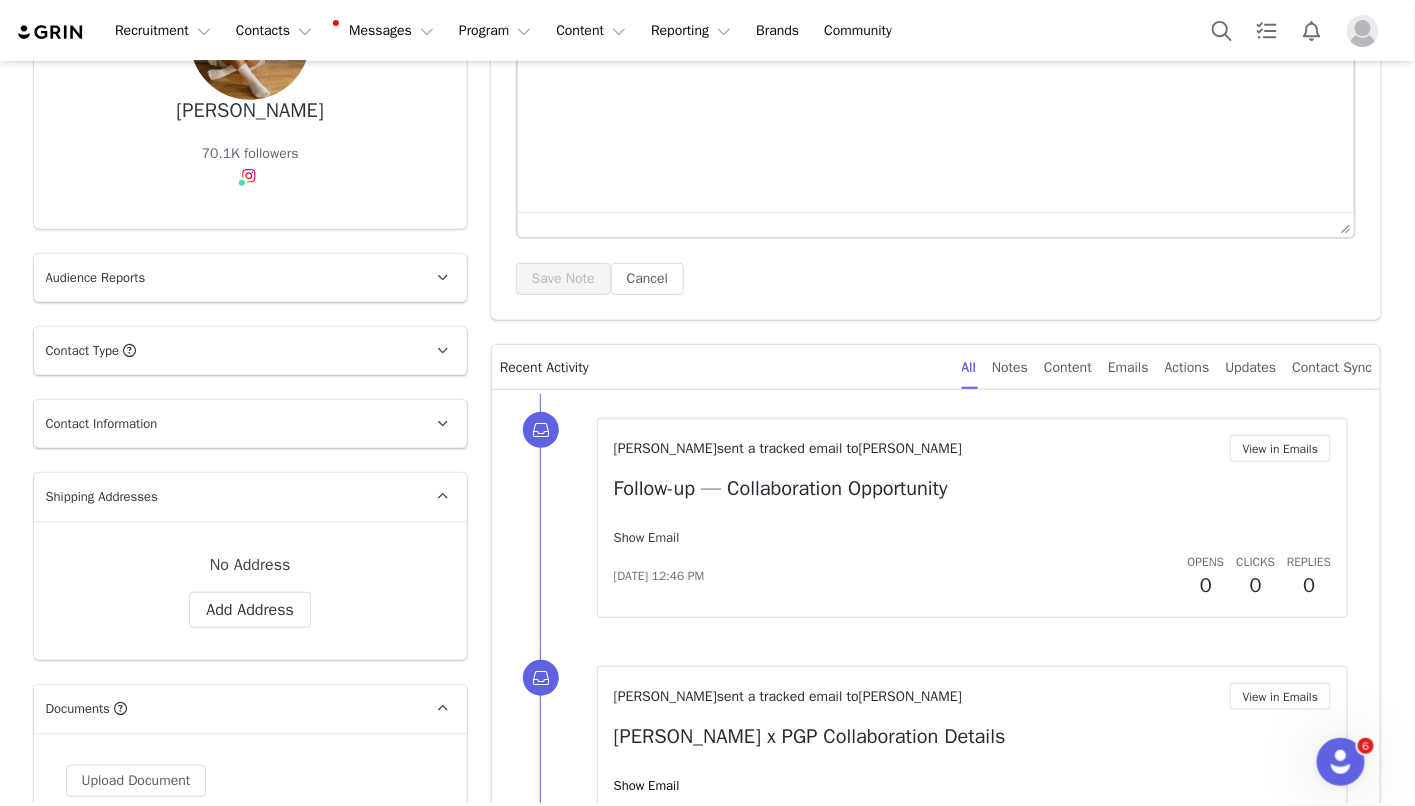 click on "Show Email" at bounding box center [647, 537] 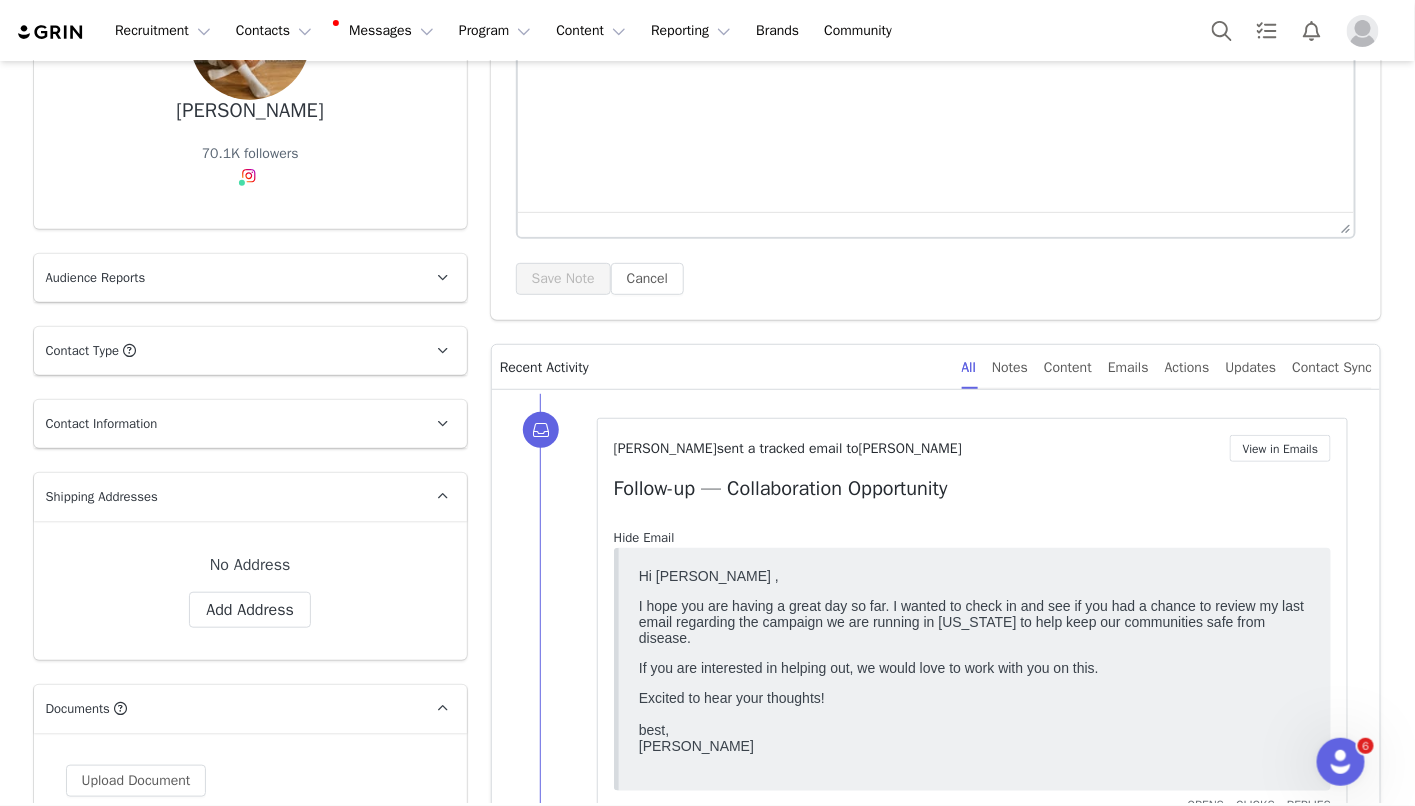 scroll, scrollTop: 0, scrollLeft: 0, axis: both 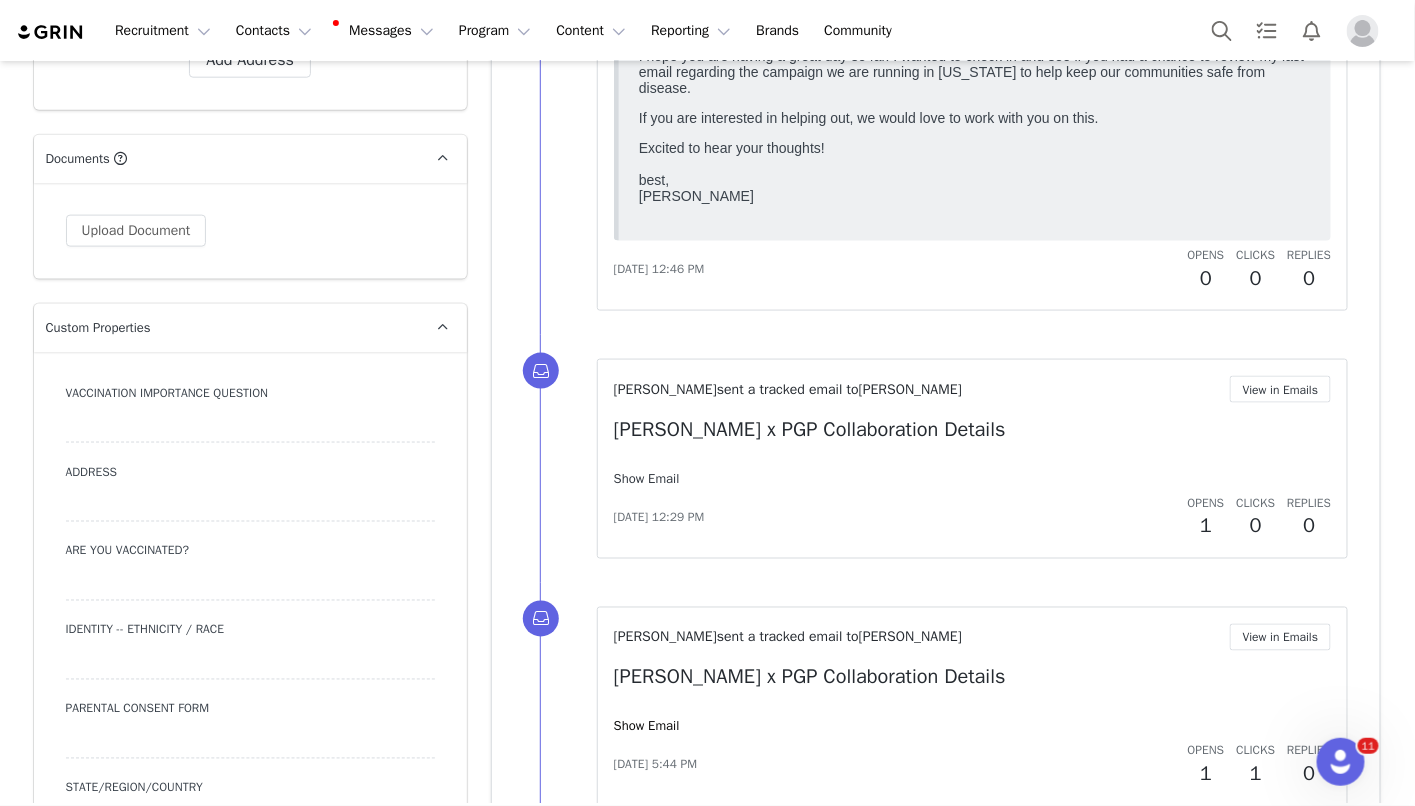 click on "Show Email" at bounding box center (647, 478) 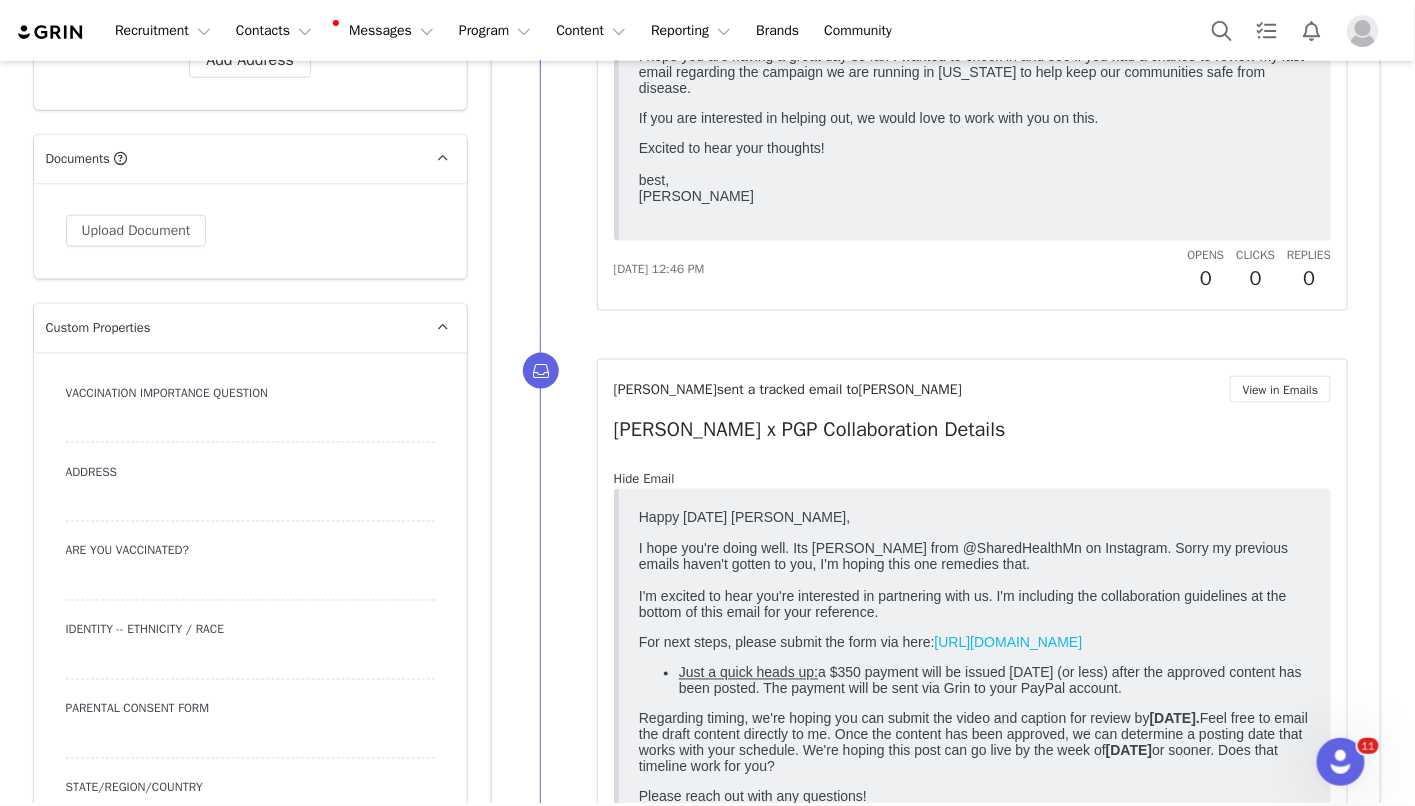 scroll, scrollTop: 0, scrollLeft: 0, axis: both 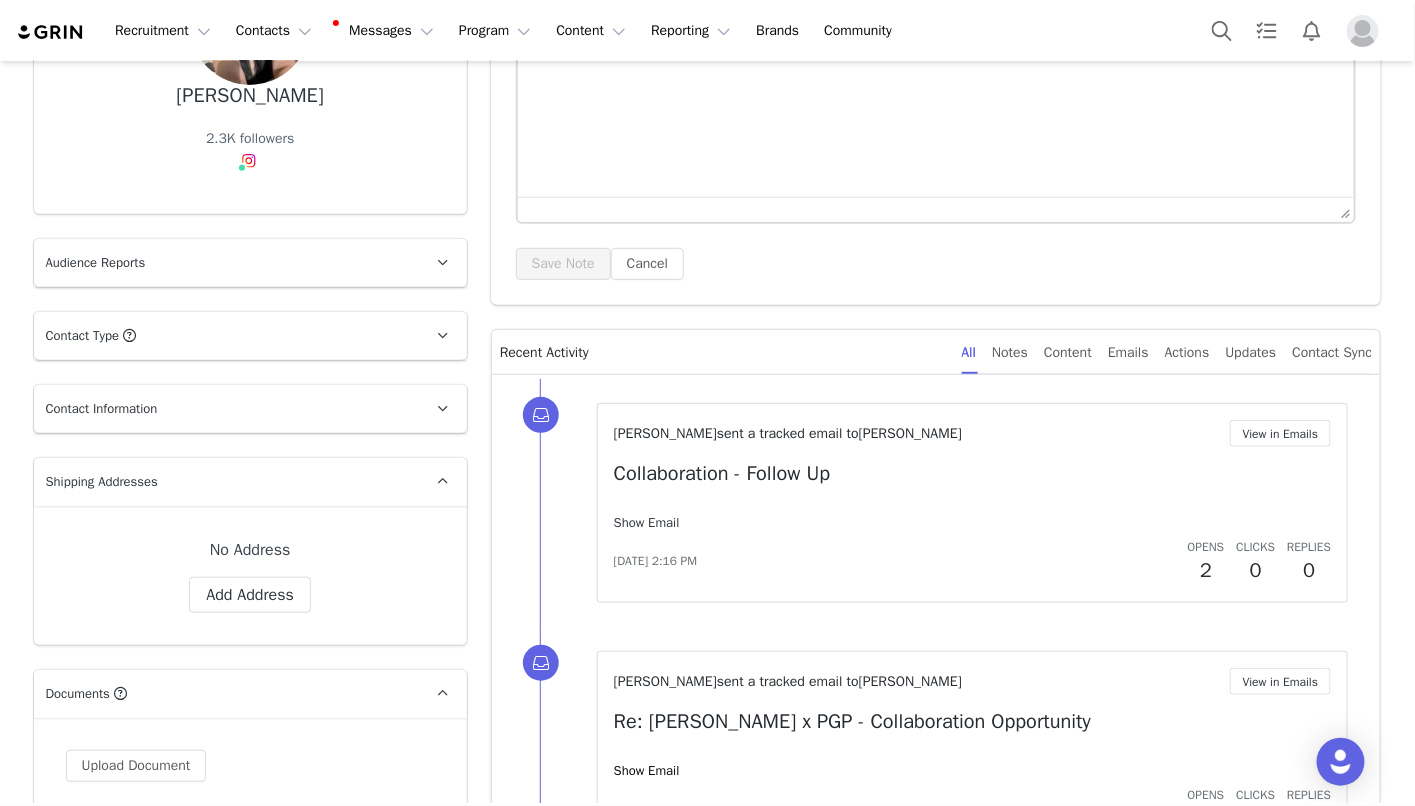 click on "Show Email" at bounding box center [647, 522] 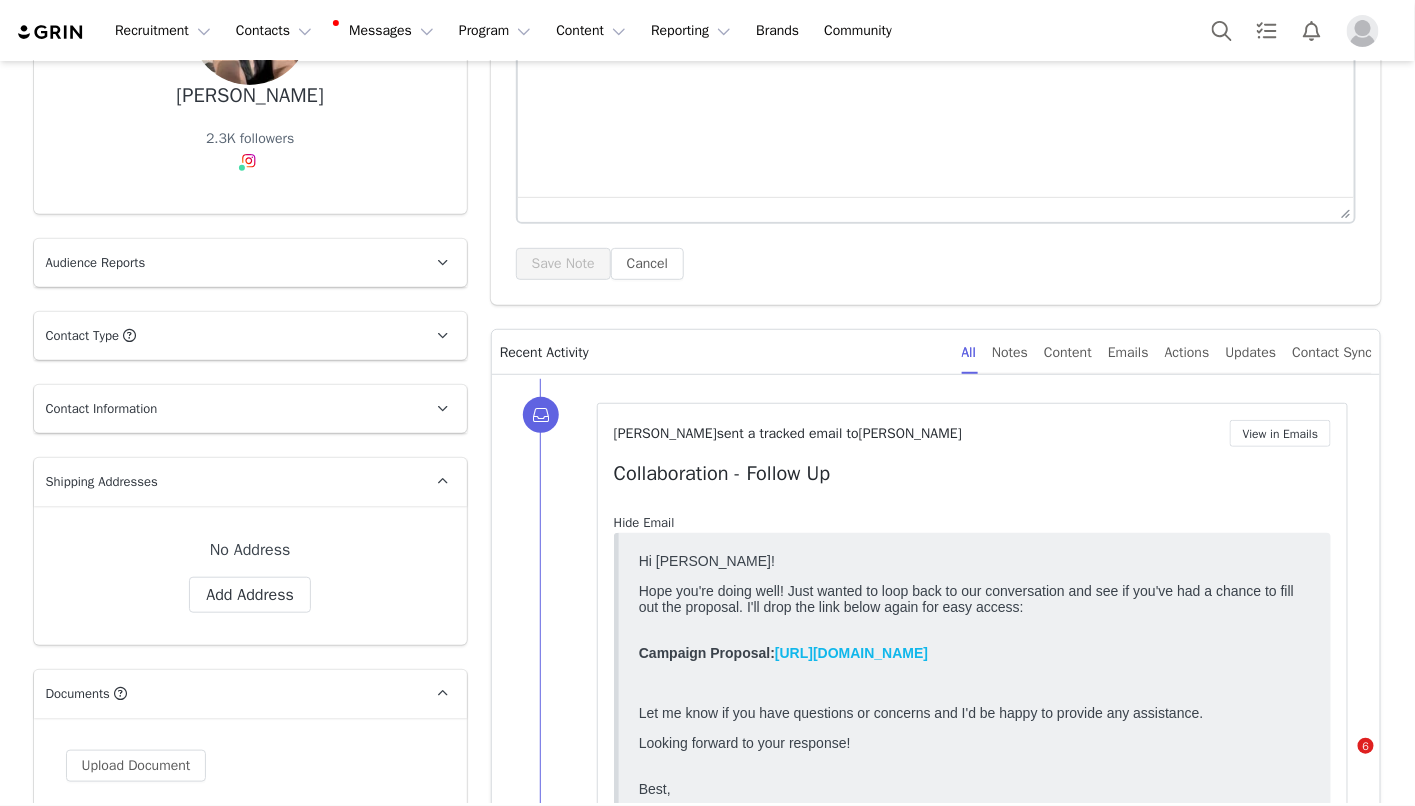 scroll, scrollTop: 0, scrollLeft: 0, axis: both 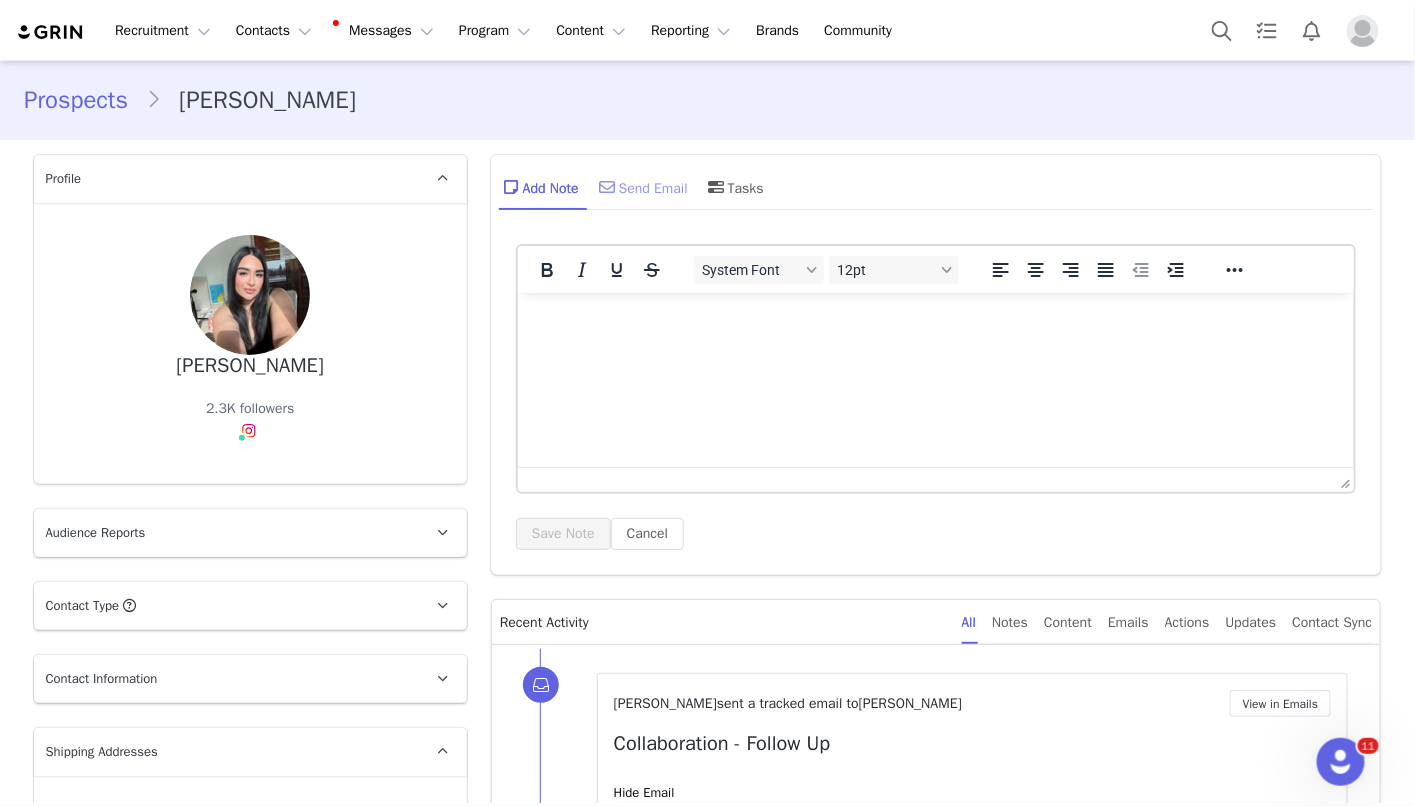 click on "Send Email" at bounding box center (641, 187) 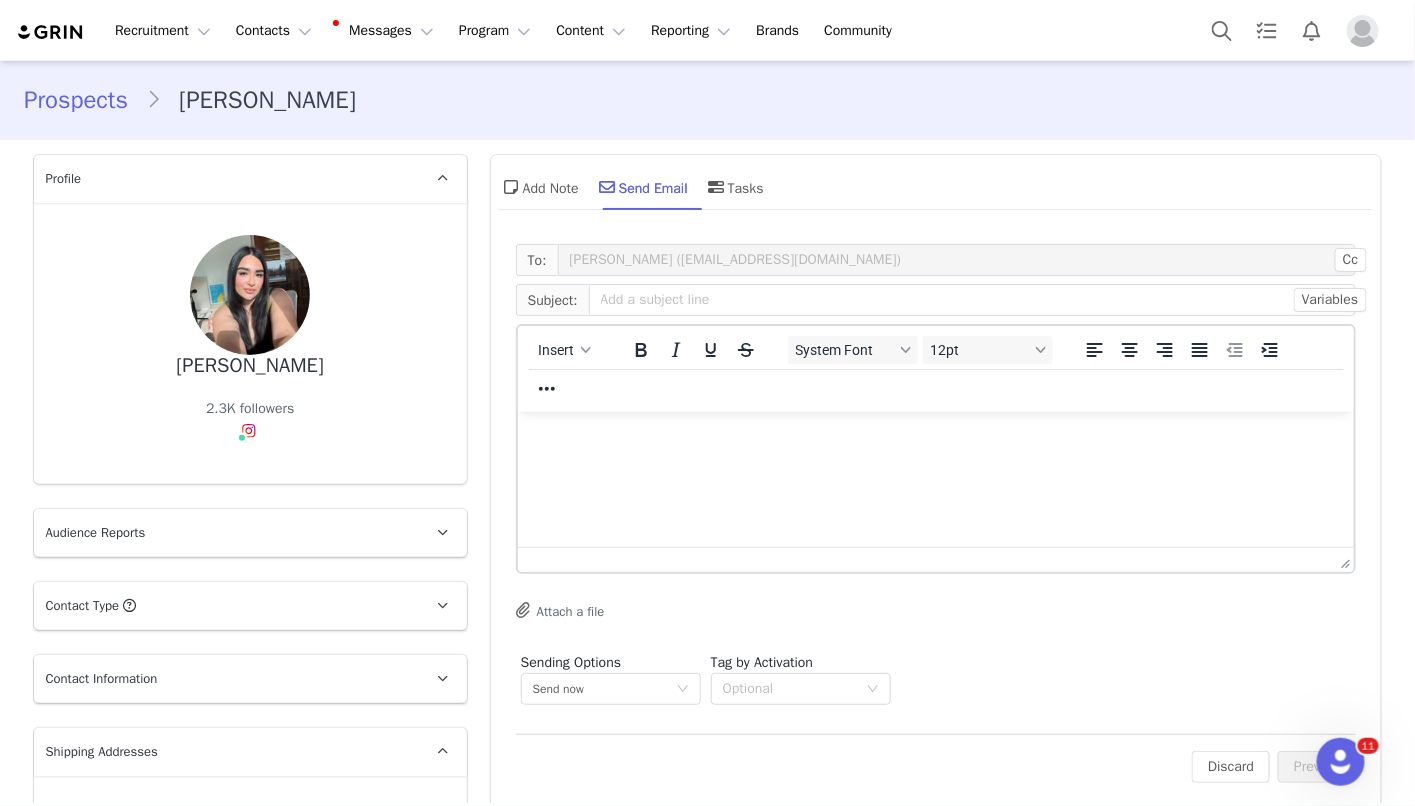 scroll, scrollTop: 0, scrollLeft: 0, axis: both 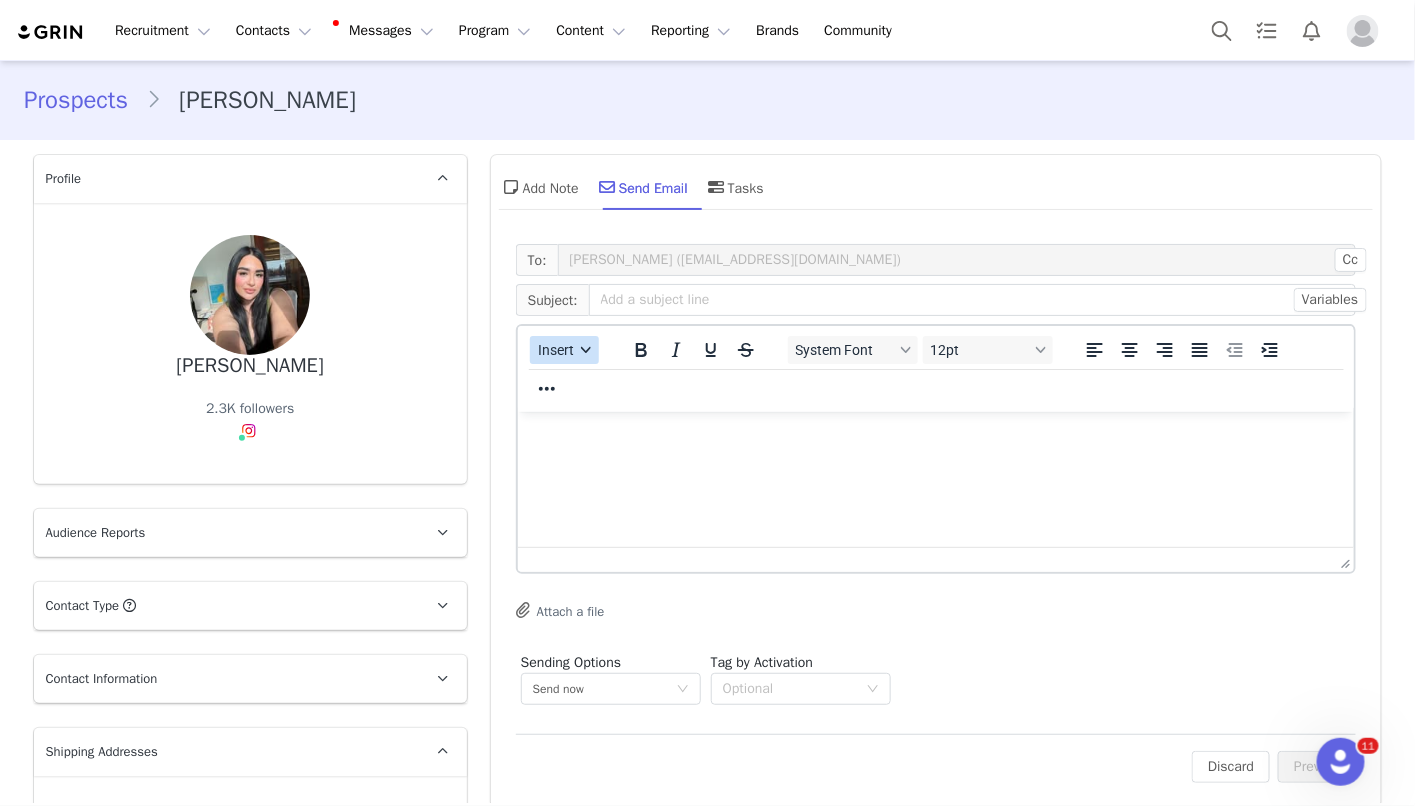click on "Insert" at bounding box center [556, 350] 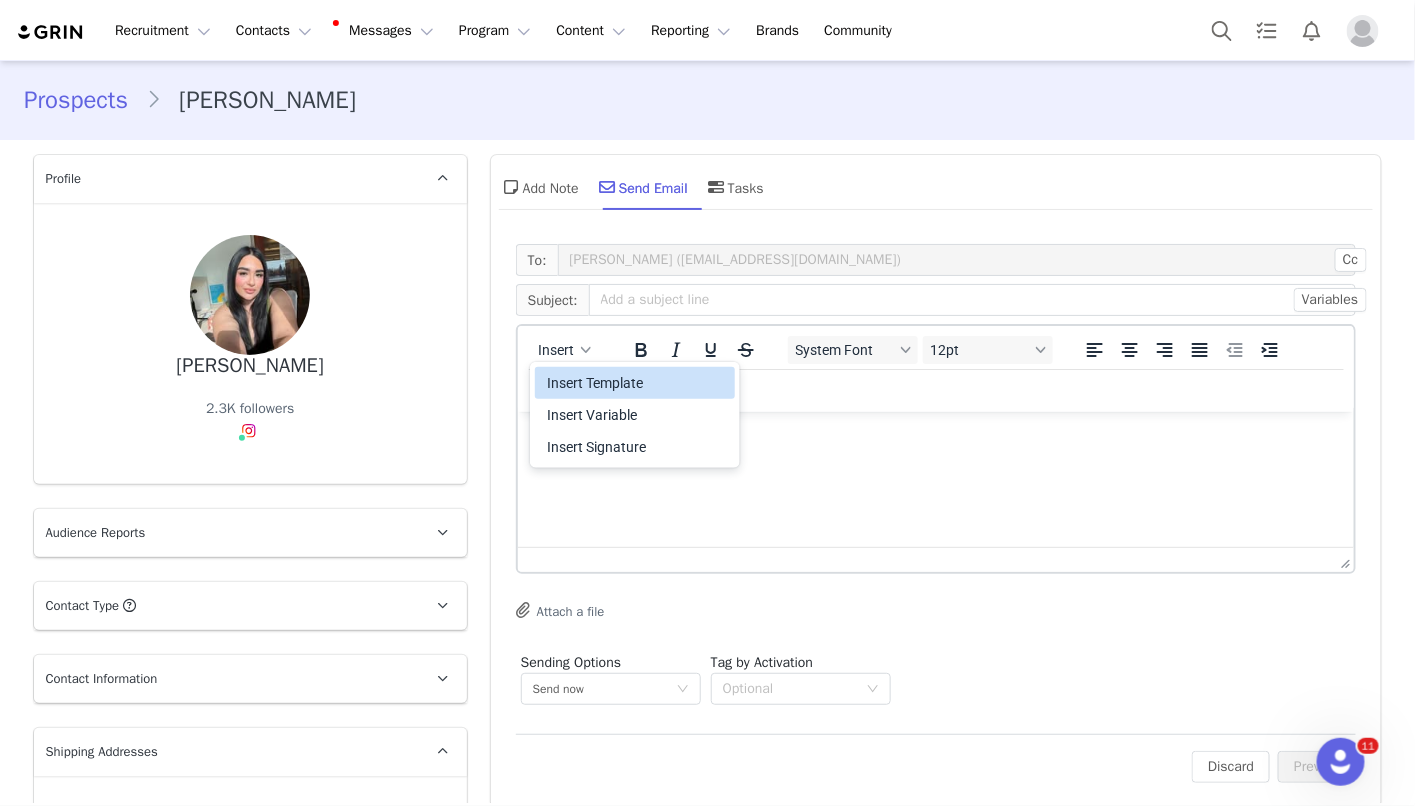 click on "Insert Template" at bounding box center (637, 383) 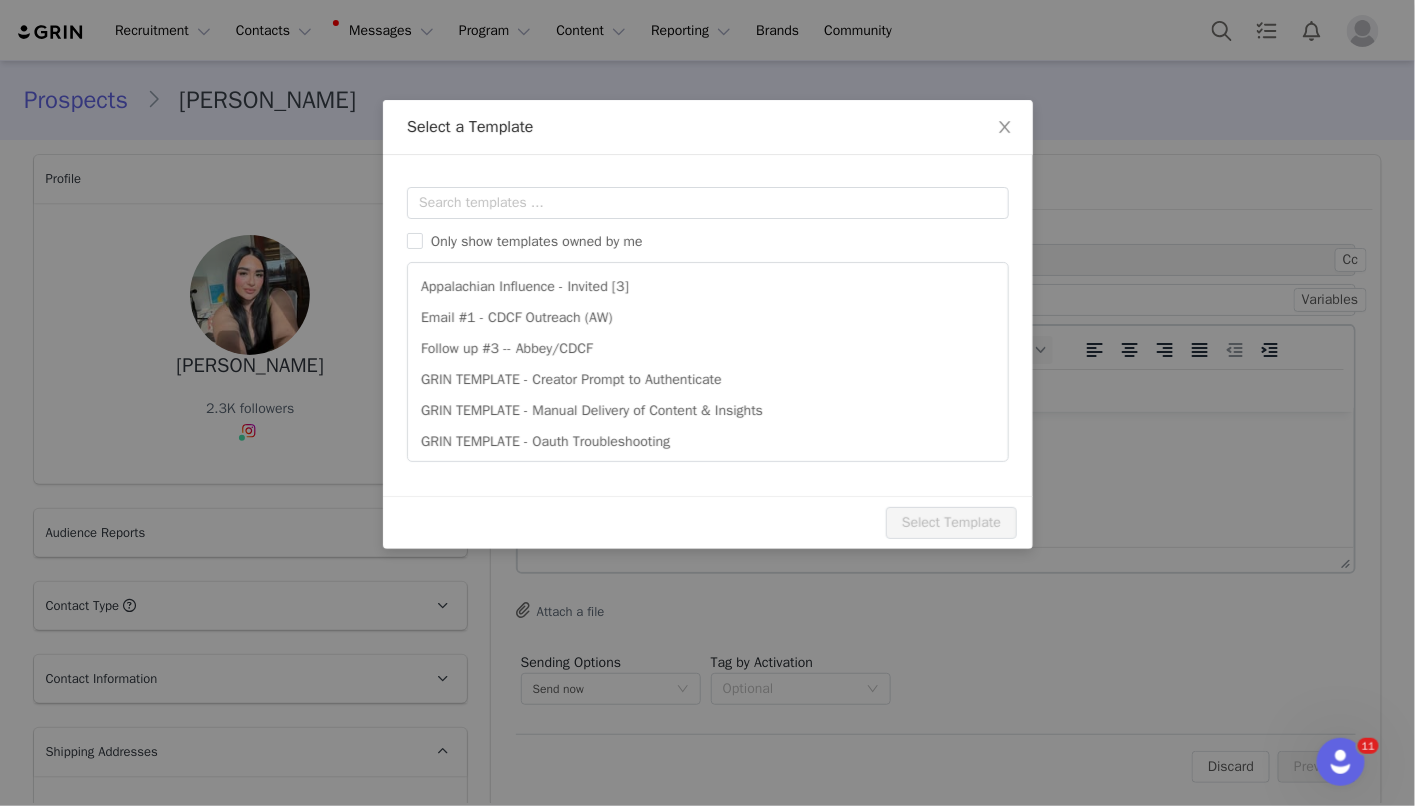 scroll, scrollTop: 0, scrollLeft: 0, axis: both 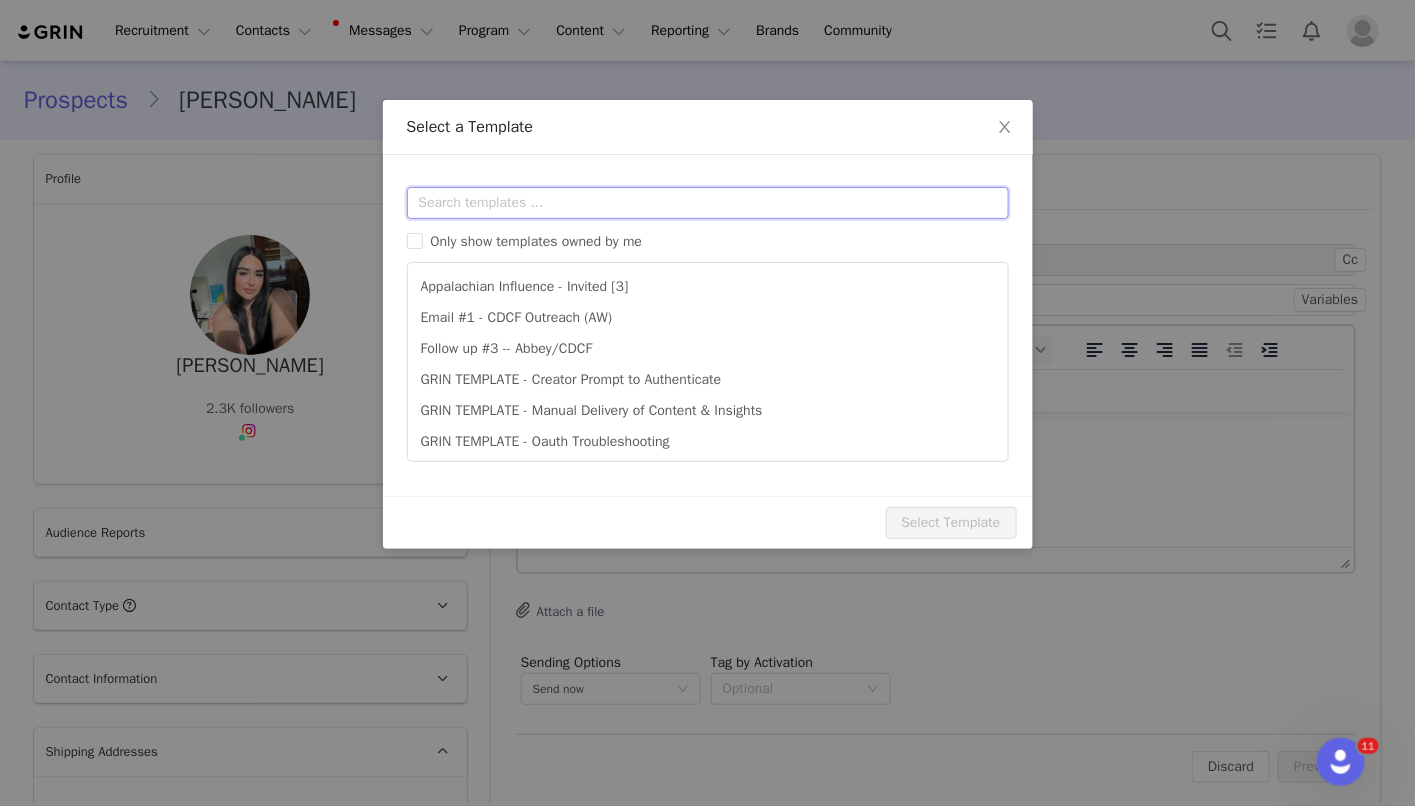 click at bounding box center (708, 203) 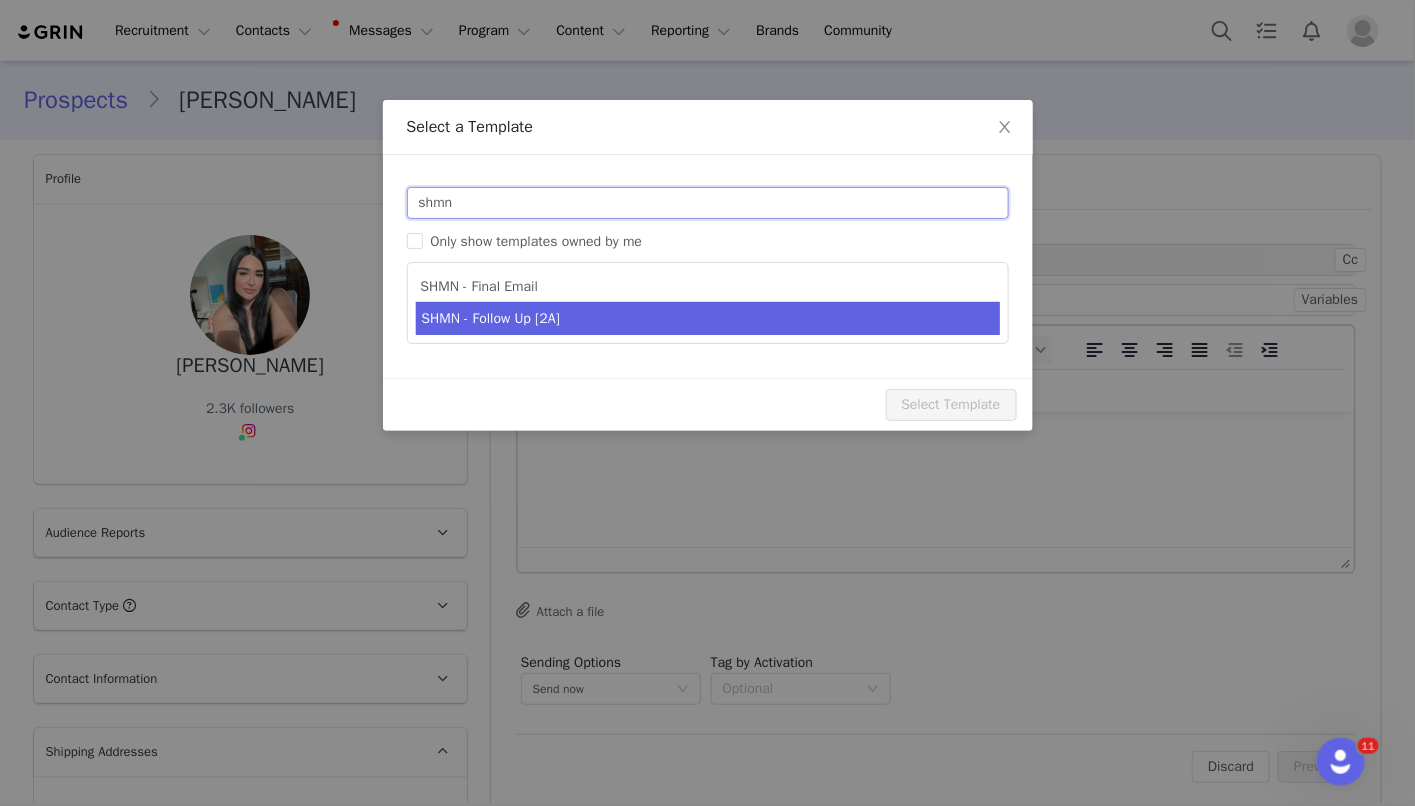 type on "shmn" 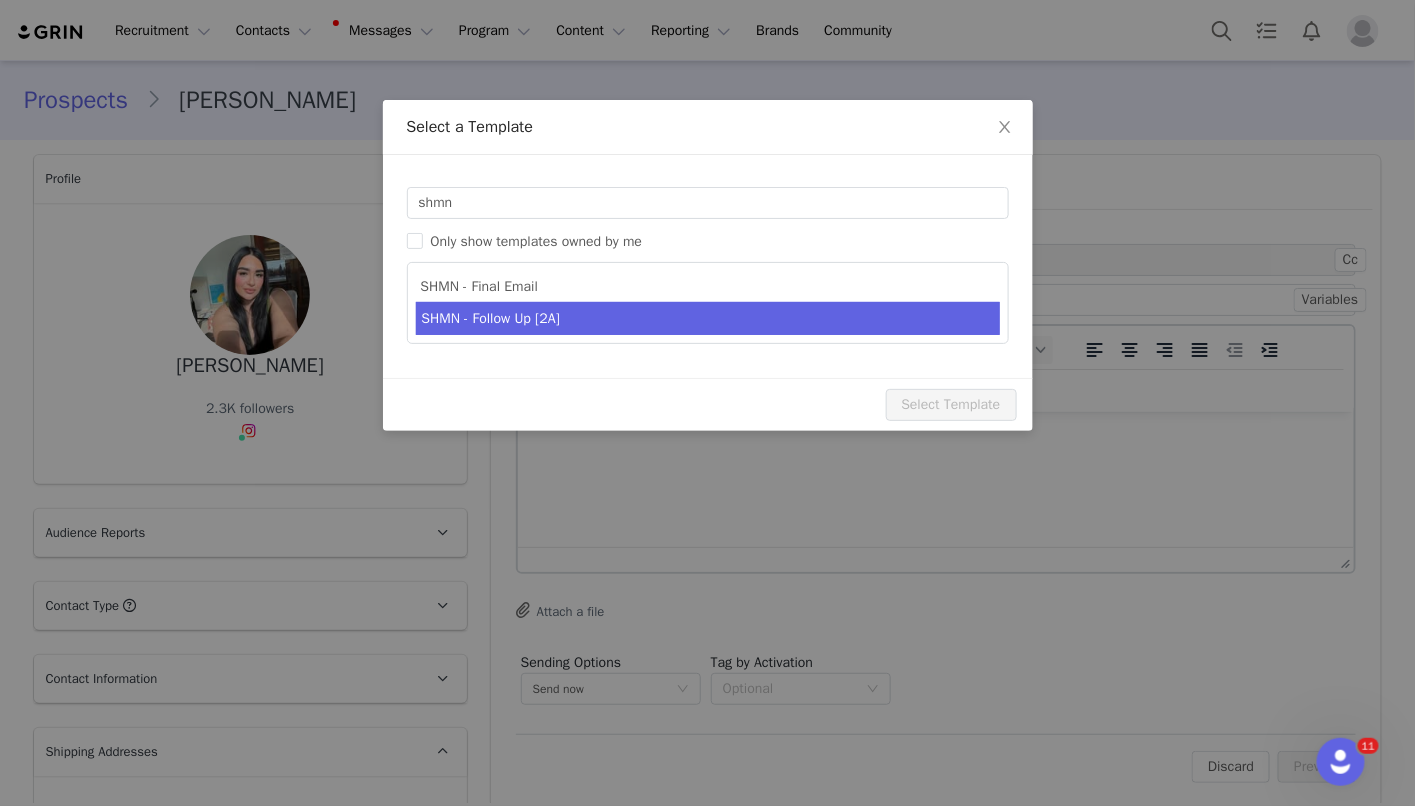 click on "SHMN - Follow Up [2A]" at bounding box center [708, 318] 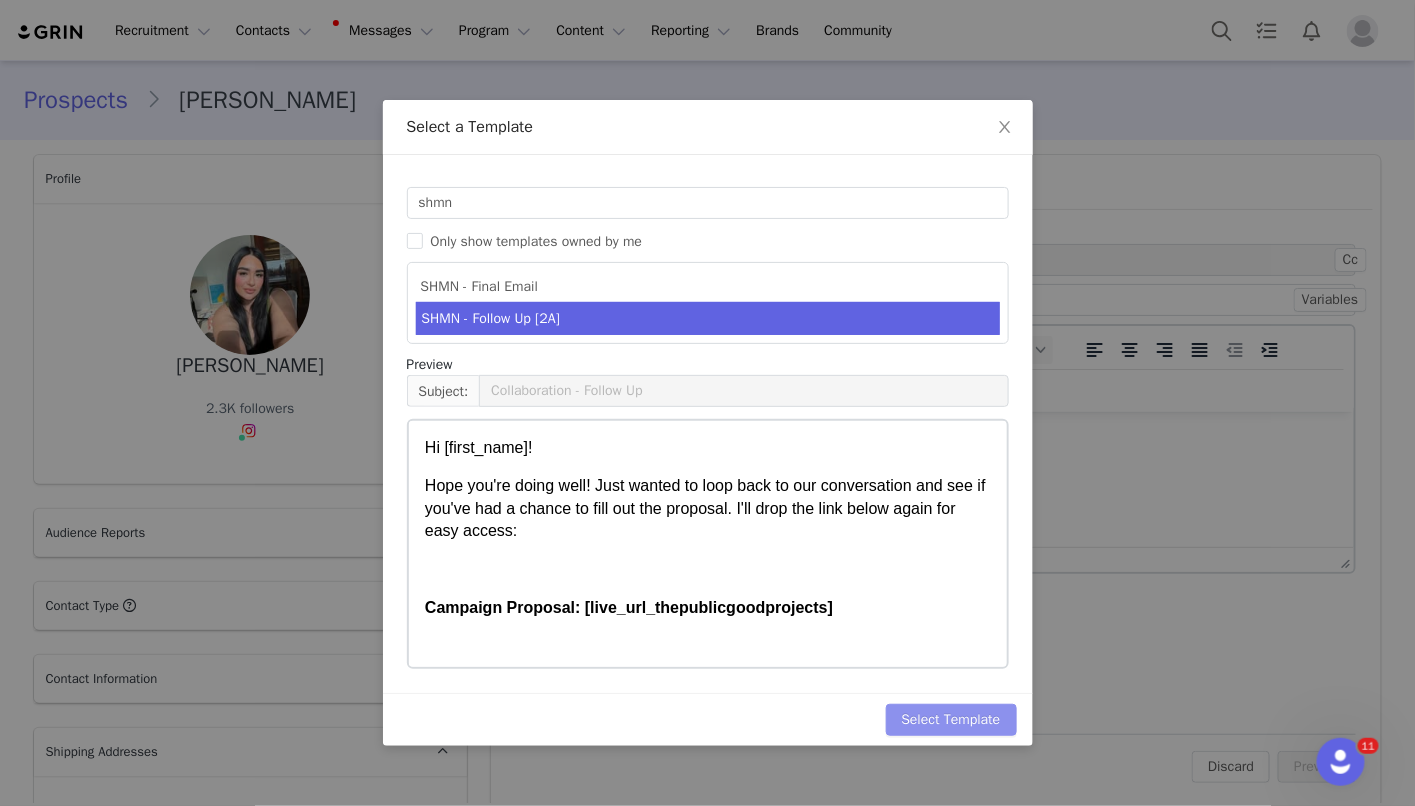 click on "Select Template" at bounding box center [951, 720] 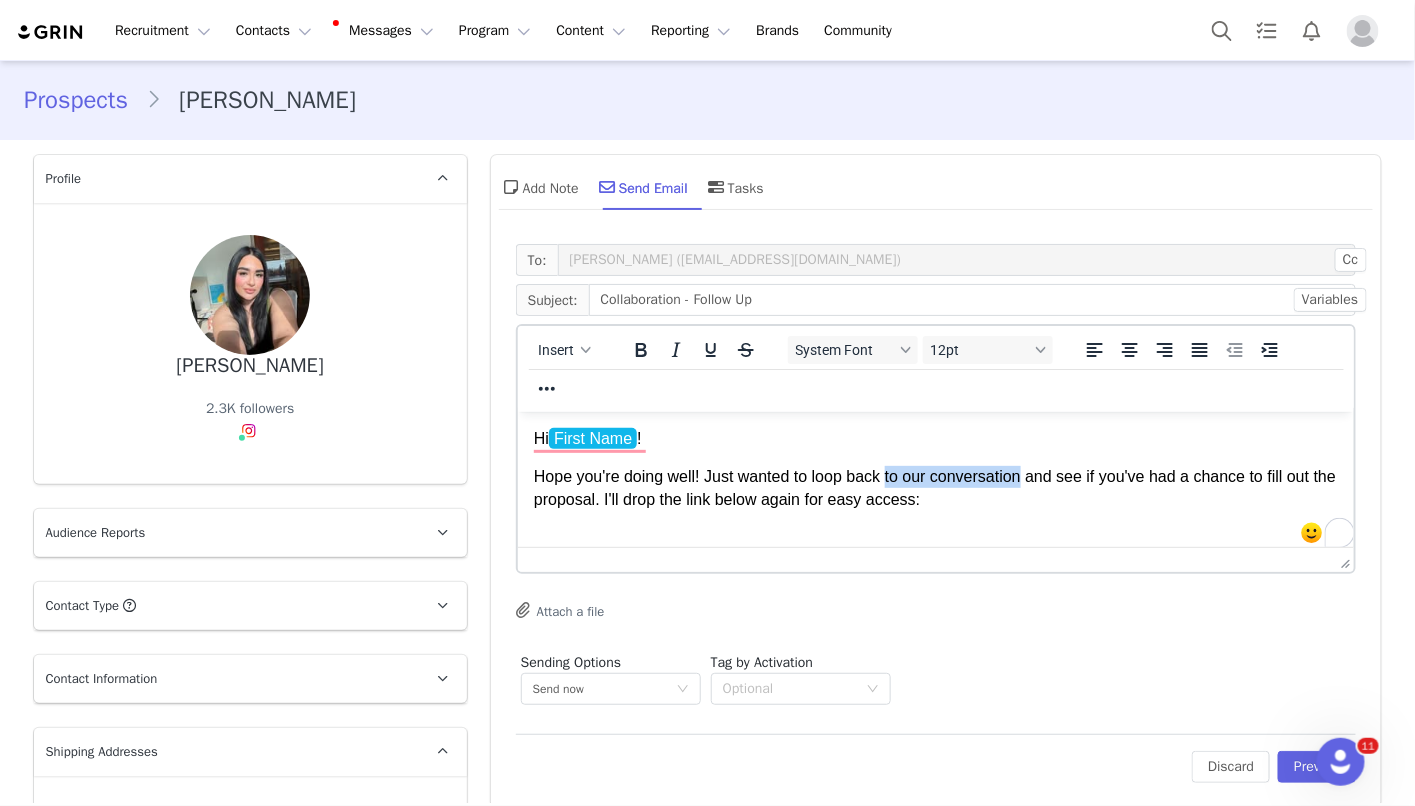 drag, startPoint x: 891, startPoint y: 477, endPoint x: 1035, endPoint y: 483, distance: 144.12494 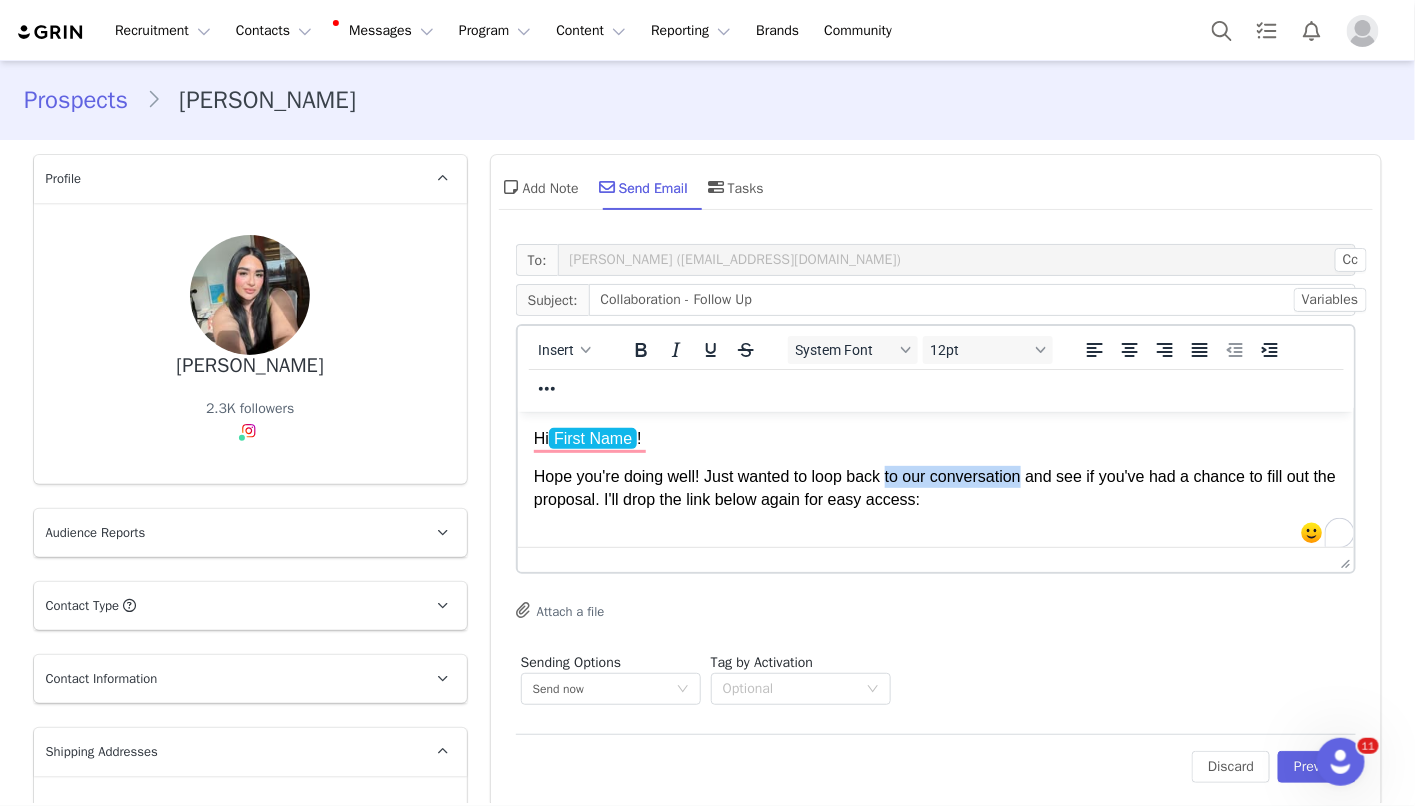 click on "Hope you're doing well! Just wanted to loop back to our conversation and see if you've had a chance to fill out the proposal. I'll drop the link below again for easy access:" at bounding box center [935, 487] 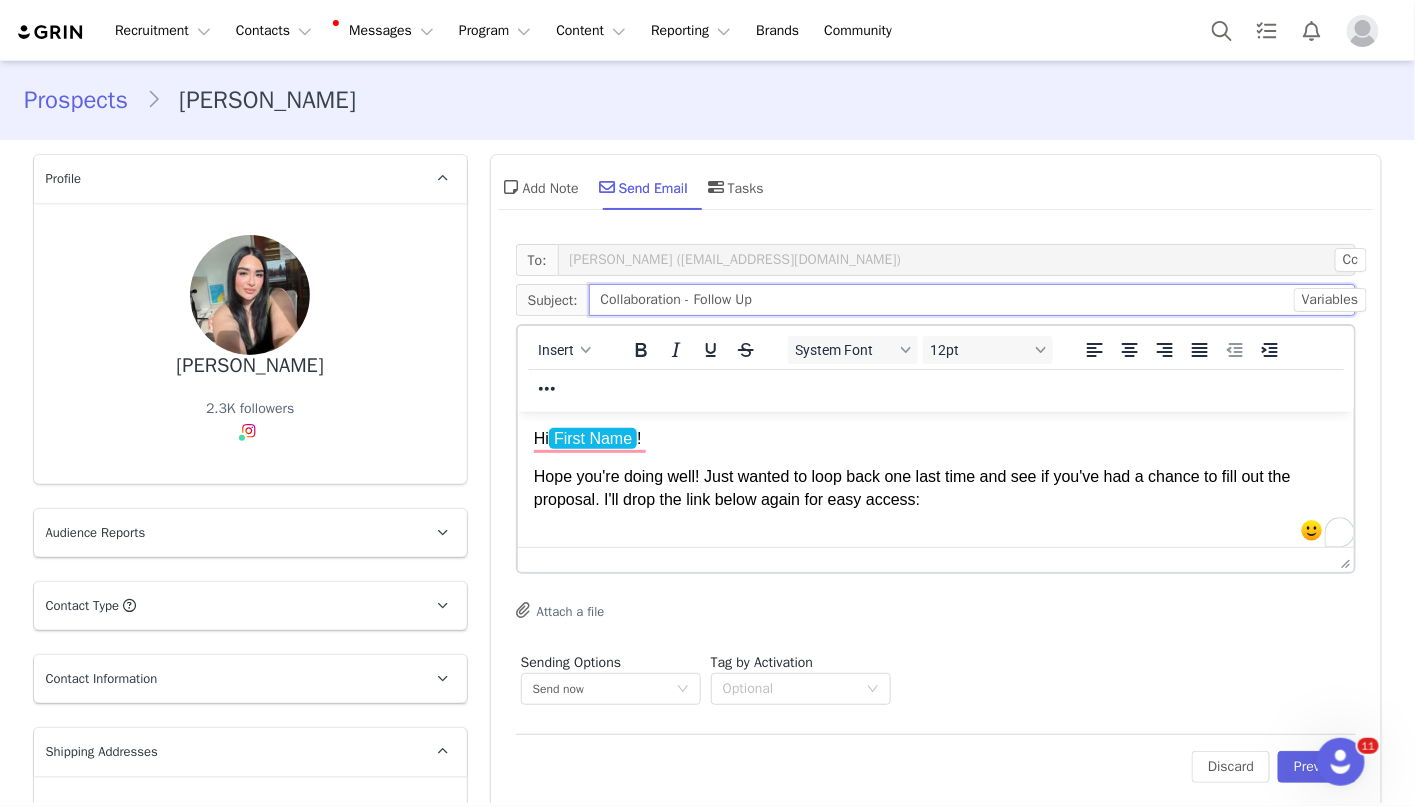 click on "Collaboration - Follow Up" at bounding box center (973, 300) 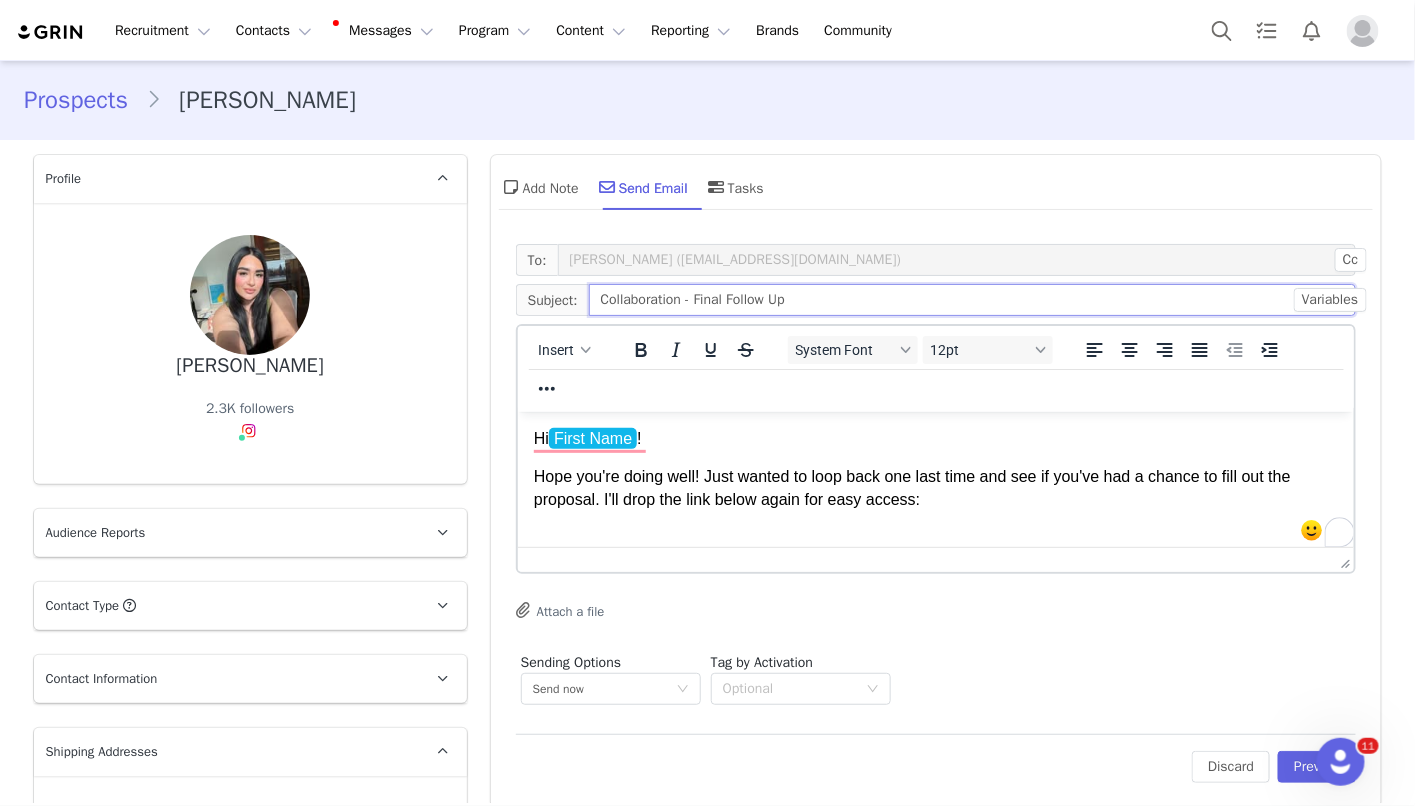 scroll, scrollTop: 121, scrollLeft: 0, axis: vertical 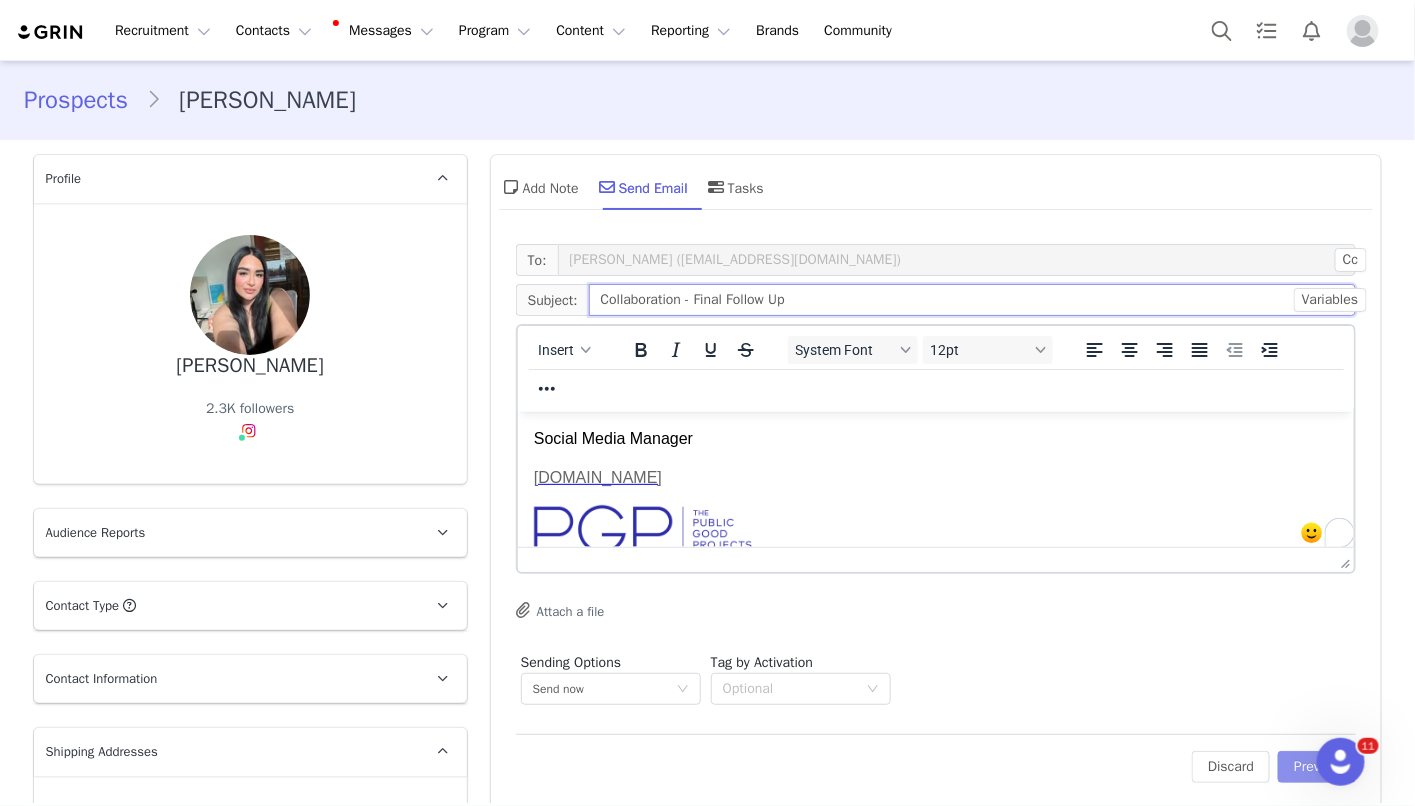 type on "Collaboration - Final Follow Up" 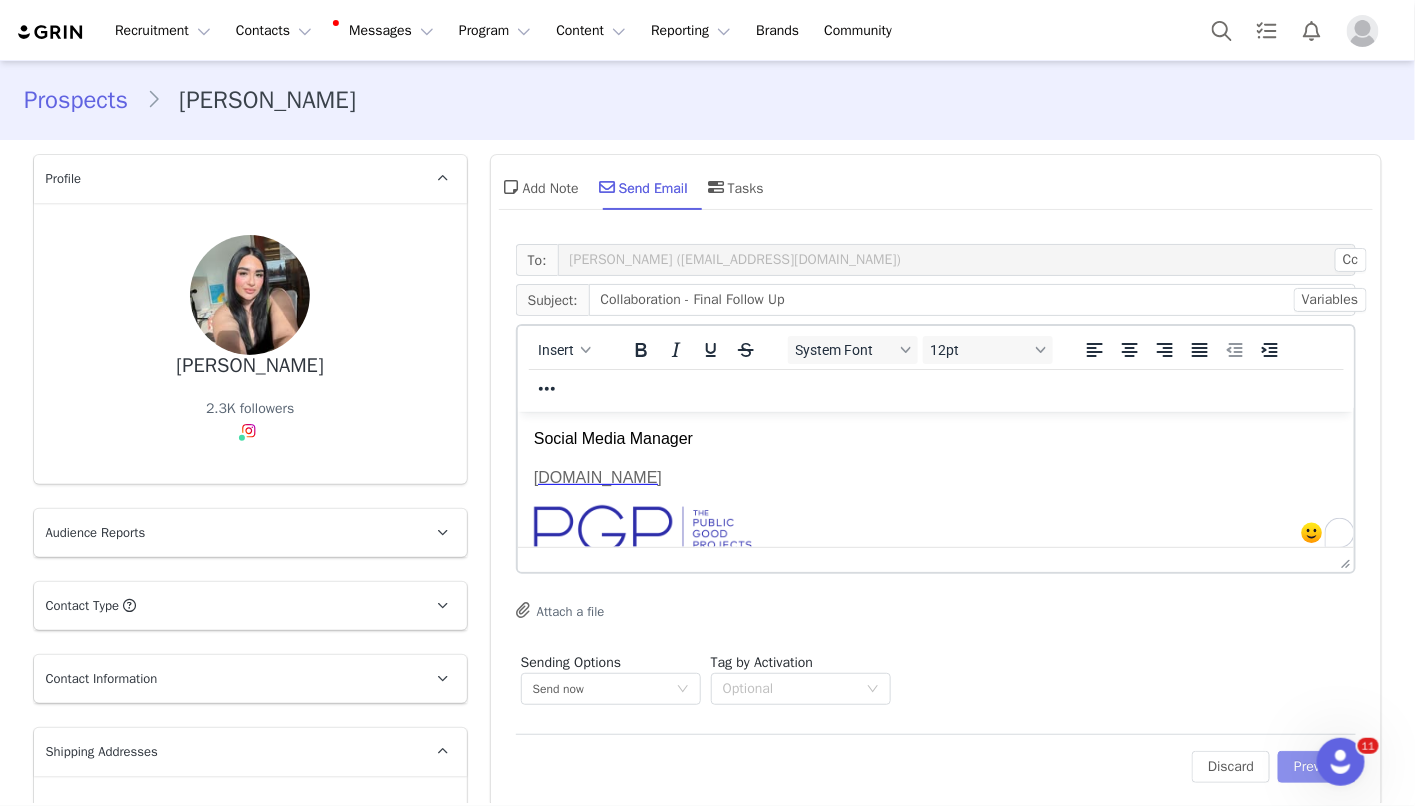 click on "Preview" at bounding box center [1317, 767] 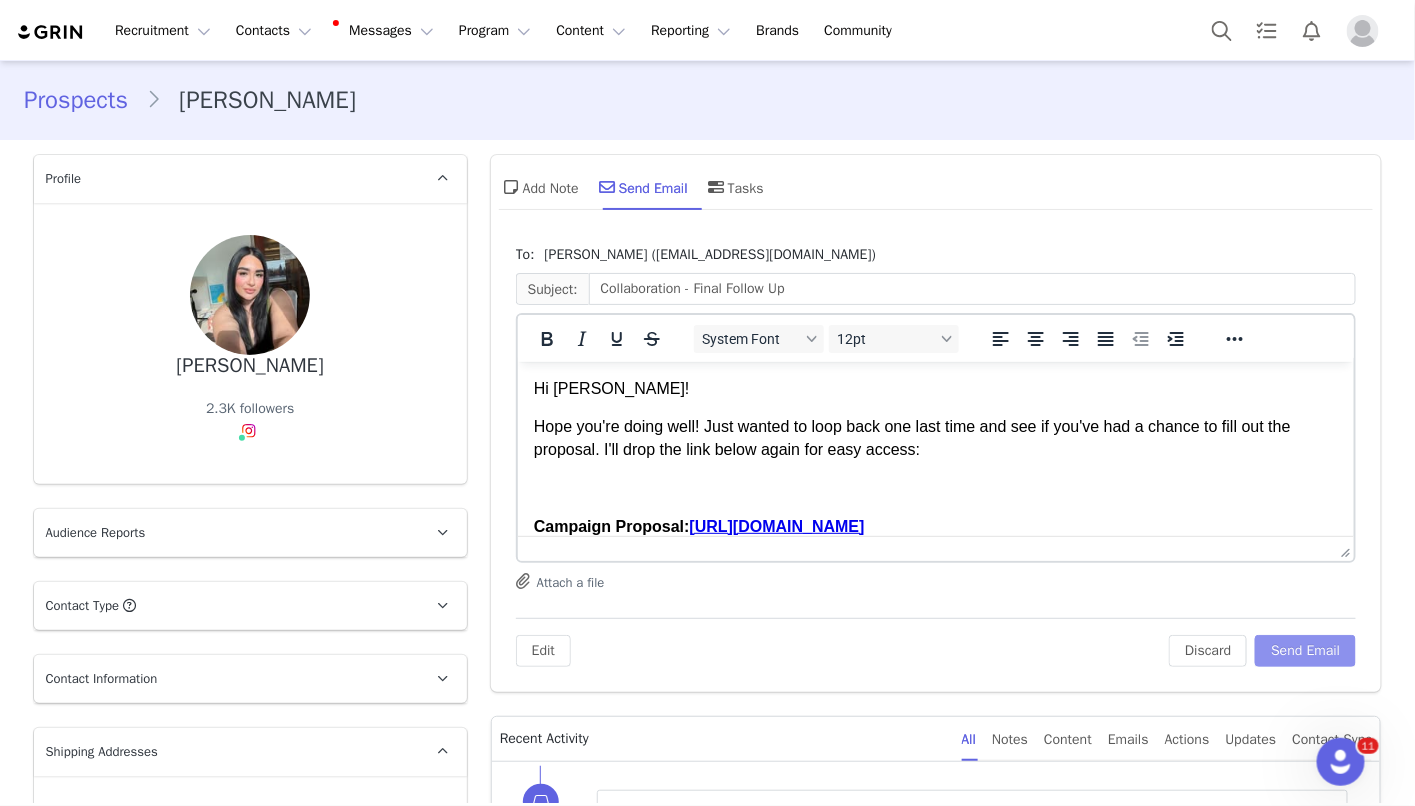 scroll, scrollTop: 0, scrollLeft: 0, axis: both 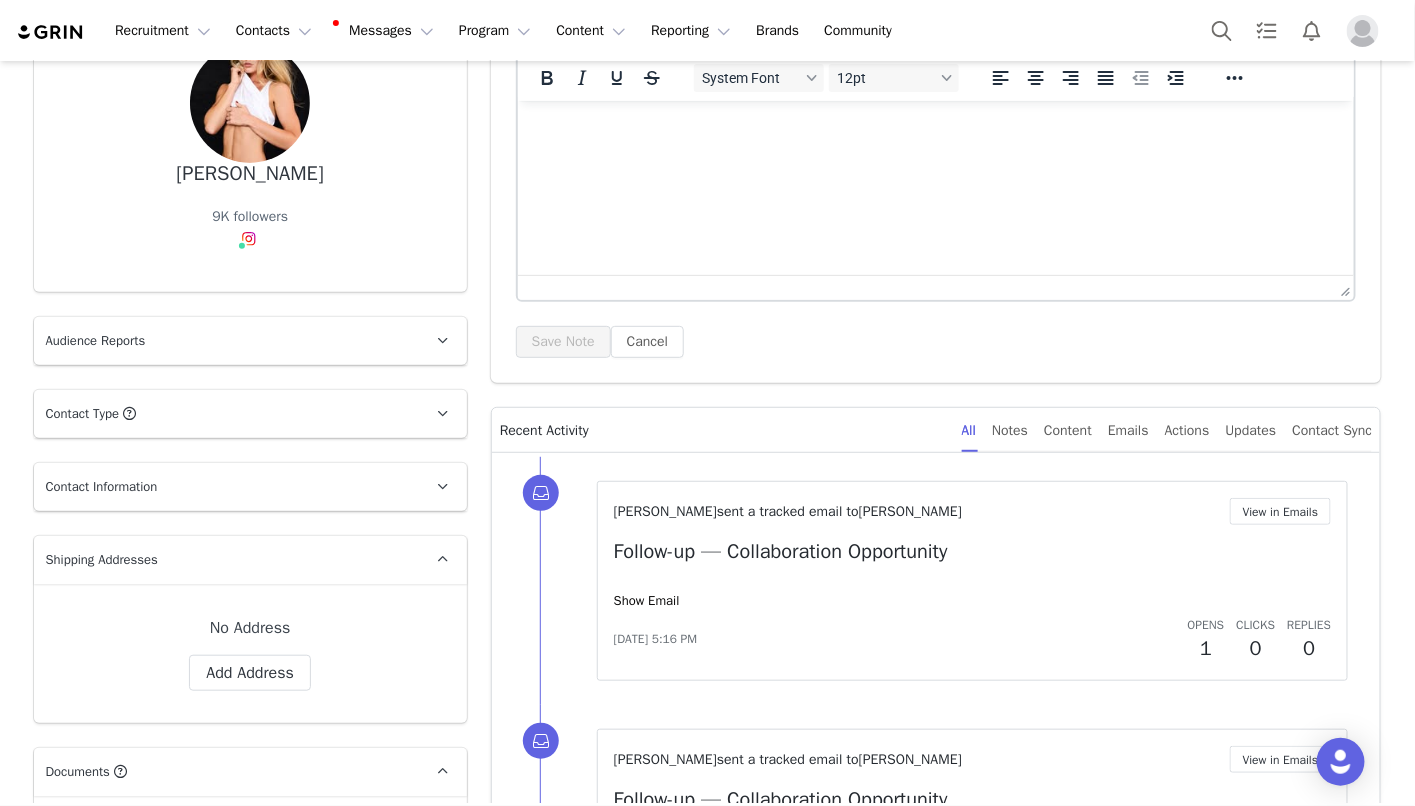 click on "[PERSON_NAME] sent a tracked email to  [PERSON_NAME]      View in Emails   Follow-up — Collaboration Opportunity   Show Email  [DATE] 5:16 PM      Opens  1  Clicks  0  Replies  0" at bounding box center (973, 581) 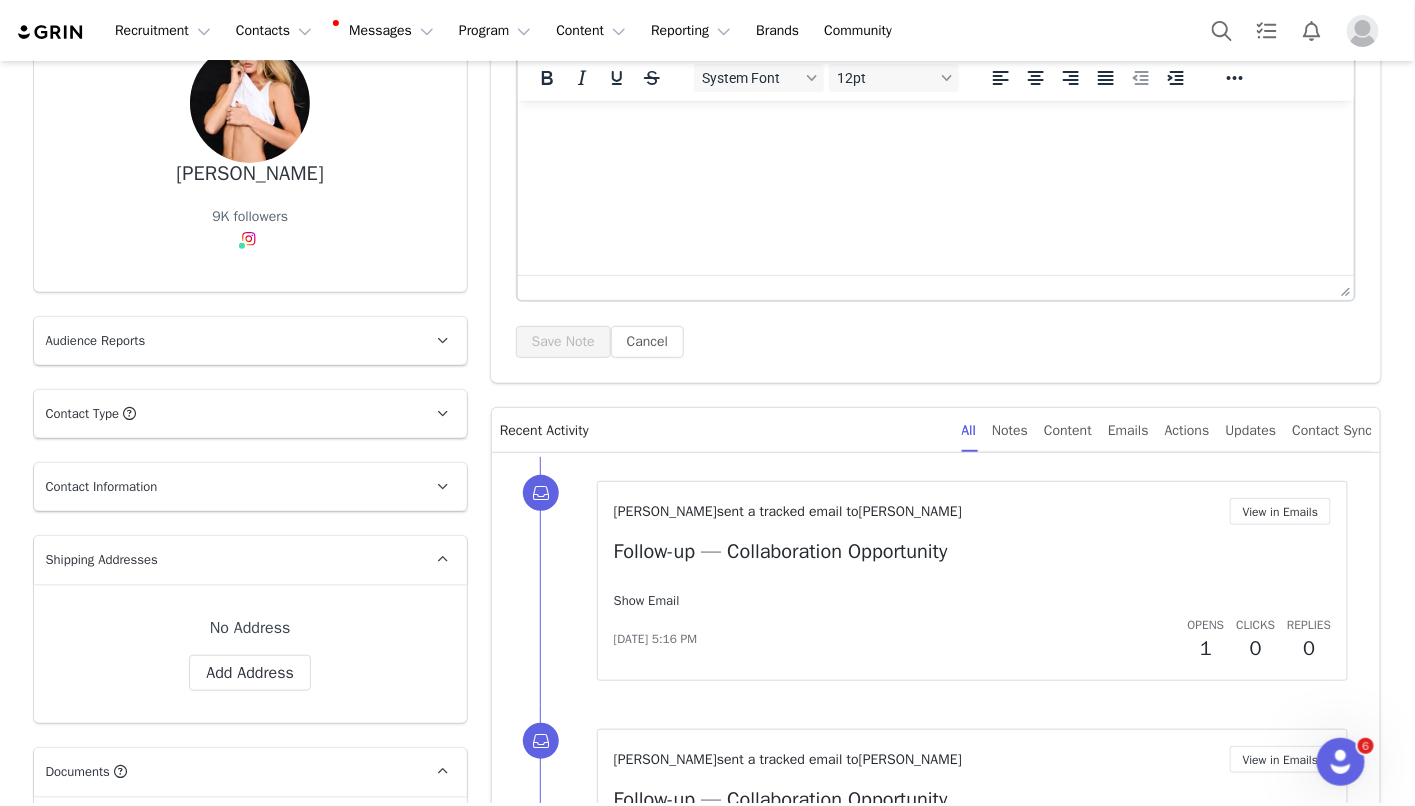 scroll, scrollTop: 0, scrollLeft: 0, axis: both 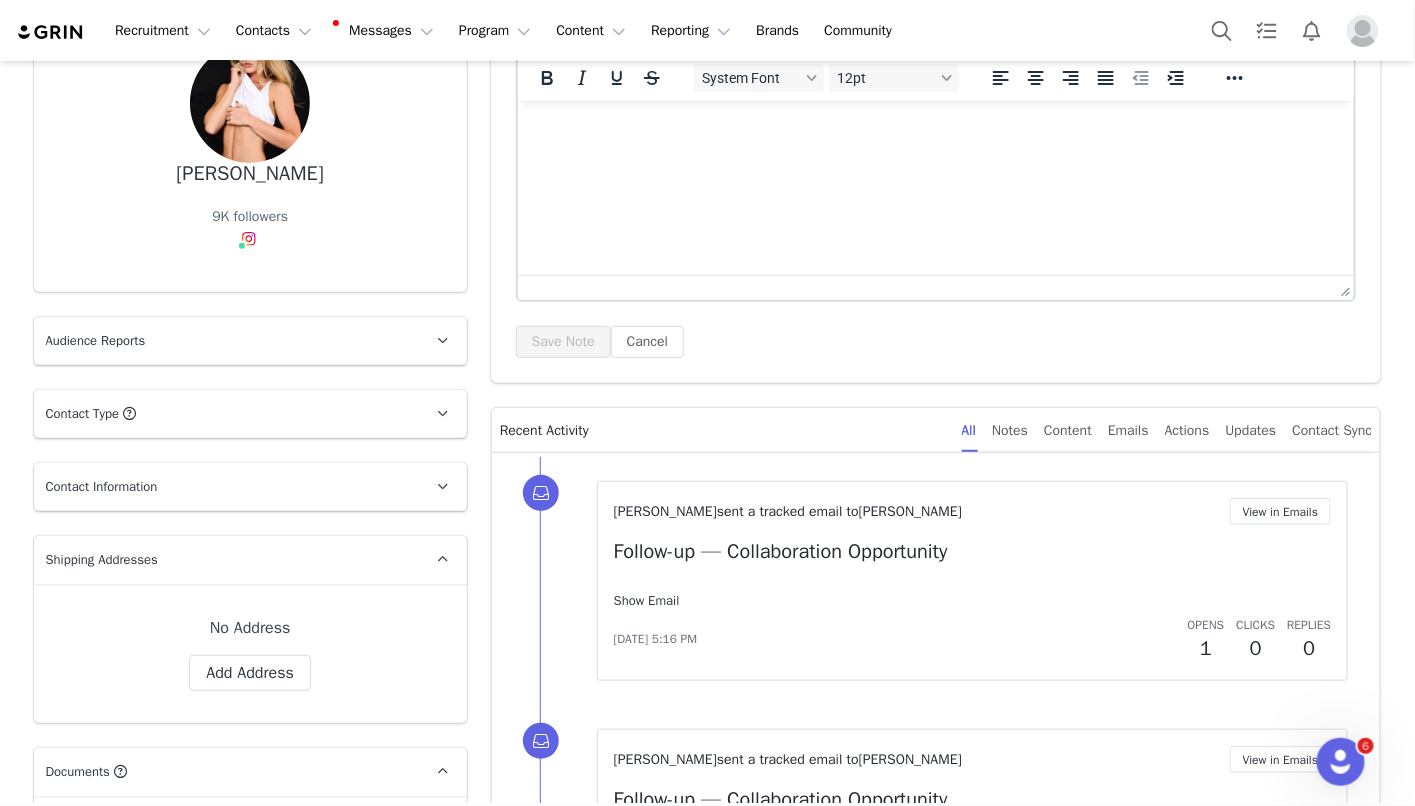 click on "Show Email" at bounding box center (647, 600) 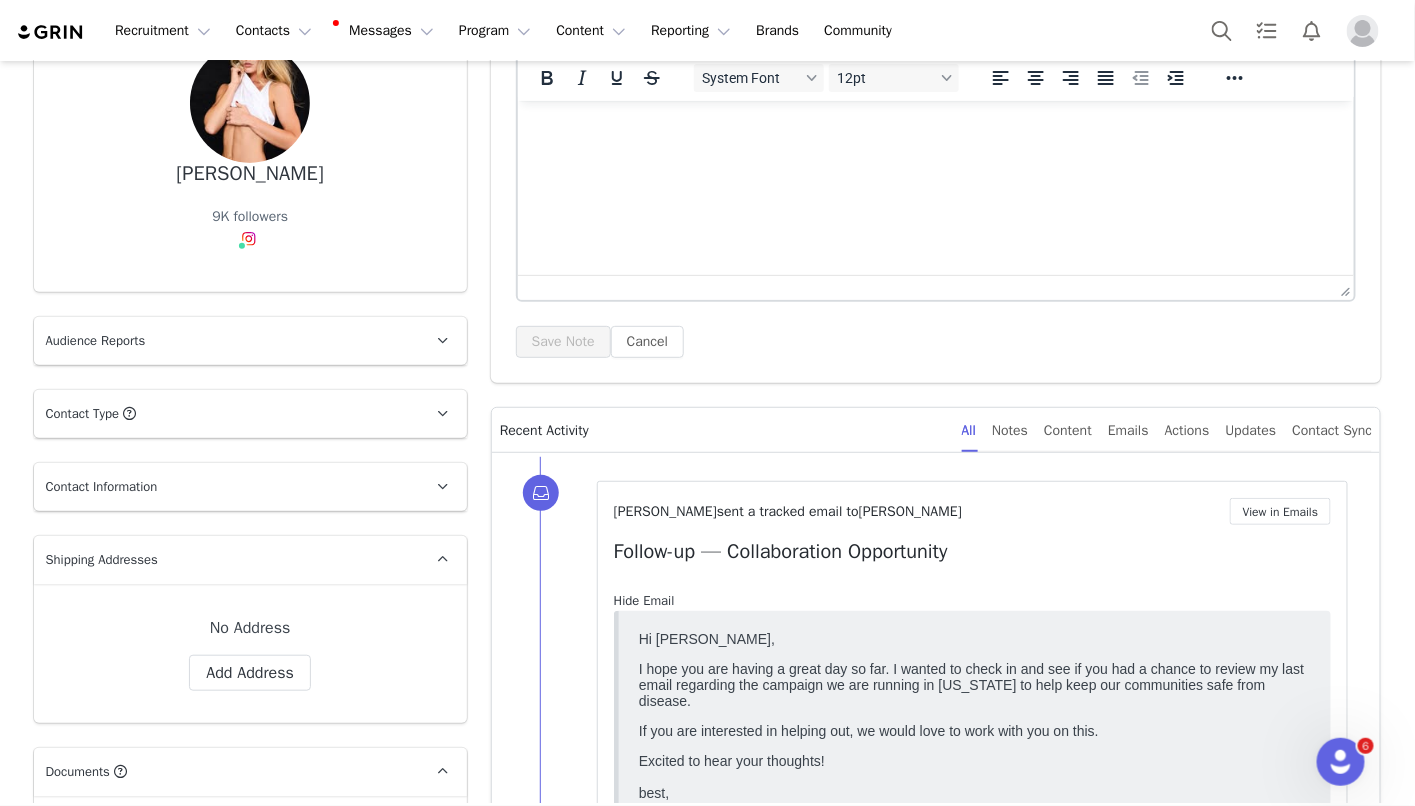 scroll, scrollTop: 0, scrollLeft: 0, axis: both 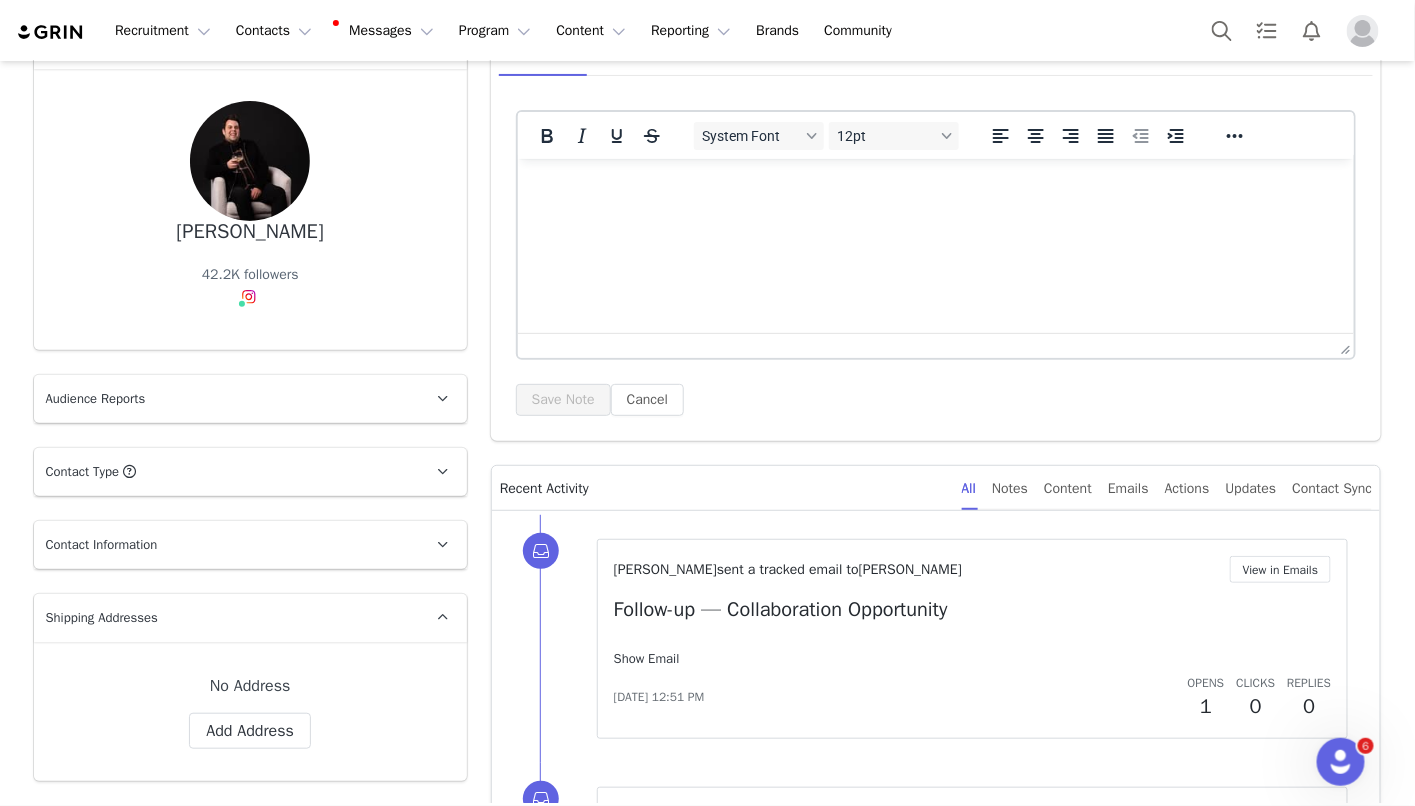 click on "Show Email" at bounding box center [647, 658] 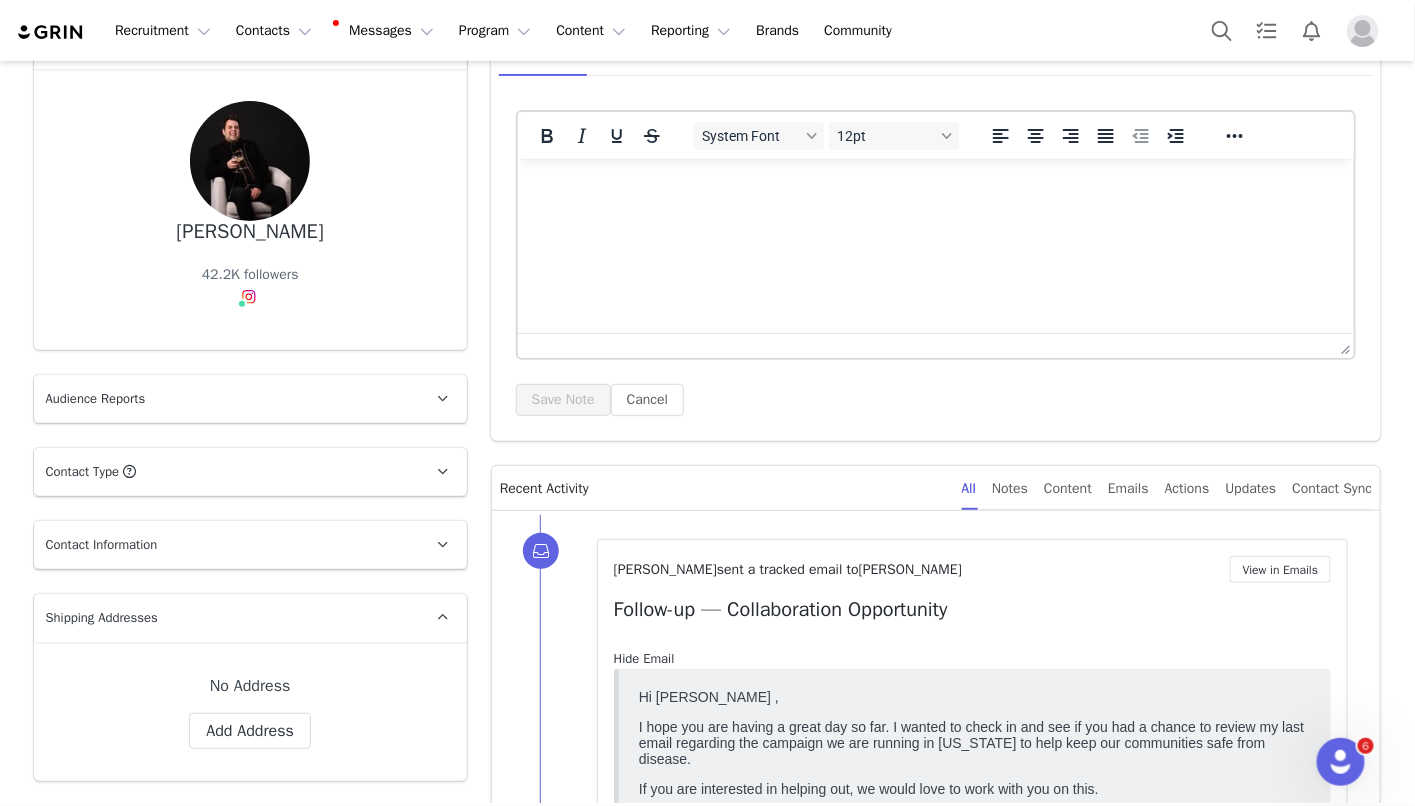 scroll, scrollTop: 0, scrollLeft: 0, axis: both 